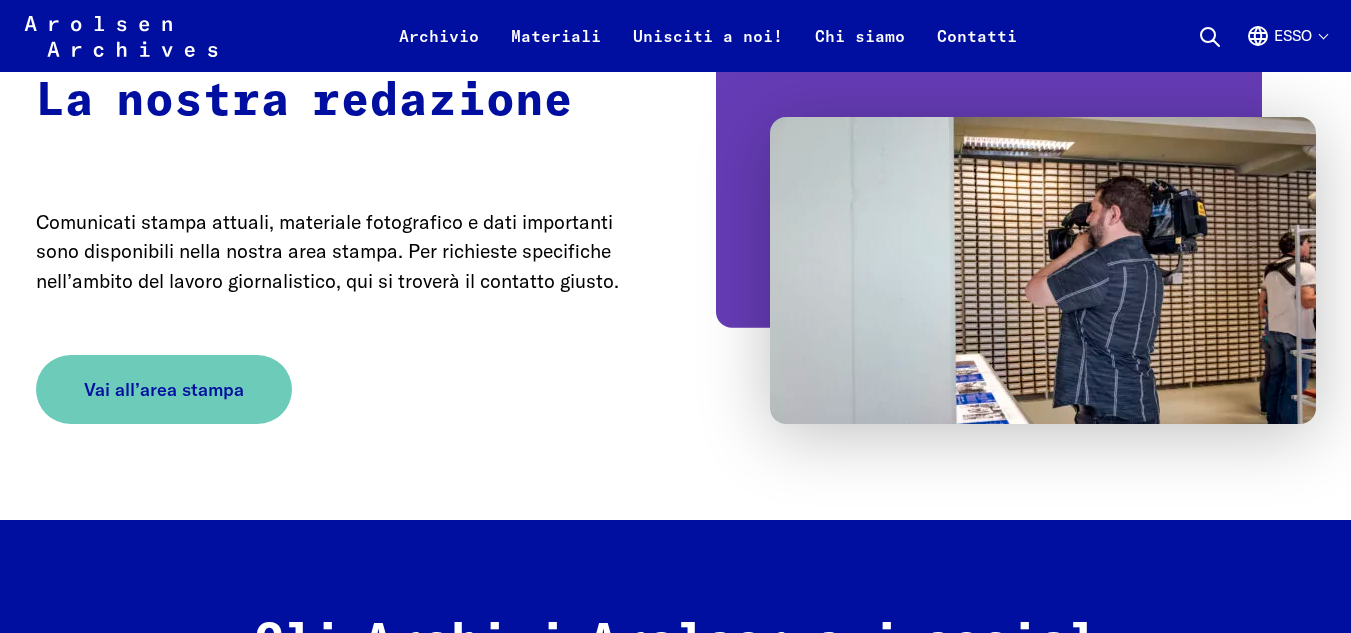 scroll, scrollTop: 1346, scrollLeft: 0, axis: vertical 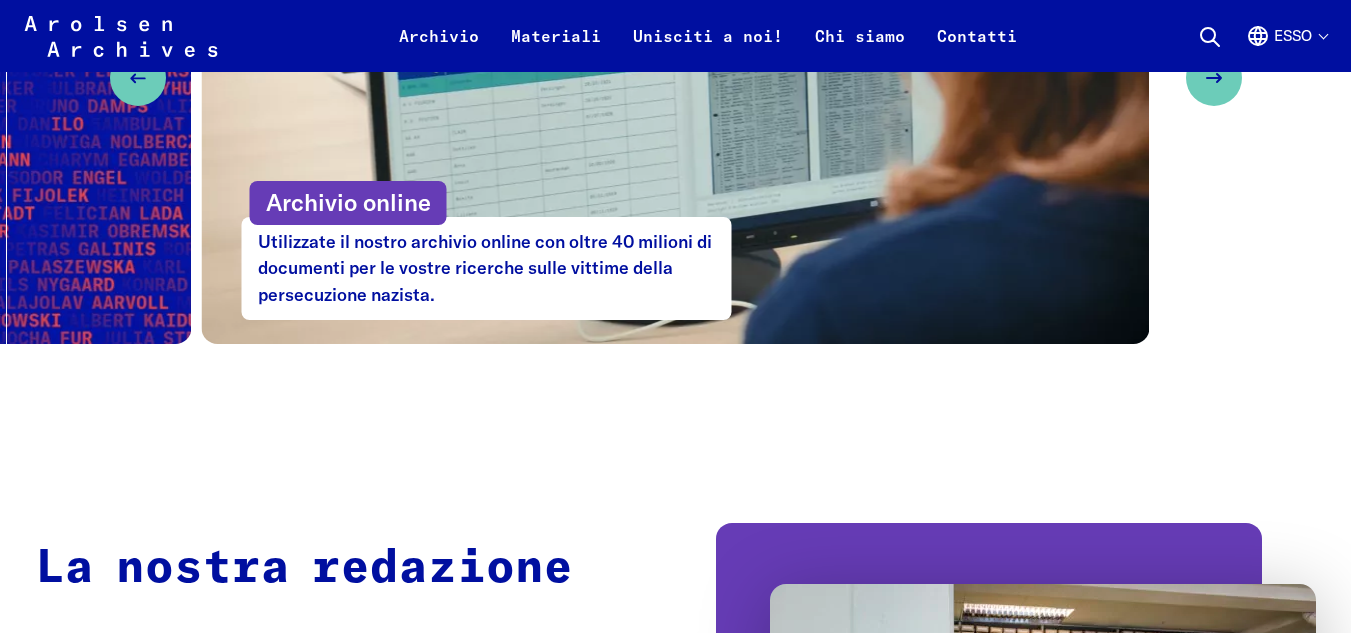 click on "Archivio online" at bounding box center [348, 203] 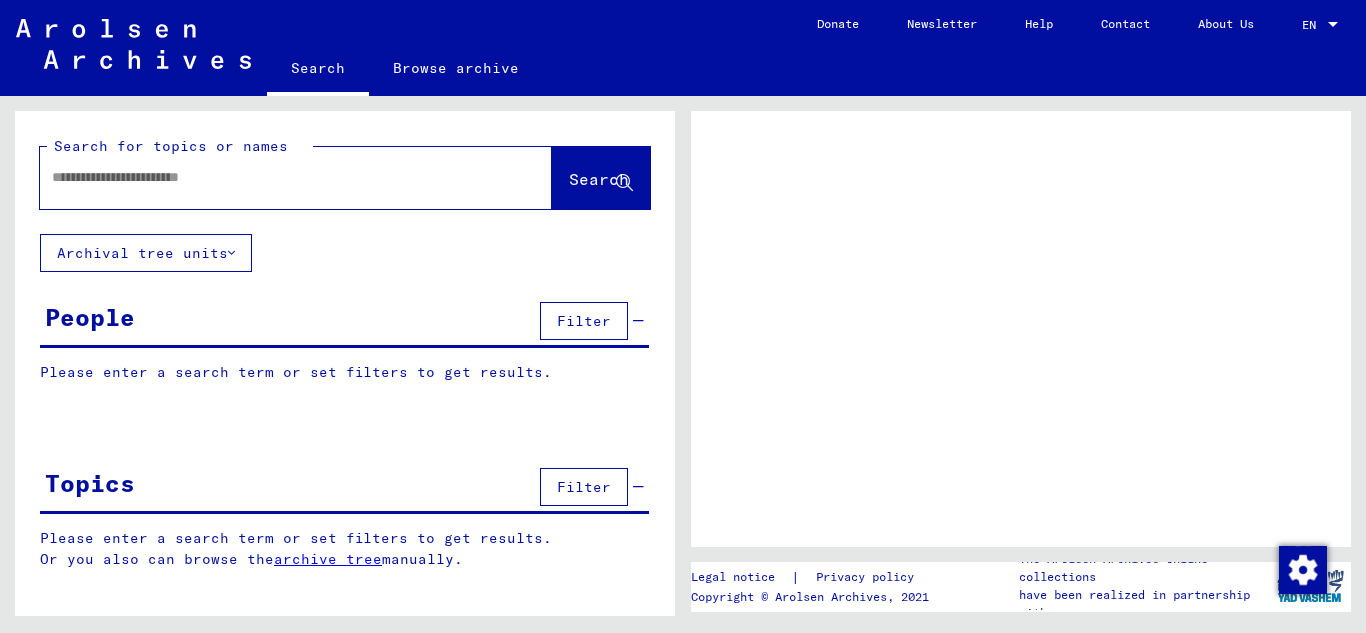 scroll, scrollTop: 0, scrollLeft: 0, axis: both 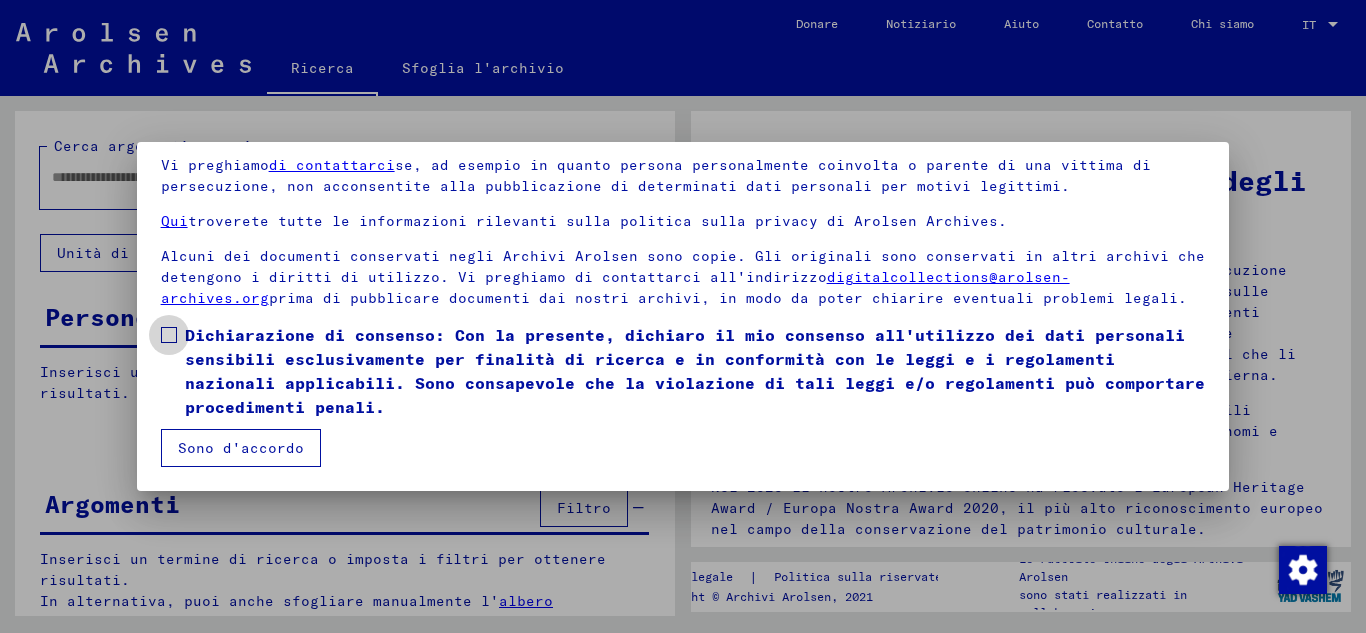 click at bounding box center (169, 335) 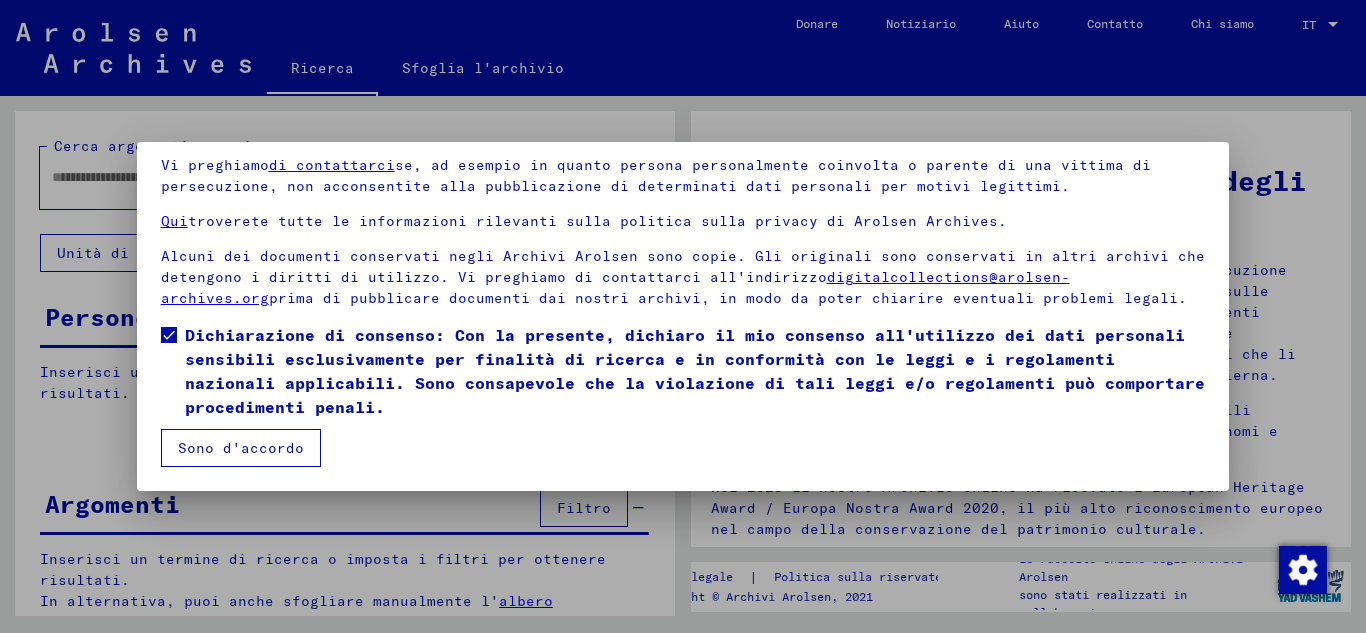 click on "Sono d'accordo" at bounding box center (241, 448) 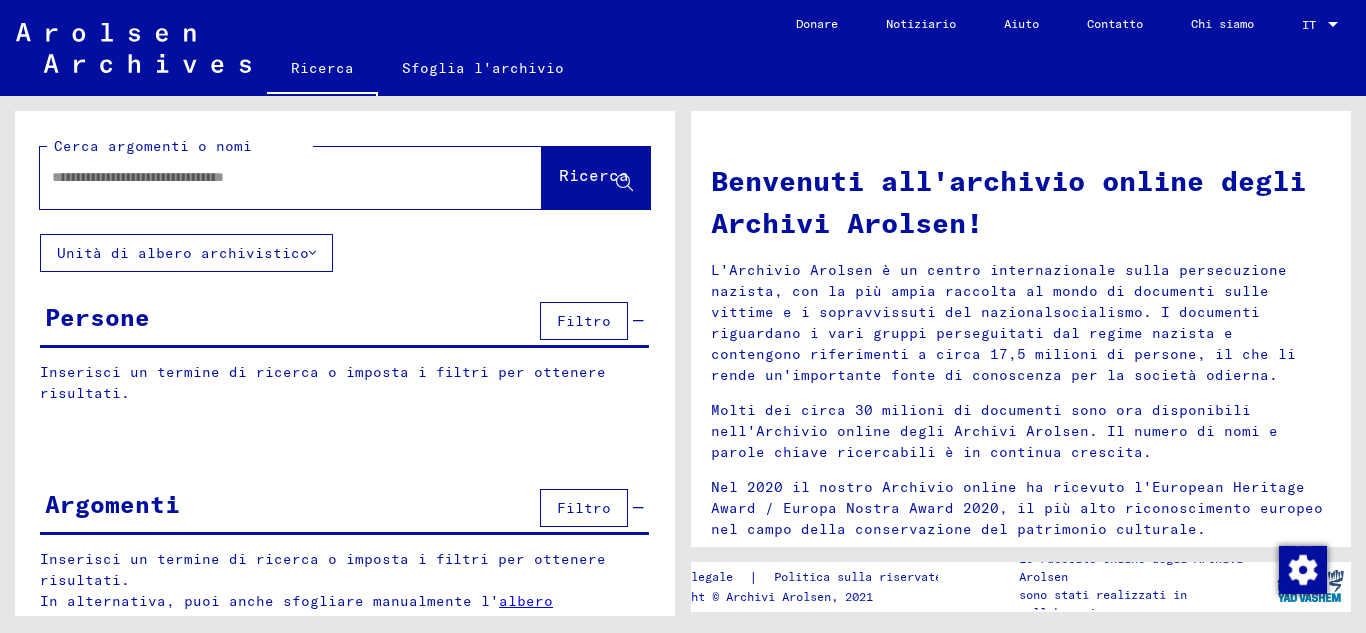 click at bounding box center [267, 177] 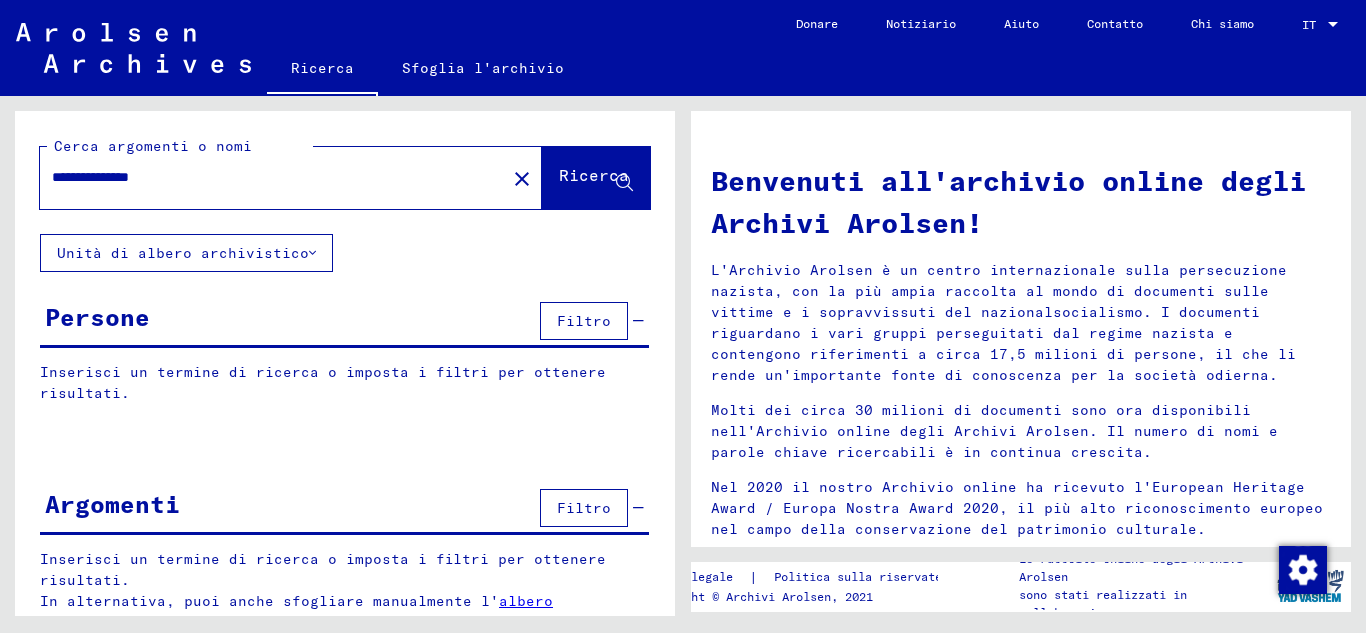 type on "**********" 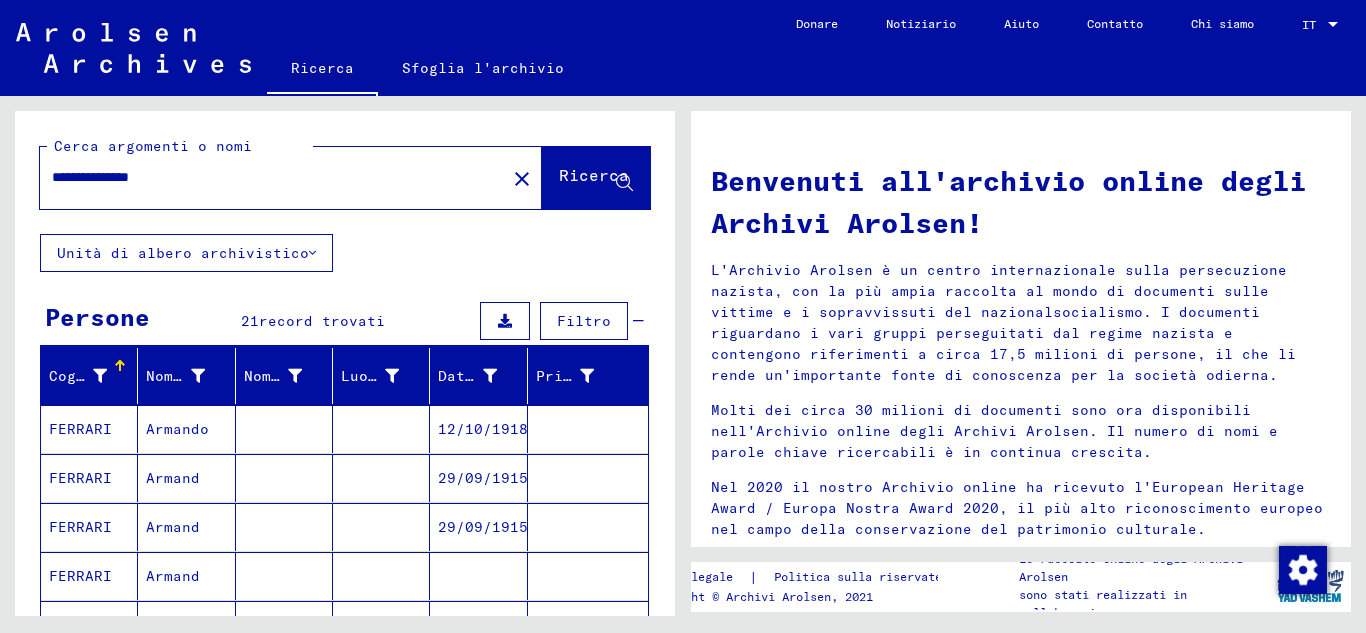 scroll, scrollTop: 233, scrollLeft: 0, axis: vertical 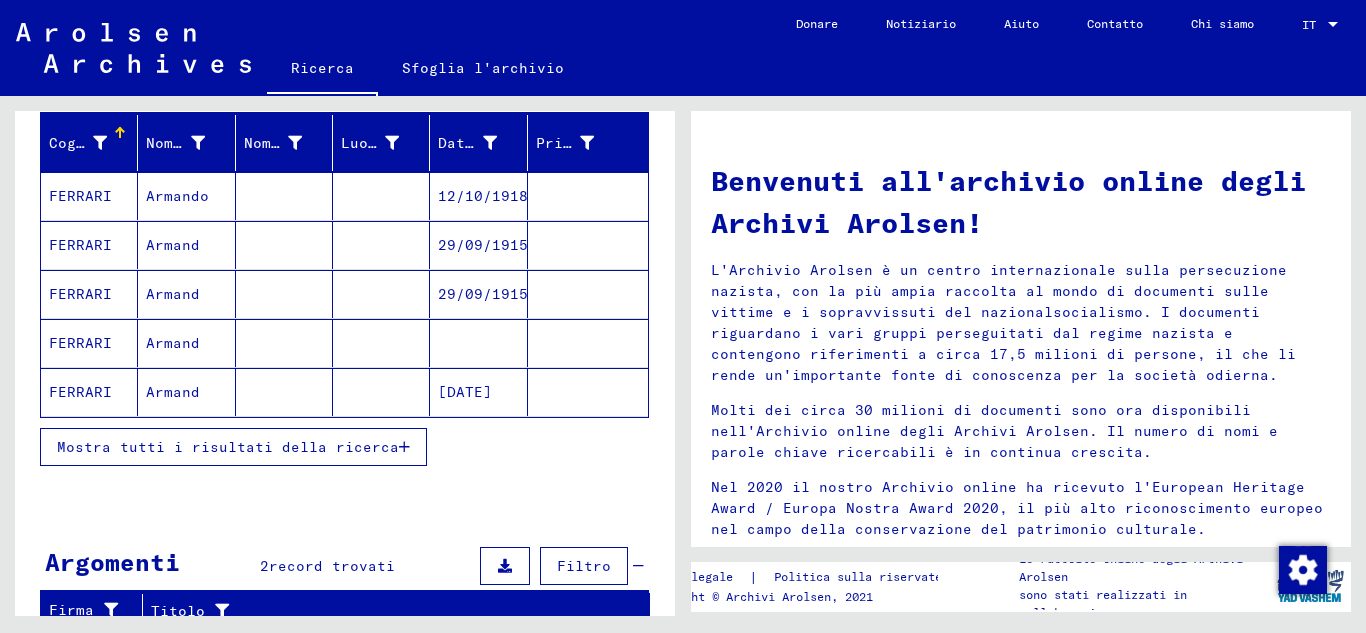 click on "Mostra tutti i risultati della ricerca" at bounding box center [228, 447] 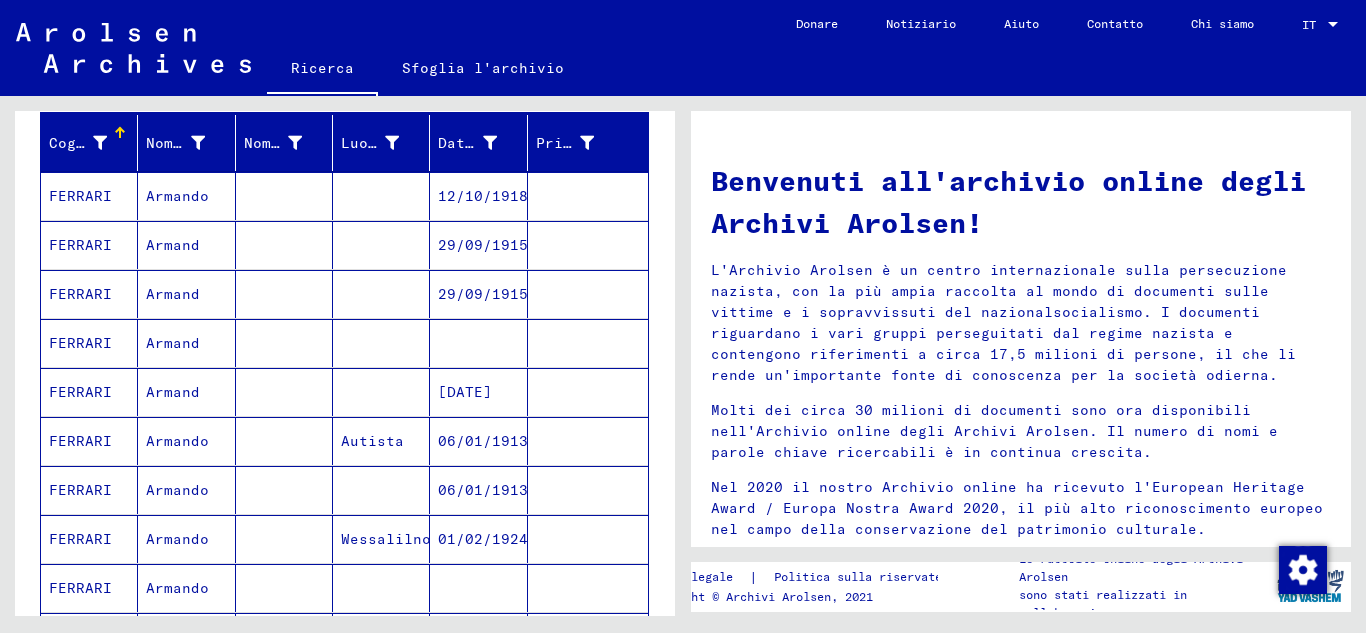 scroll, scrollTop: 700, scrollLeft: 0, axis: vertical 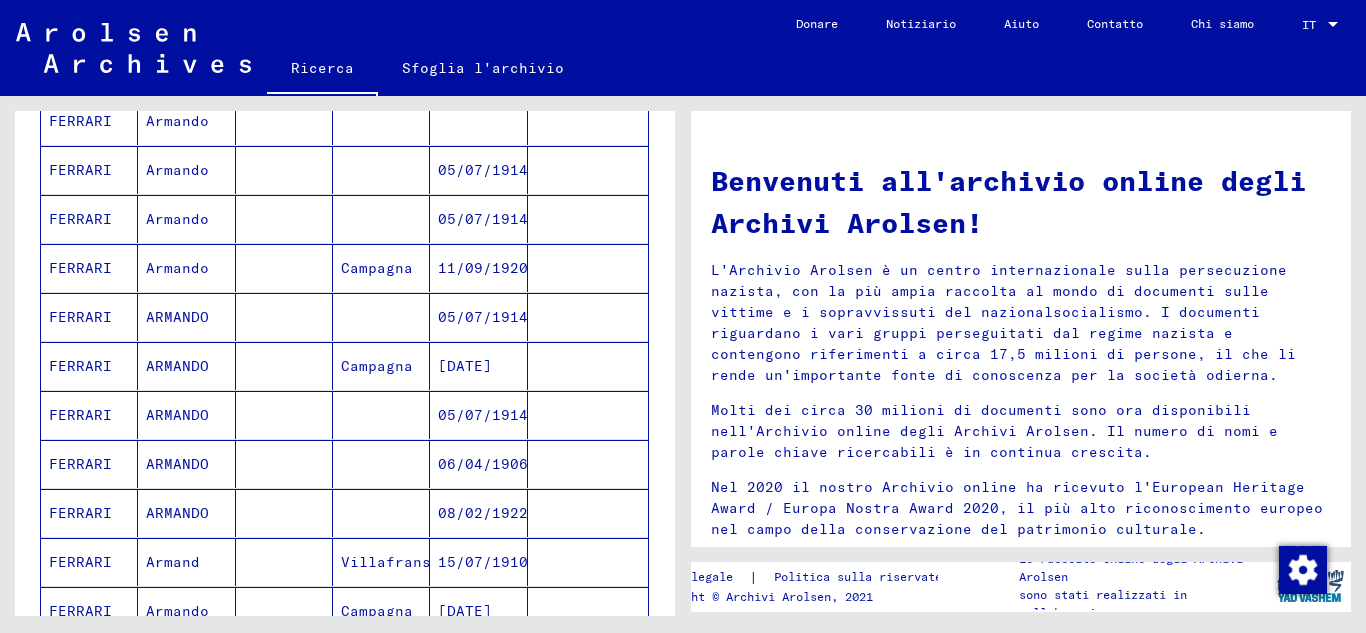 click on "ARMANDO" at bounding box center (177, 366) 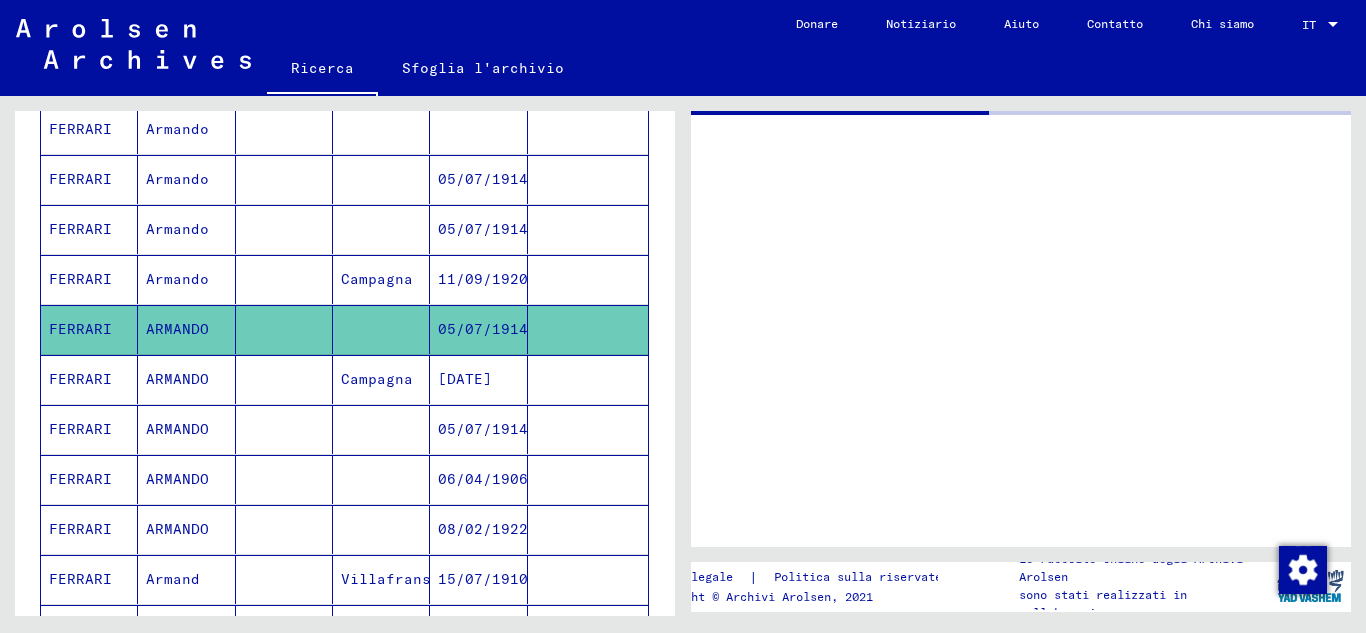 scroll, scrollTop: 708, scrollLeft: 0, axis: vertical 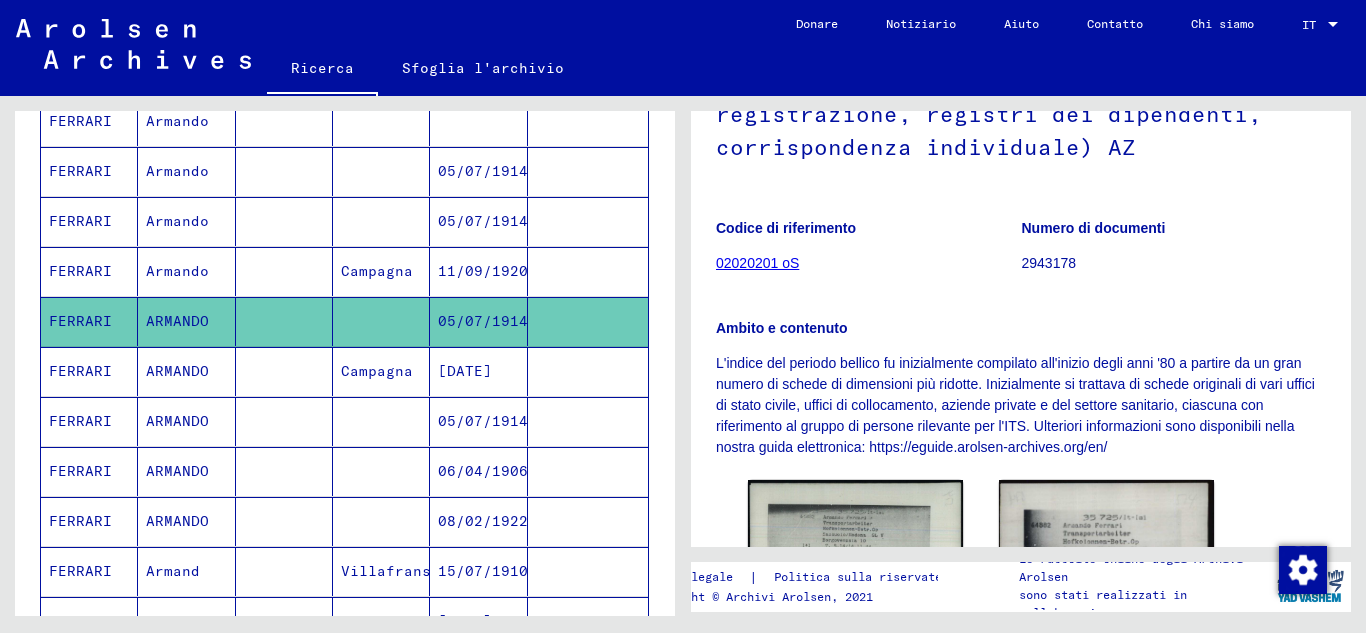 click on "ARMANDO" at bounding box center [177, 471] 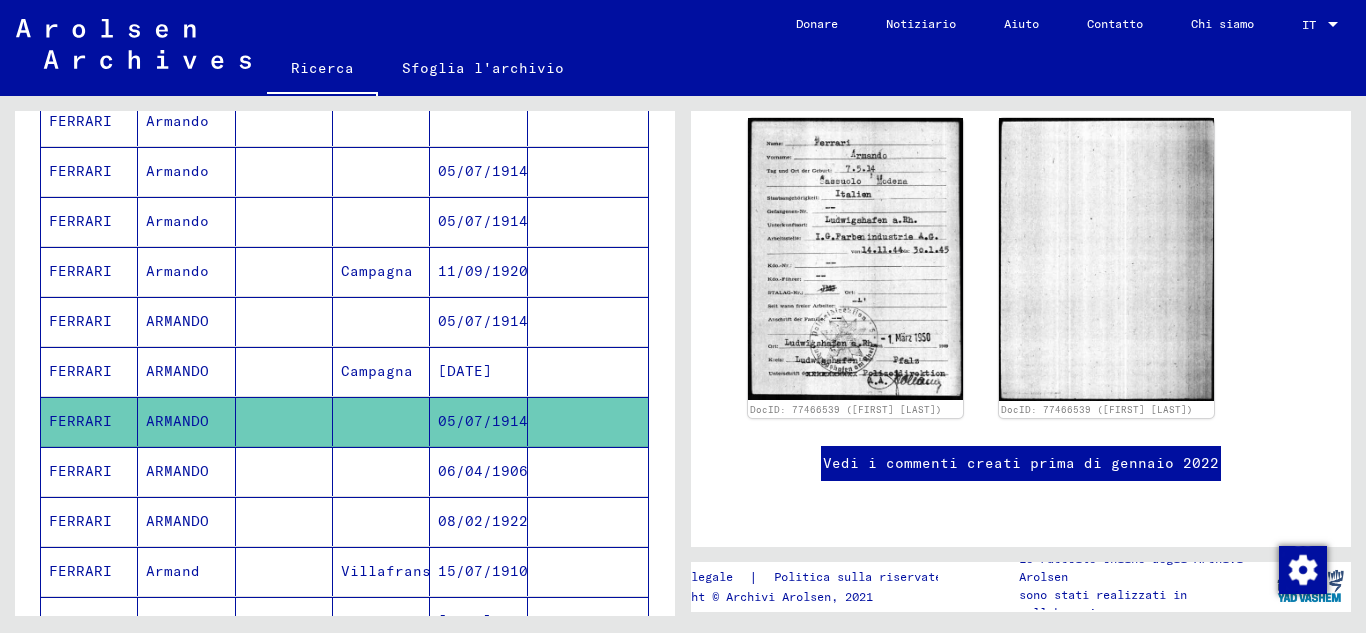 scroll, scrollTop: 233, scrollLeft: 0, axis: vertical 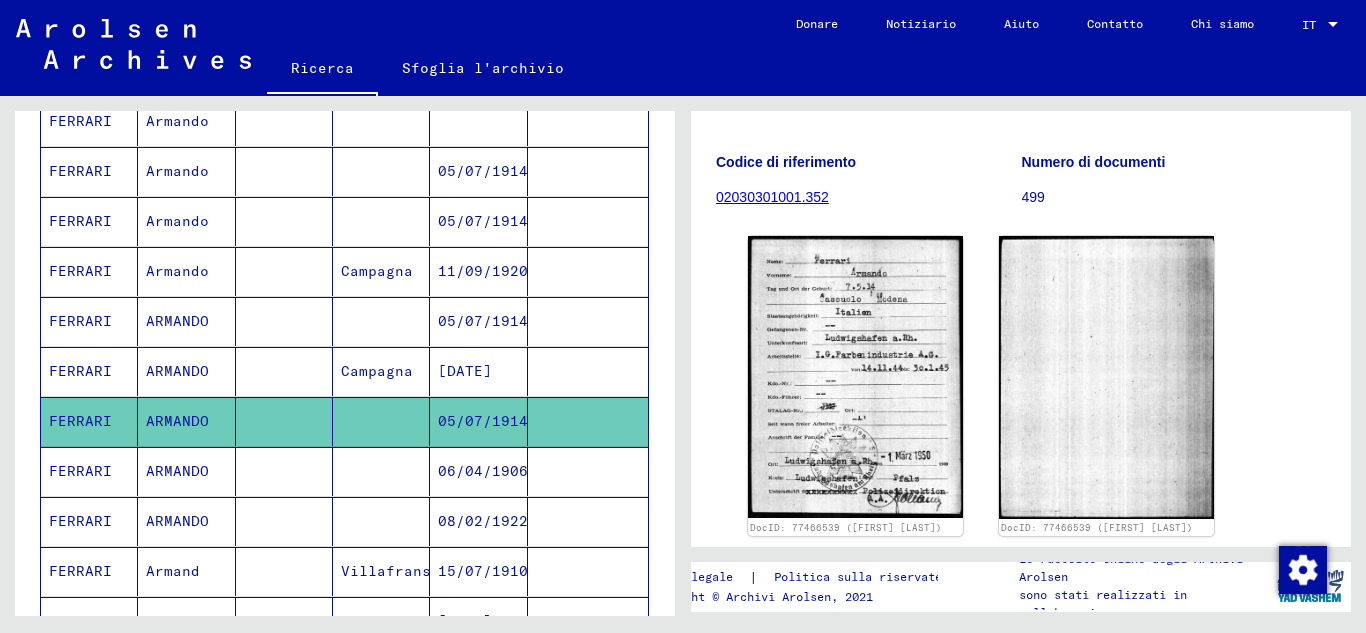 click on "ARMANDO" at bounding box center (177, 371) 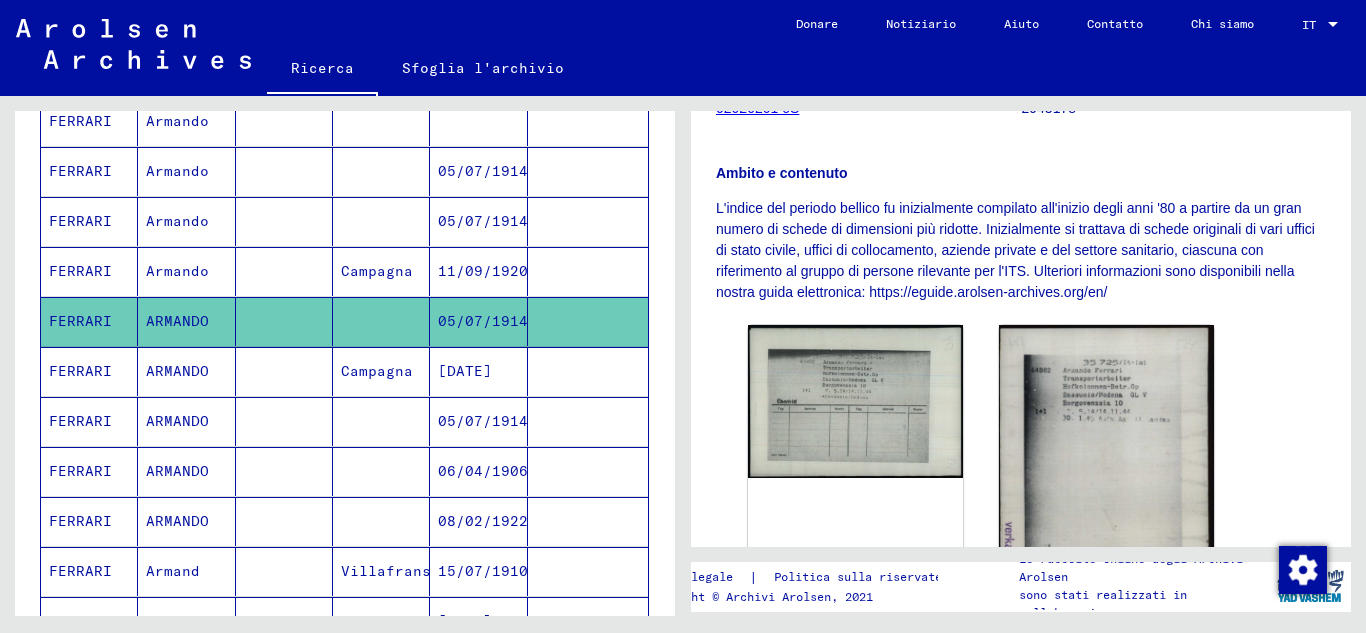 scroll, scrollTop: 467, scrollLeft: 0, axis: vertical 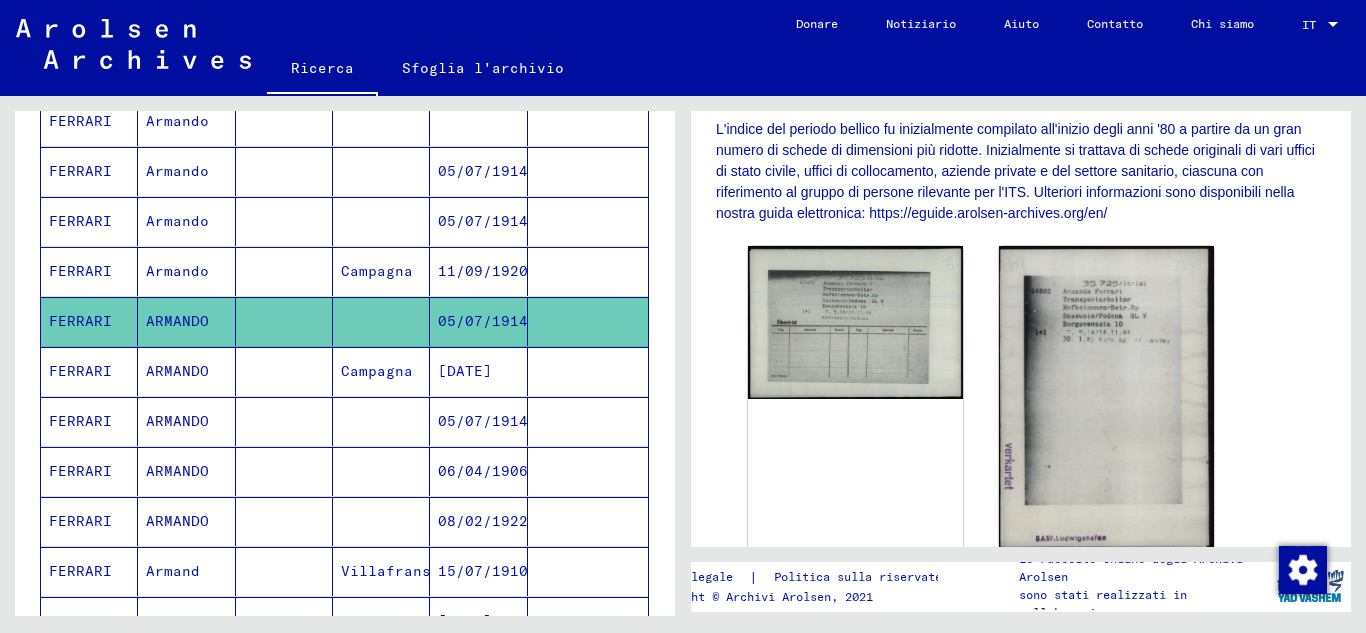 click on "Armando" at bounding box center (177, 271) 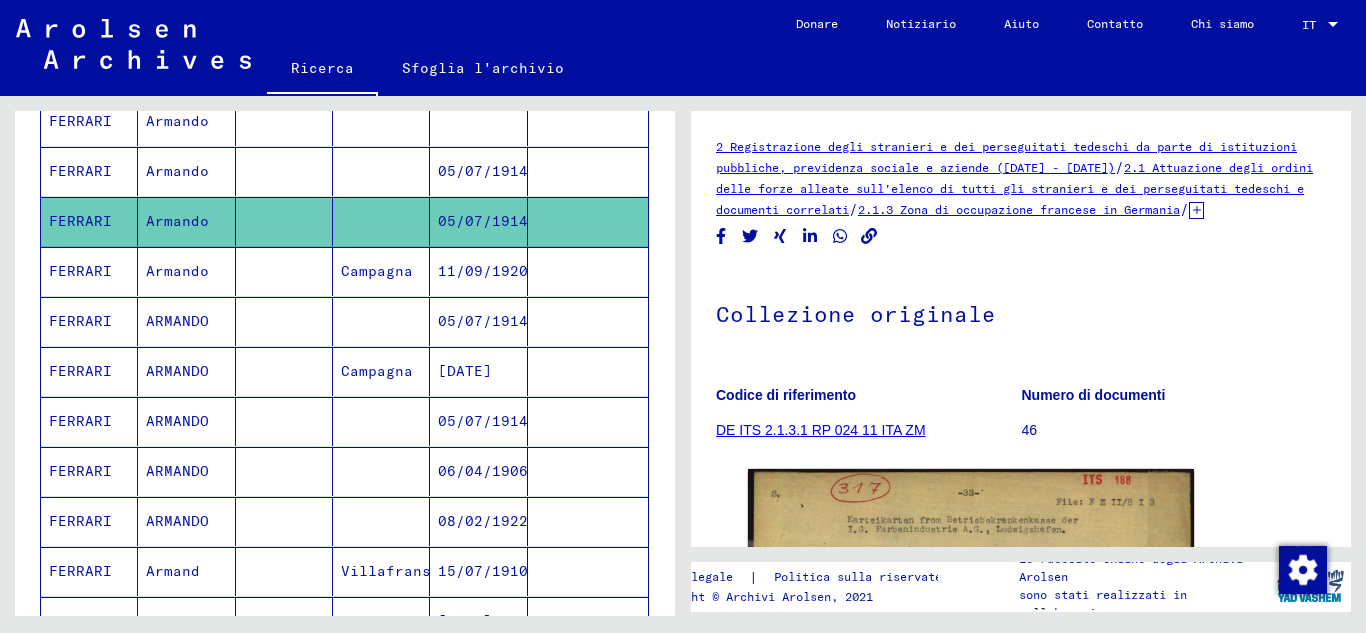 scroll, scrollTop: 233, scrollLeft: 0, axis: vertical 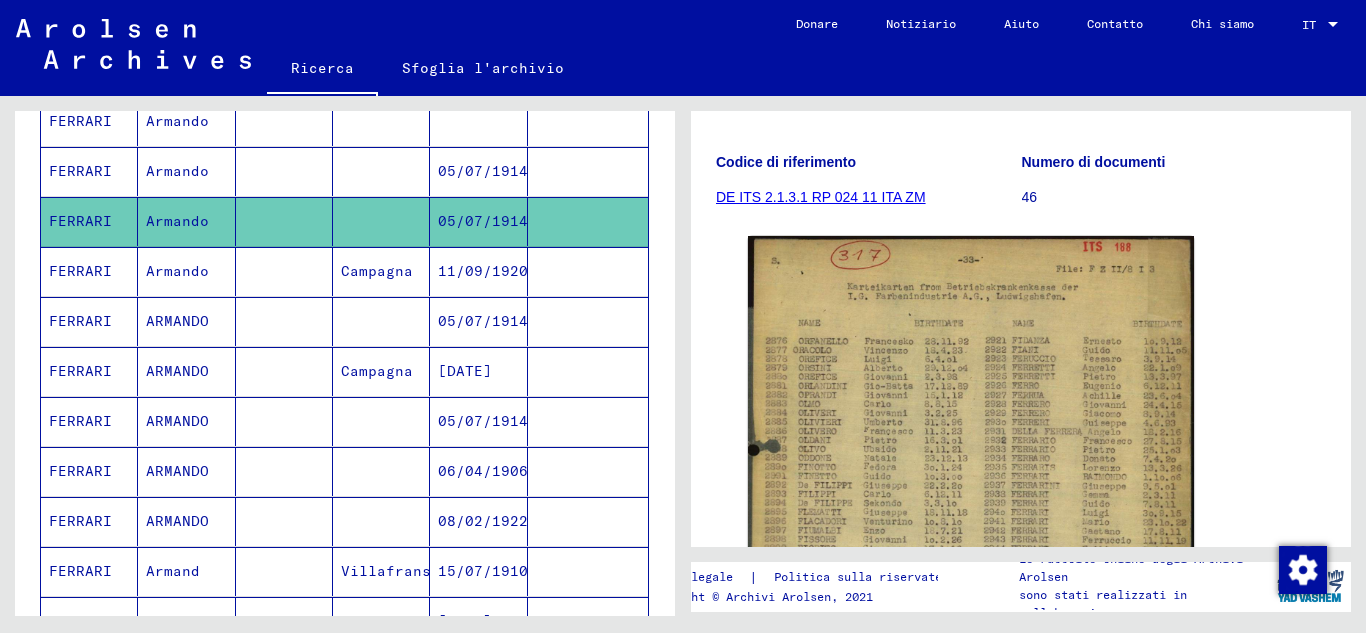 click on "Armando" at bounding box center [186, 221] 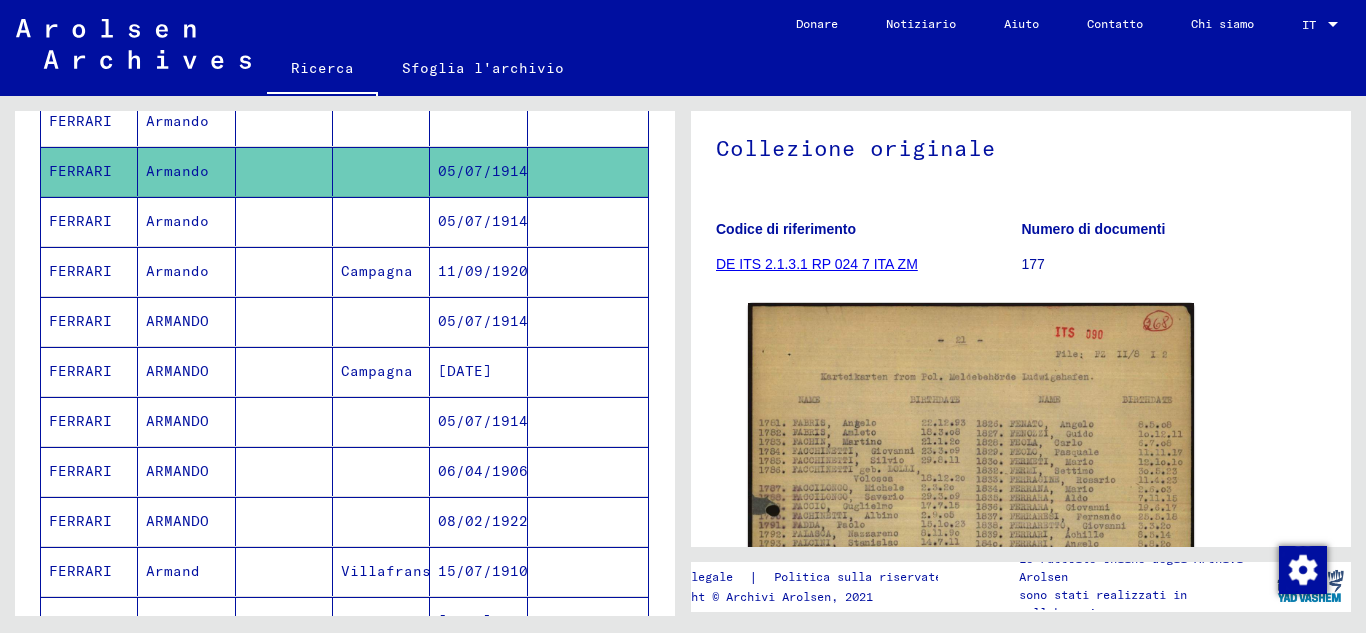 scroll, scrollTop: 0, scrollLeft: 0, axis: both 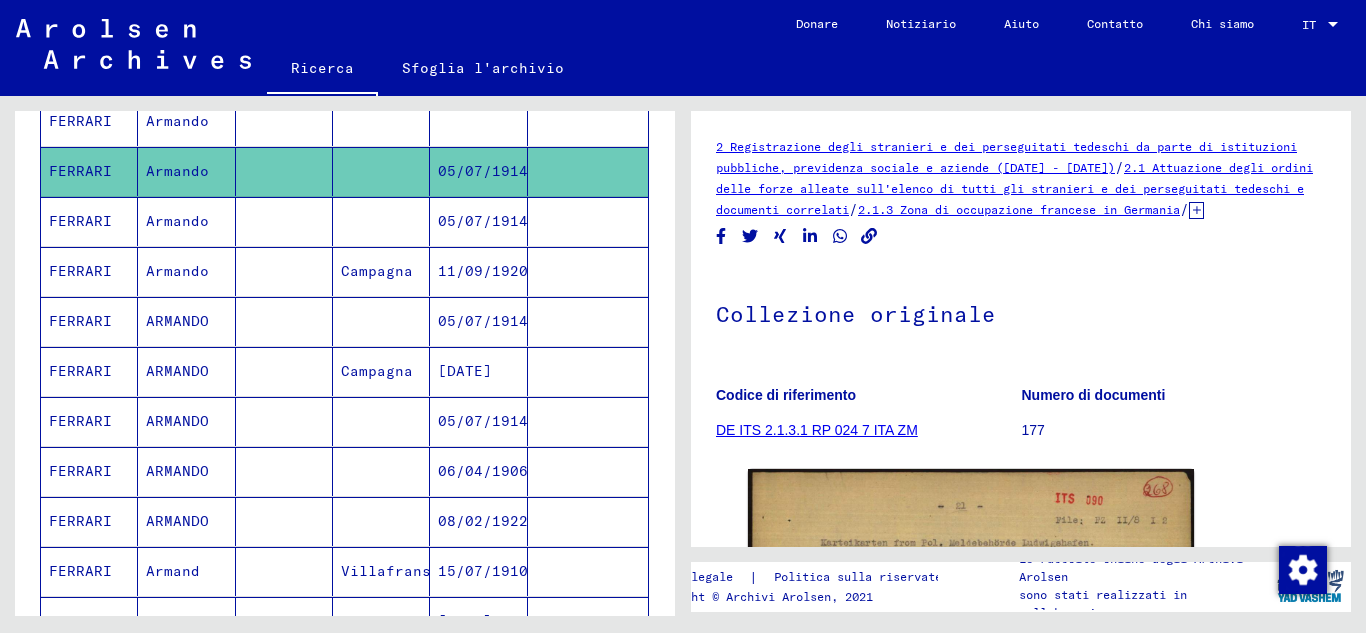 click on "Armando" at bounding box center [177, 171] 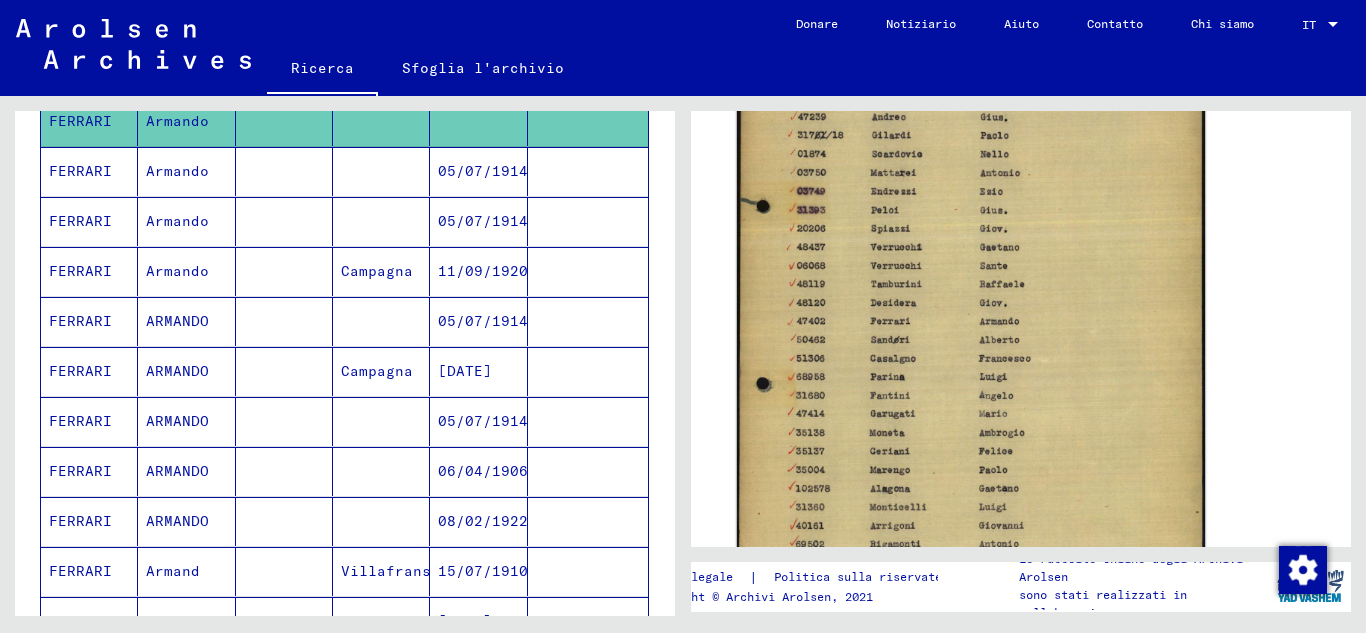 scroll, scrollTop: 233, scrollLeft: 0, axis: vertical 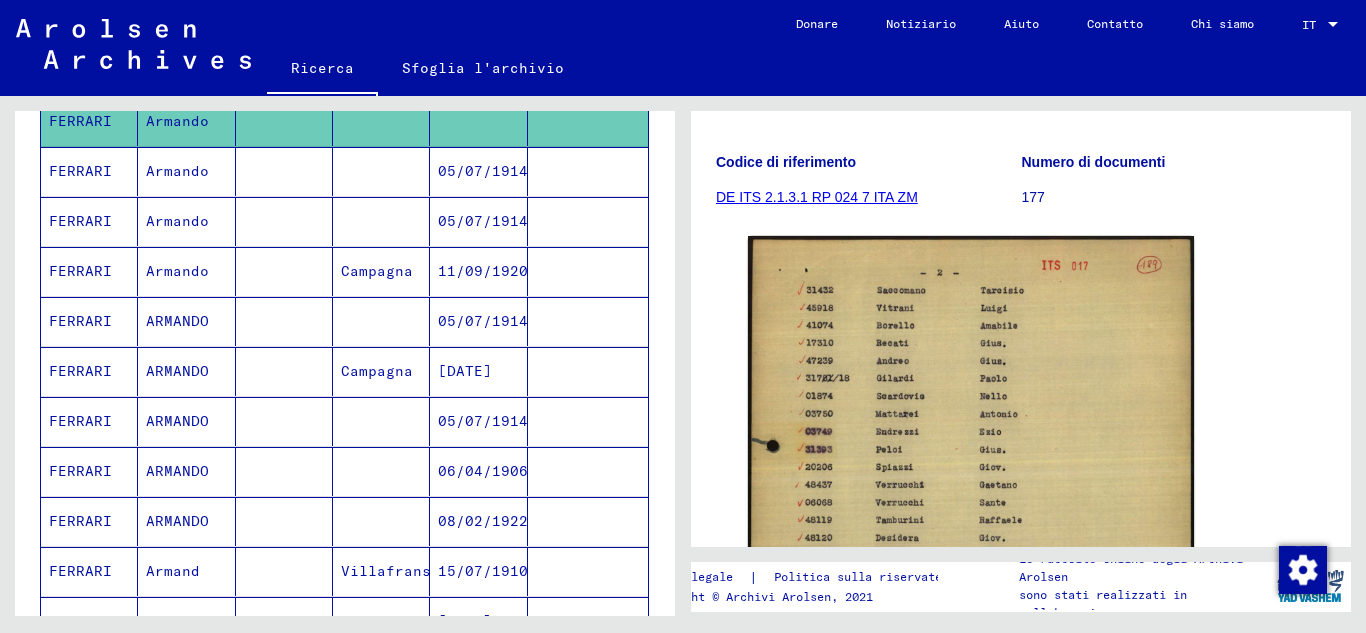 click on "DE ITS 2.1.3.1 RP 024 7 ITA ZM" 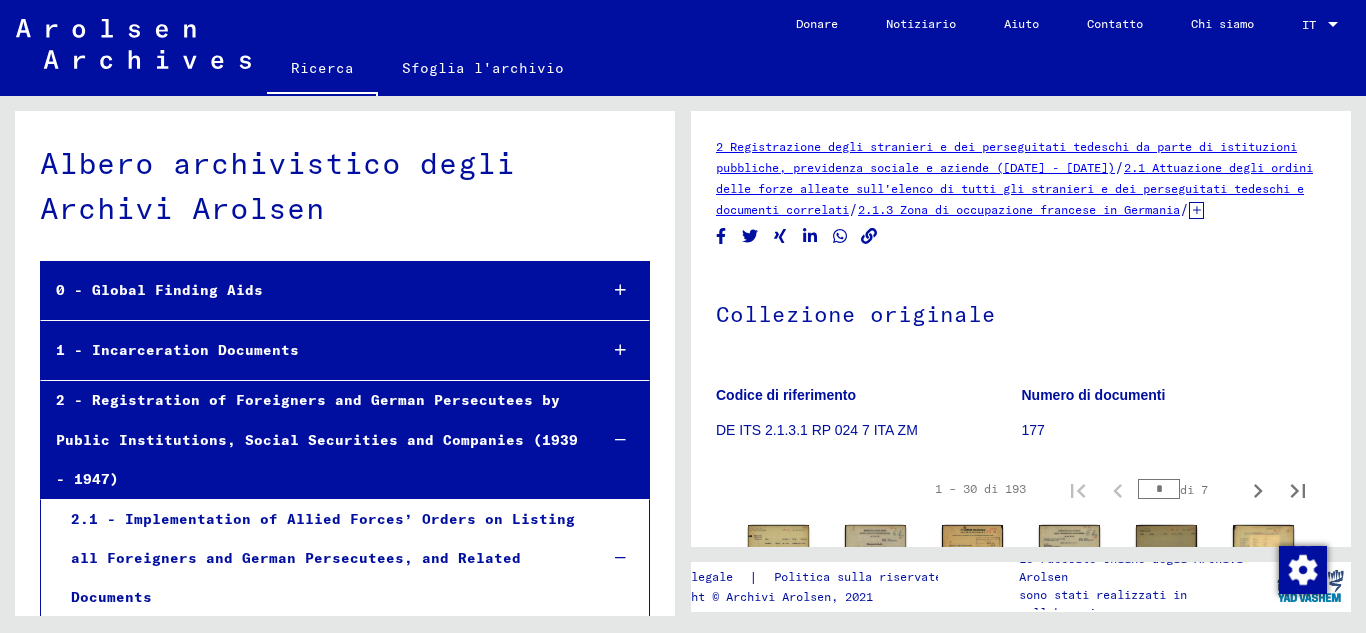 scroll, scrollTop: 3919, scrollLeft: 0, axis: vertical 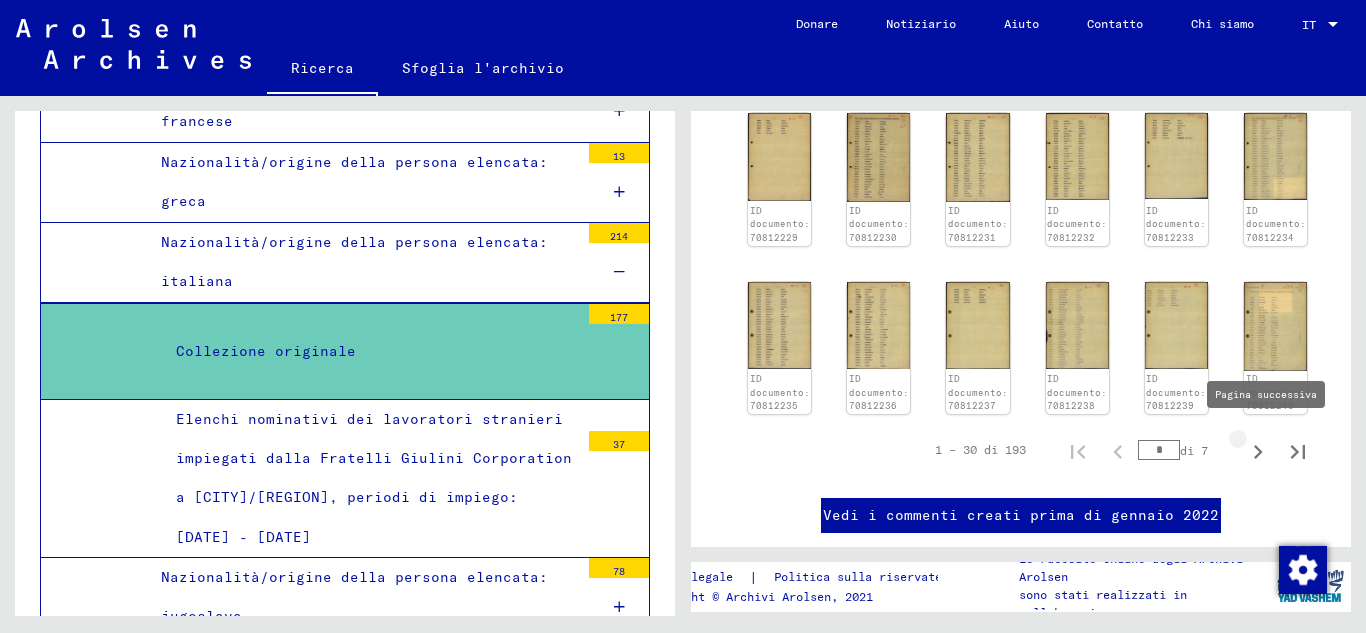 click 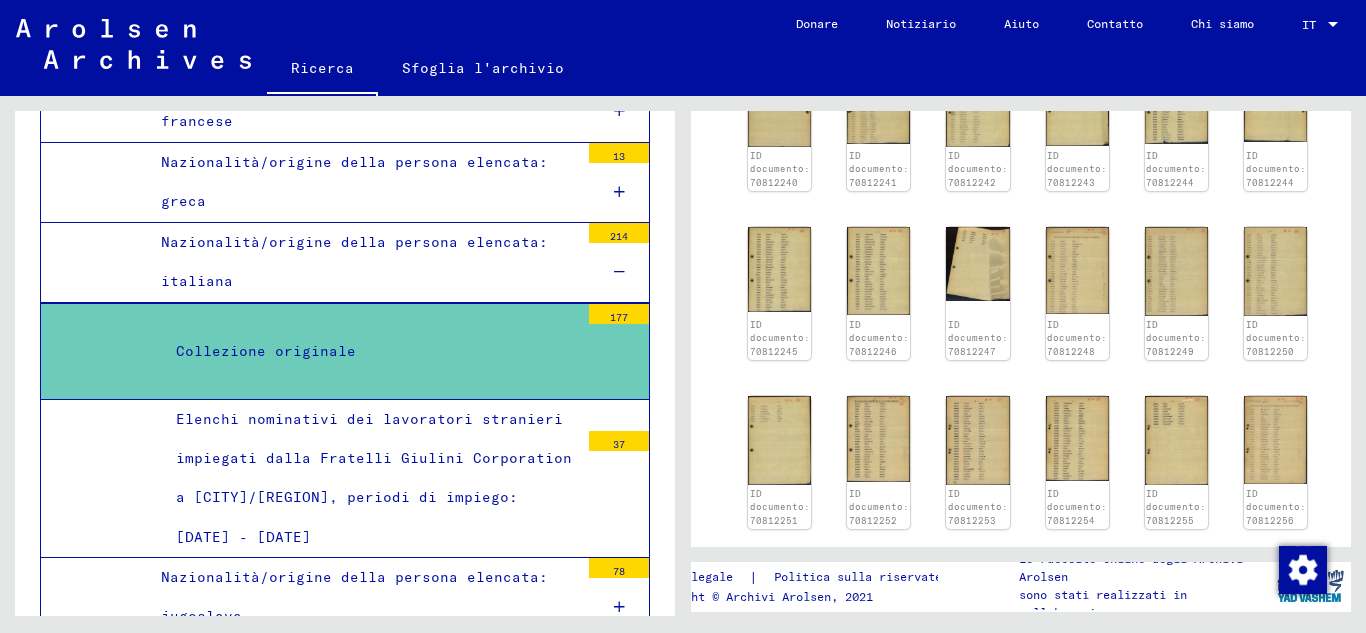 scroll, scrollTop: 933, scrollLeft: 0, axis: vertical 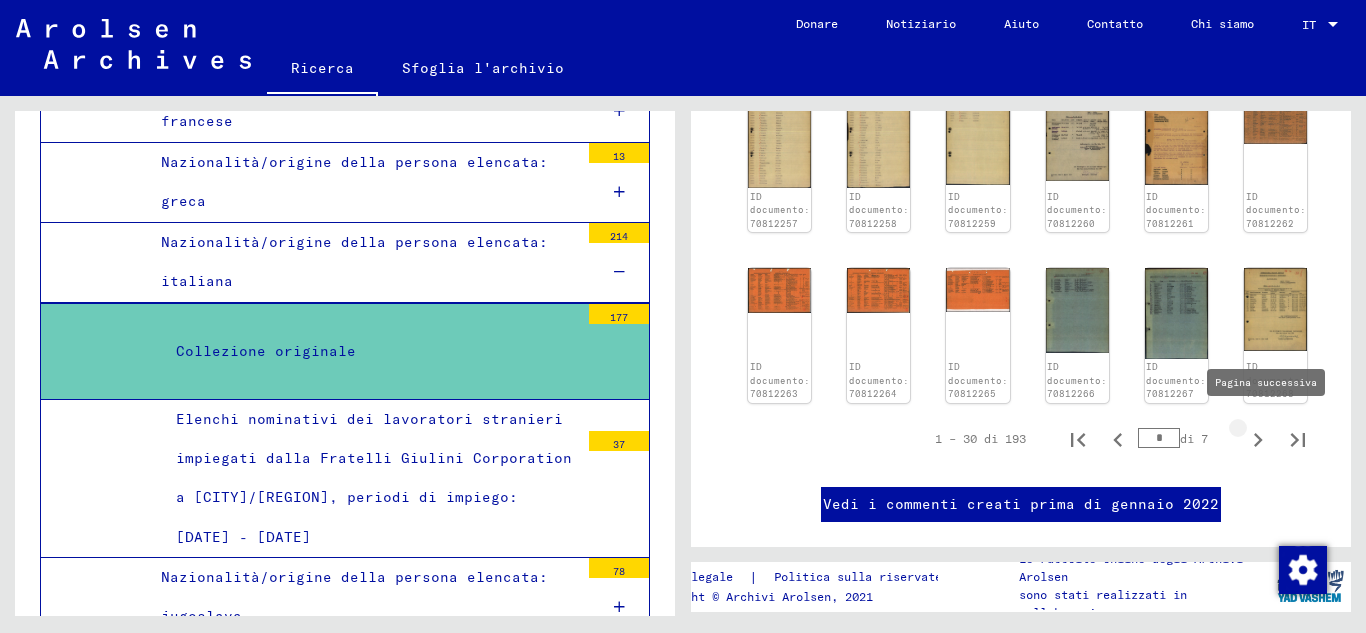 click 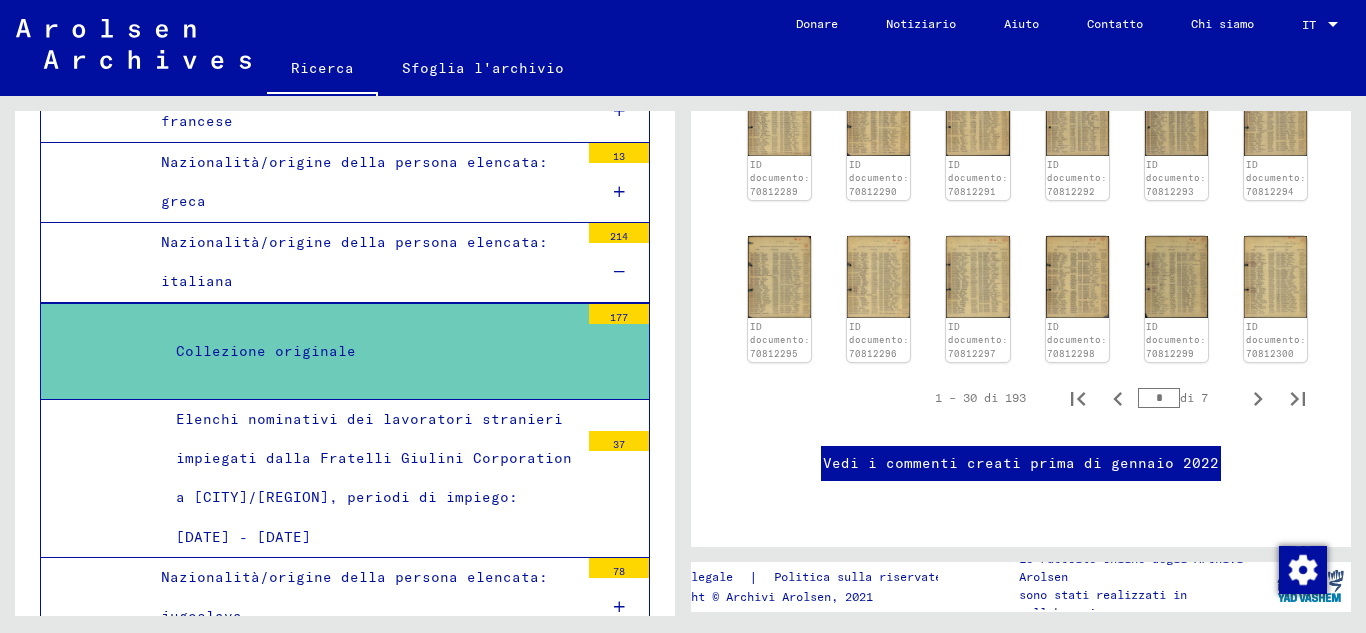 scroll, scrollTop: 933, scrollLeft: 0, axis: vertical 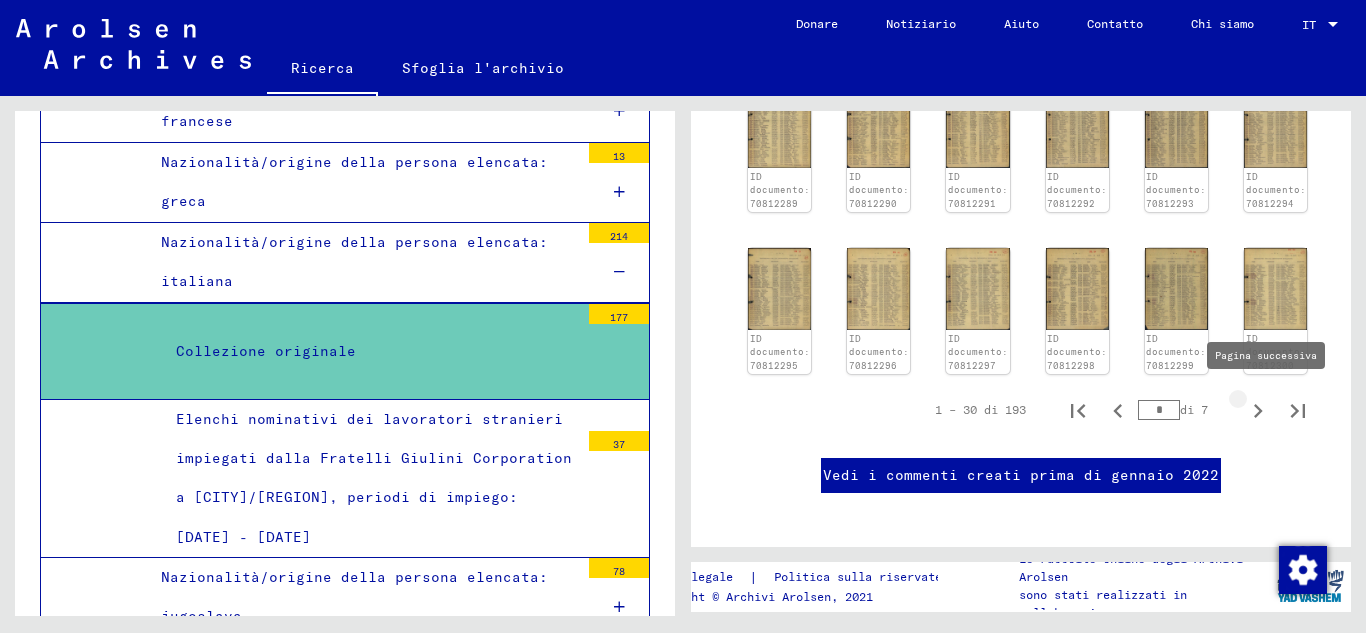 click 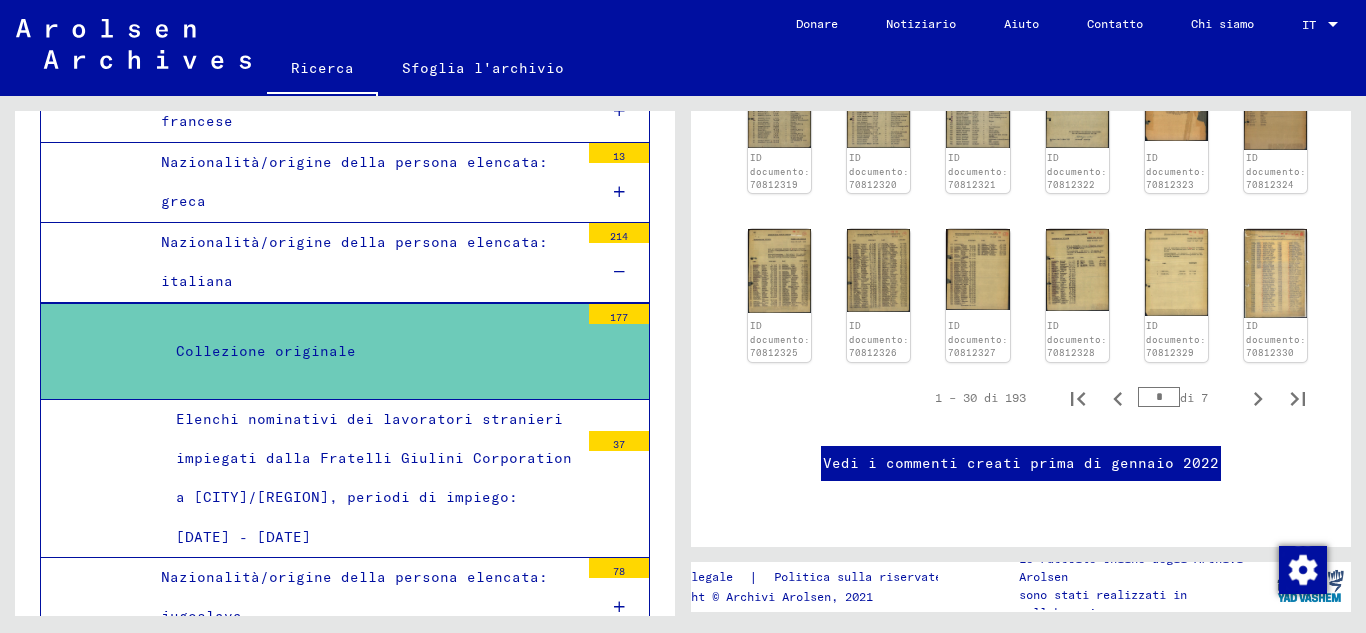 scroll, scrollTop: 1167, scrollLeft: 0, axis: vertical 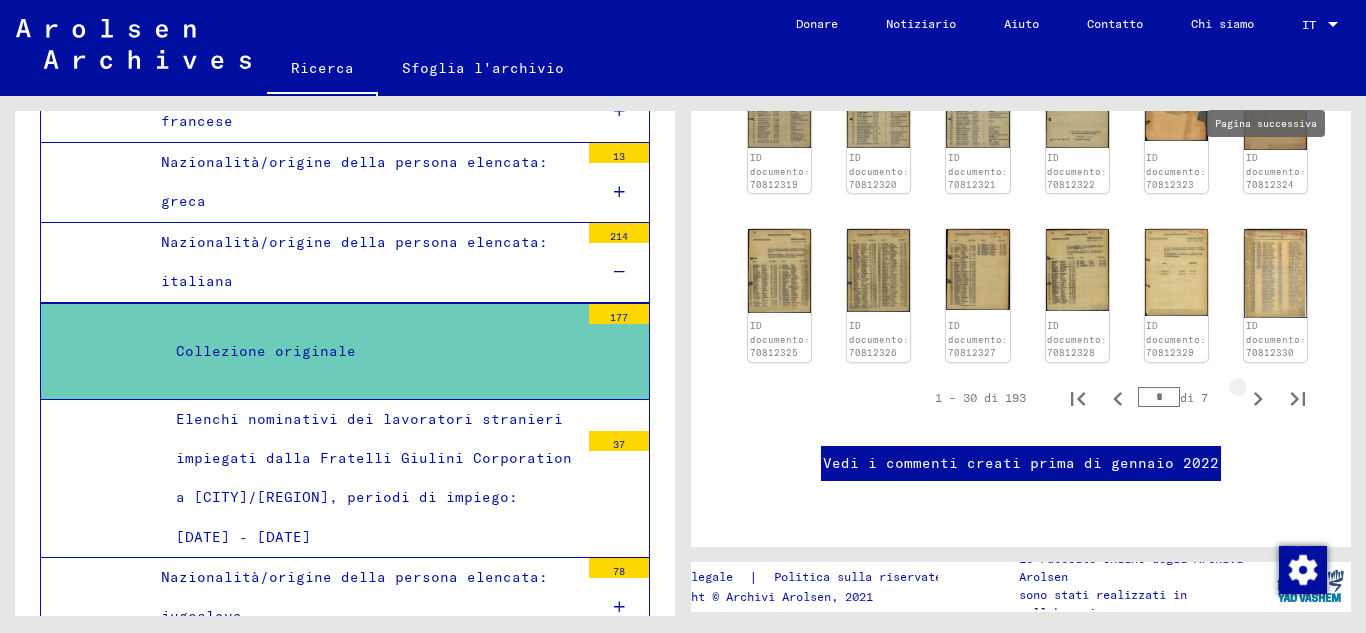 click 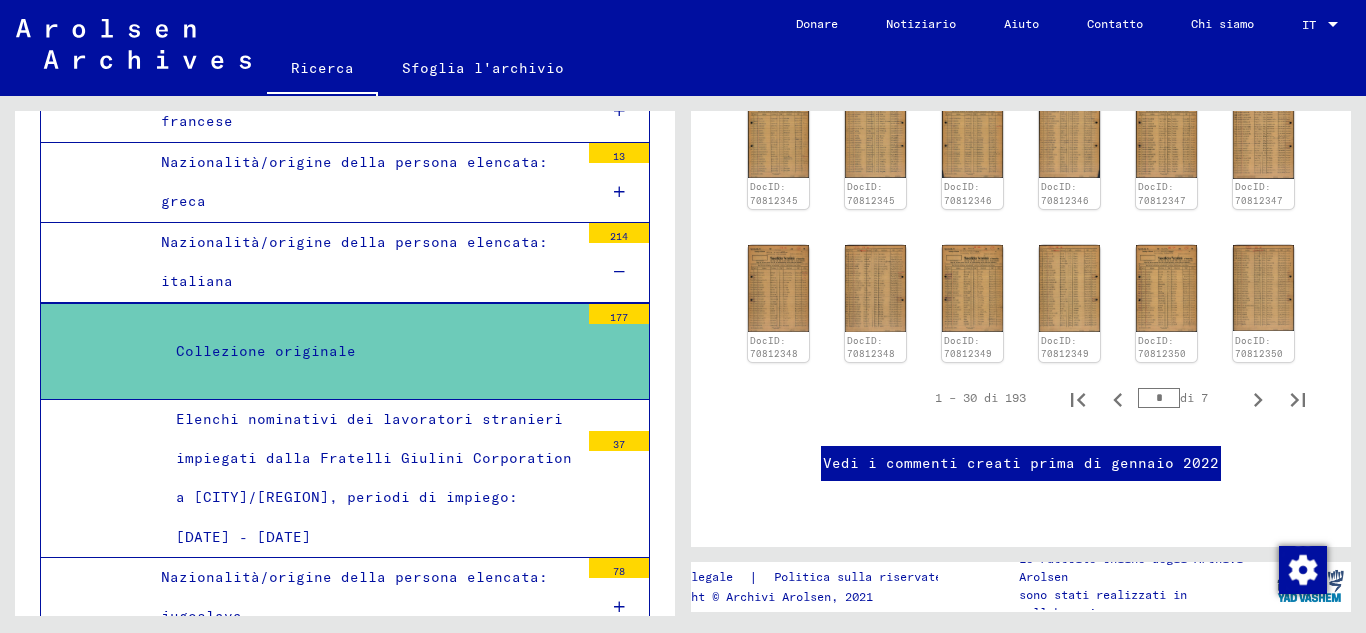 scroll, scrollTop: 1167, scrollLeft: 0, axis: vertical 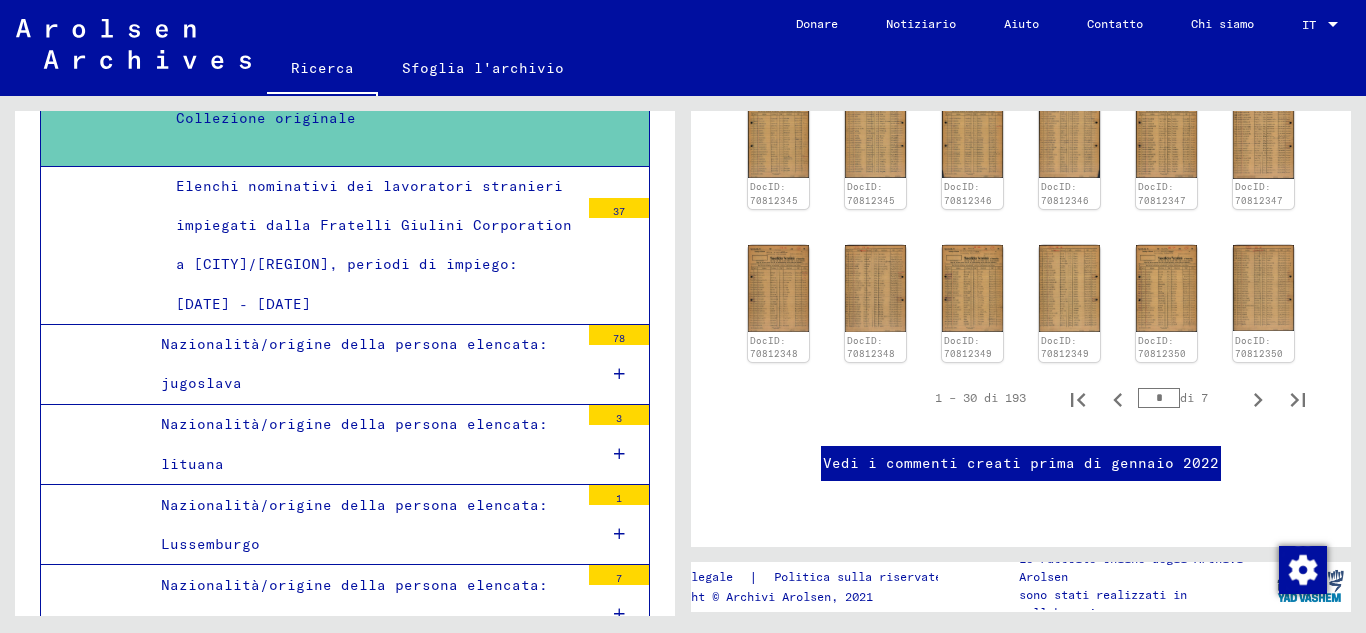 click on "Elenchi nominativi dei lavoratori stranieri impiegati dalla Fratelli Giulini Corporation a [CITY]/[REGION], periodi di impiego: [DATE] - [DATE]" at bounding box center (370, 245) 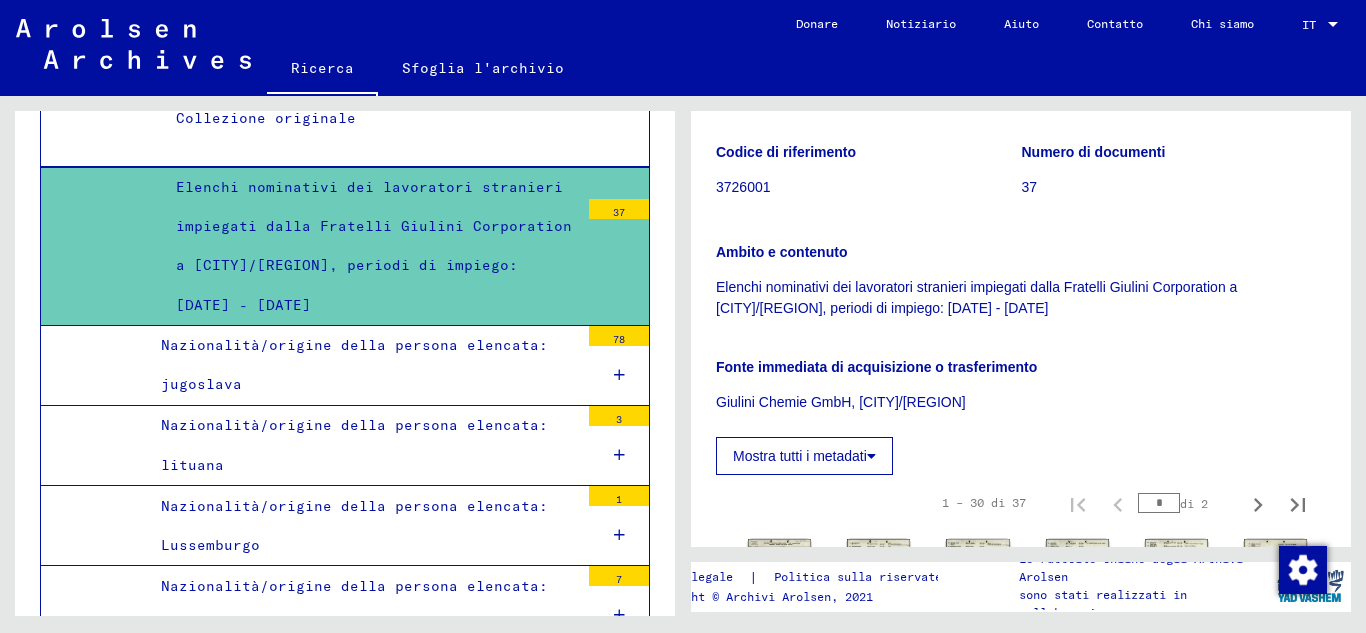 scroll, scrollTop: 467, scrollLeft: 0, axis: vertical 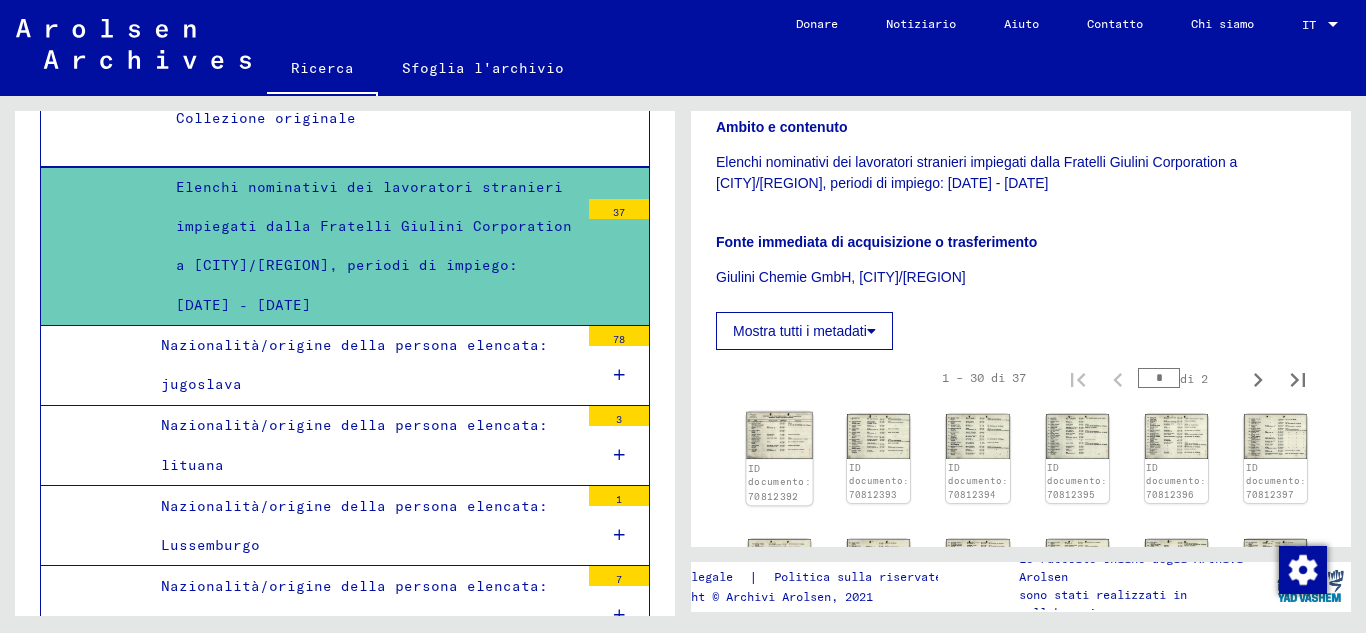 click 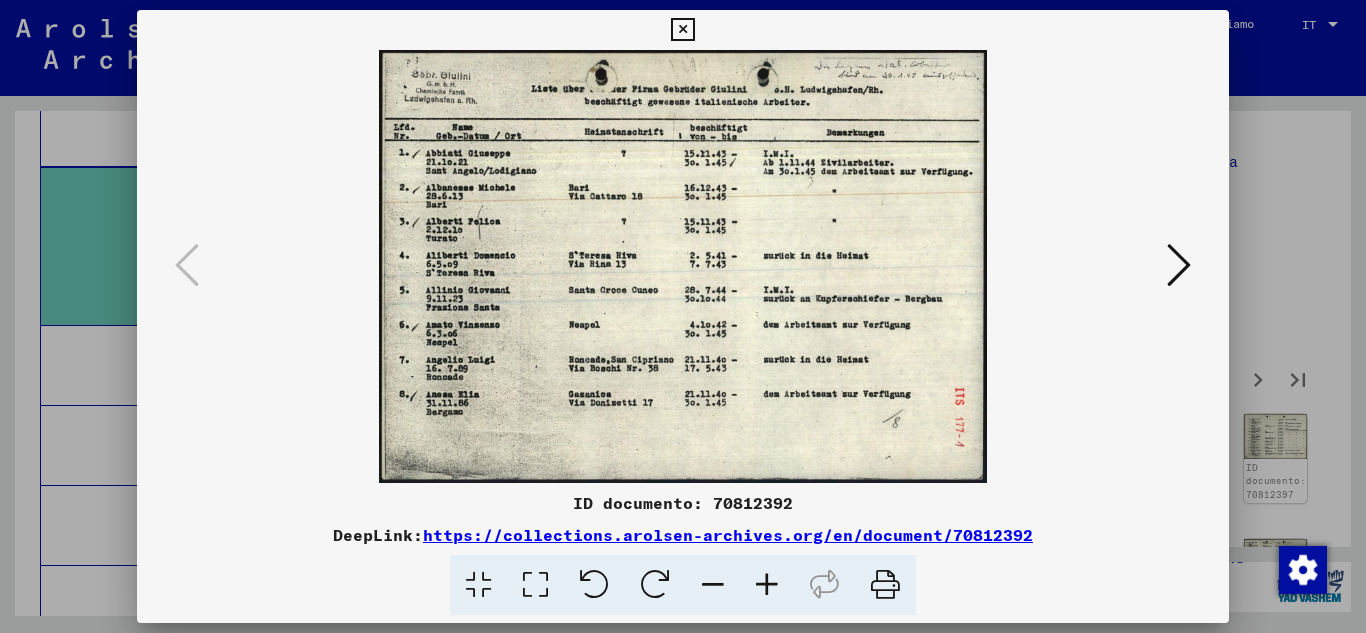 click at bounding box center (1179, 266) 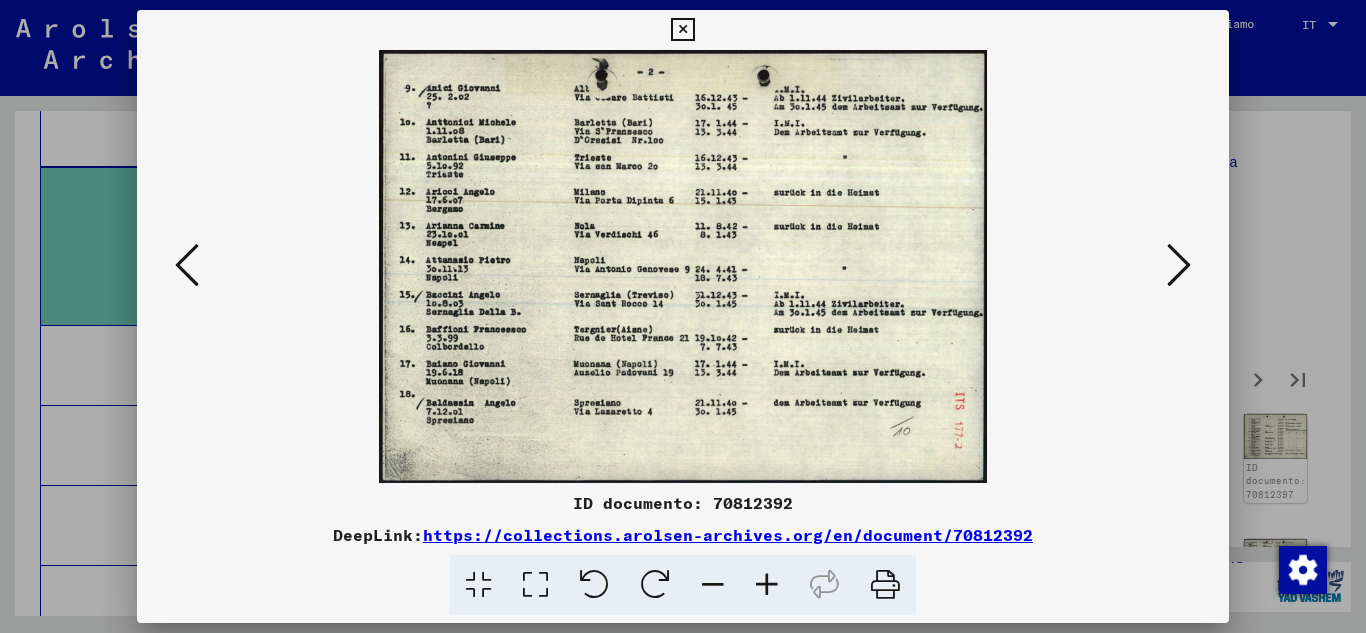 click at bounding box center [1179, 266] 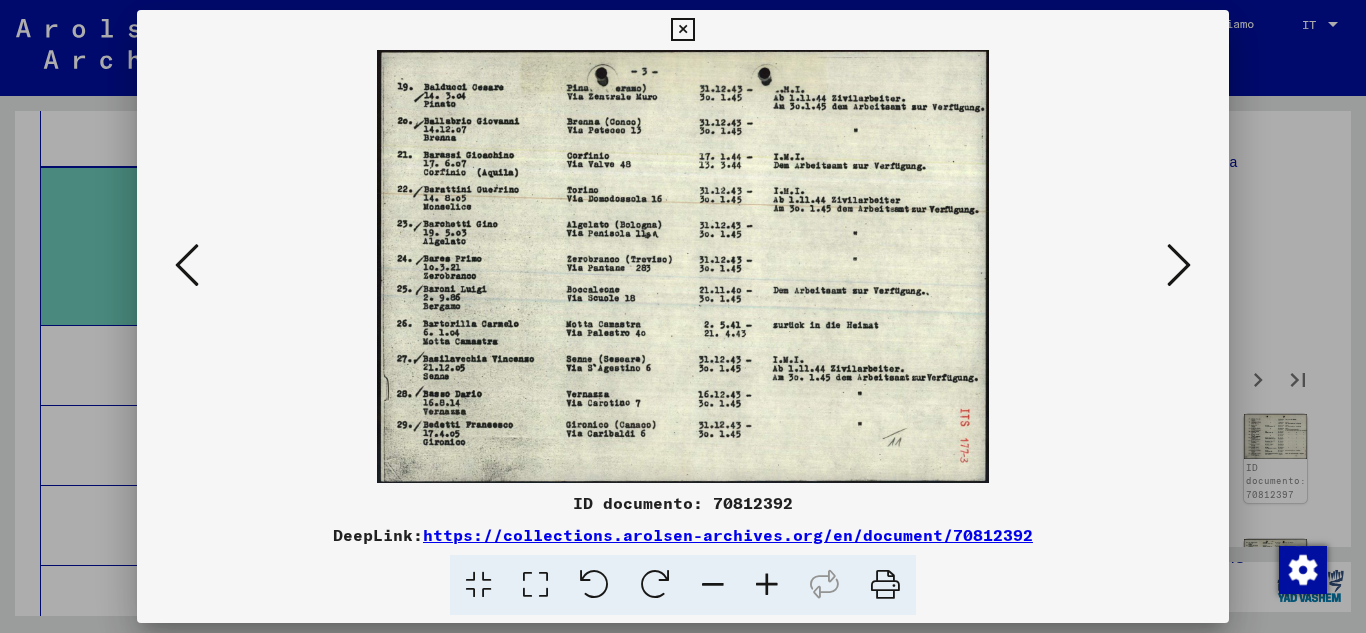 click at bounding box center (1179, 266) 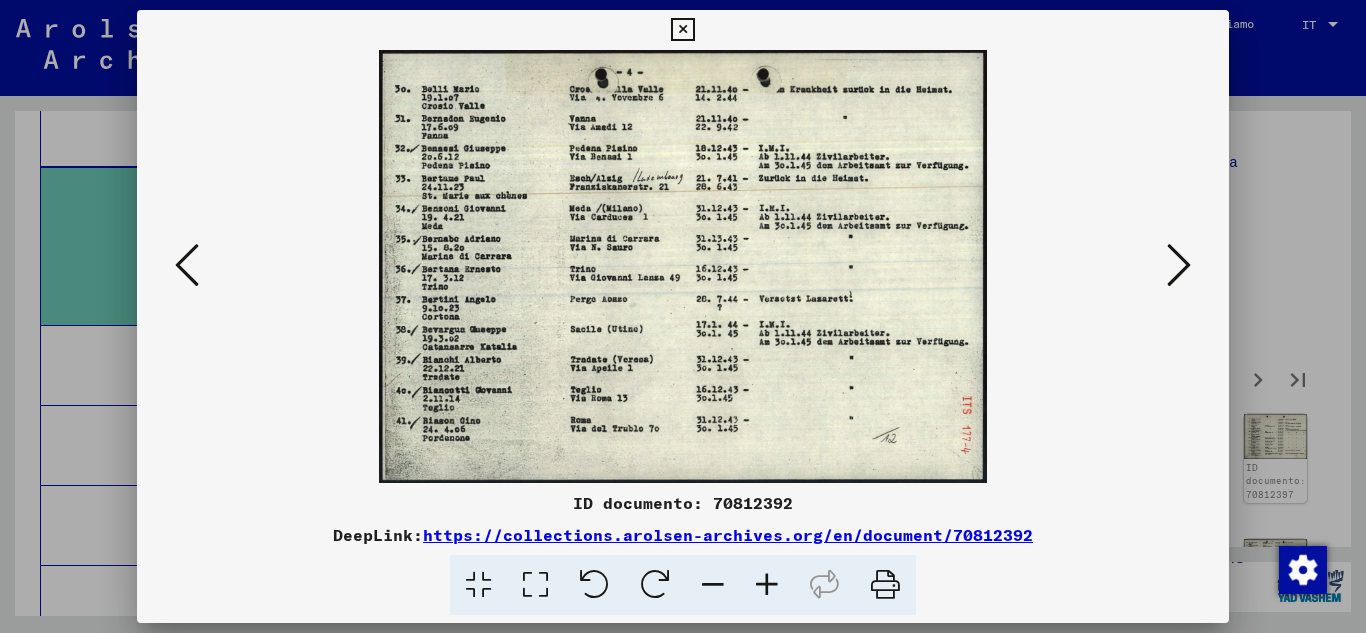click at bounding box center [1179, 266] 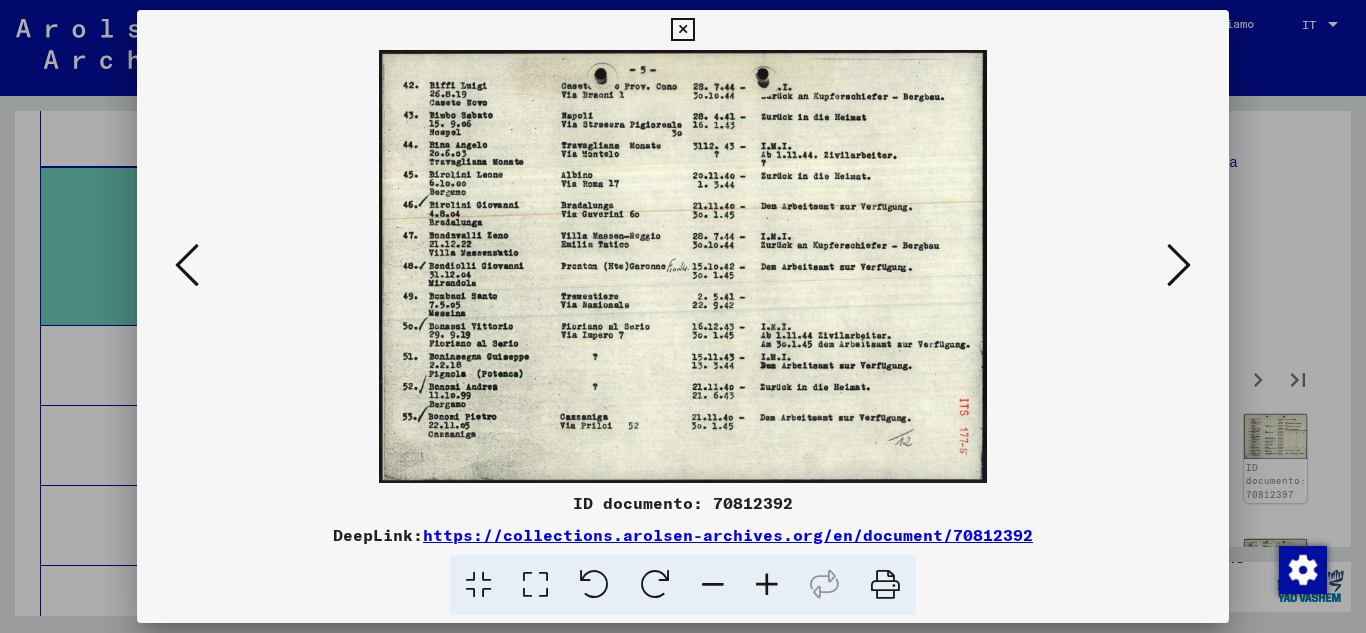 click at bounding box center (1179, 266) 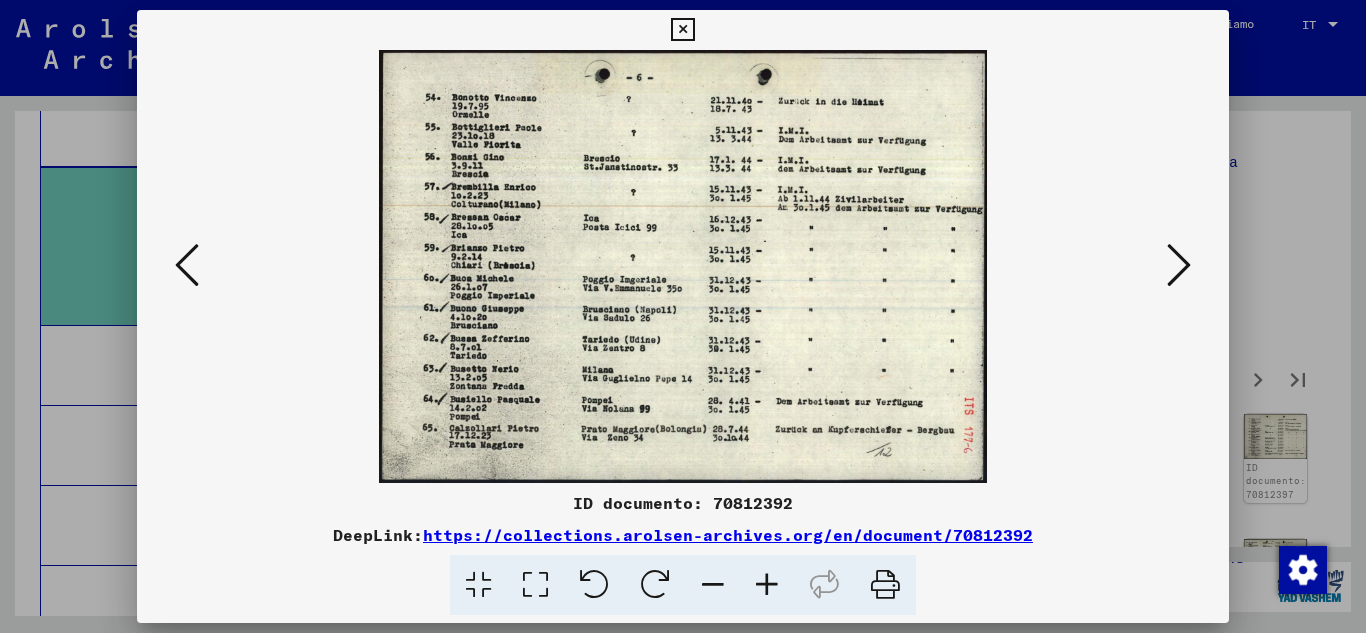 click at bounding box center [1179, 266] 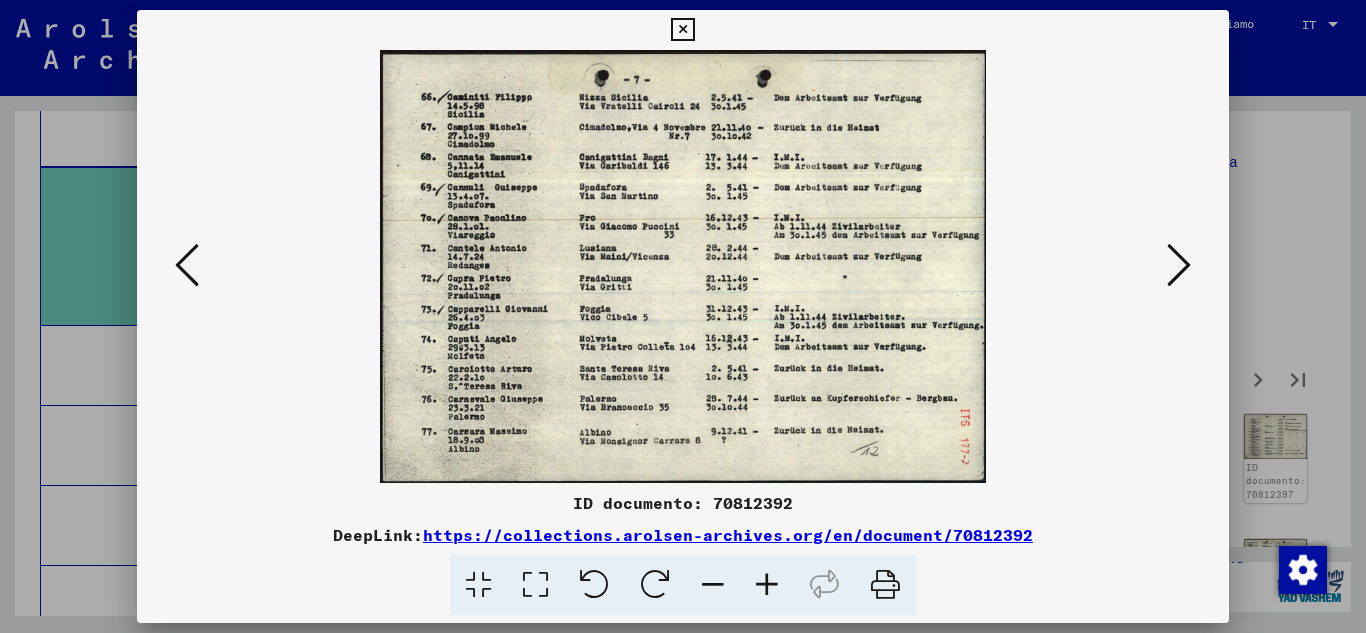 click at bounding box center [1179, 266] 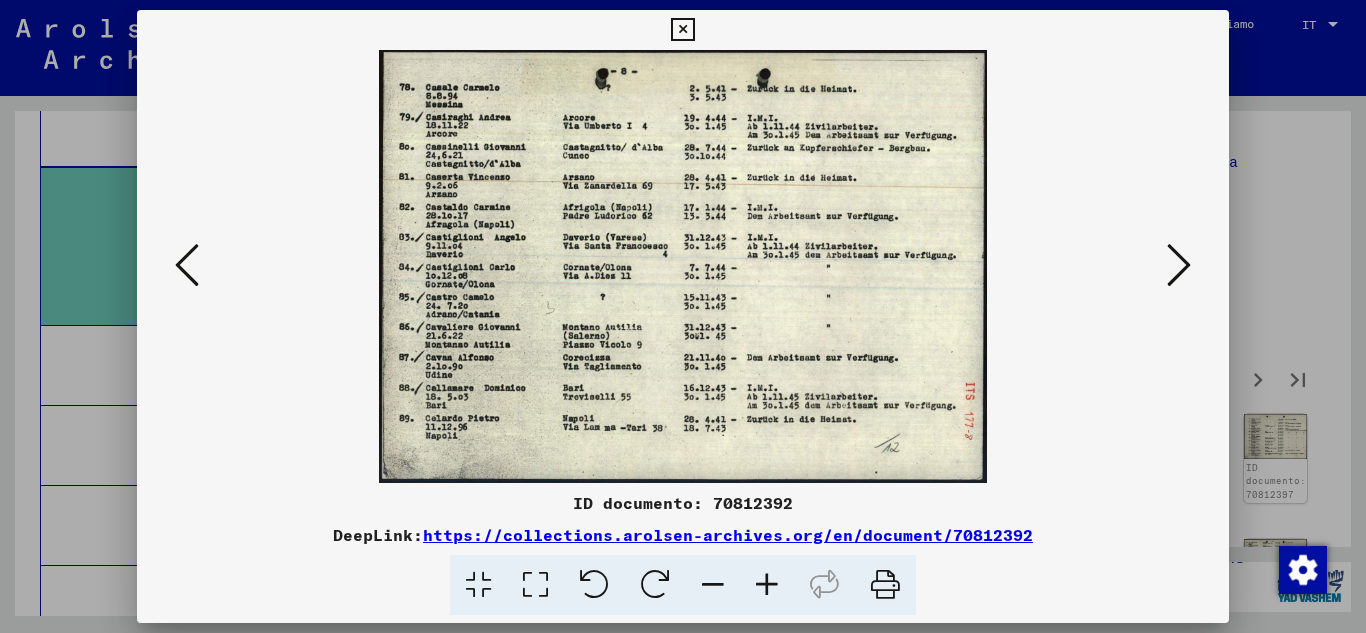 click at bounding box center [1179, 266] 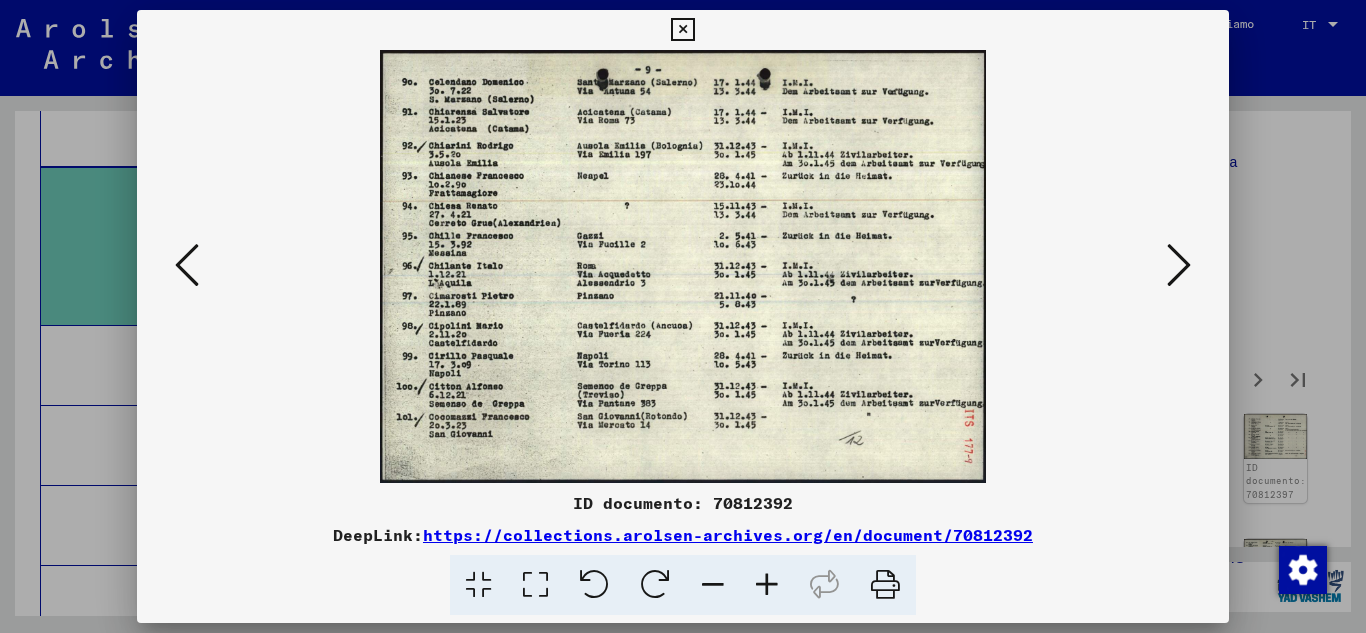click at bounding box center (1179, 266) 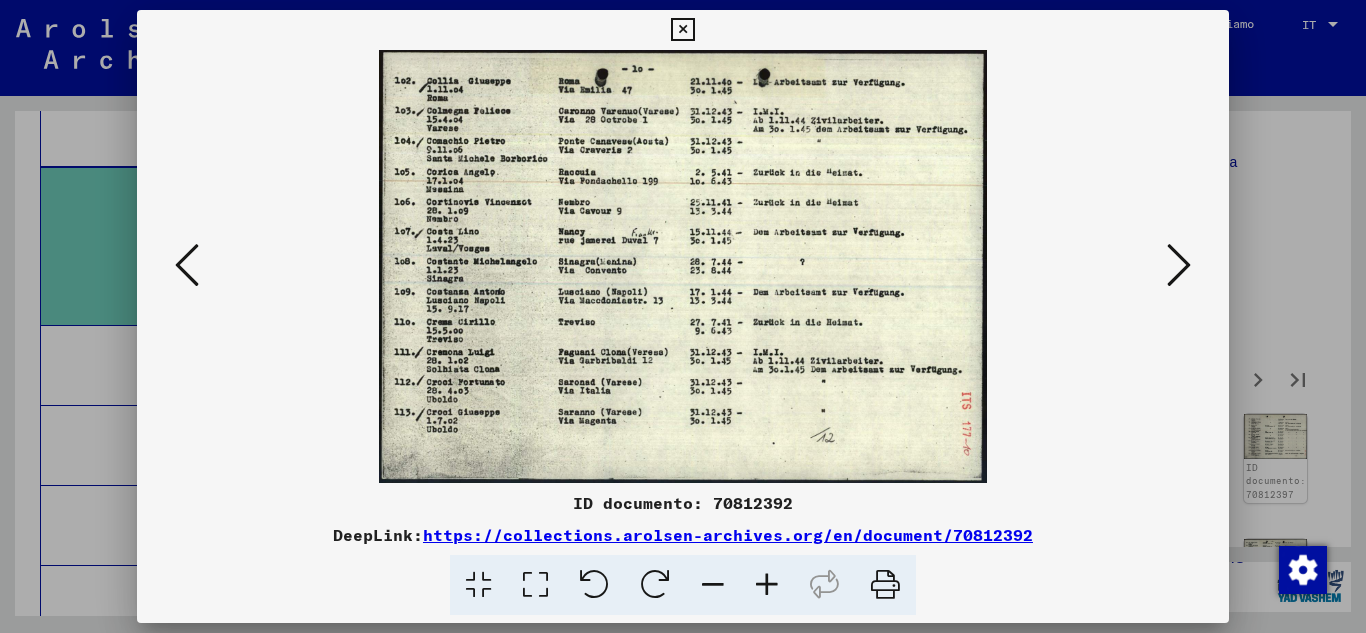 click at bounding box center (1179, 266) 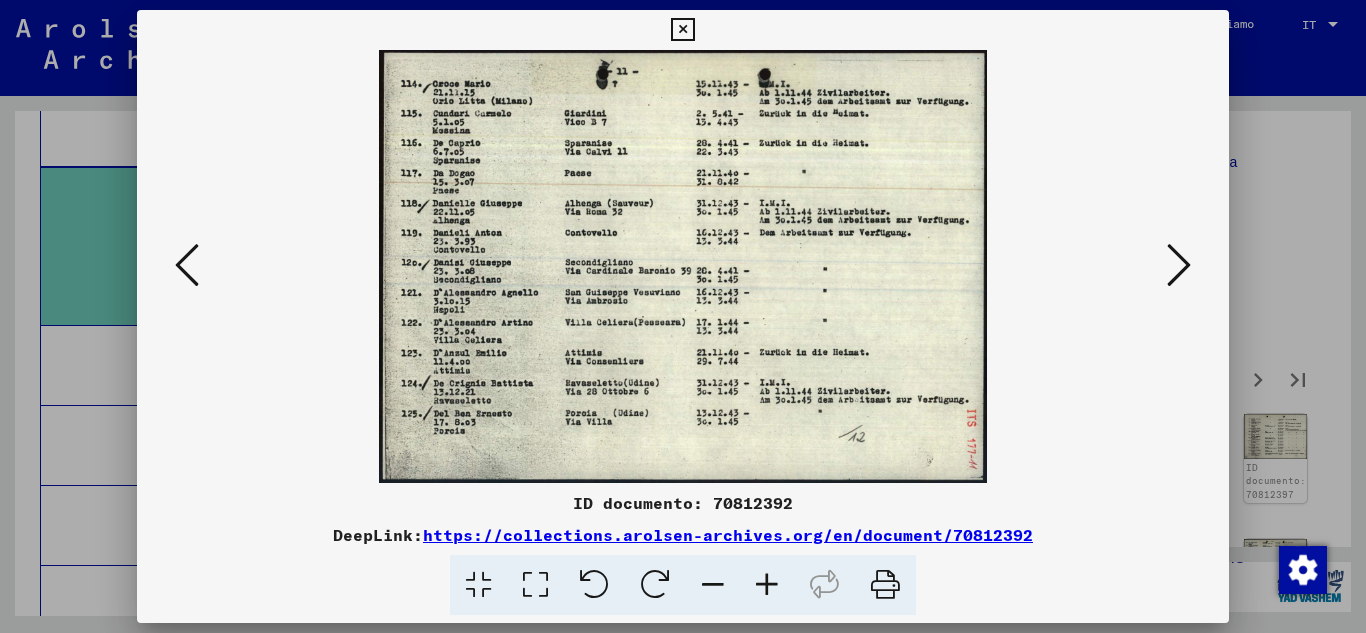click at bounding box center (1179, 266) 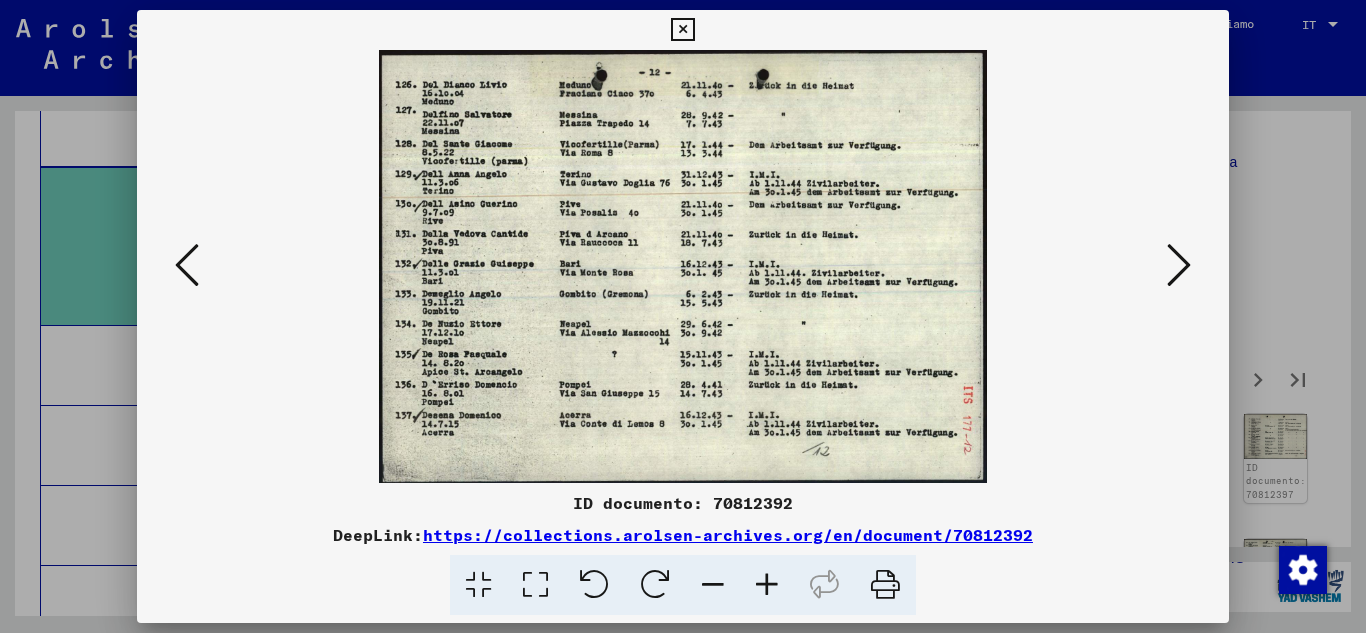 click at bounding box center (1179, 266) 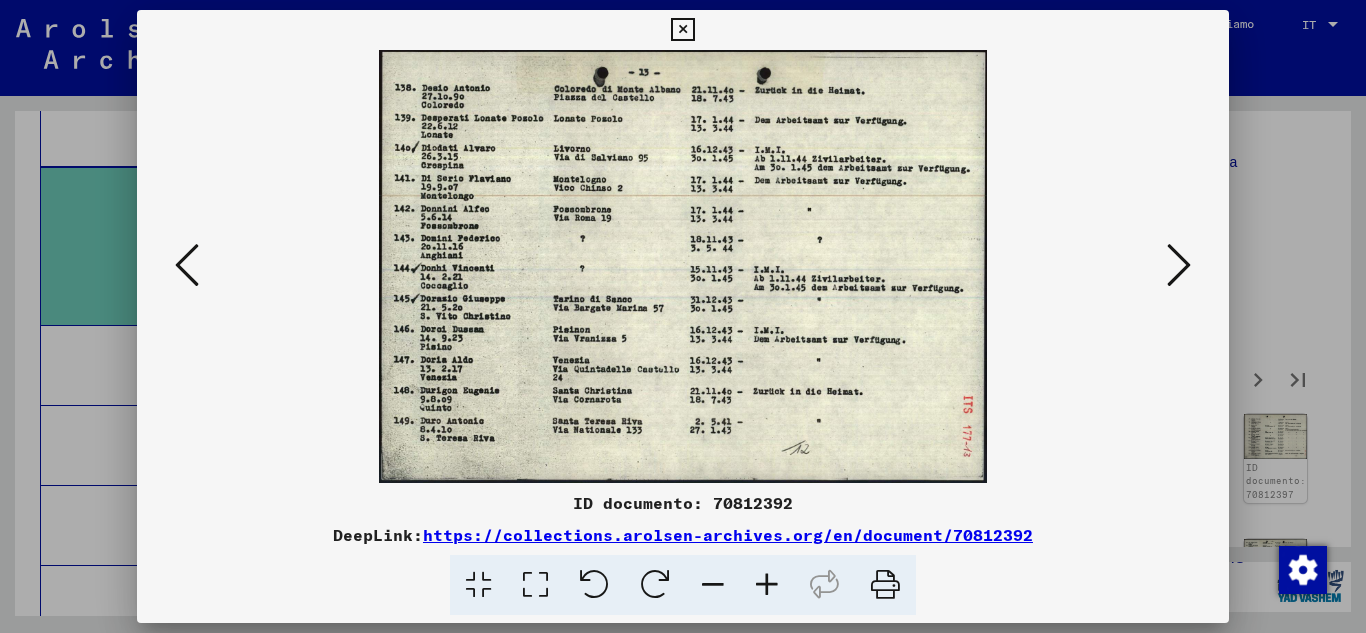 click at bounding box center [1179, 266] 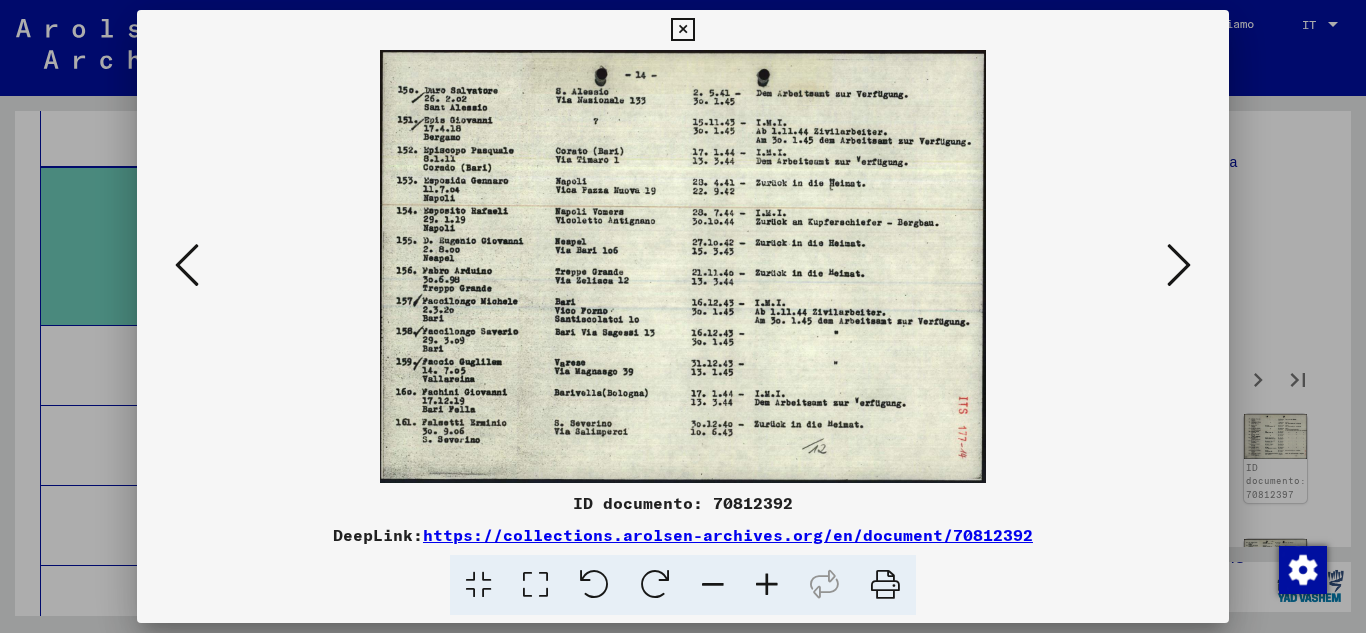 click at bounding box center (1179, 266) 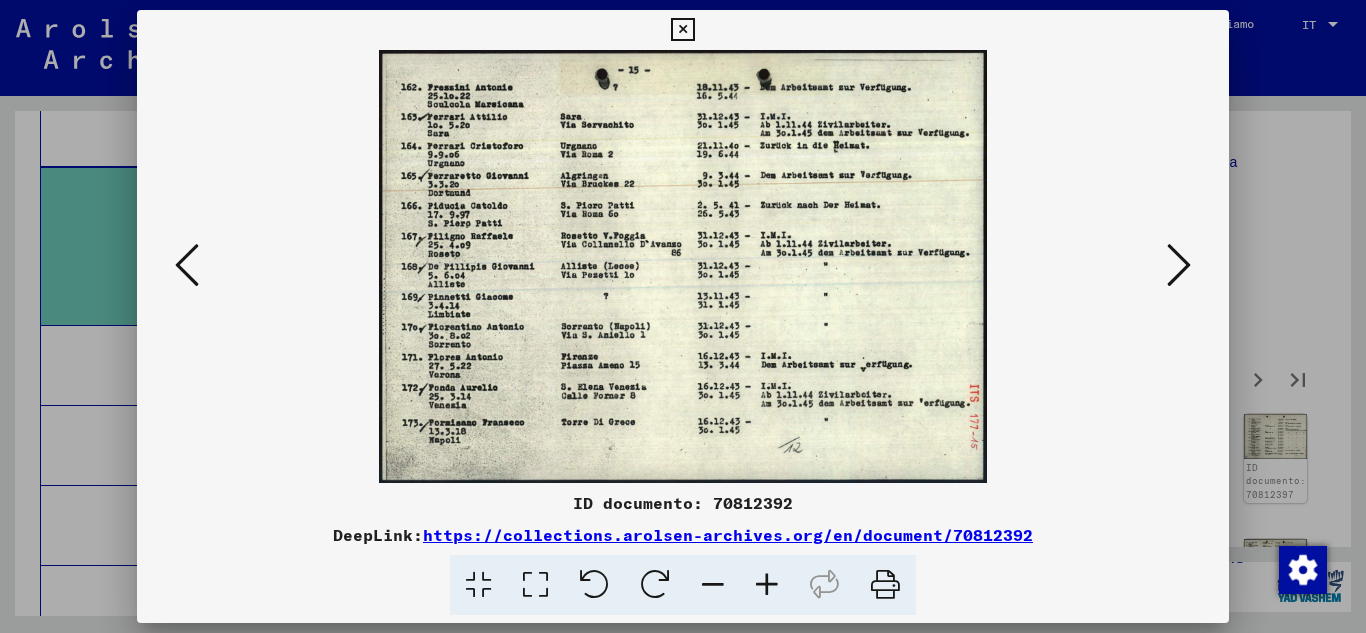 click at bounding box center (1179, 266) 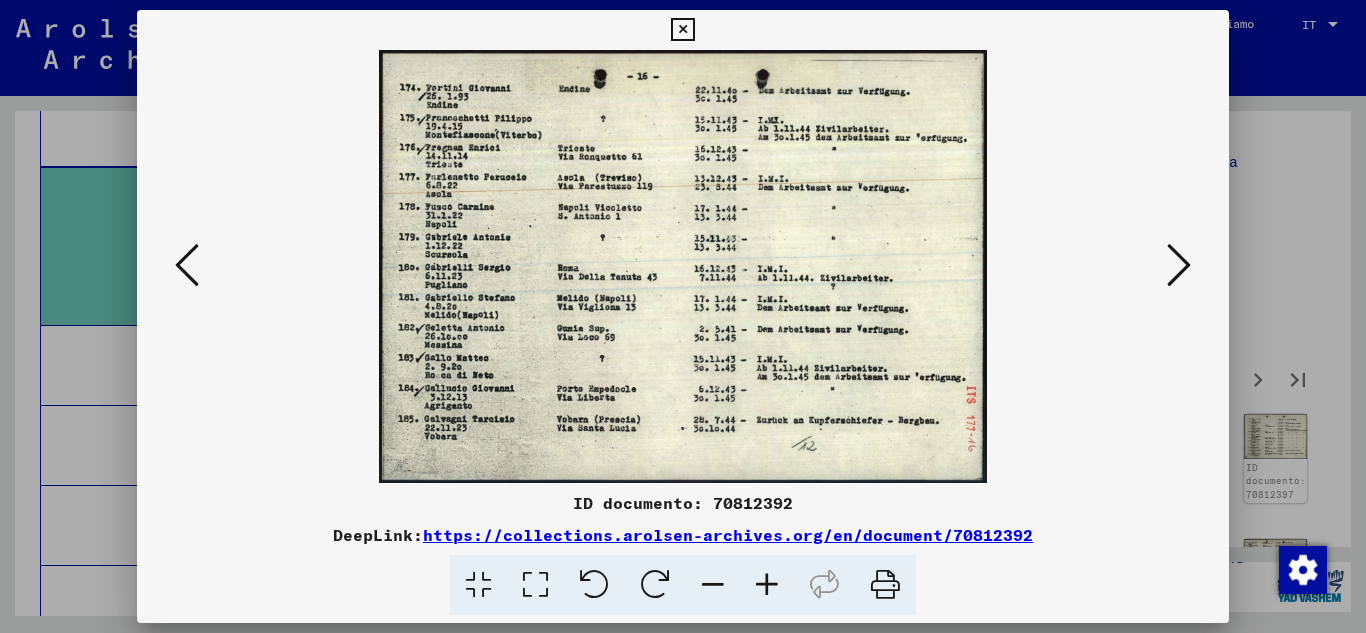 click at bounding box center (1179, 266) 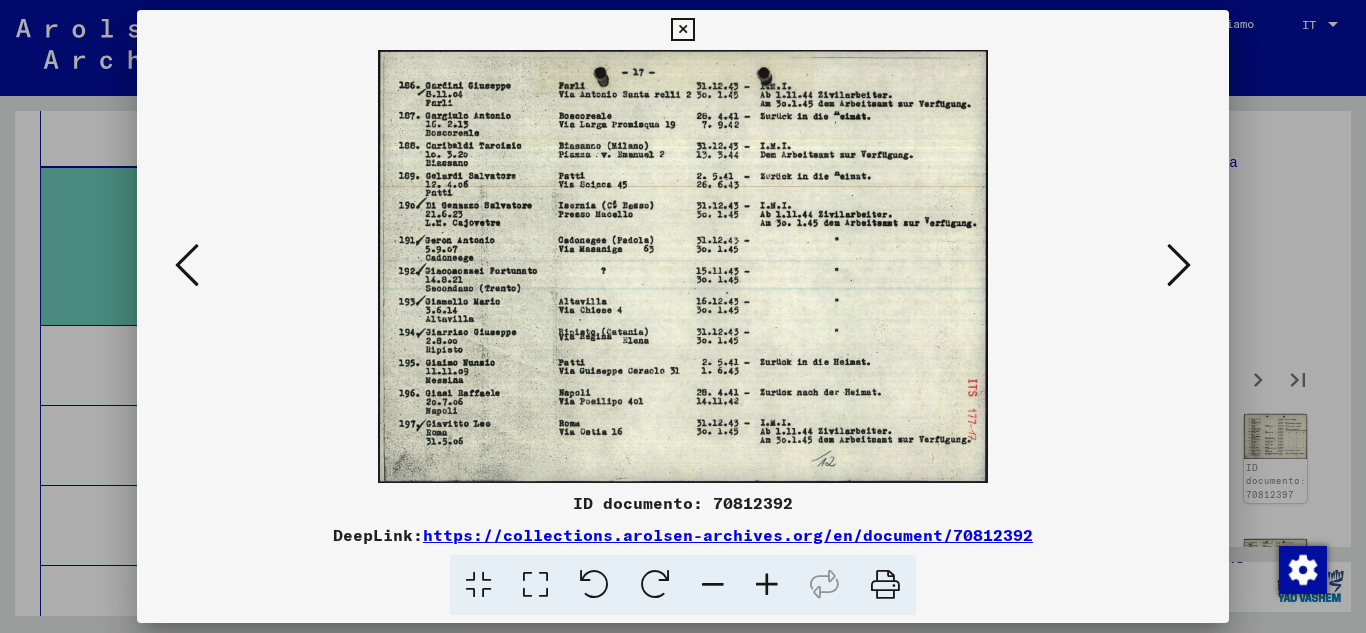 click at bounding box center (1179, 266) 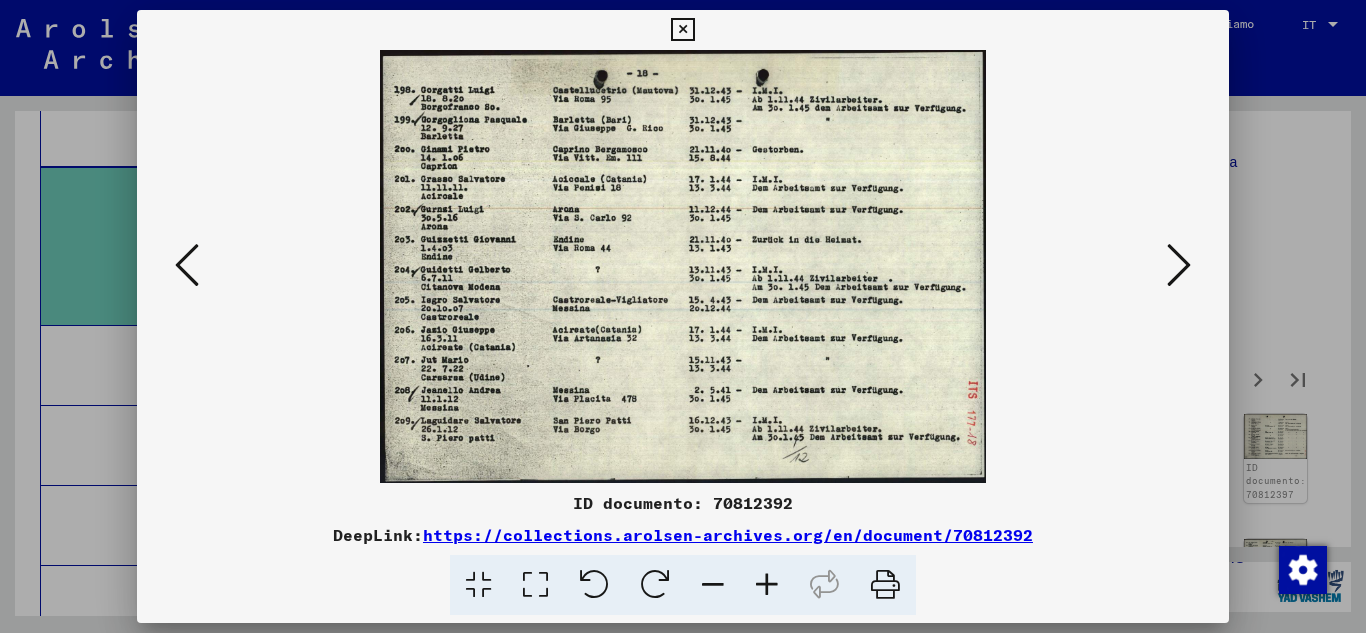 click at bounding box center [1179, 266] 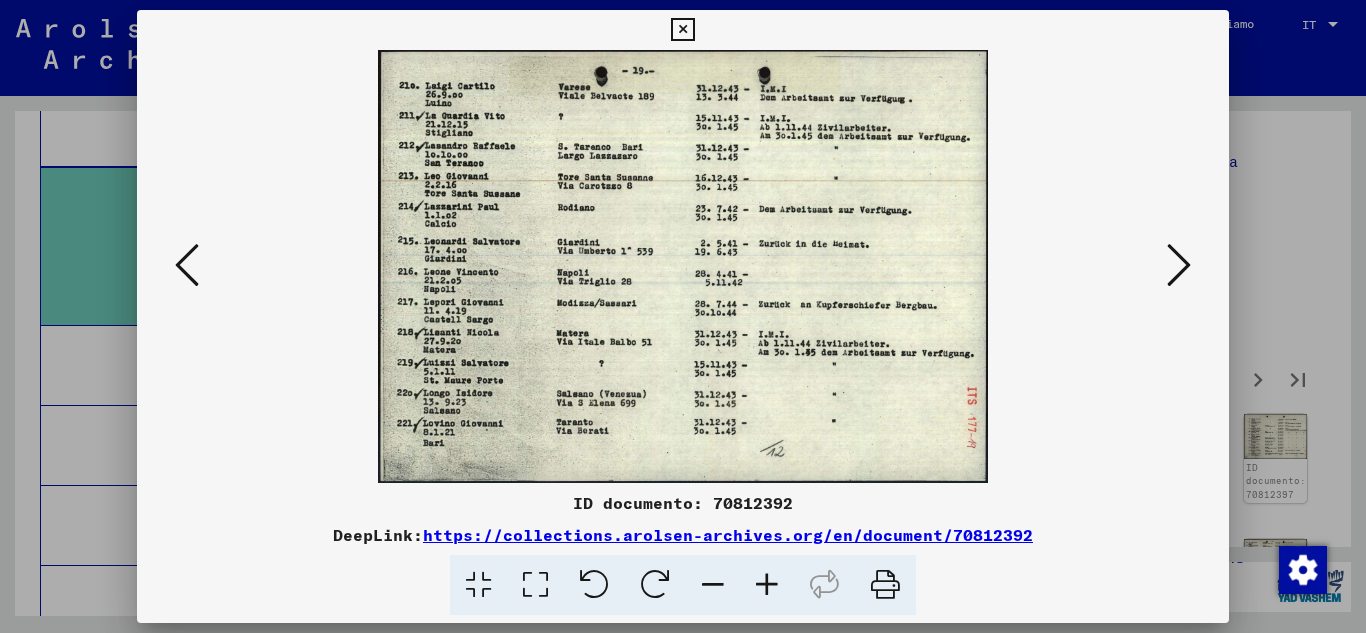 click at bounding box center (1179, 266) 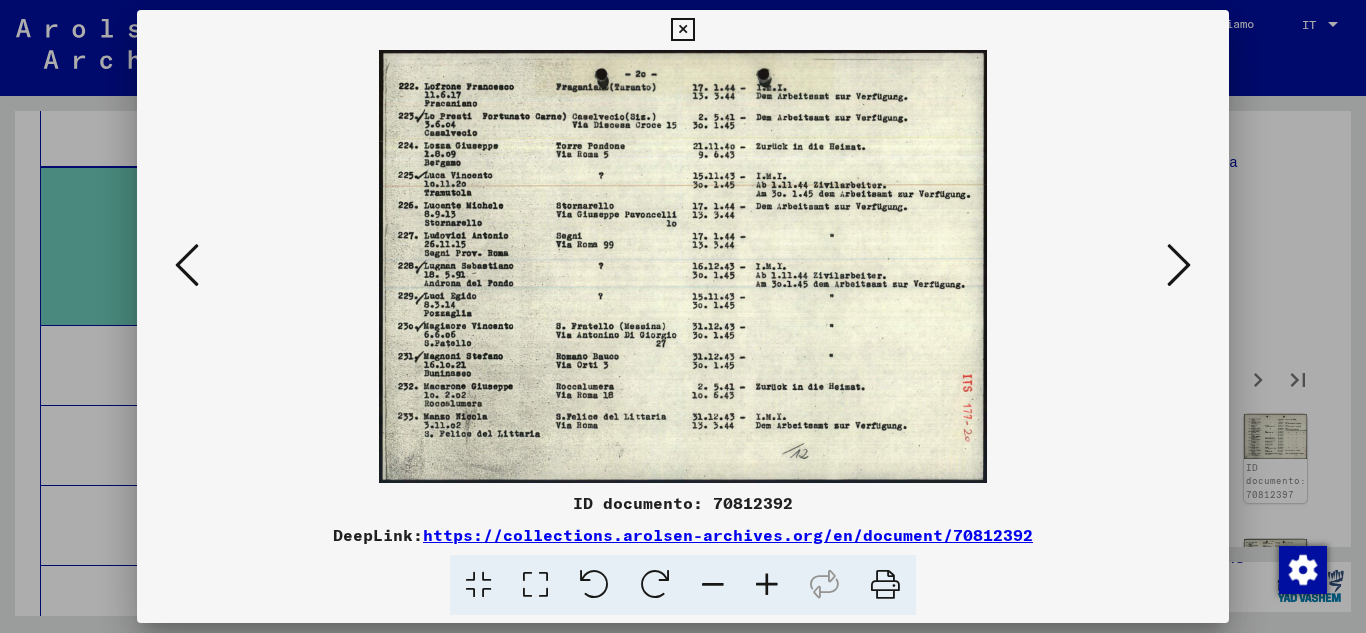 click at bounding box center [1179, 266] 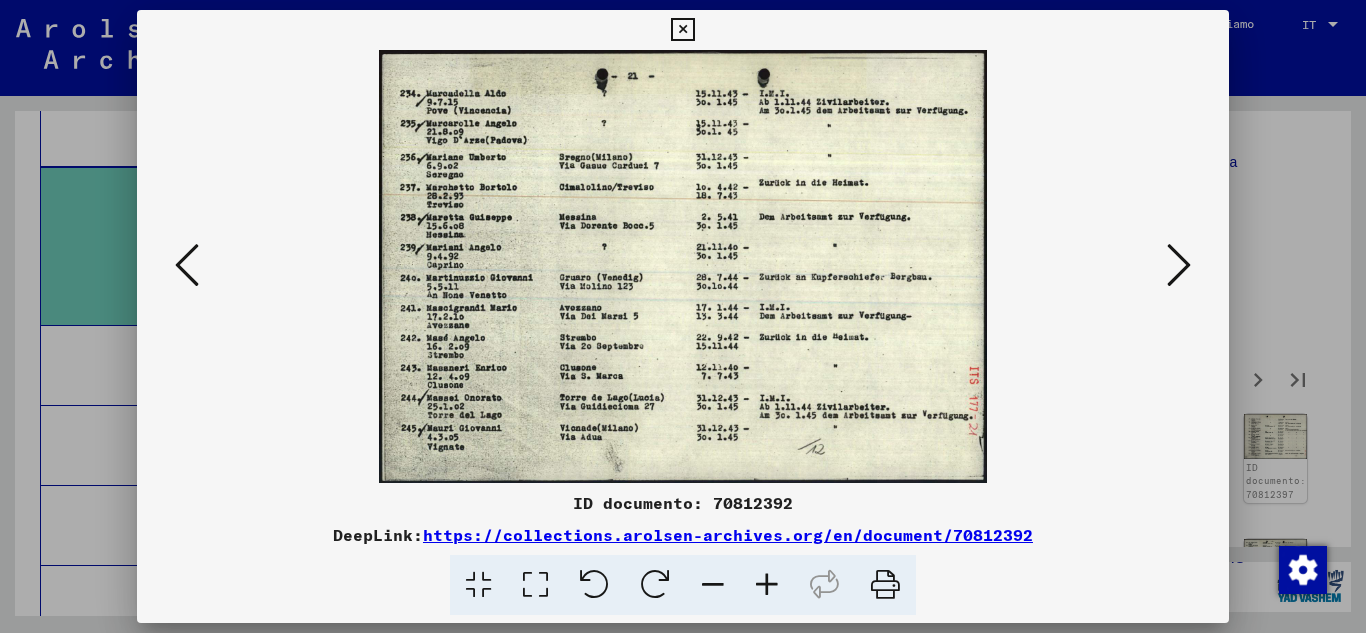 click at bounding box center [1179, 266] 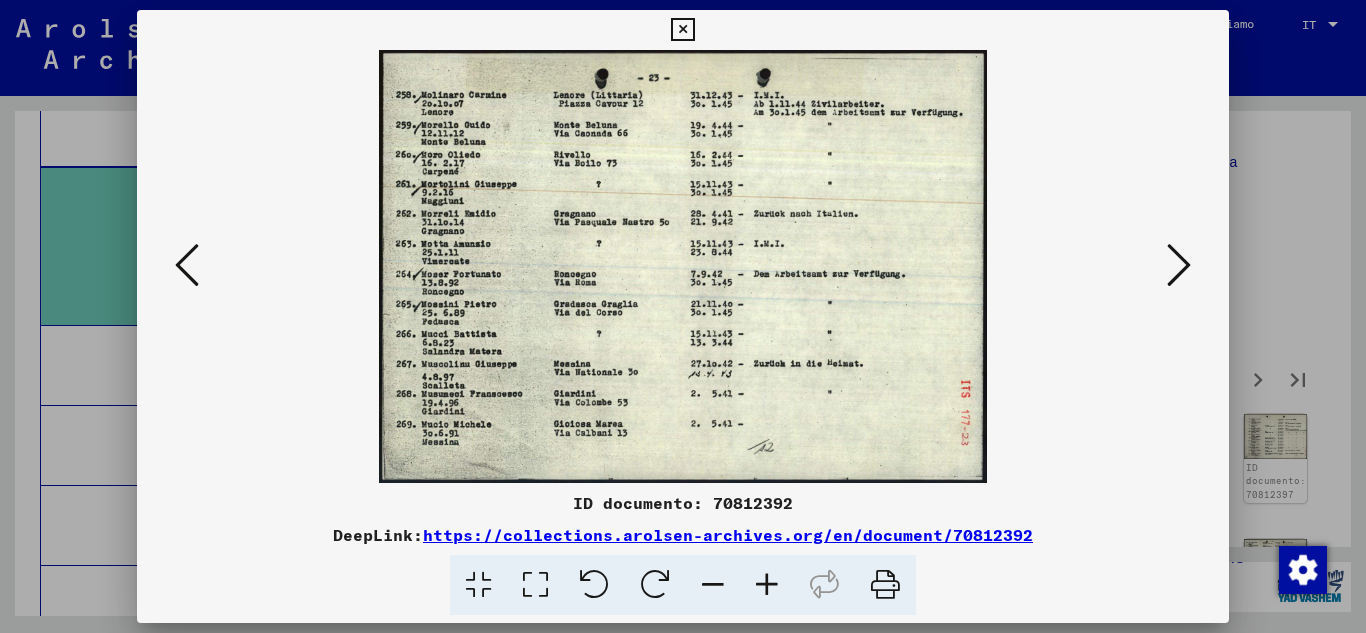 click at bounding box center (1179, 266) 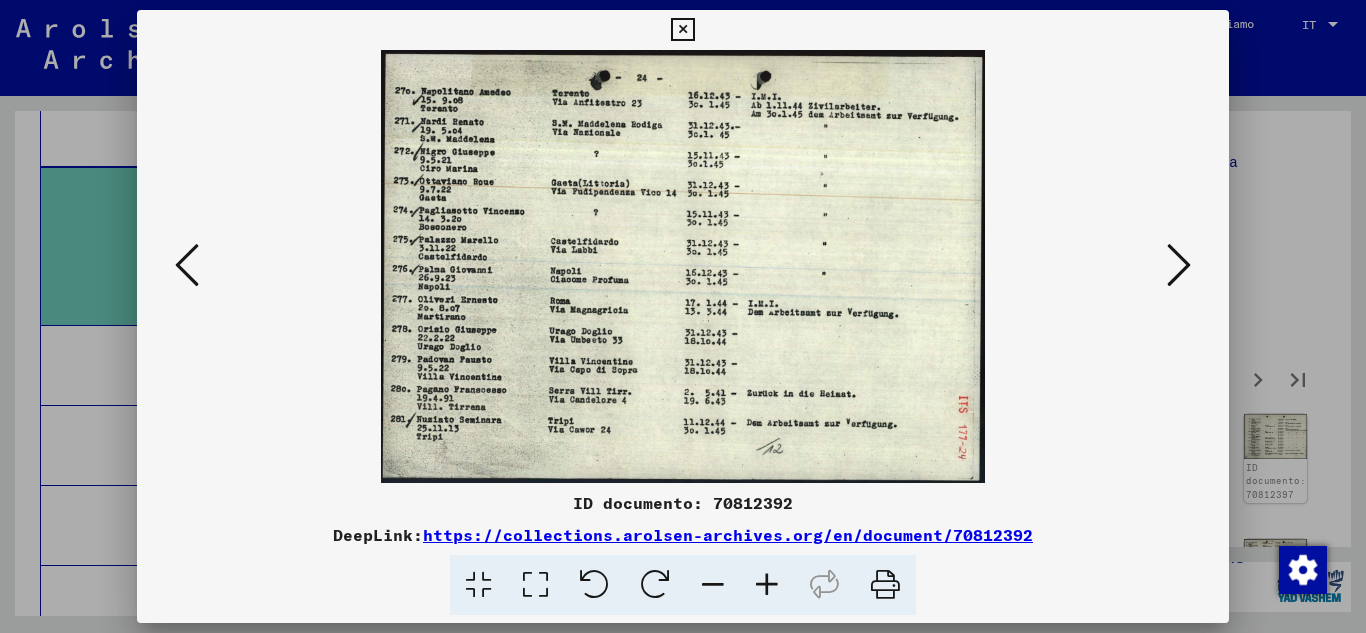 click at bounding box center (1179, 266) 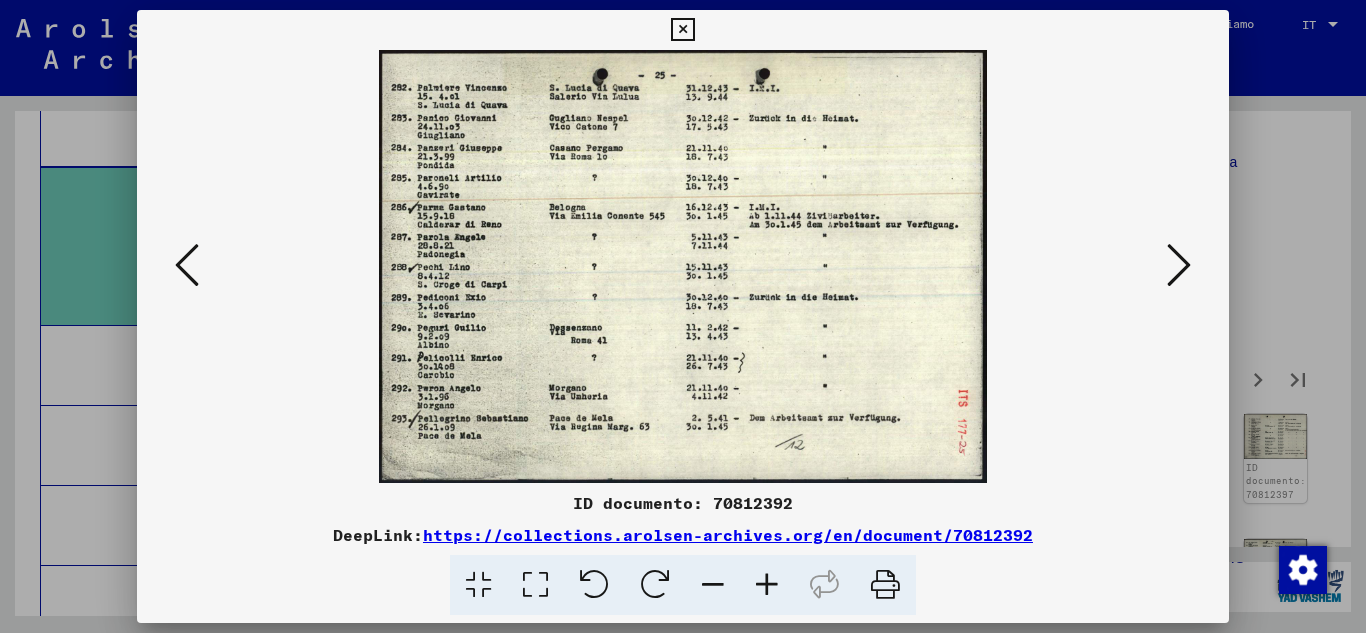 click at bounding box center [1179, 266] 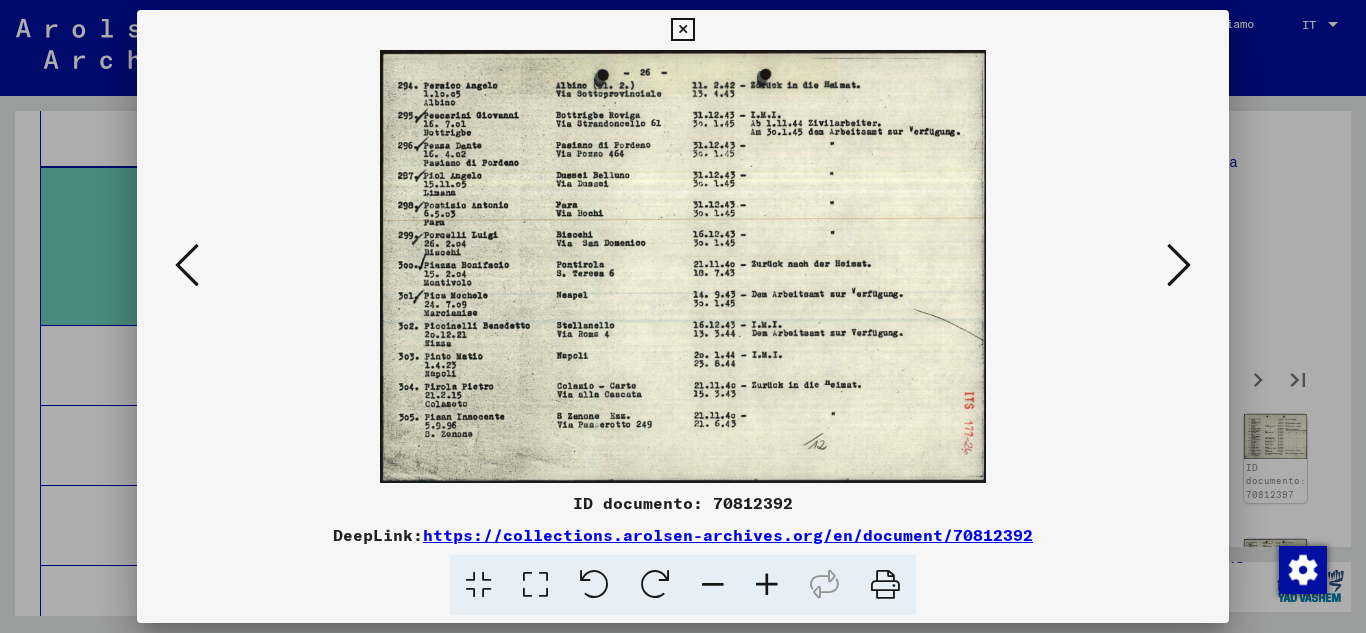 click at bounding box center (1179, 266) 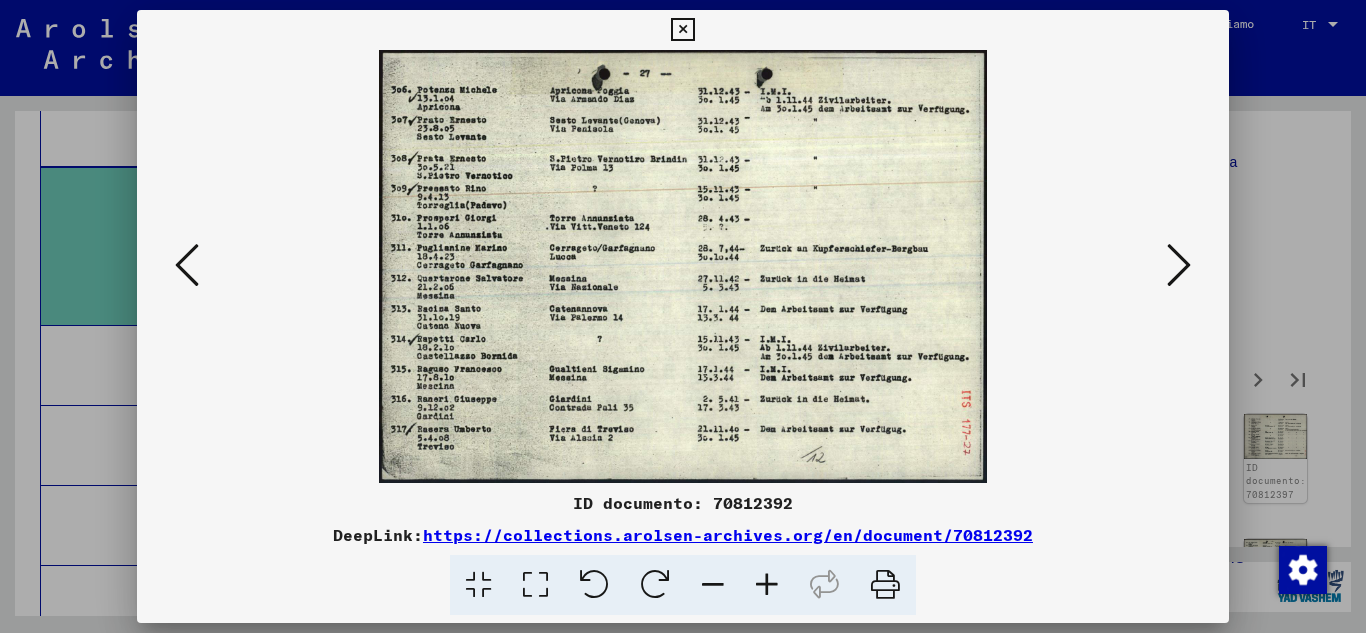 click at bounding box center (1179, 266) 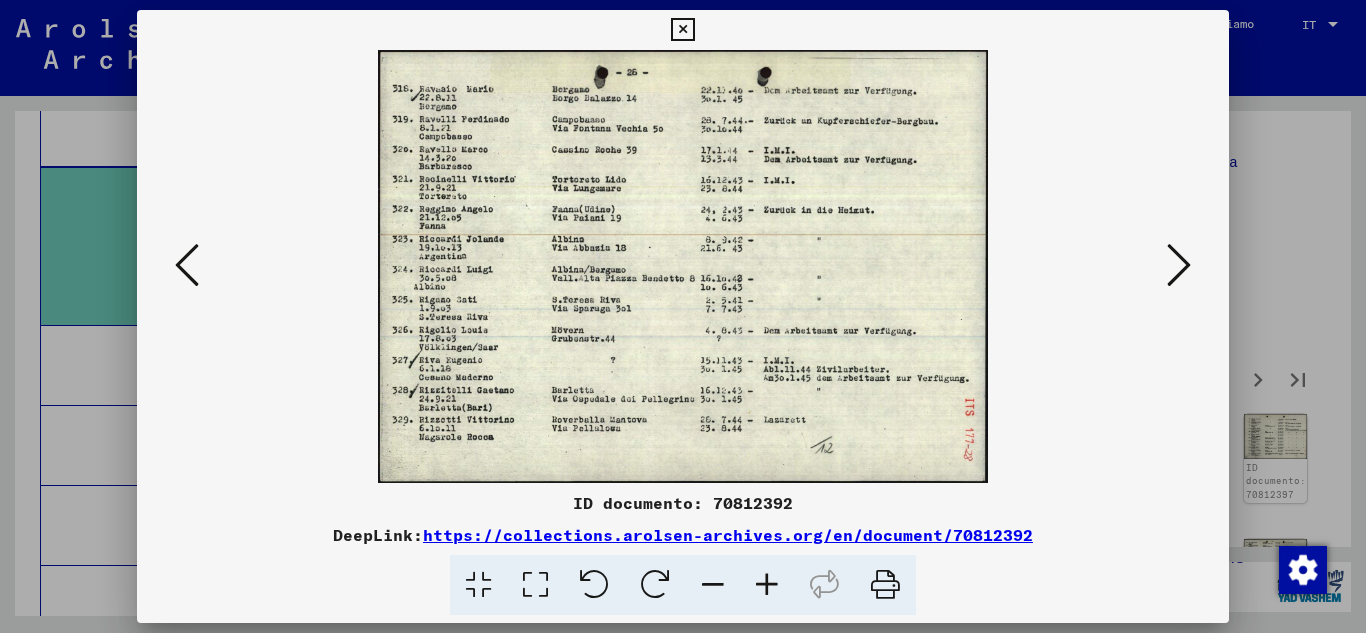 click at bounding box center [1179, 266] 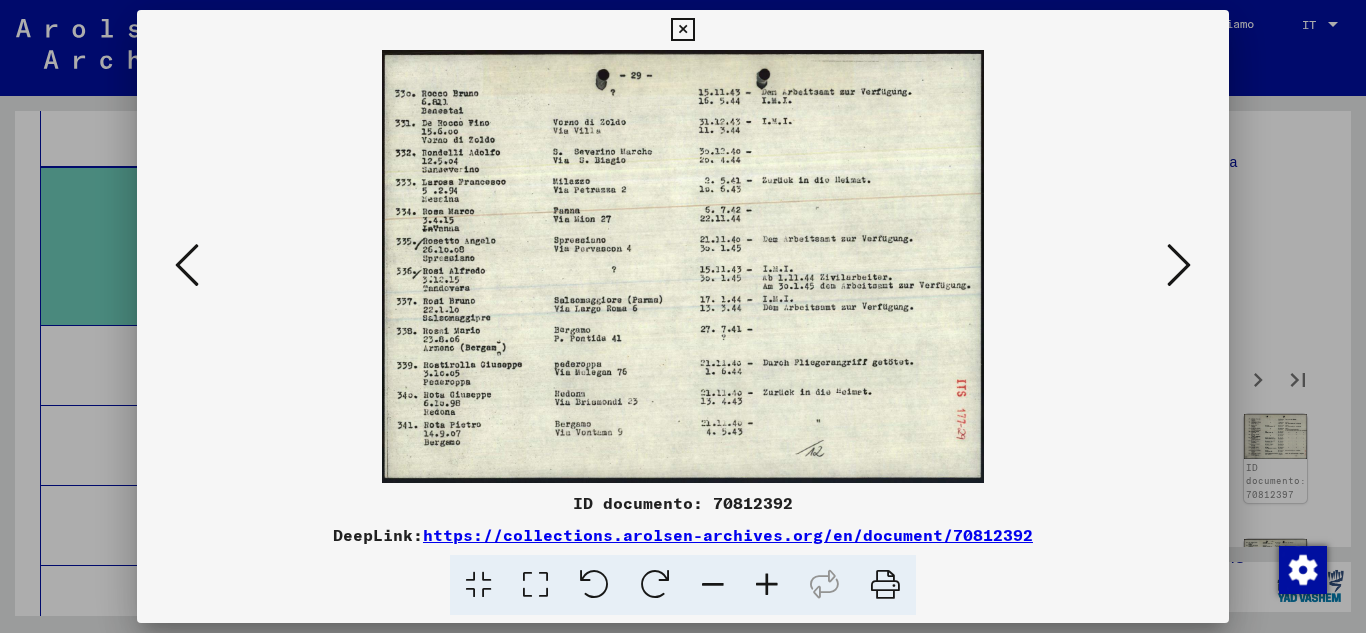 click at bounding box center (1179, 266) 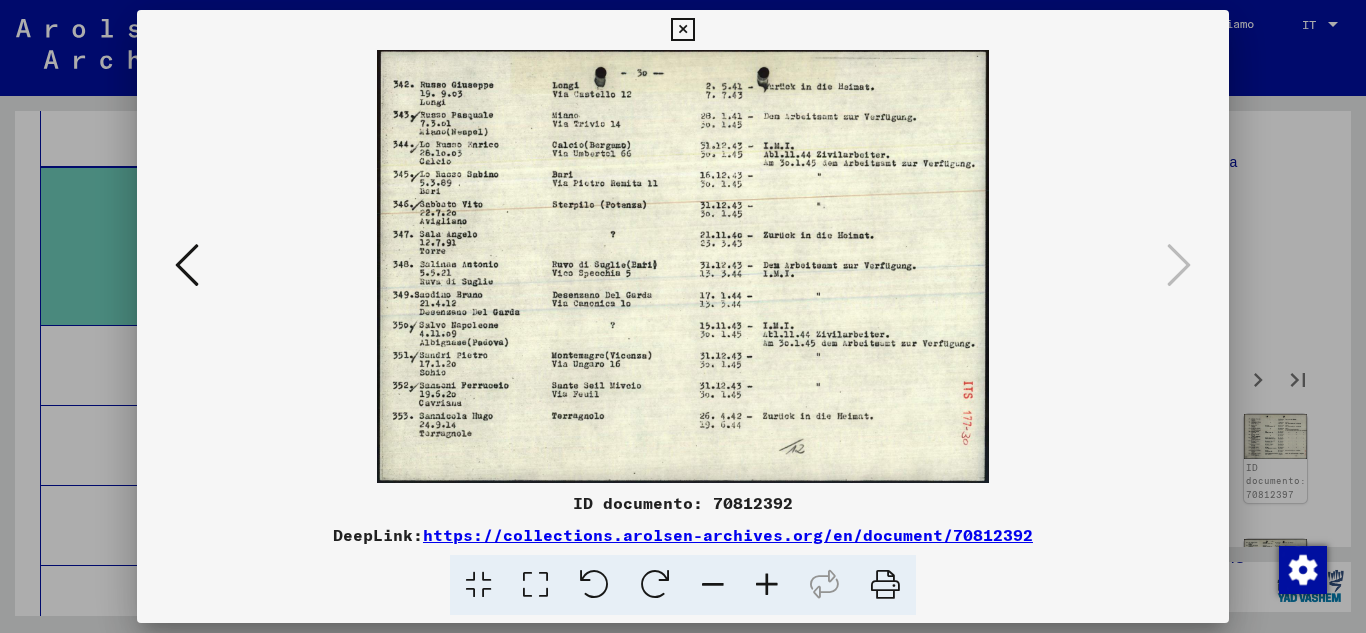 click at bounding box center (682, 30) 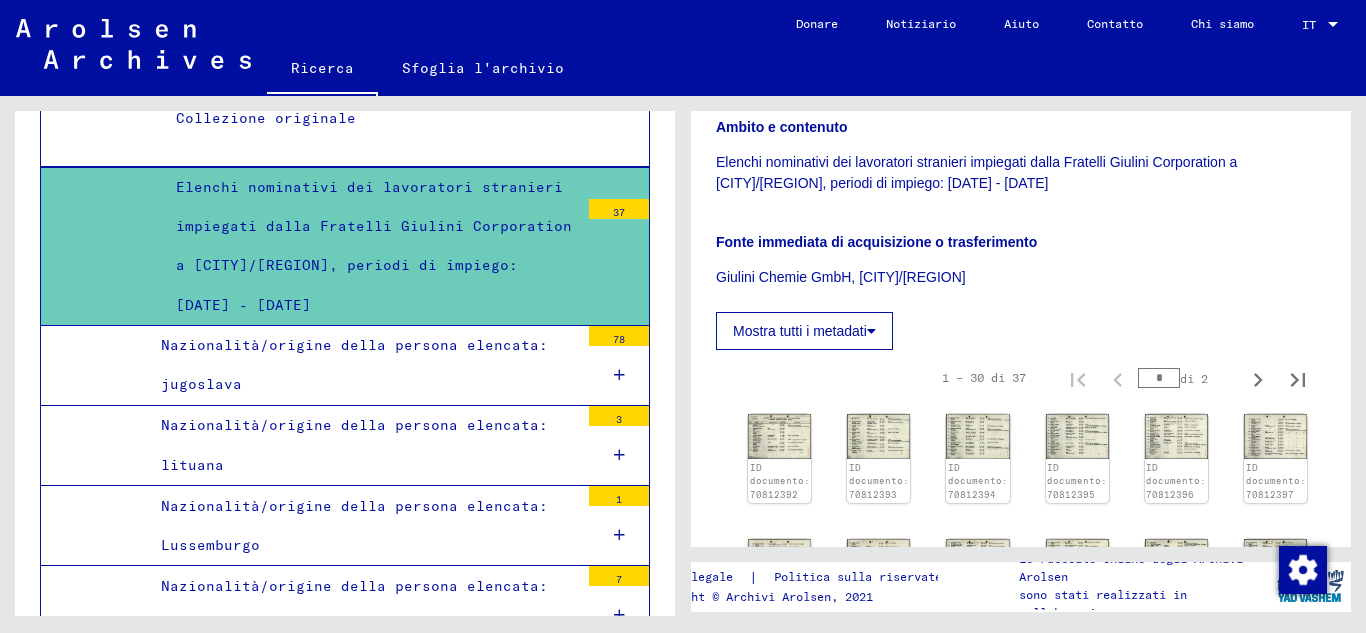 scroll, scrollTop: 3898, scrollLeft: 0, axis: vertical 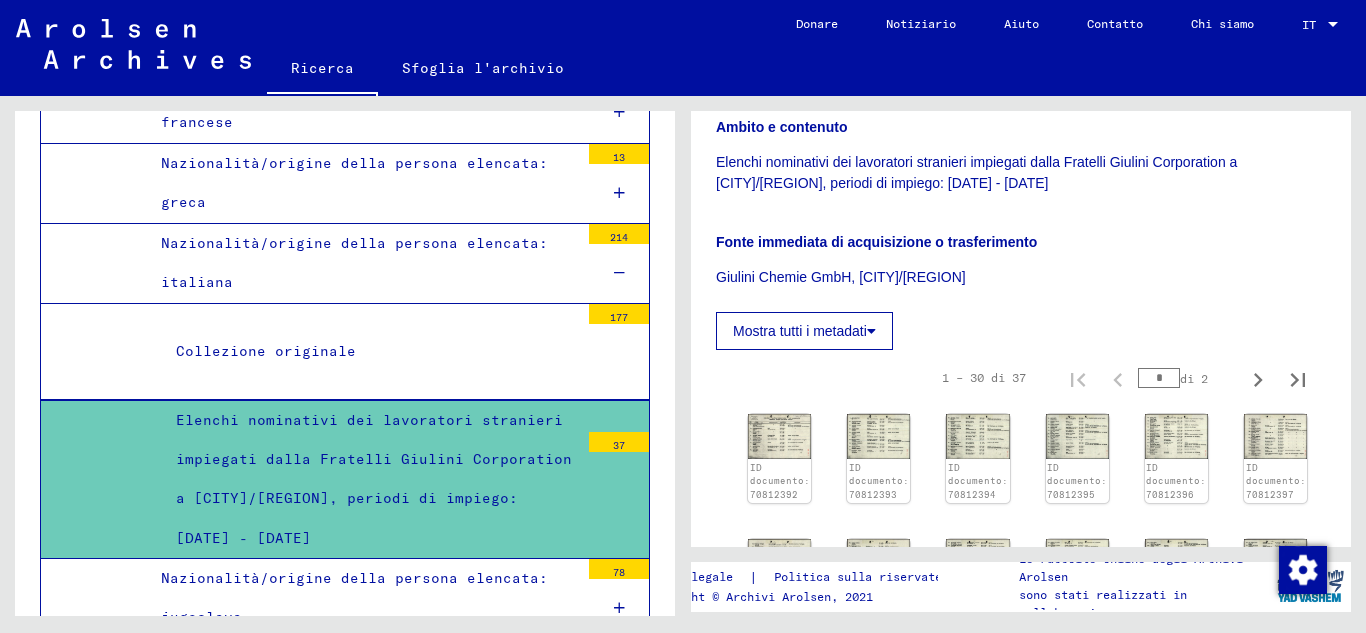 click on "Collezione originale" at bounding box center (370, 351) 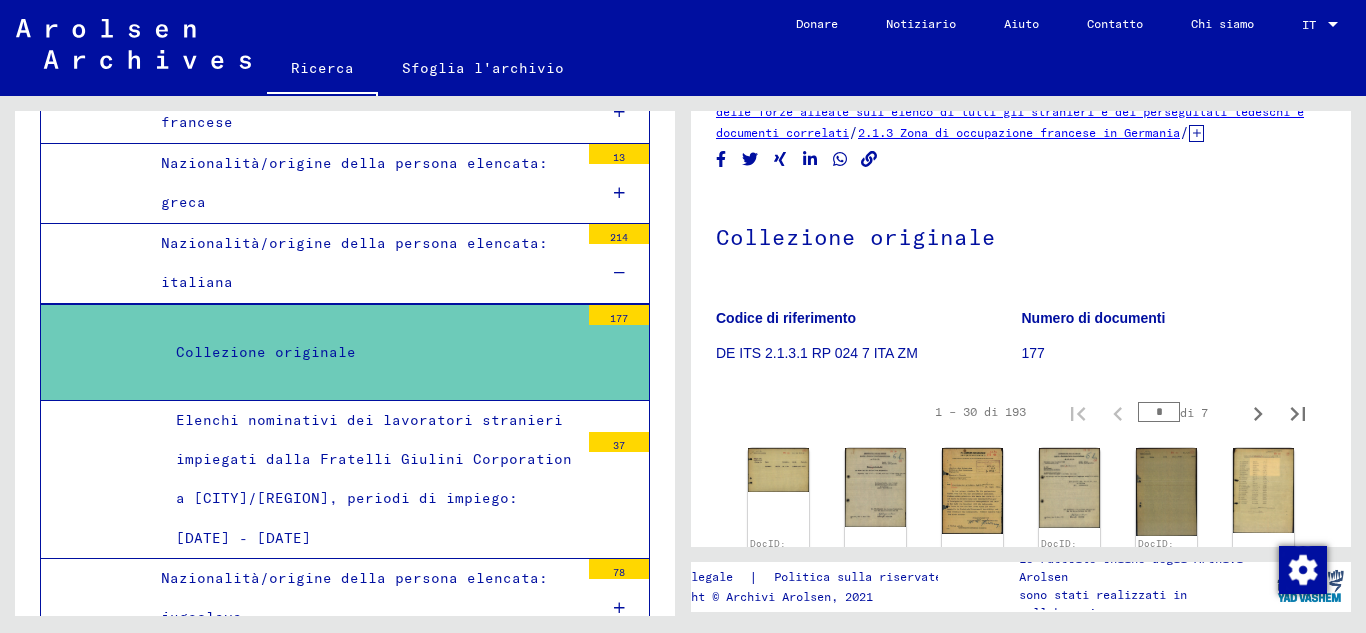 scroll, scrollTop: 233, scrollLeft: 0, axis: vertical 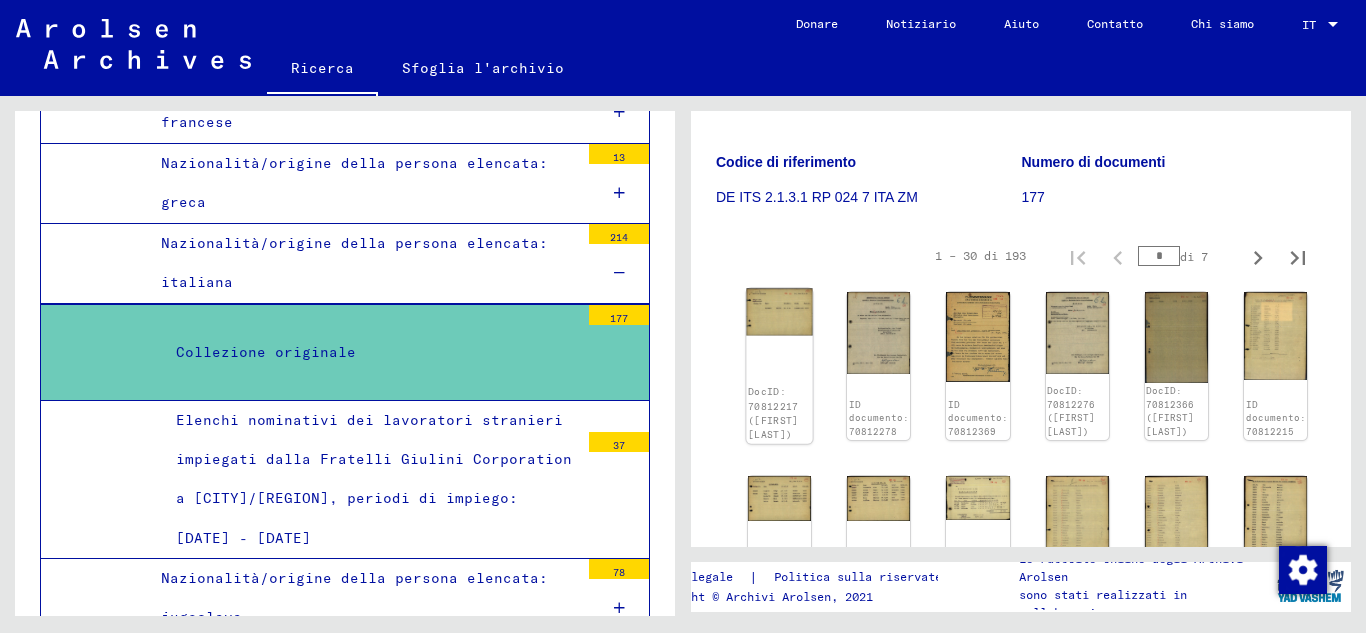 click on "DocID: 70812217 ([FIRST] [LAST])" 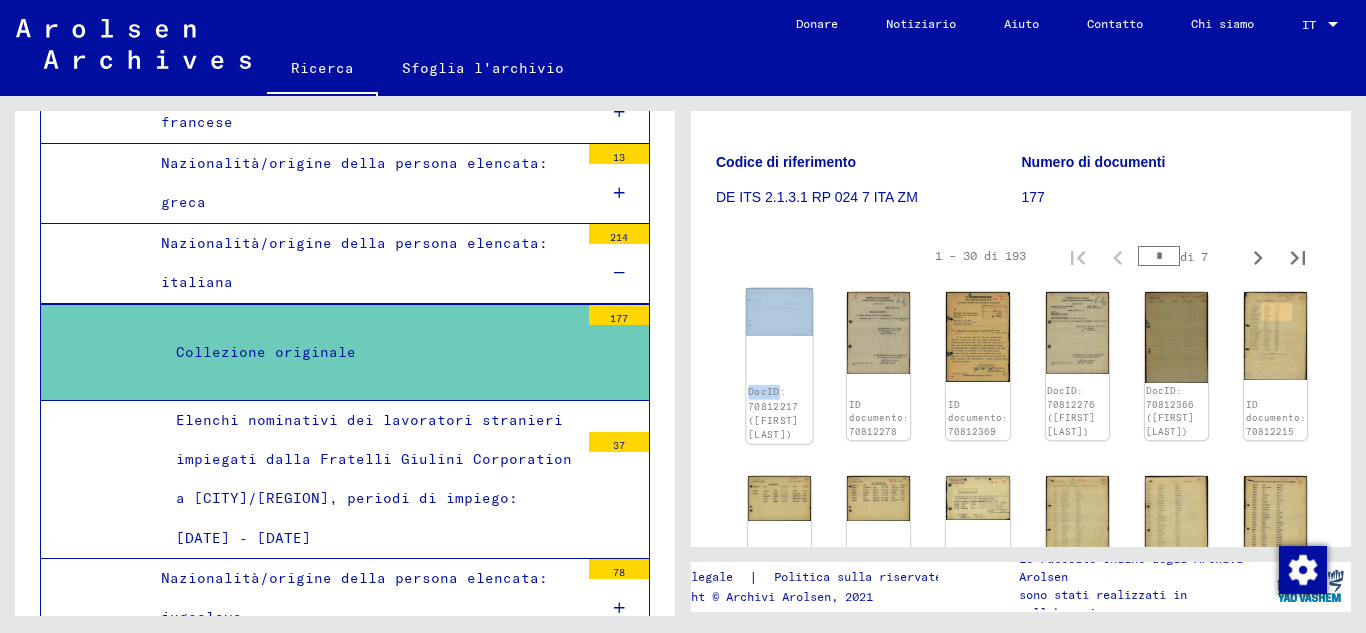click on "DocID: 70812217 ([FIRST] [LAST])" 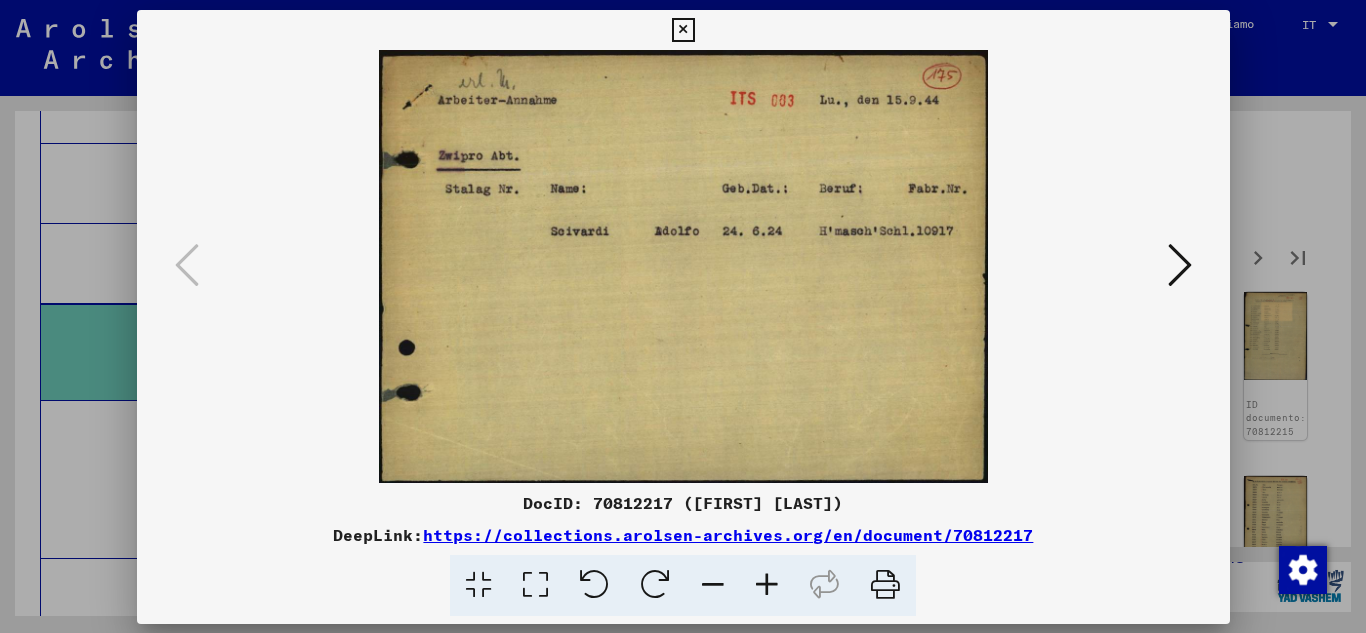 click at bounding box center [683, 266] 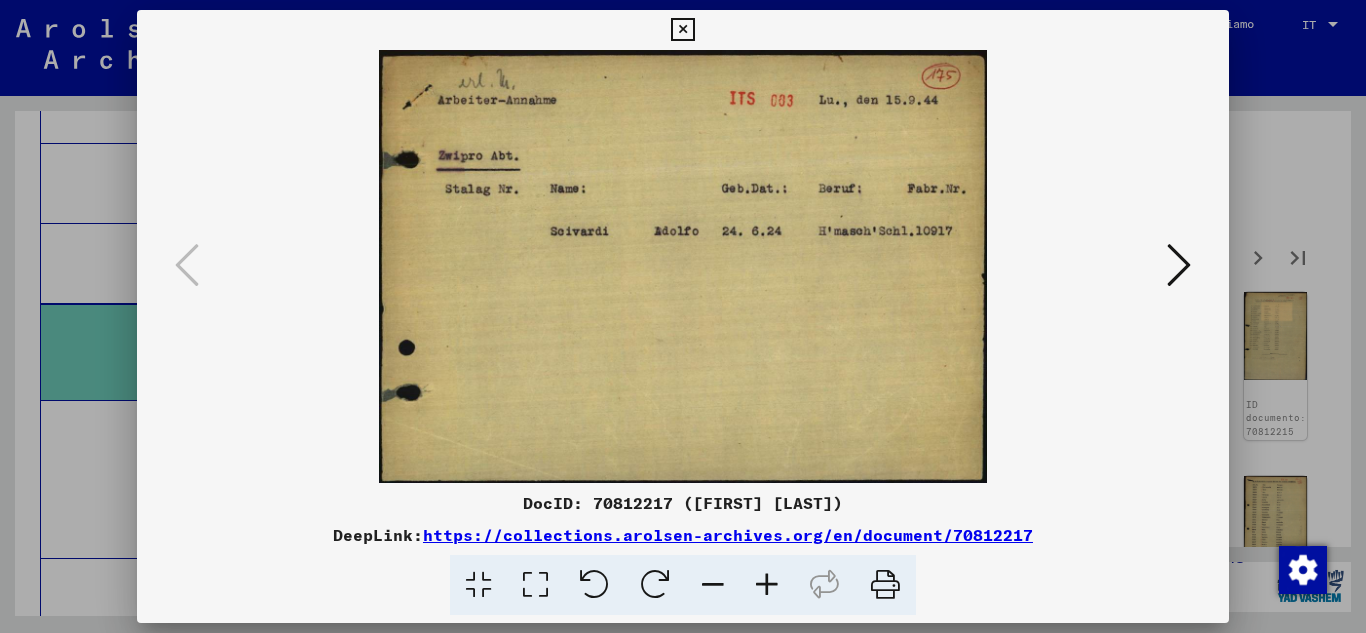 click at bounding box center (1179, 265) 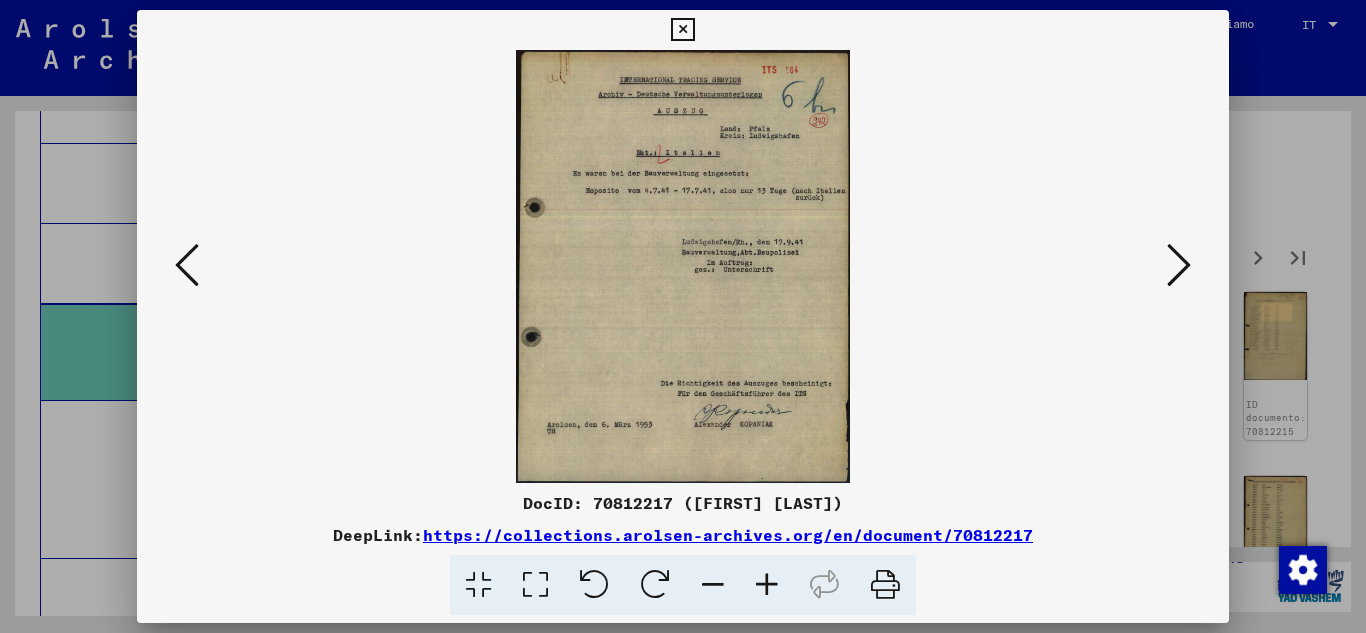 click at bounding box center [1179, 265] 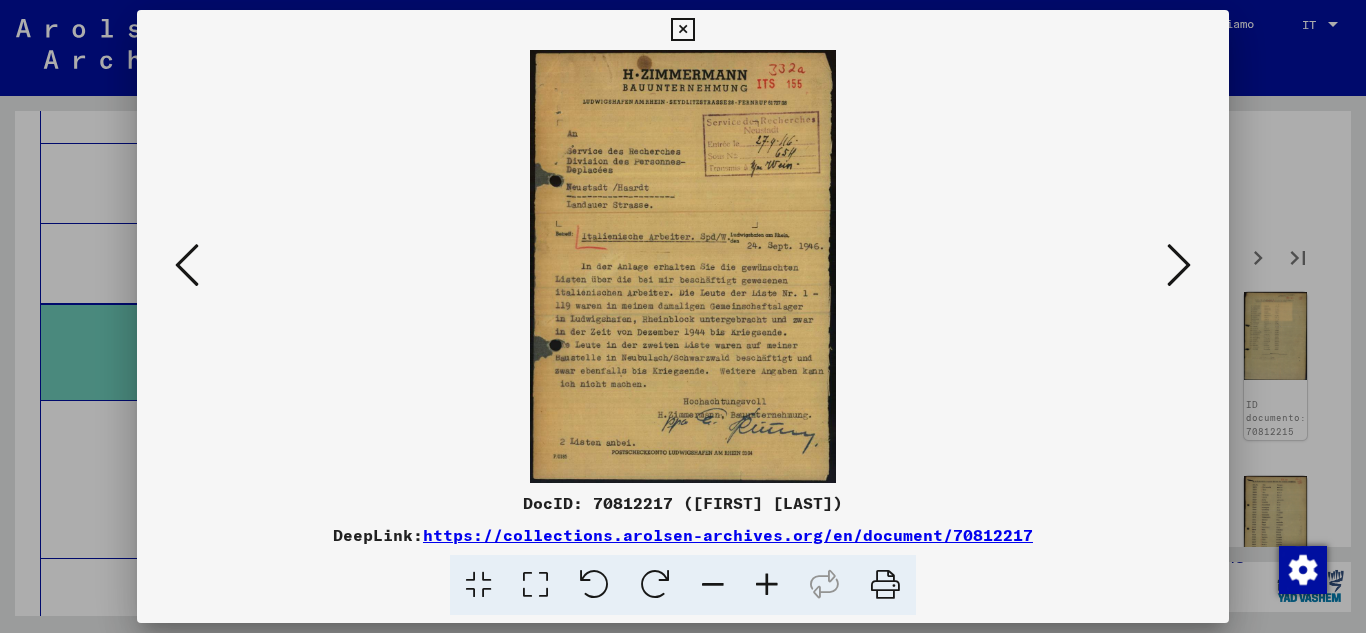 click at bounding box center (1179, 265) 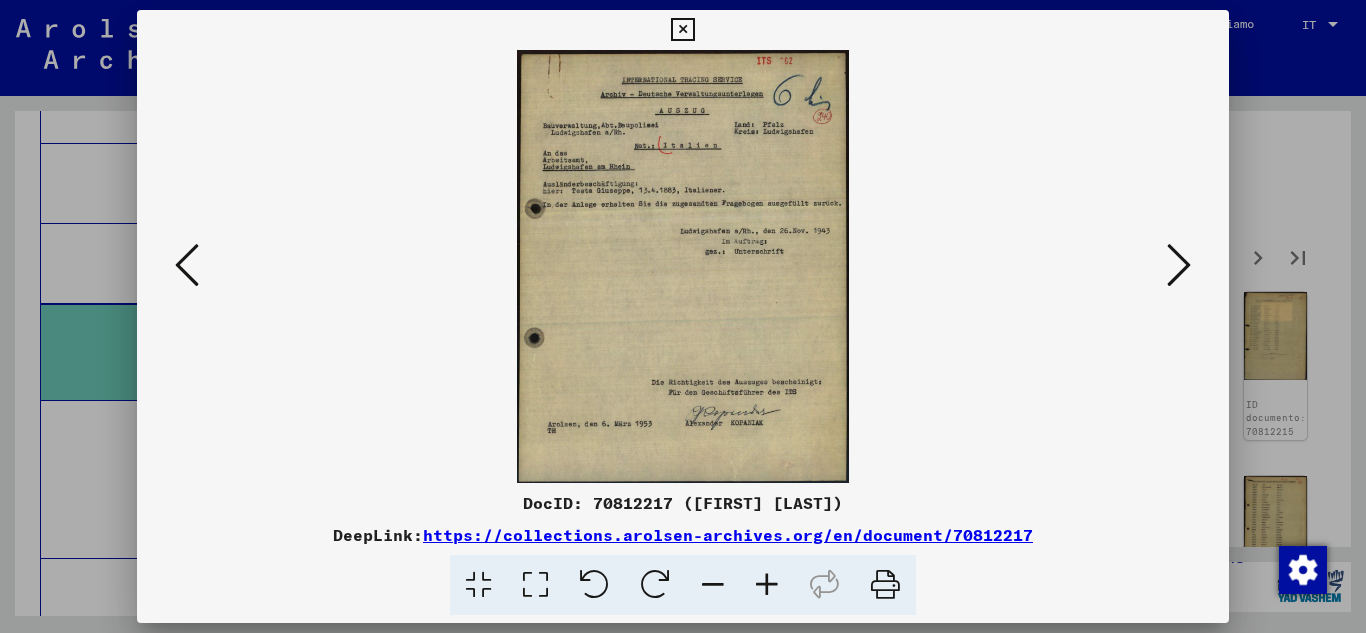 click at bounding box center [1179, 265] 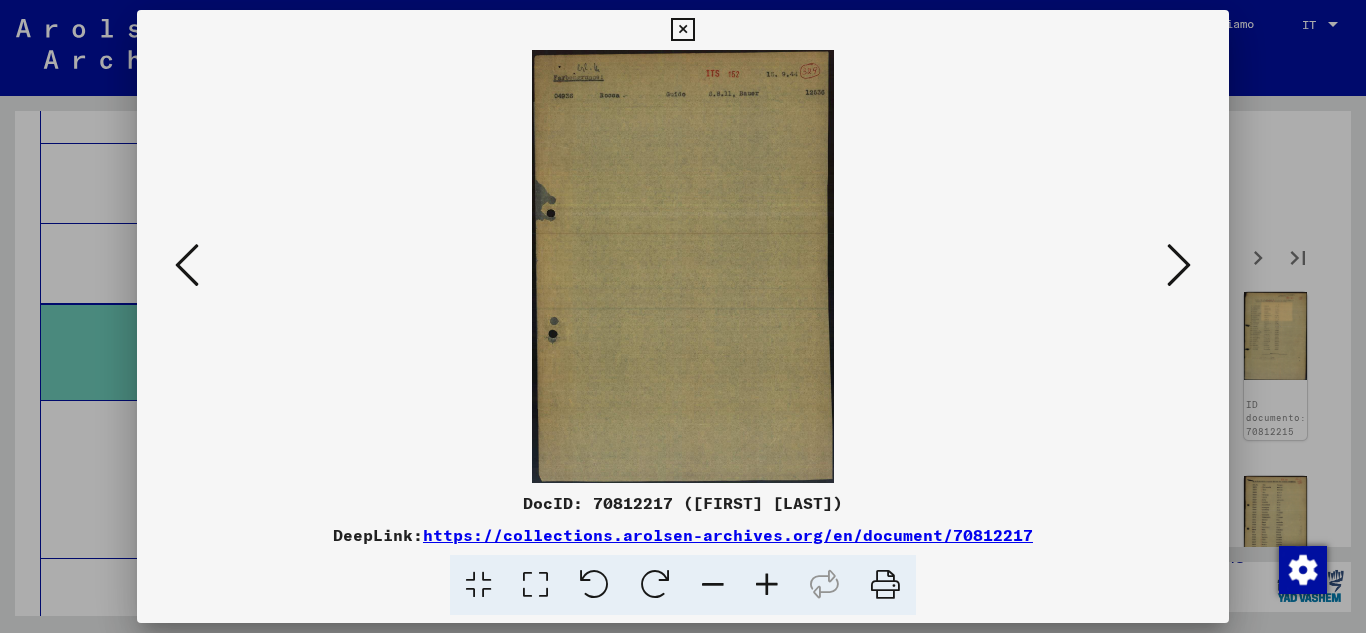 click at bounding box center [1179, 265] 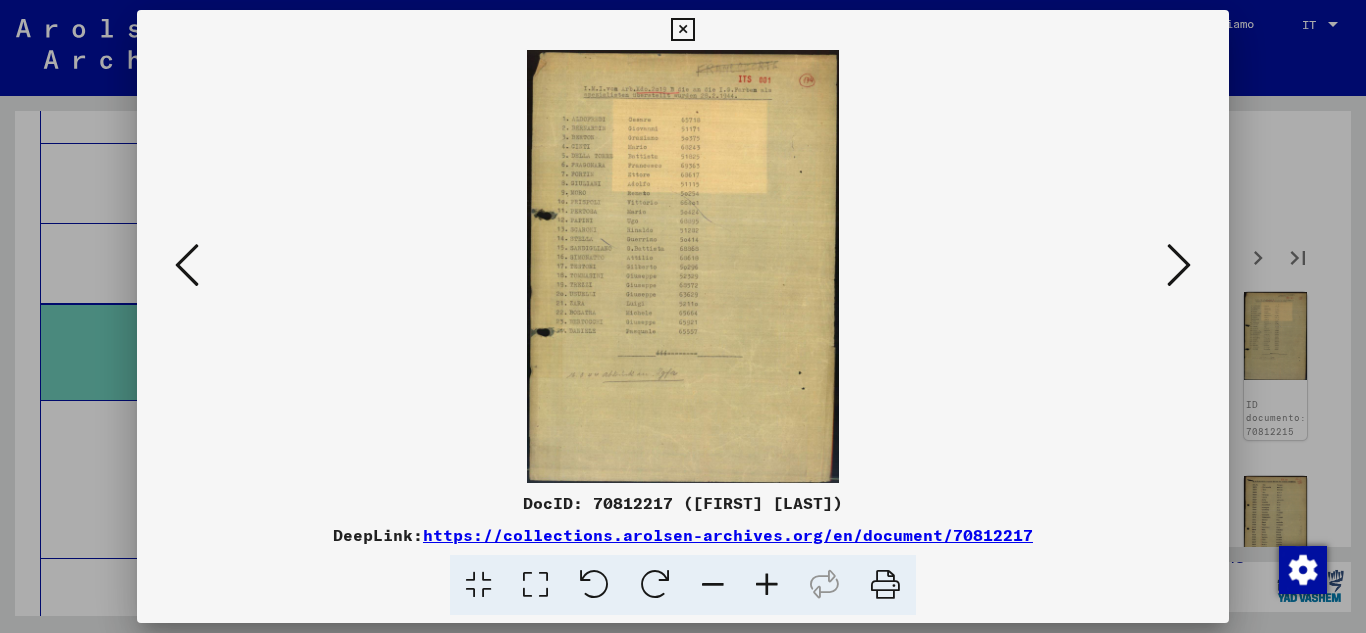 click at bounding box center [683, 266] 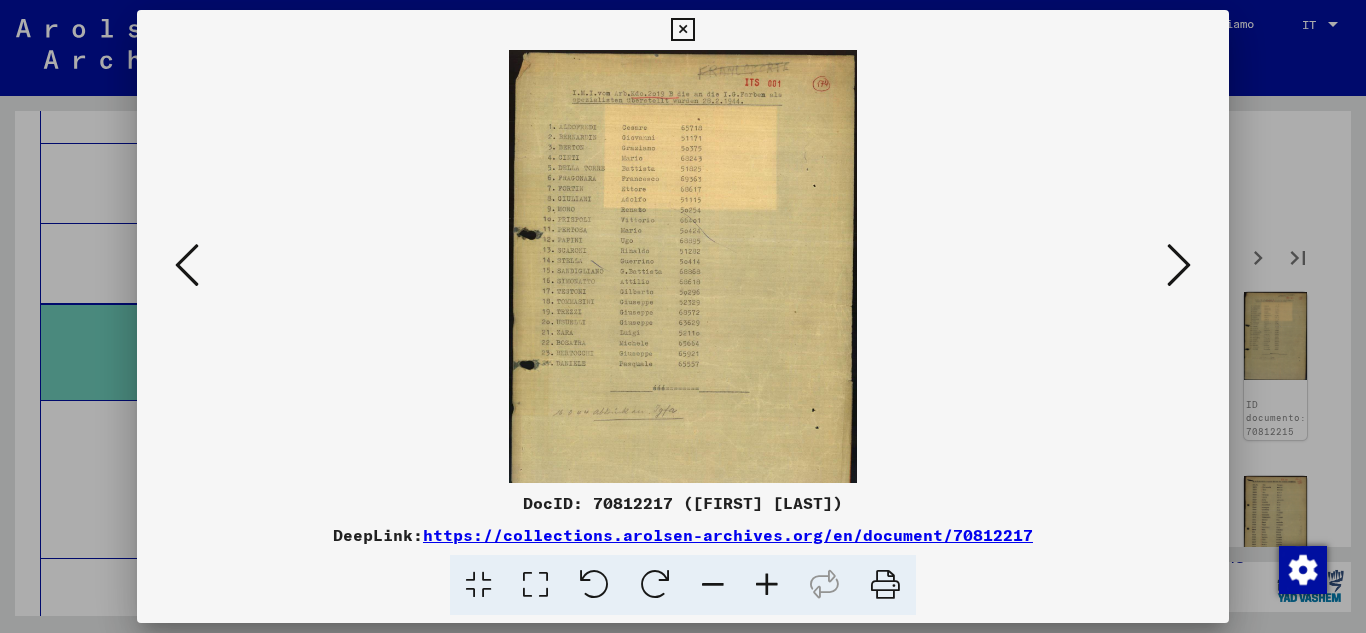 click at bounding box center [767, 585] 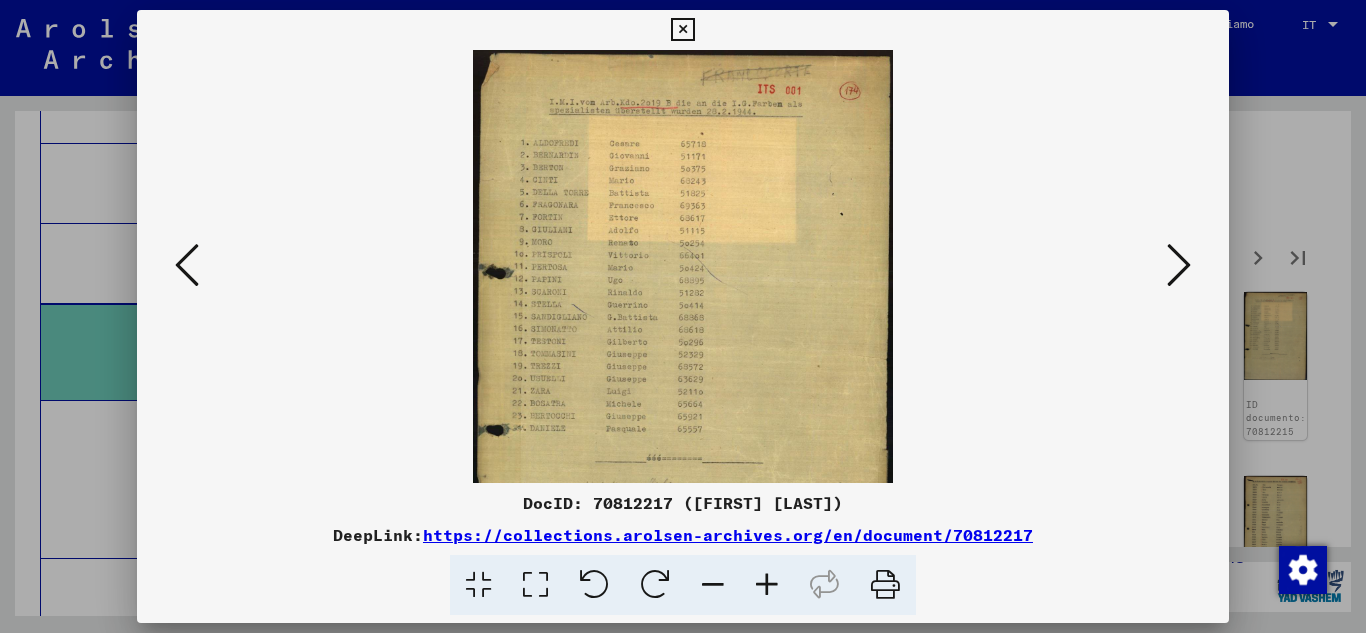 click at bounding box center (767, 585) 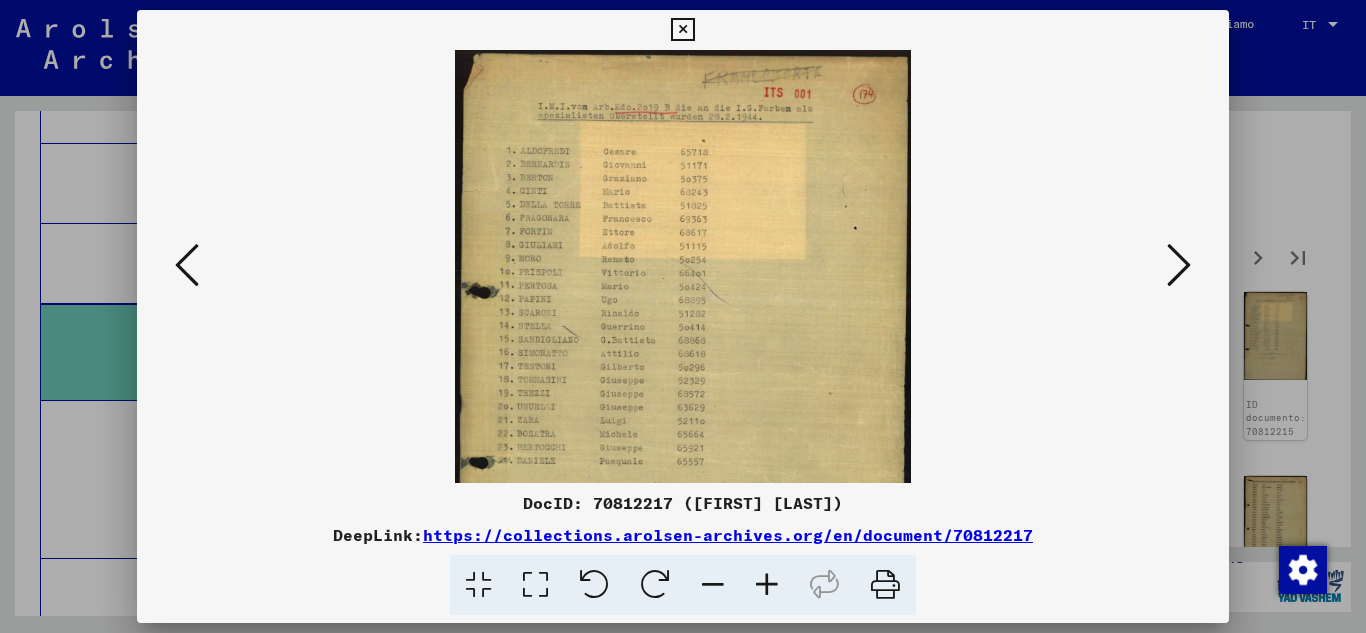 click at bounding box center [767, 585] 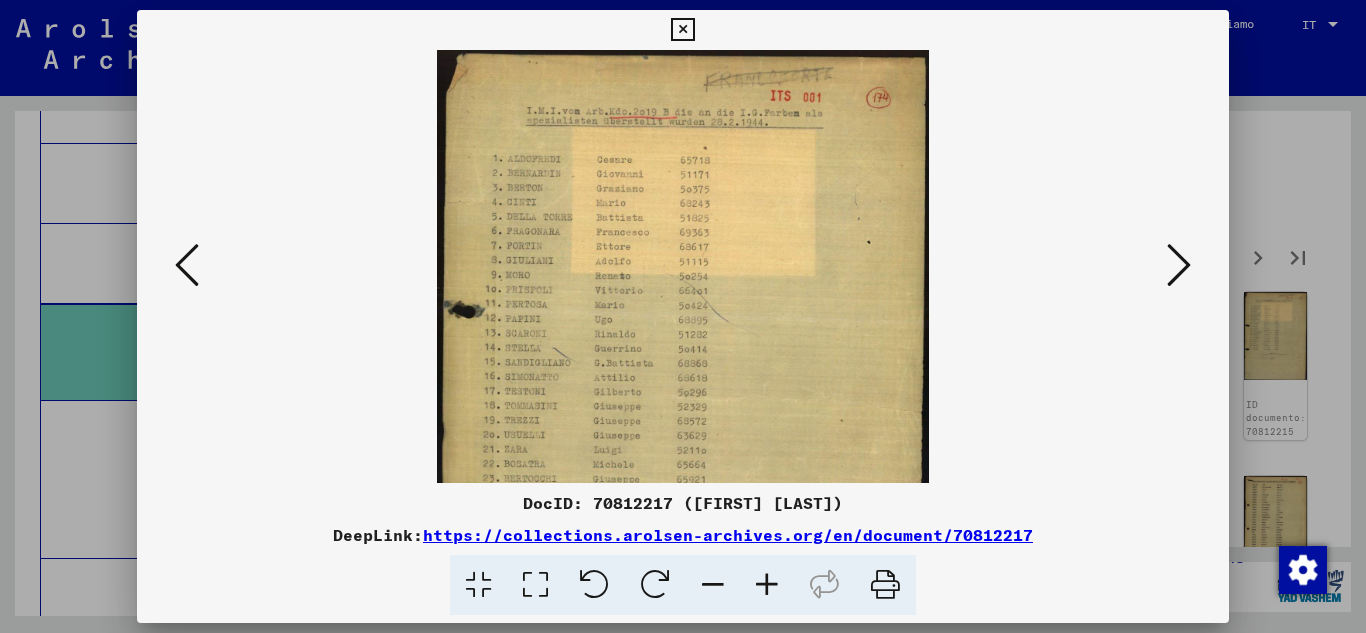 click at bounding box center (767, 585) 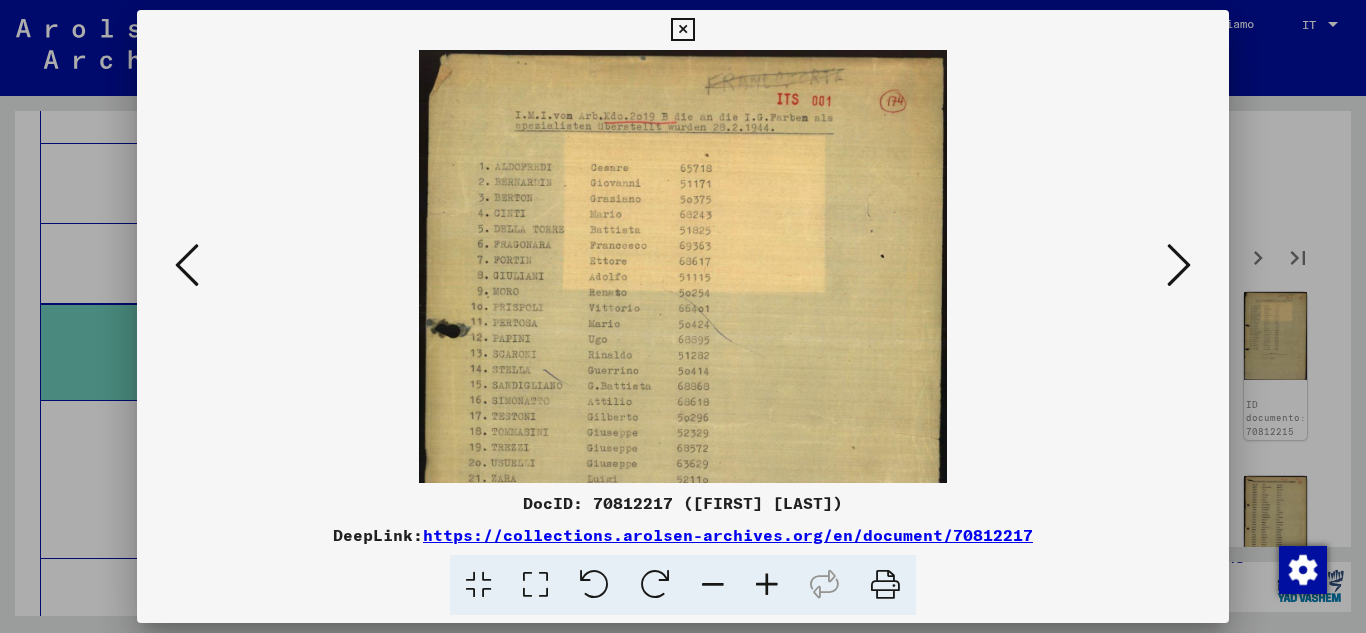 click at bounding box center (767, 585) 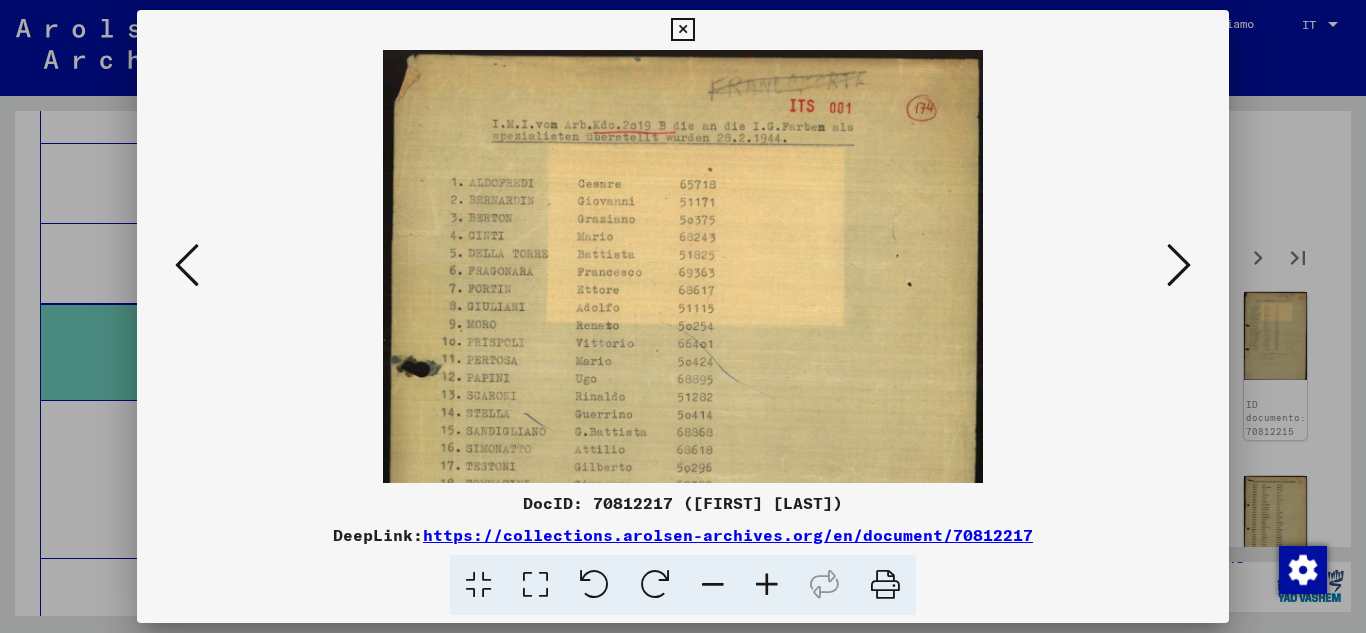 click at bounding box center [767, 585] 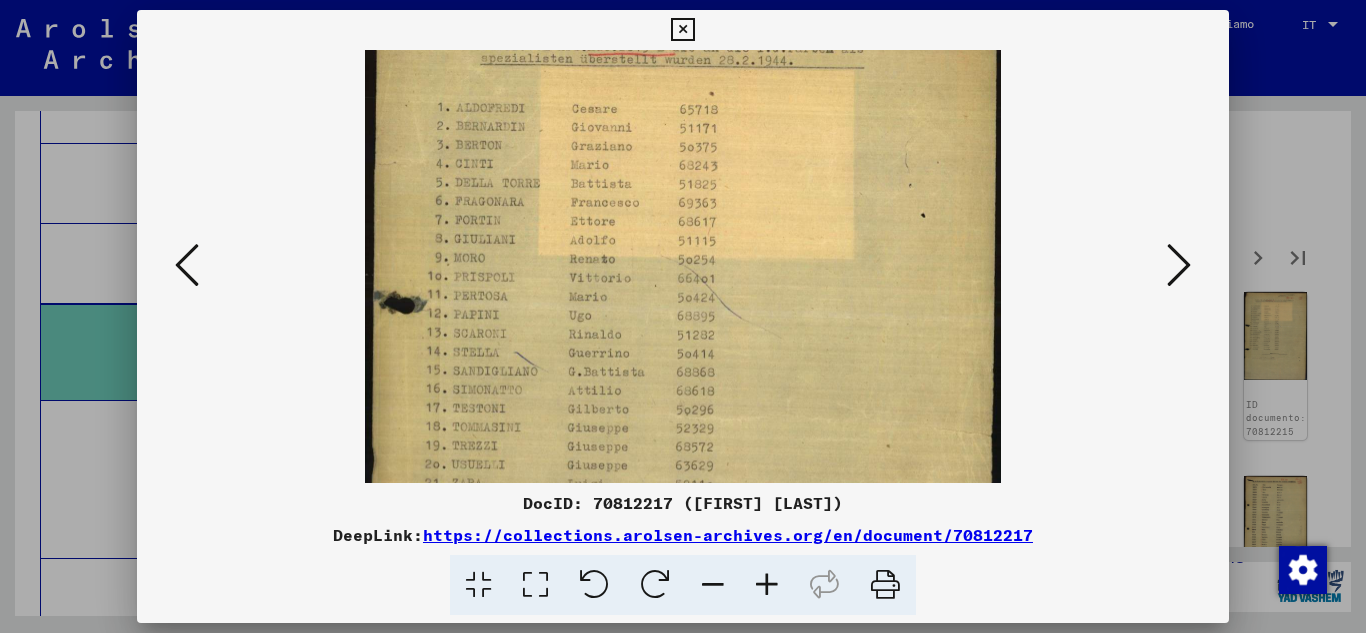 scroll, scrollTop: 87, scrollLeft: 0, axis: vertical 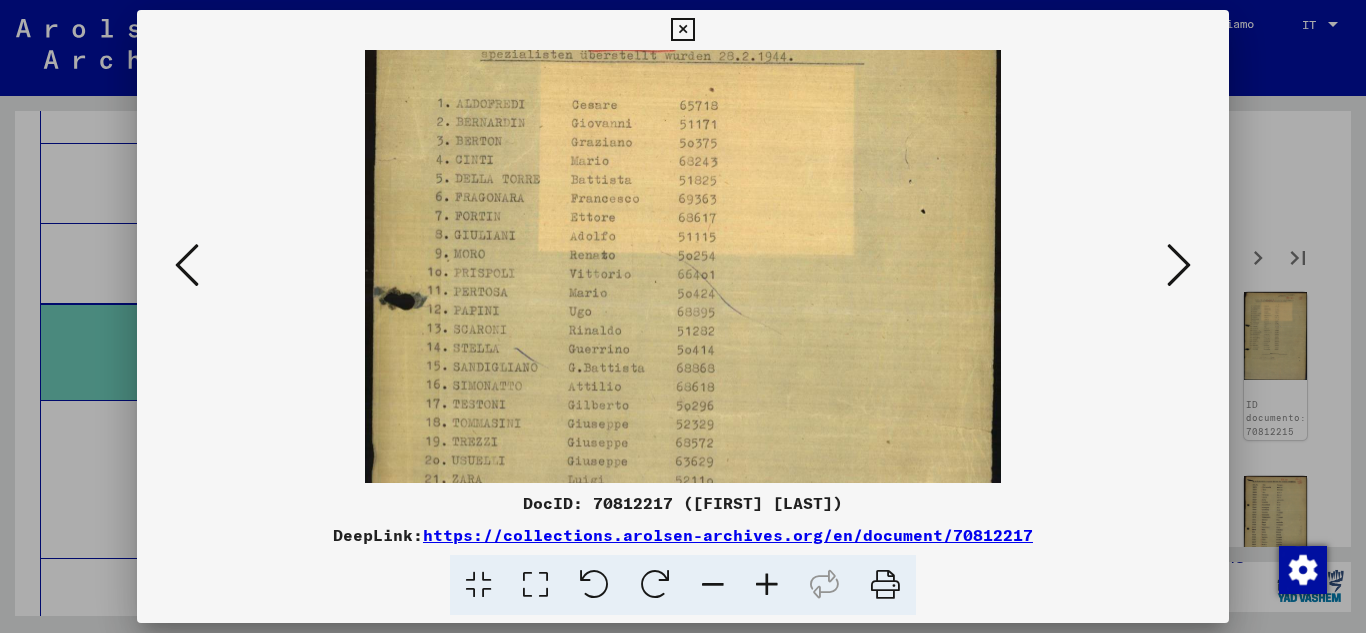drag, startPoint x: 620, startPoint y: 404, endPoint x: 678, endPoint y: 317, distance: 104.56099 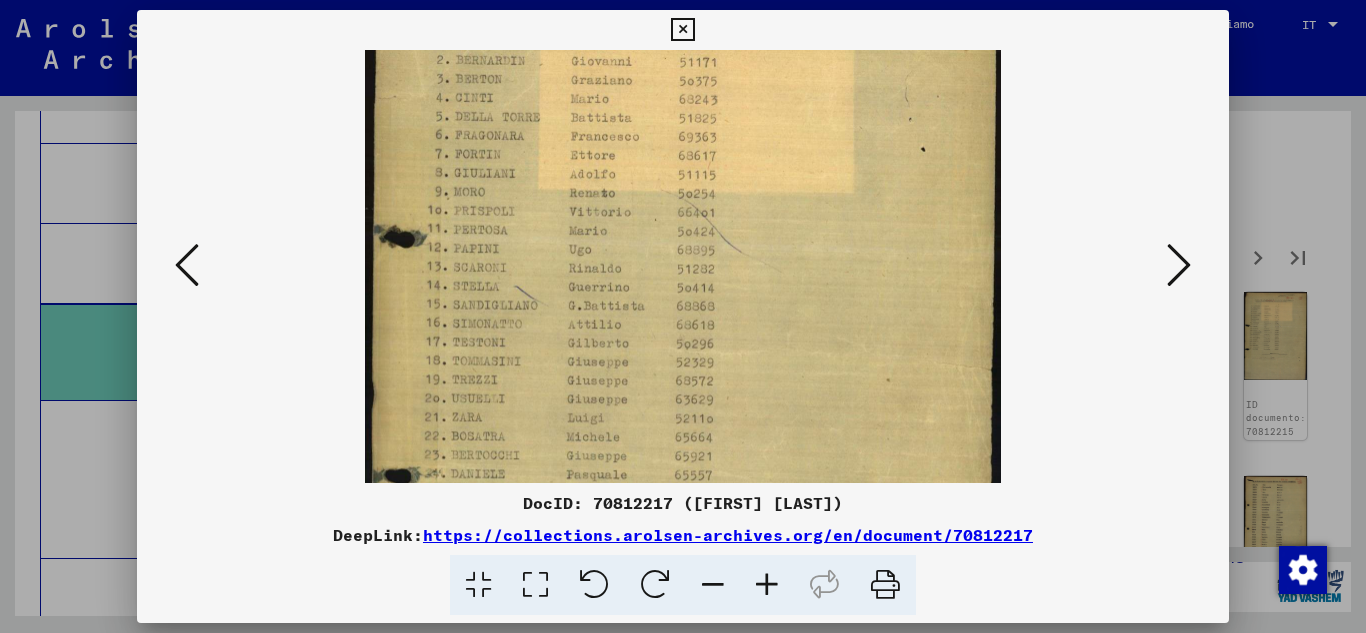 scroll, scrollTop: 196, scrollLeft: 0, axis: vertical 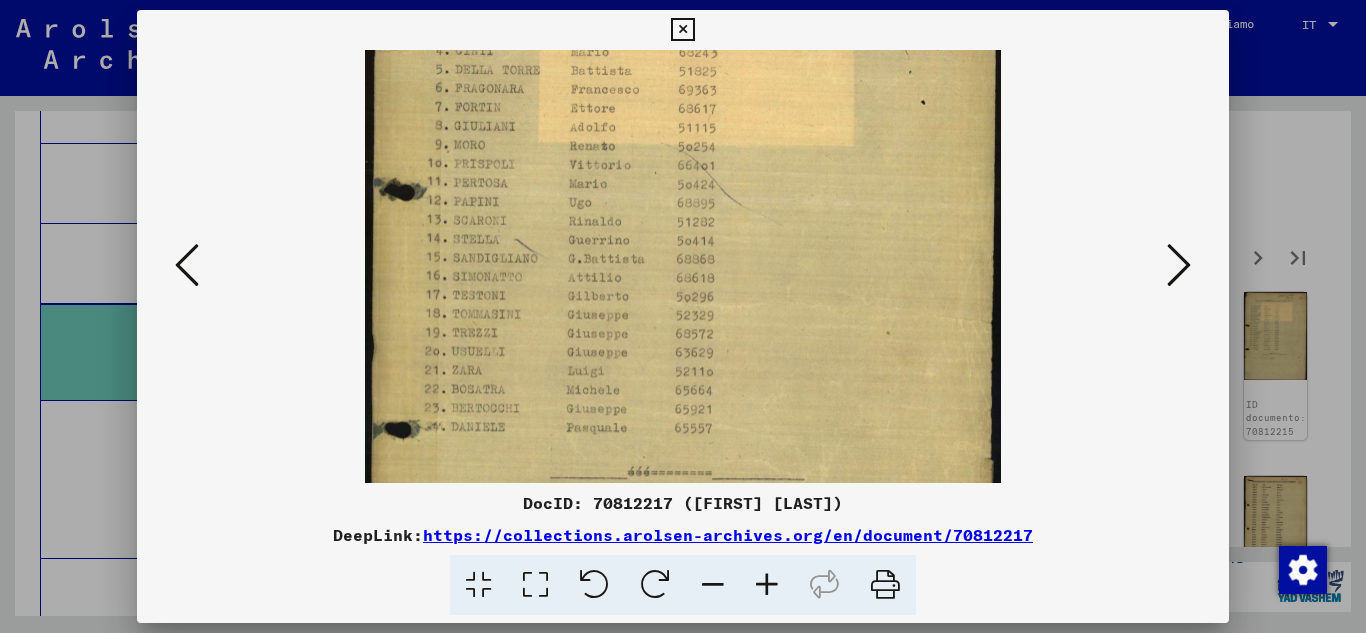 drag, startPoint x: 673, startPoint y: 411, endPoint x: 684, endPoint y: 302, distance: 109.55364 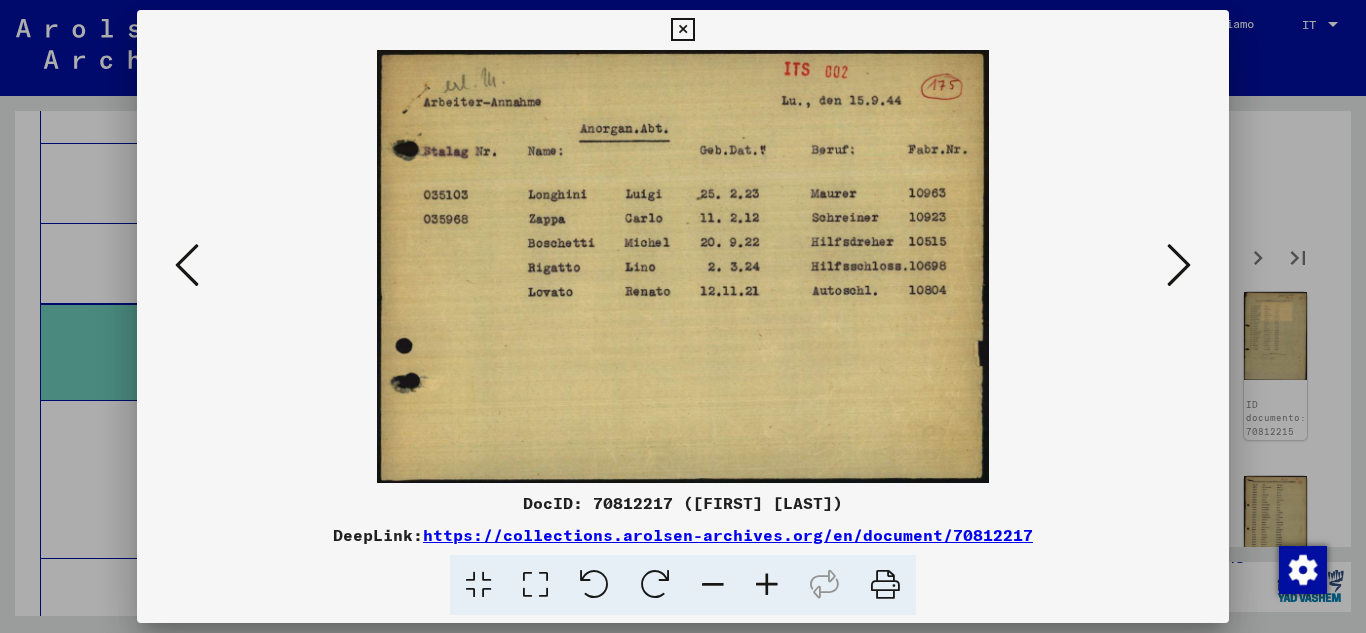 click at bounding box center [1179, 265] 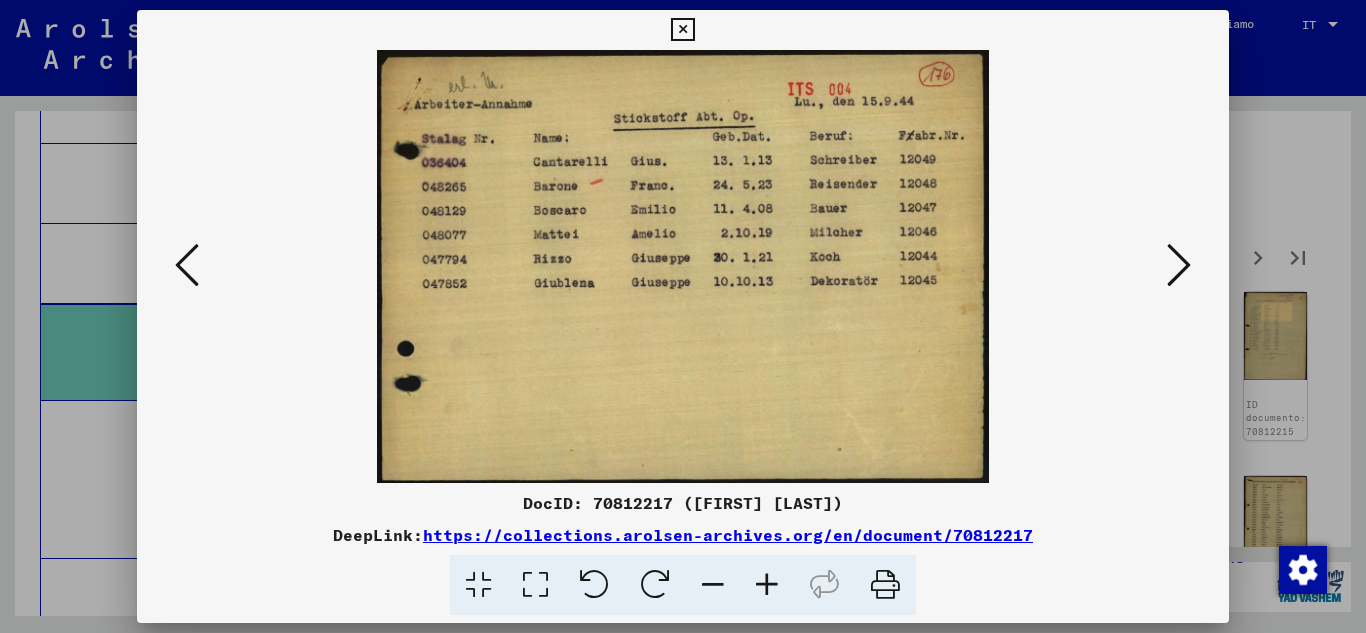 click at bounding box center (1179, 265) 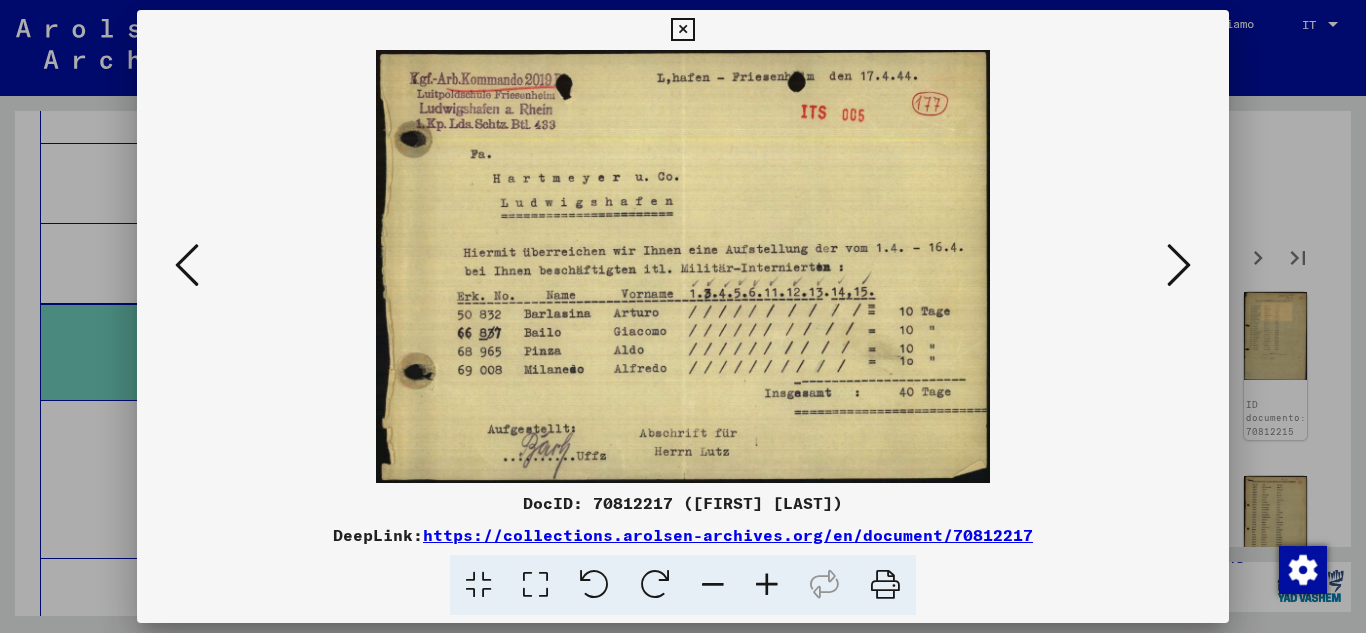 click at bounding box center [1179, 265] 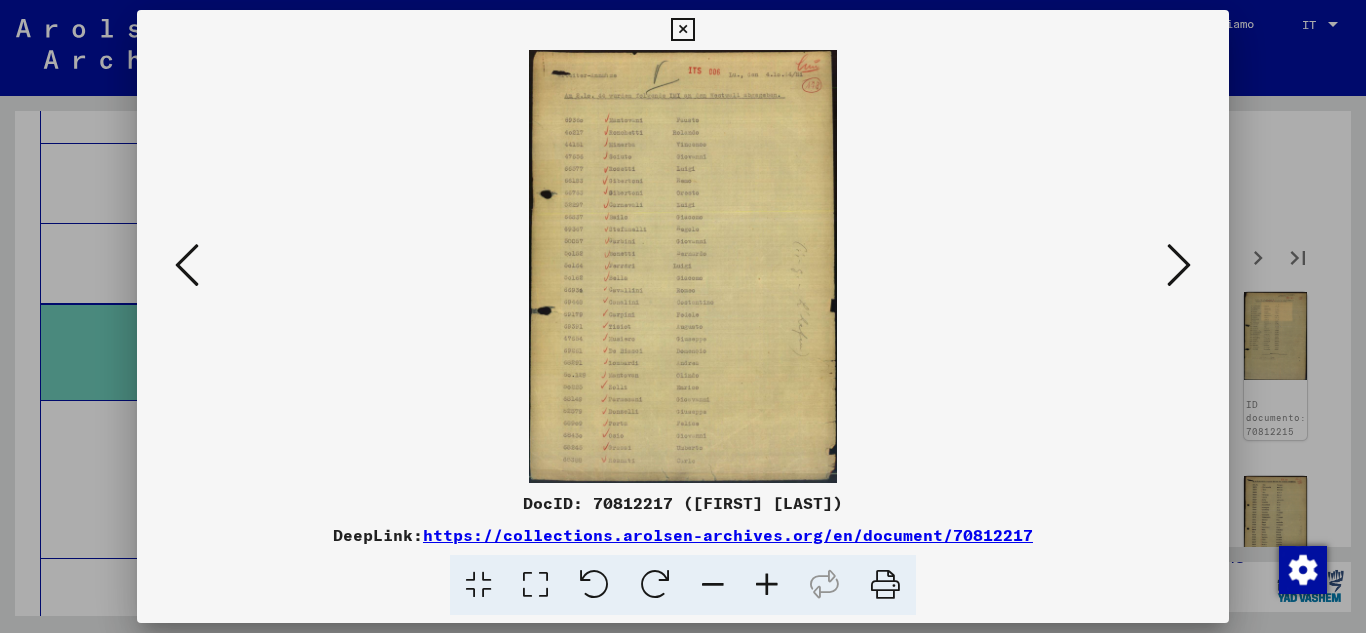 click at bounding box center [683, 266] 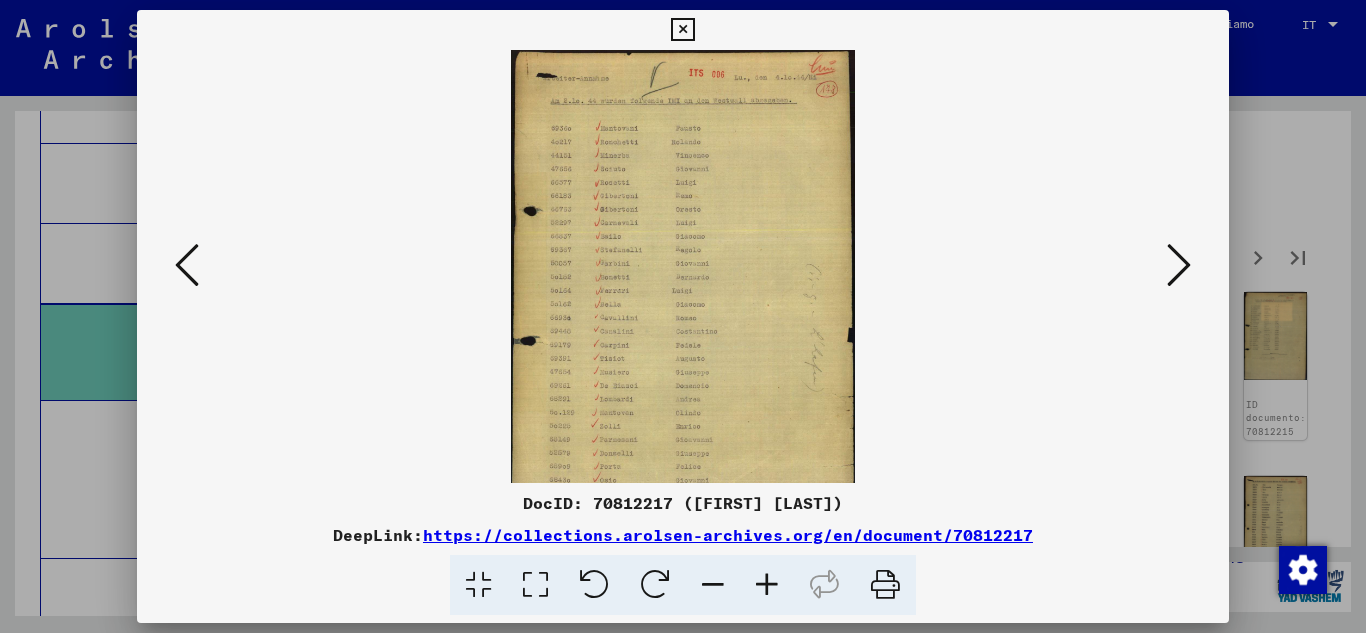 click at bounding box center (767, 585) 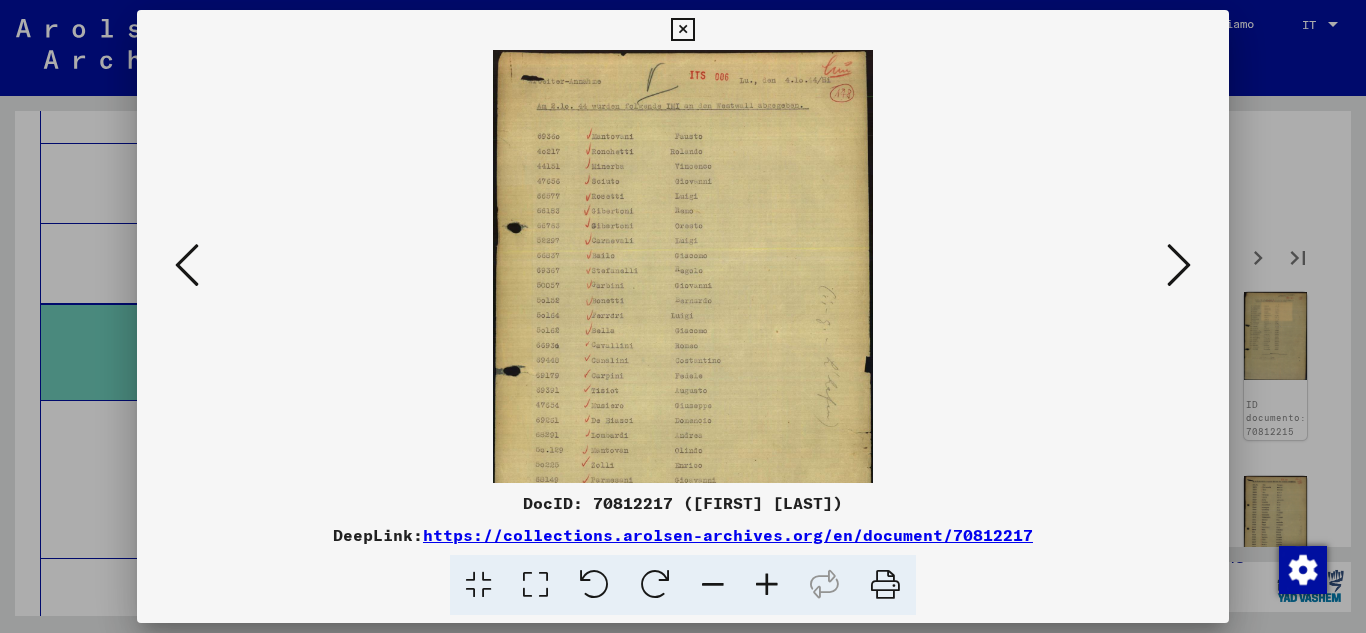 click at bounding box center (767, 585) 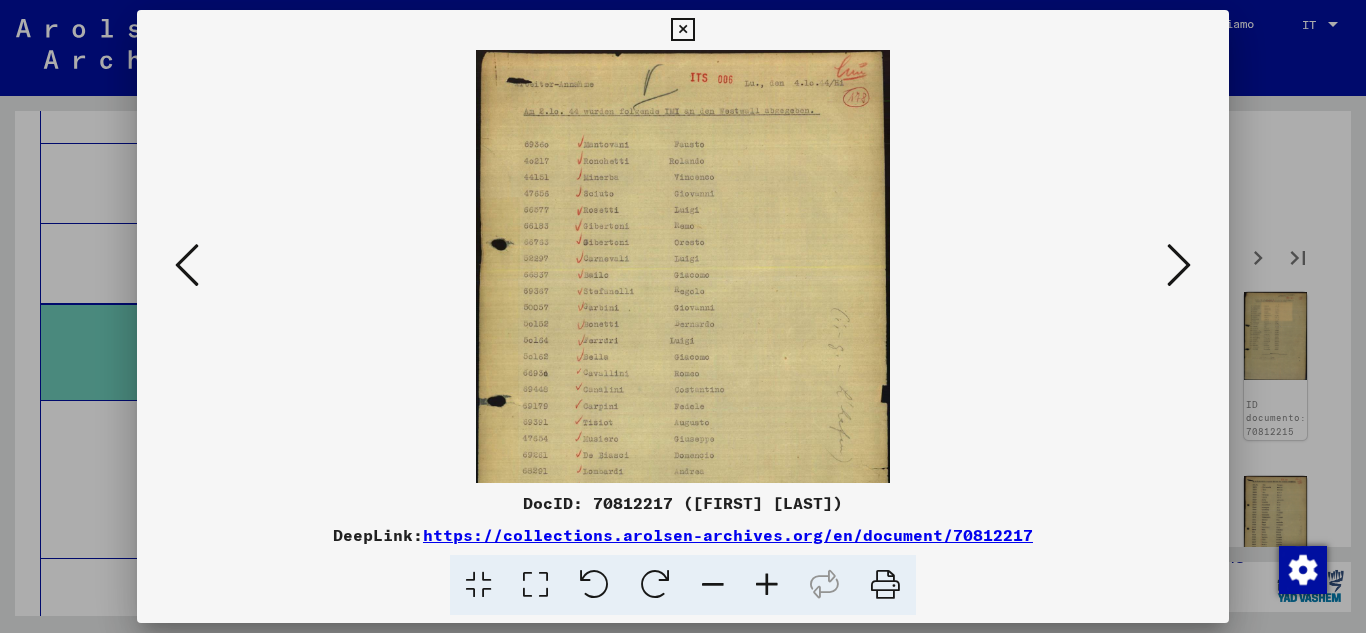 click at bounding box center (767, 585) 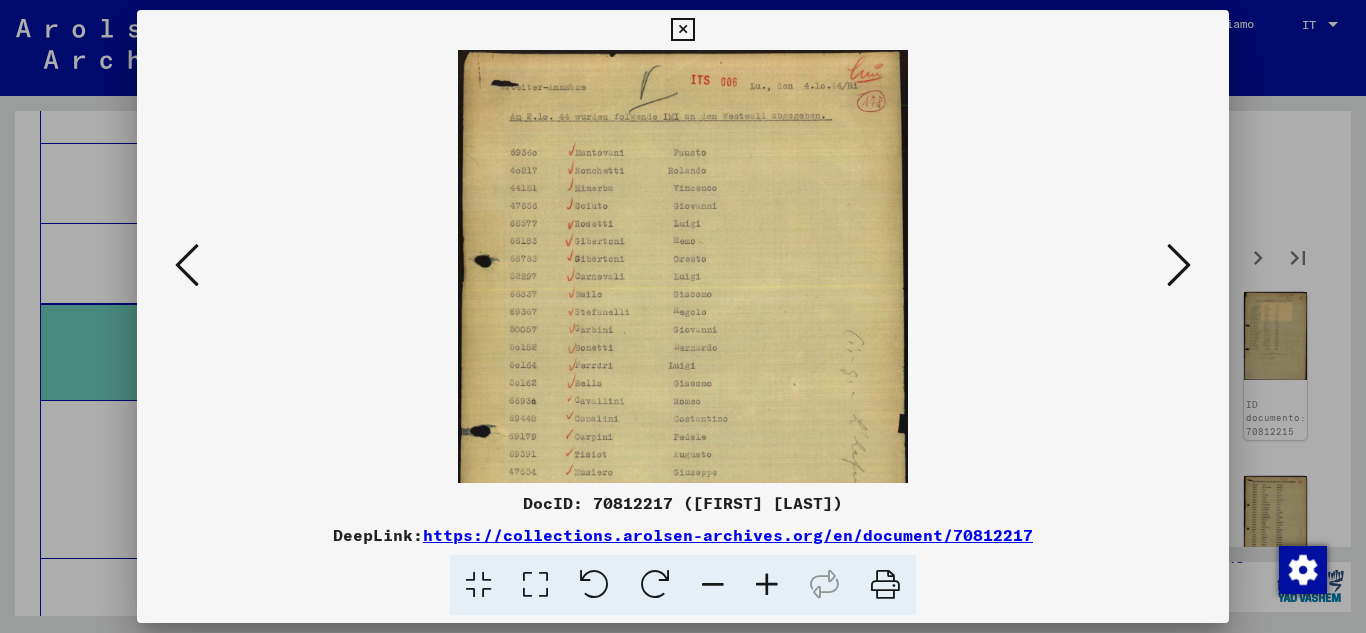 click at bounding box center (767, 585) 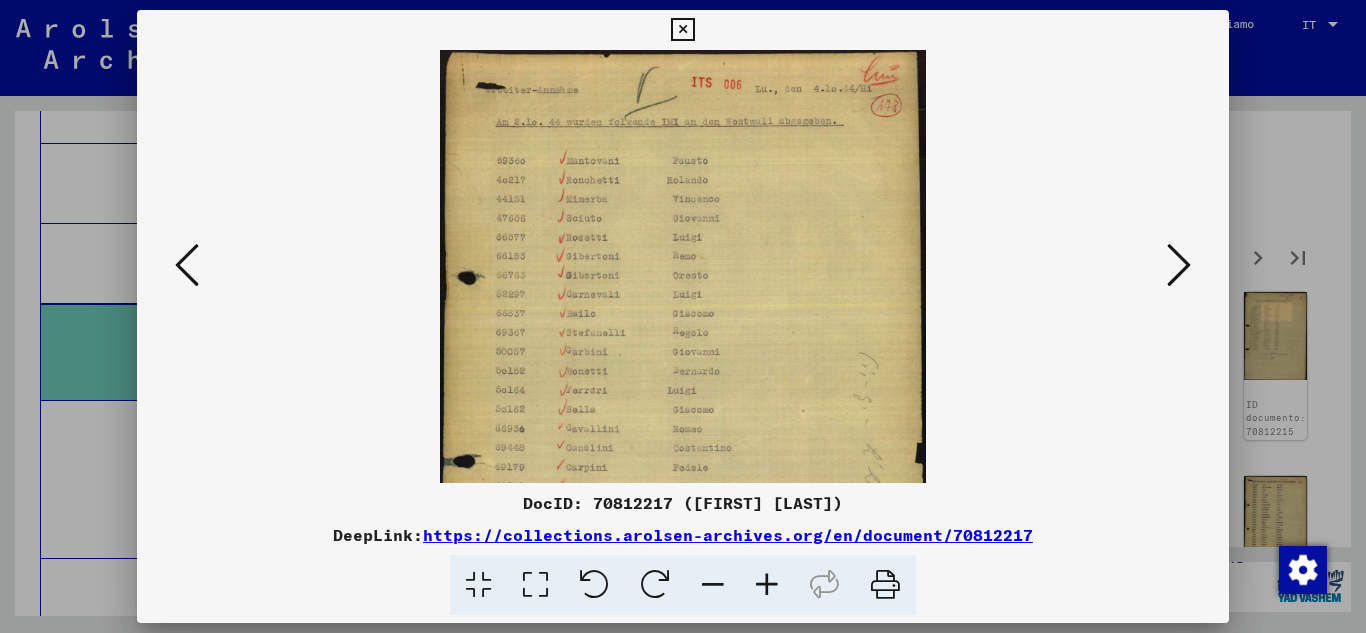 click at bounding box center (767, 585) 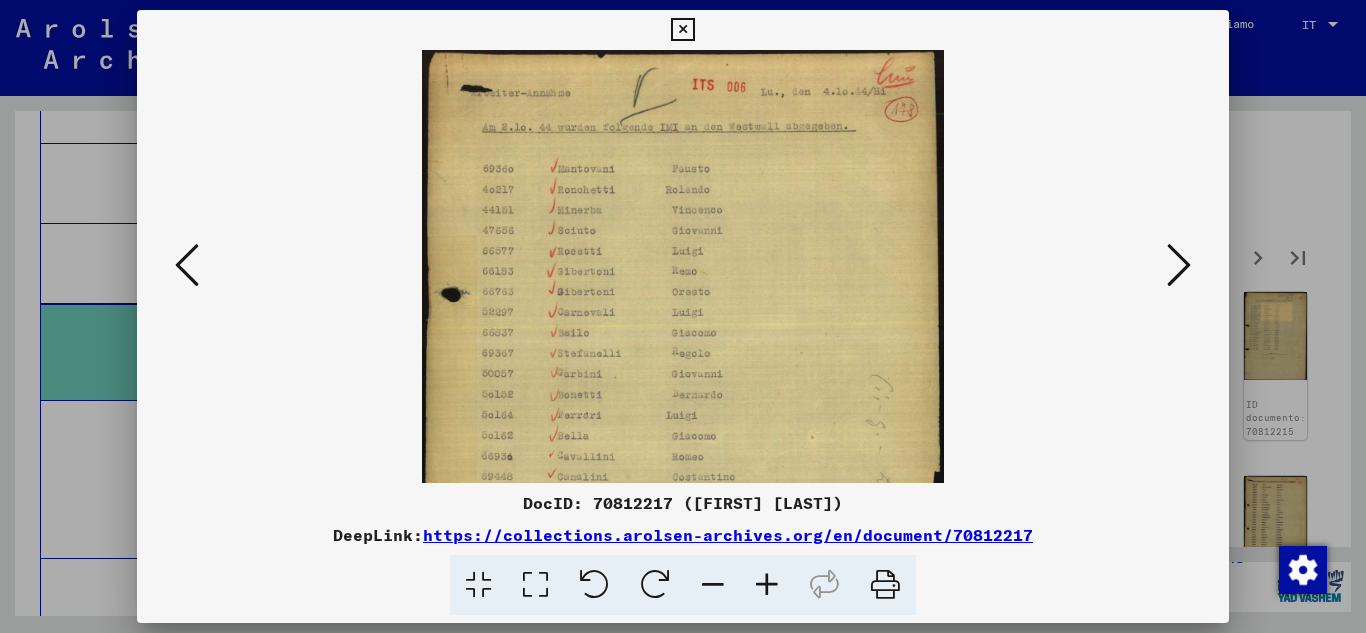 click at bounding box center [767, 585] 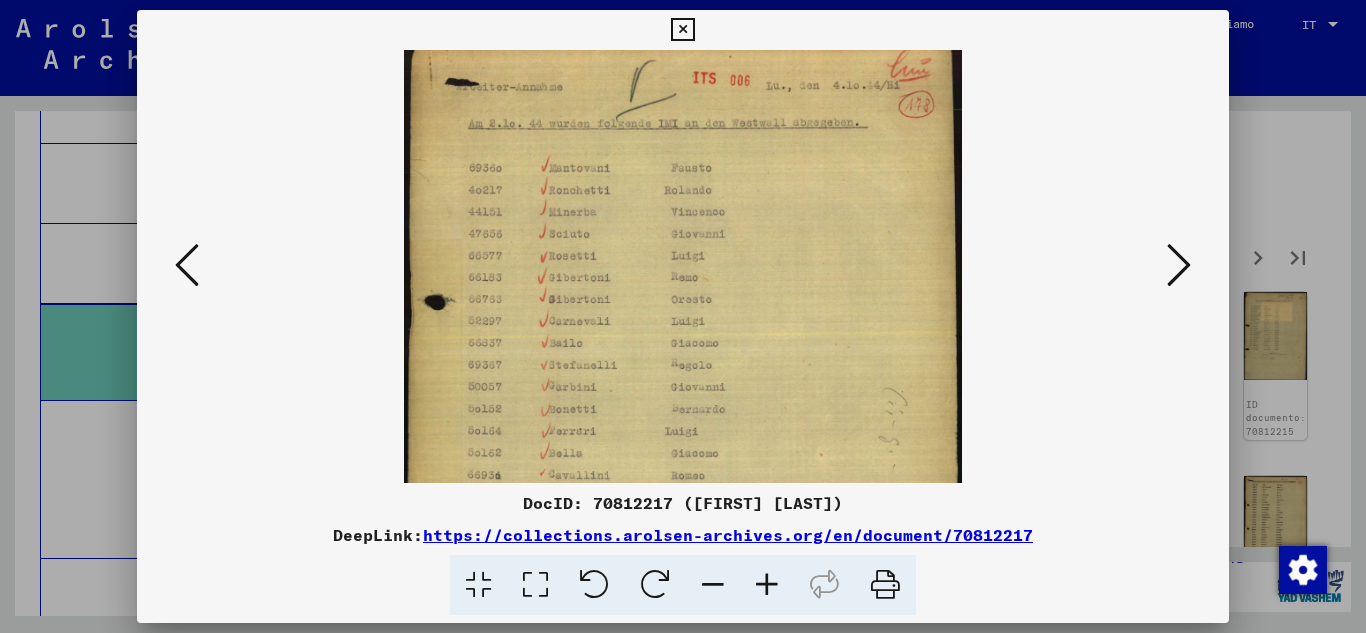 scroll, scrollTop: 22, scrollLeft: 0, axis: vertical 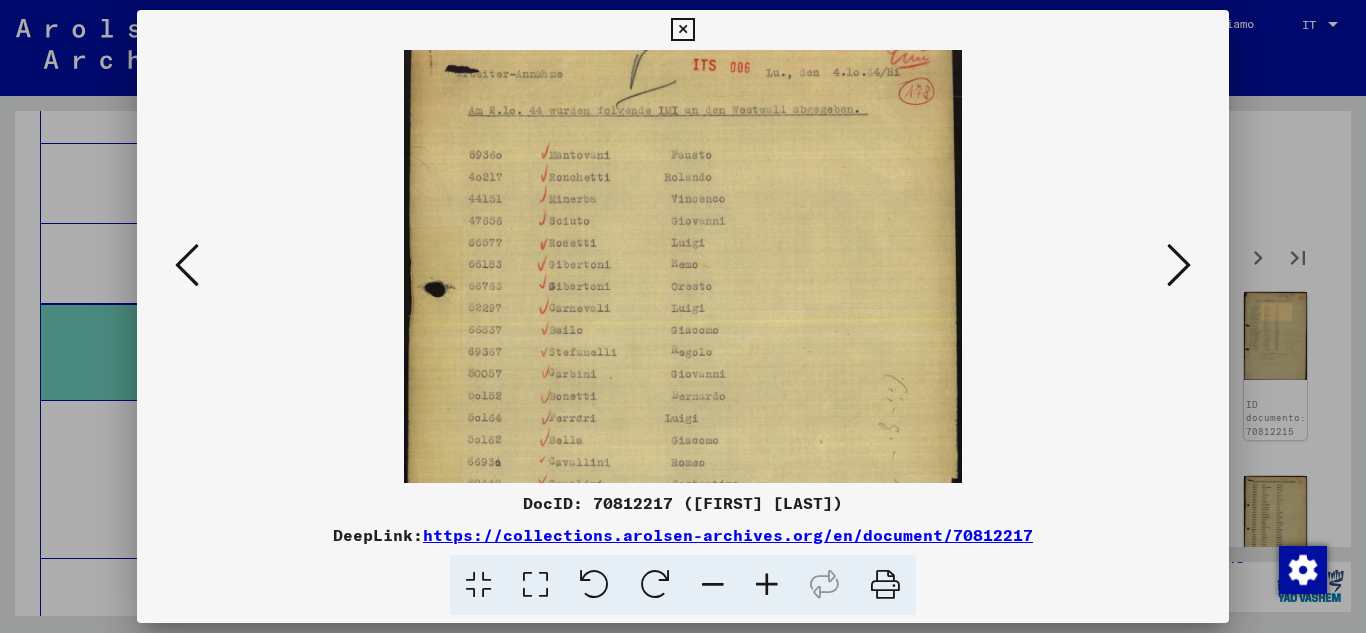 drag, startPoint x: 680, startPoint y: 431, endPoint x: 691, endPoint y: 409, distance: 24.596748 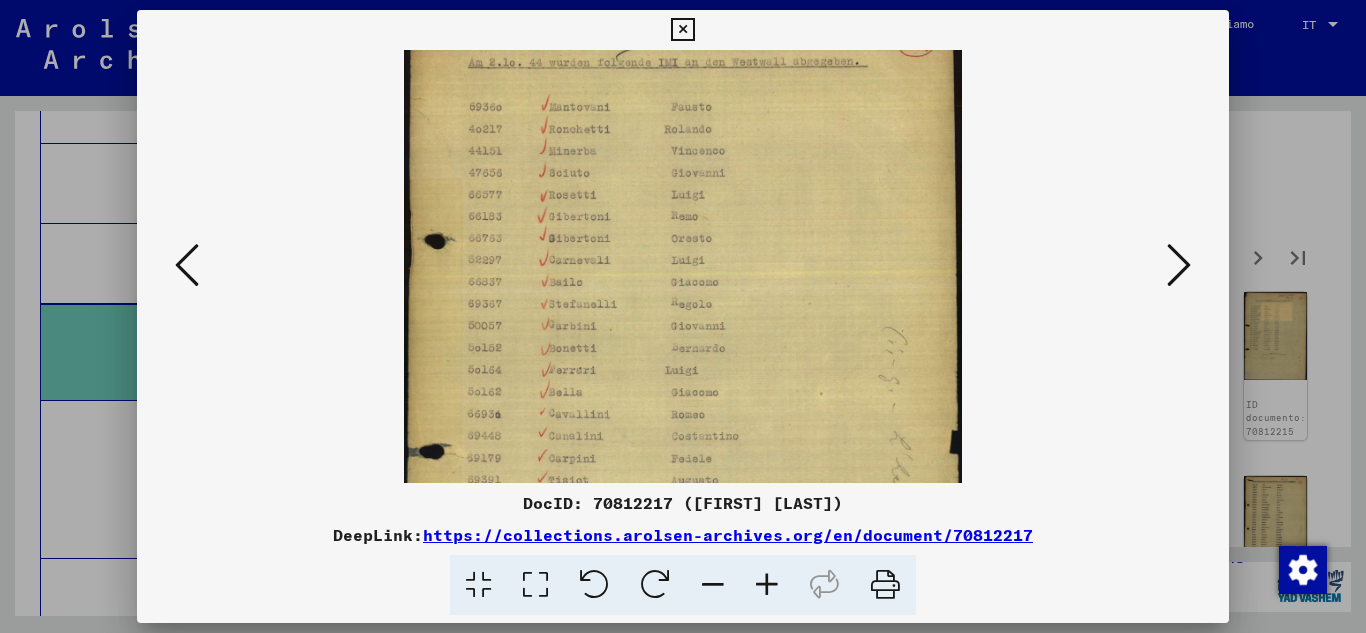 scroll, scrollTop: 92, scrollLeft: 0, axis: vertical 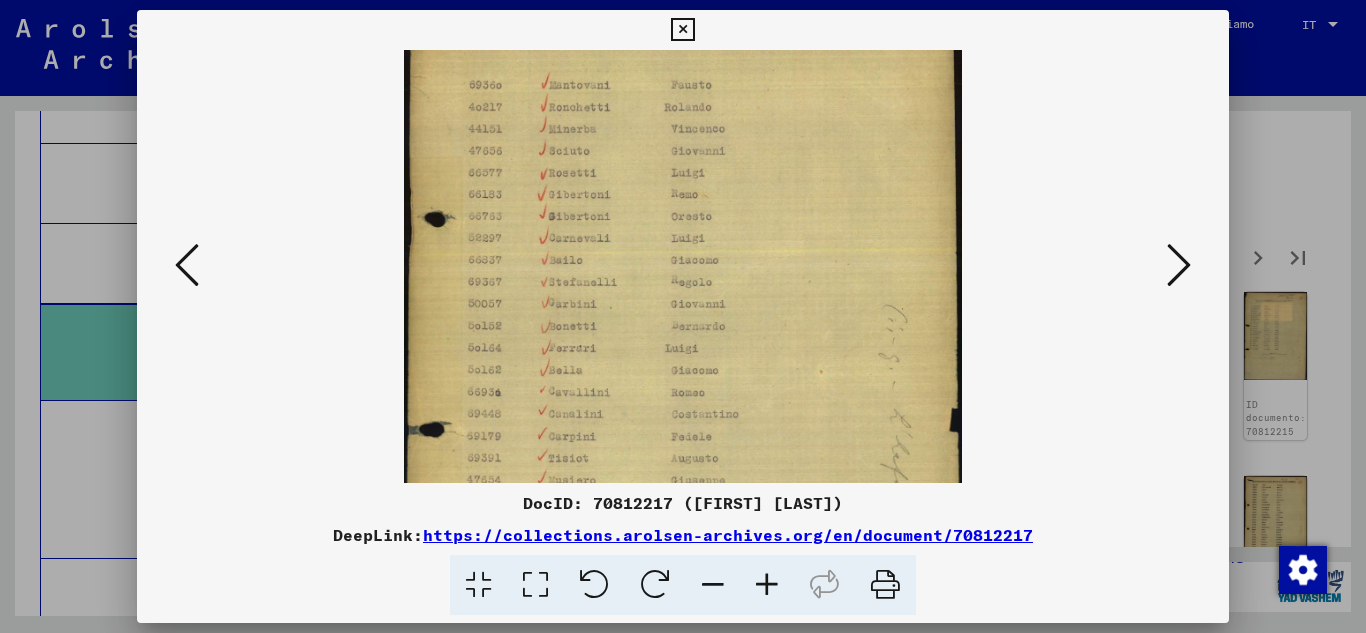 drag, startPoint x: 691, startPoint y: 409, endPoint x: 707, endPoint y: 339, distance: 71.80529 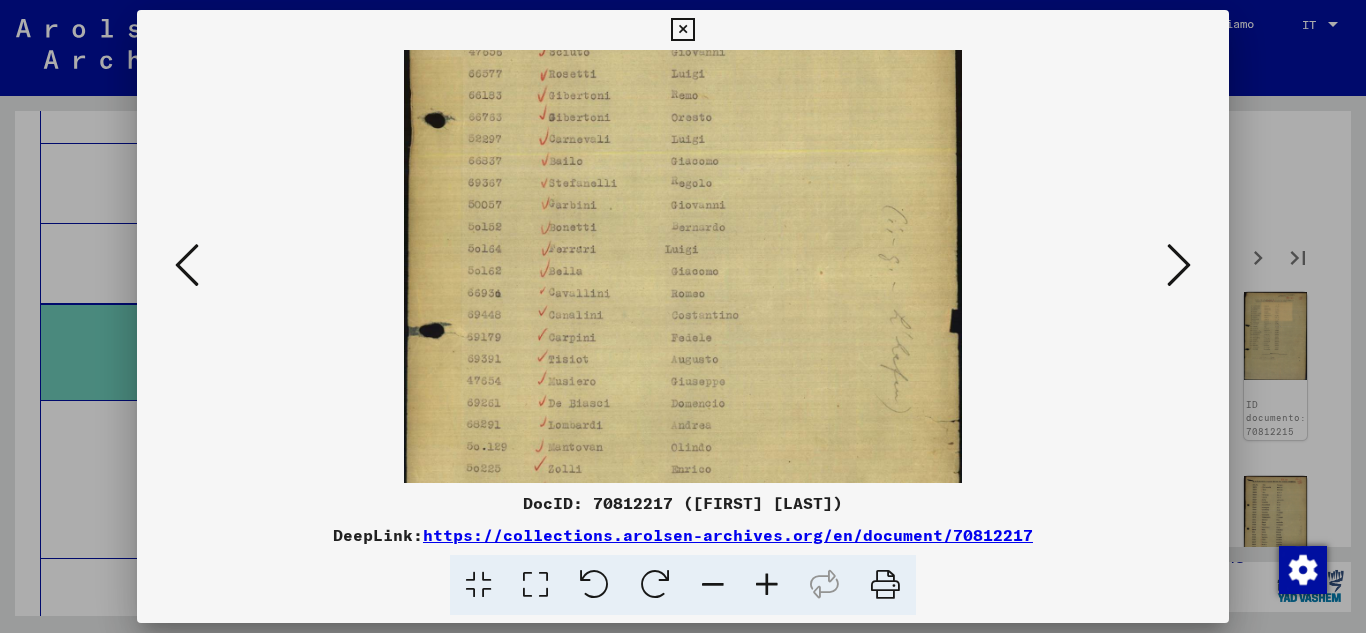 scroll, scrollTop: 195, scrollLeft: 0, axis: vertical 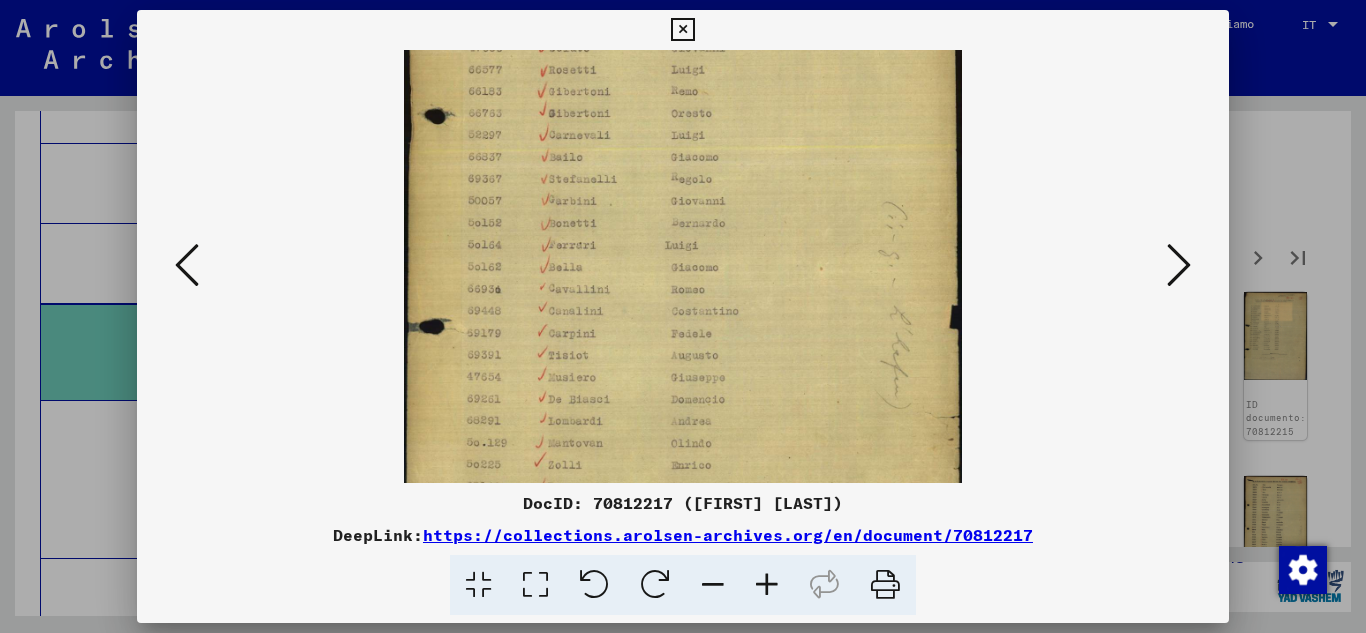 drag, startPoint x: 691, startPoint y: 446, endPoint x: 721, endPoint y: 343, distance: 107.28001 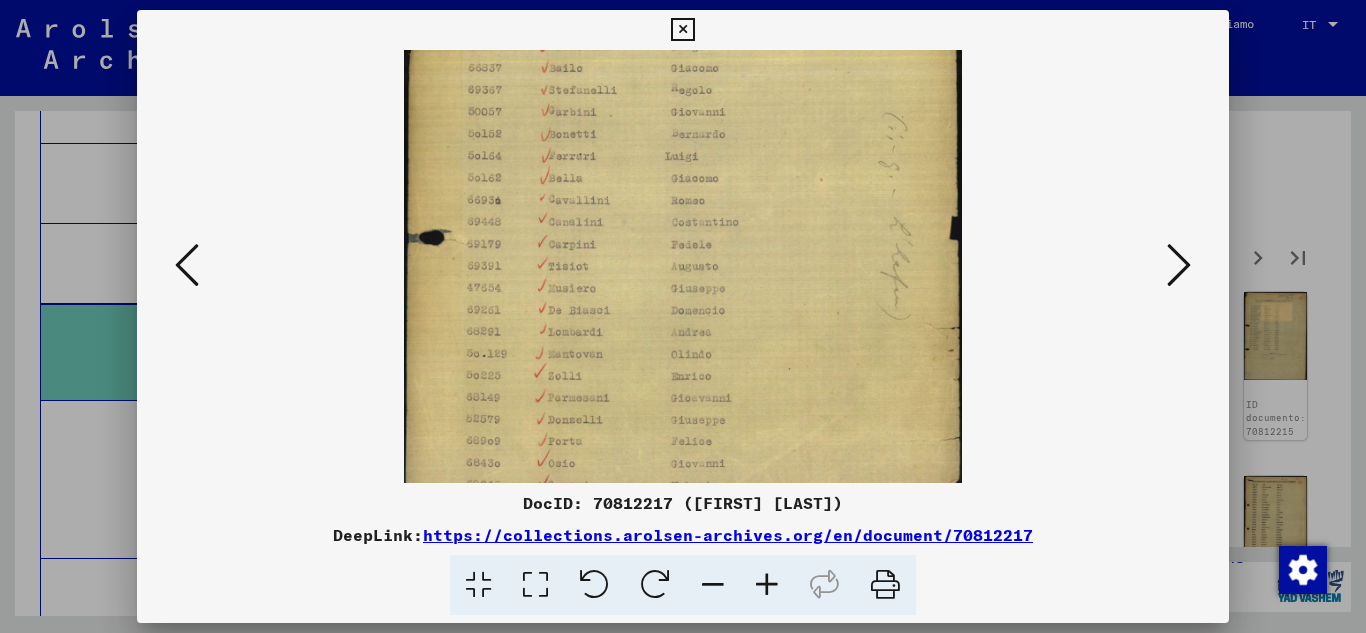scroll, scrollTop: 285, scrollLeft: 0, axis: vertical 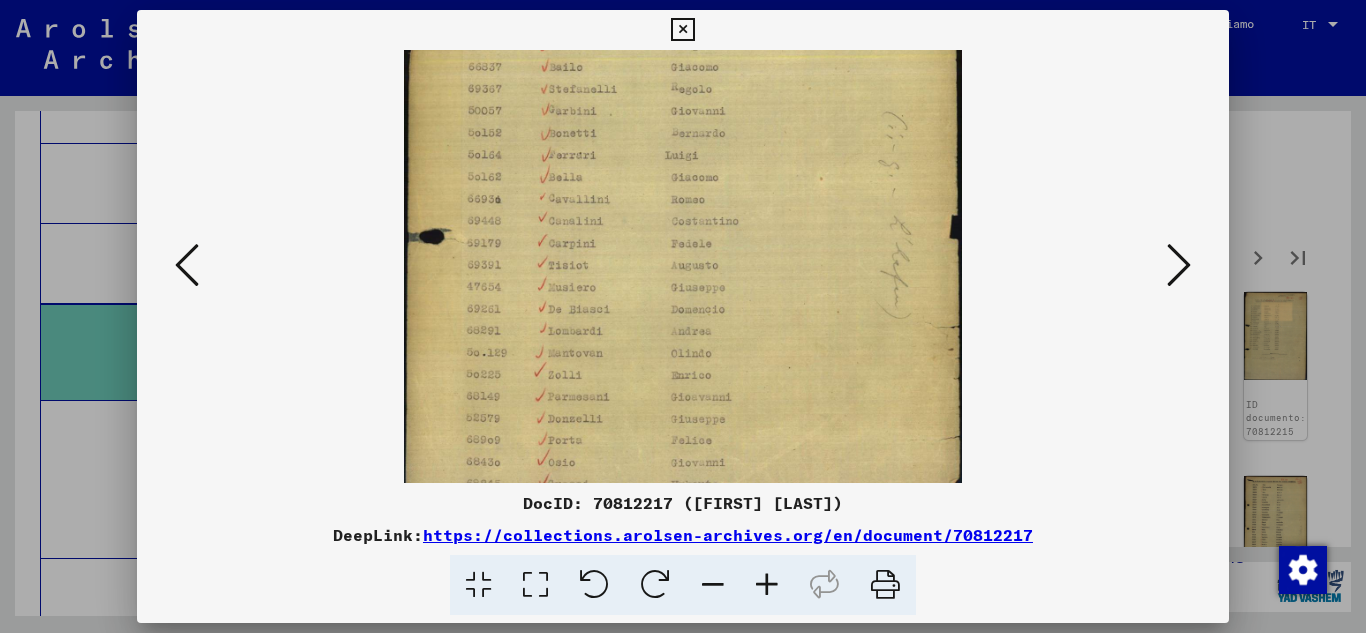 drag, startPoint x: 703, startPoint y: 438, endPoint x: 717, endPoint y: 348, distance: 91.08238 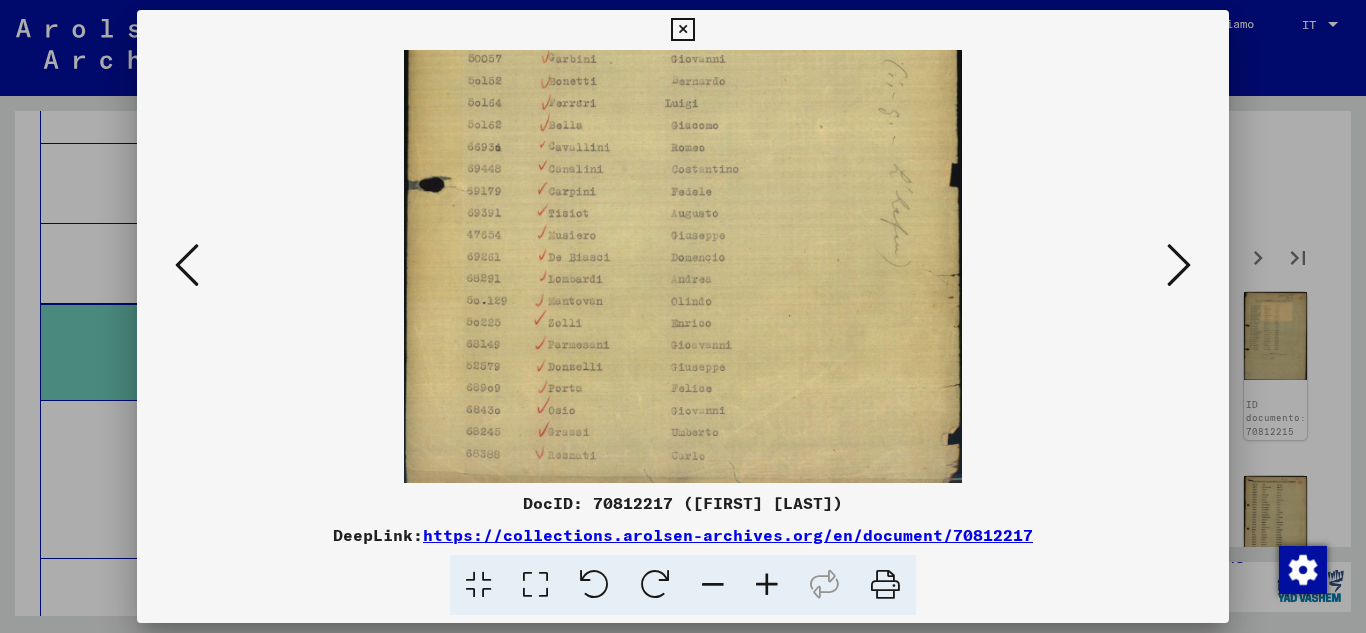 scroll, scrollTop: 350, scrollLeft: 0, axis: vertical 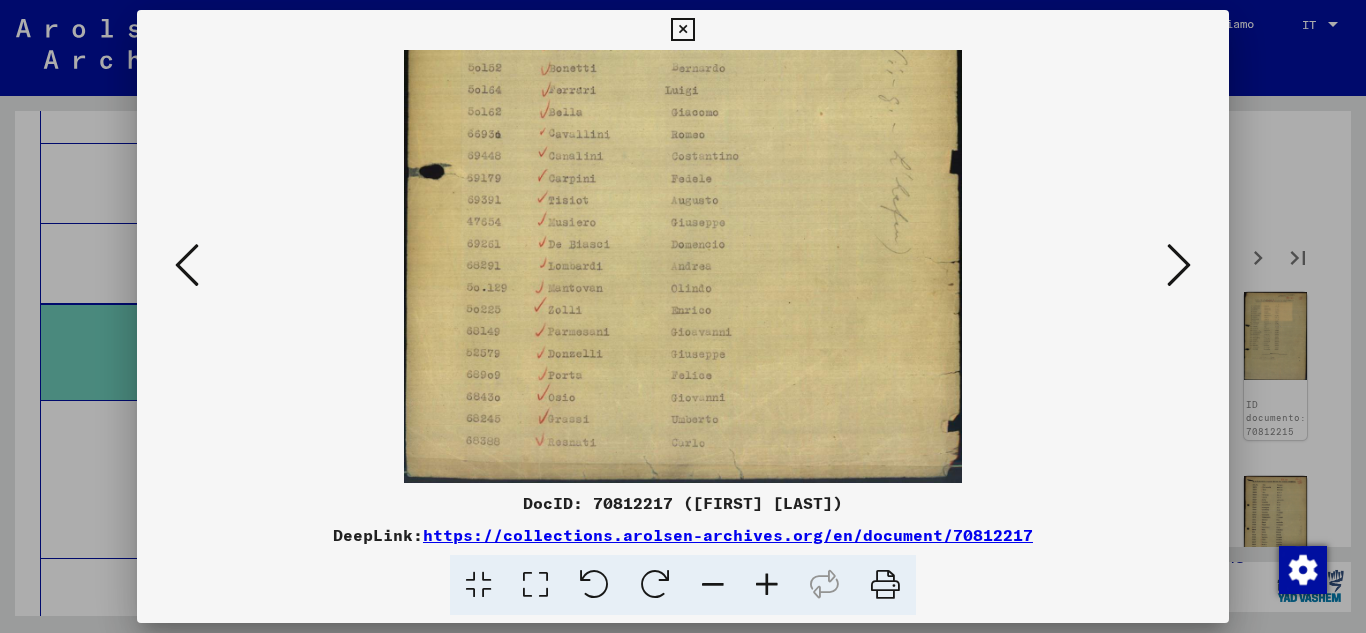 drag, startPoint x: 698, startPoint y: 431, endPoint x: 714, endPoint y: 353, distance: 79.624115 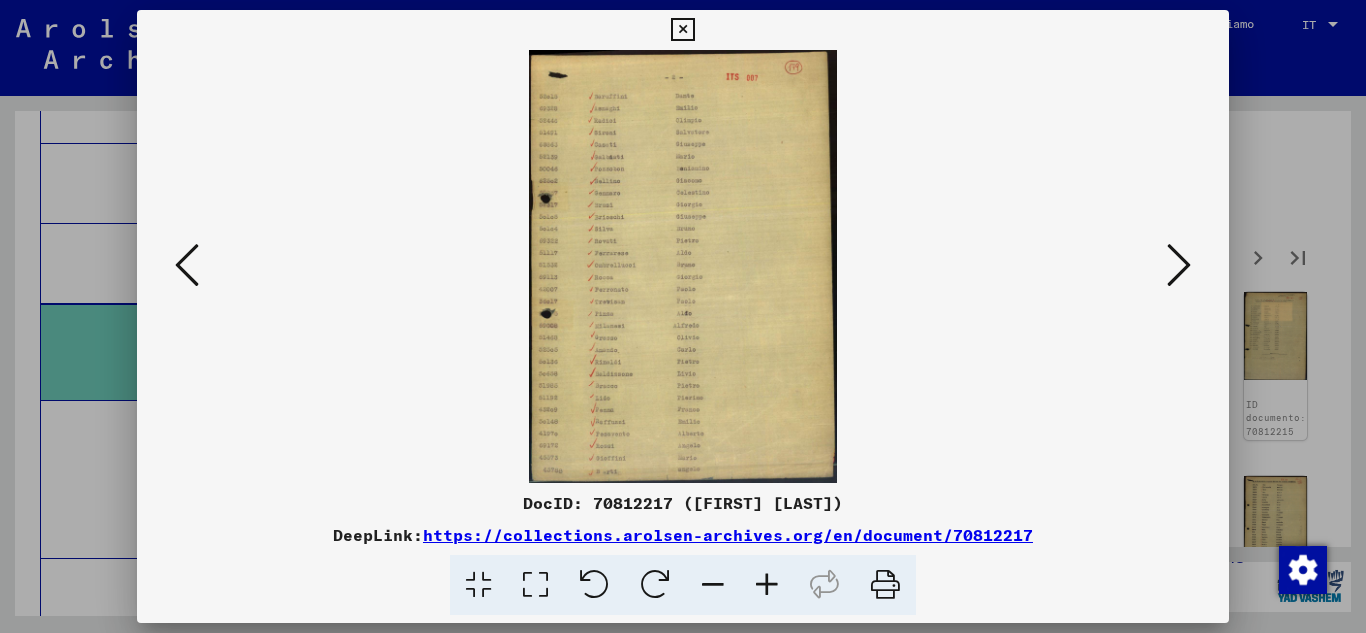 click at bounding box center [767, 585] 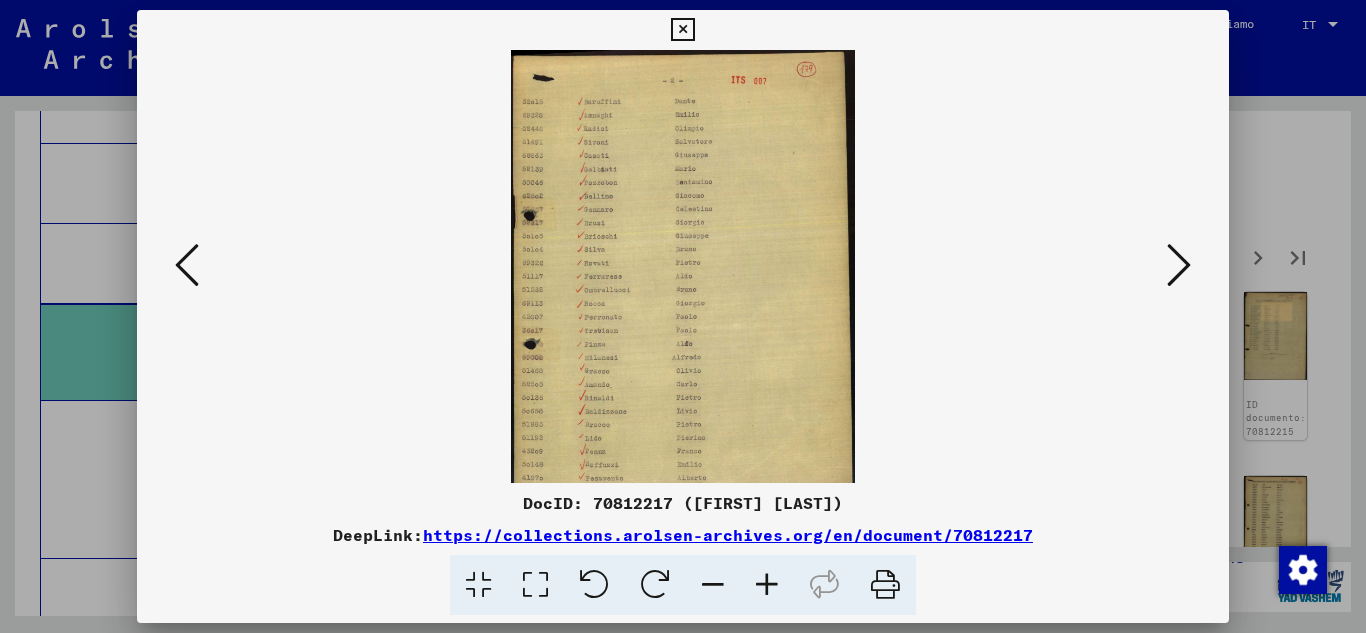 click at bounding box center (767, 585) 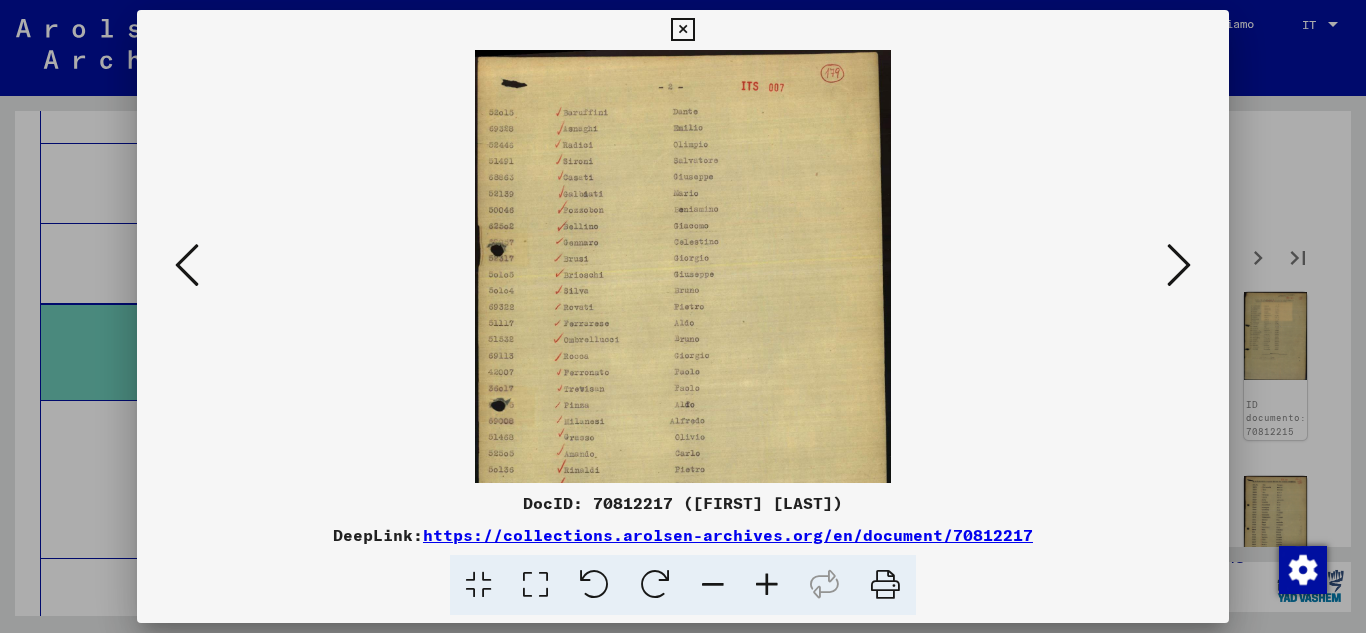click at bounding box center (767, 585) 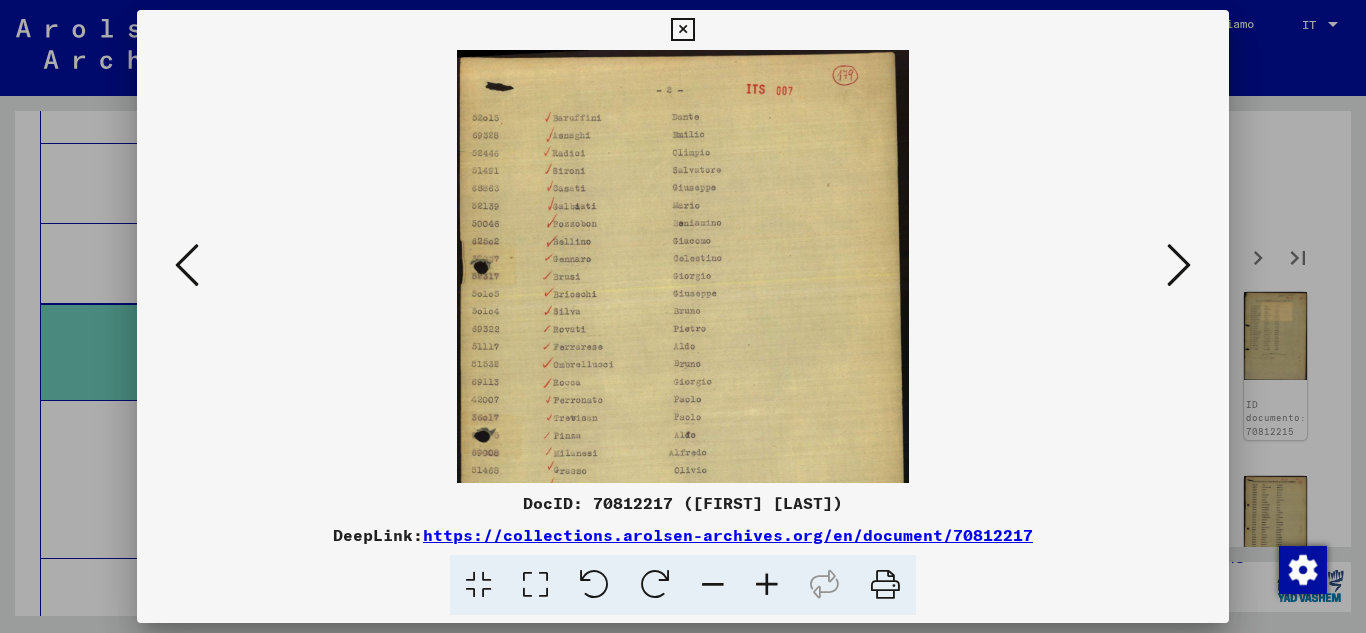 click at bounding box center (767, 585) 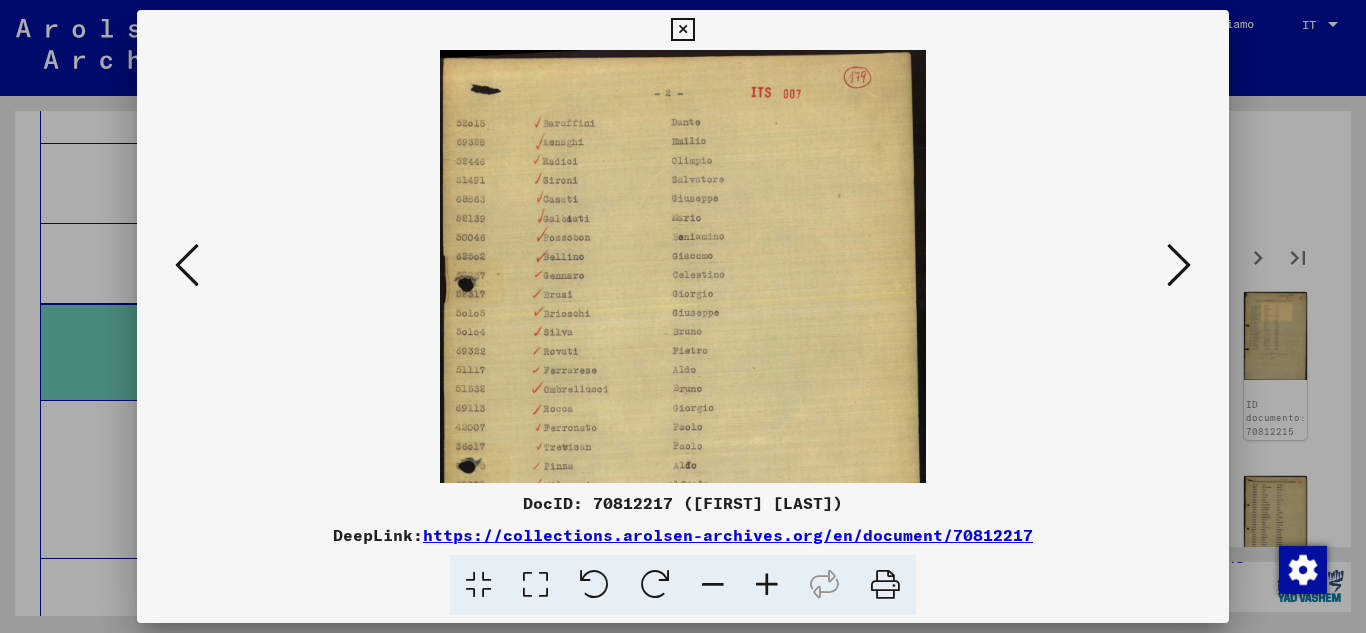 click at bounding box center (767, 585) 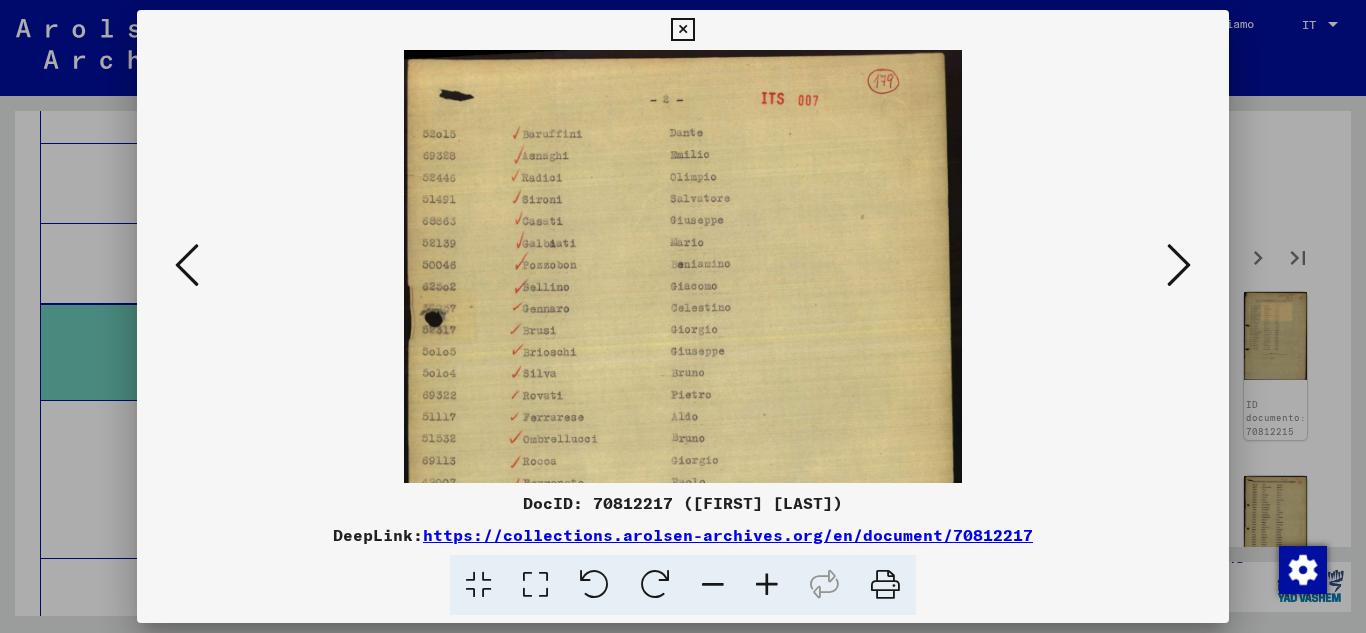click at bounding box center (767, 585) 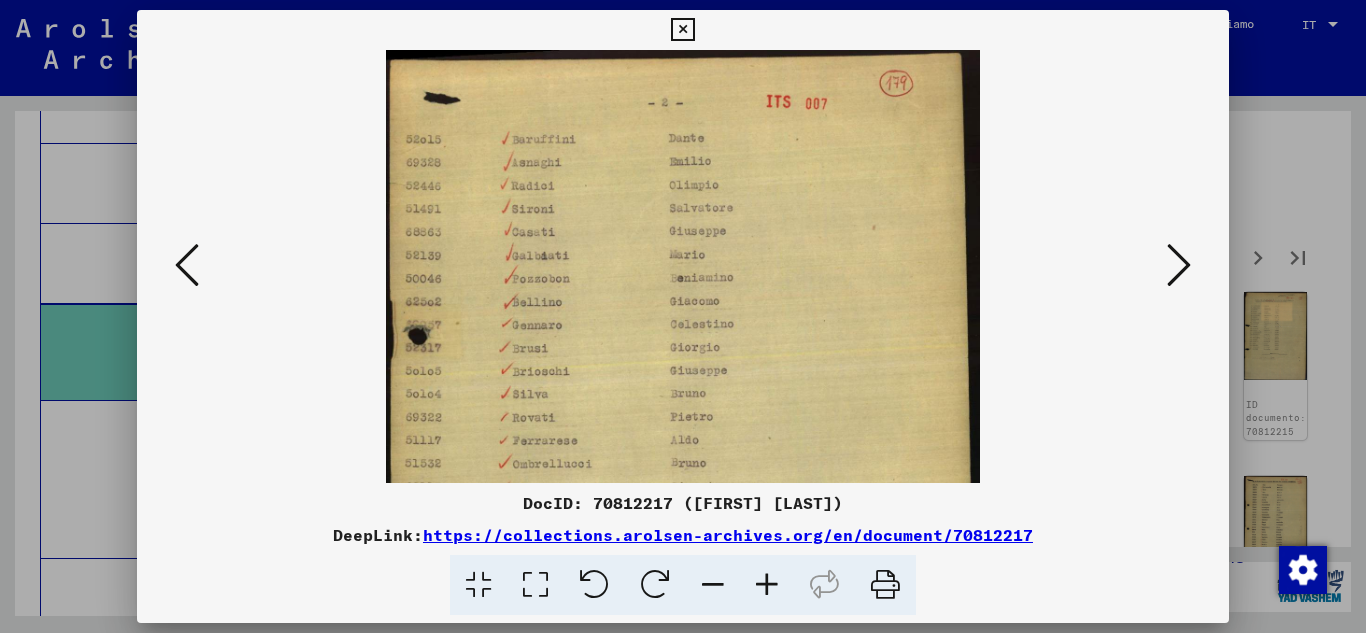 click at bounding box center (767, 585) 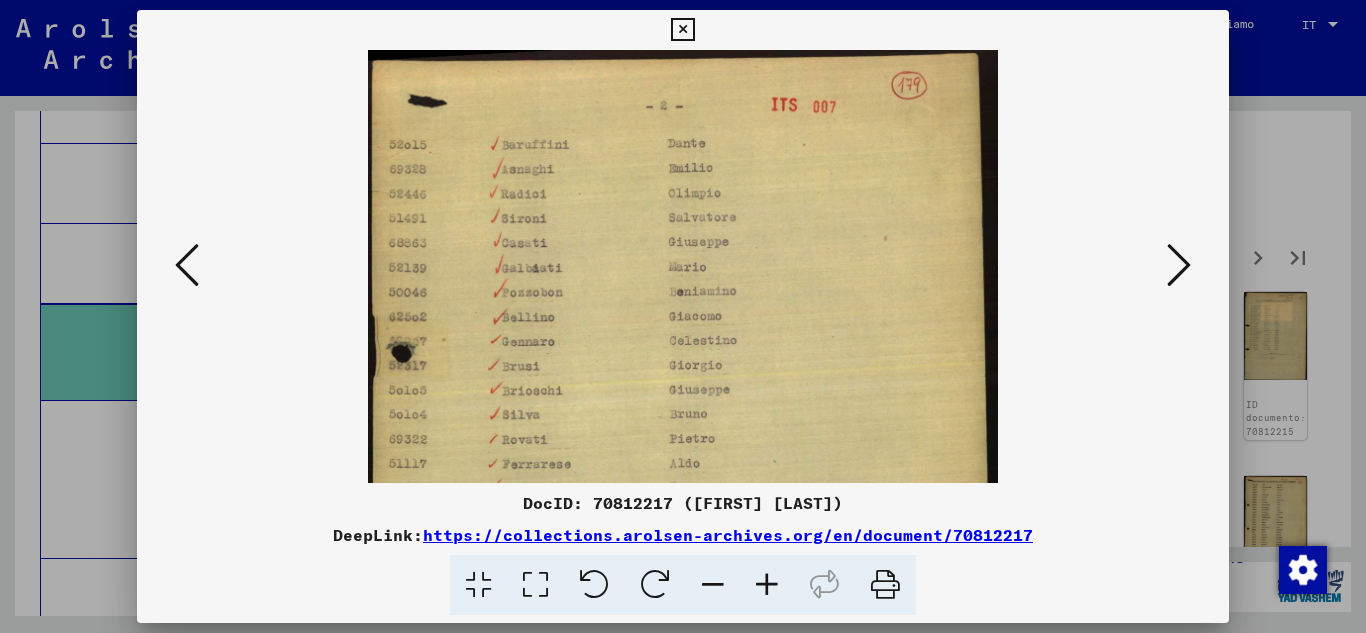 click at bounding box center (767, 585) 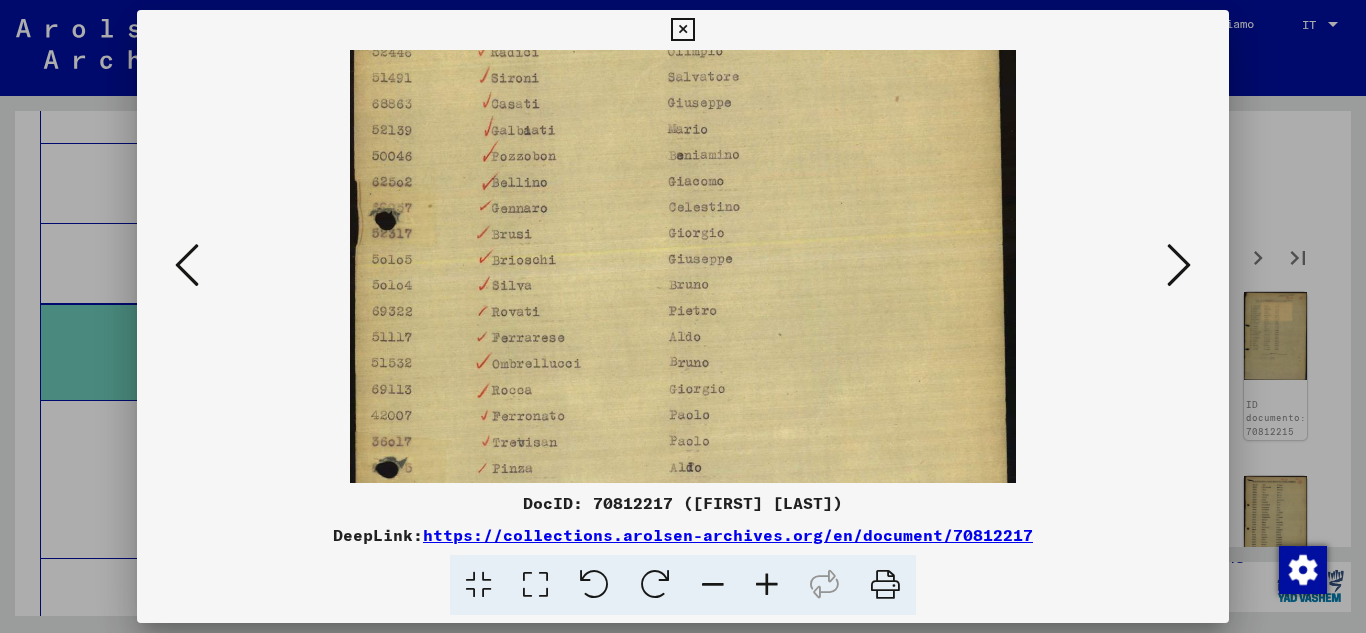 scroll, scrollTop: 180, scrollLeft: 0, axis: vertical 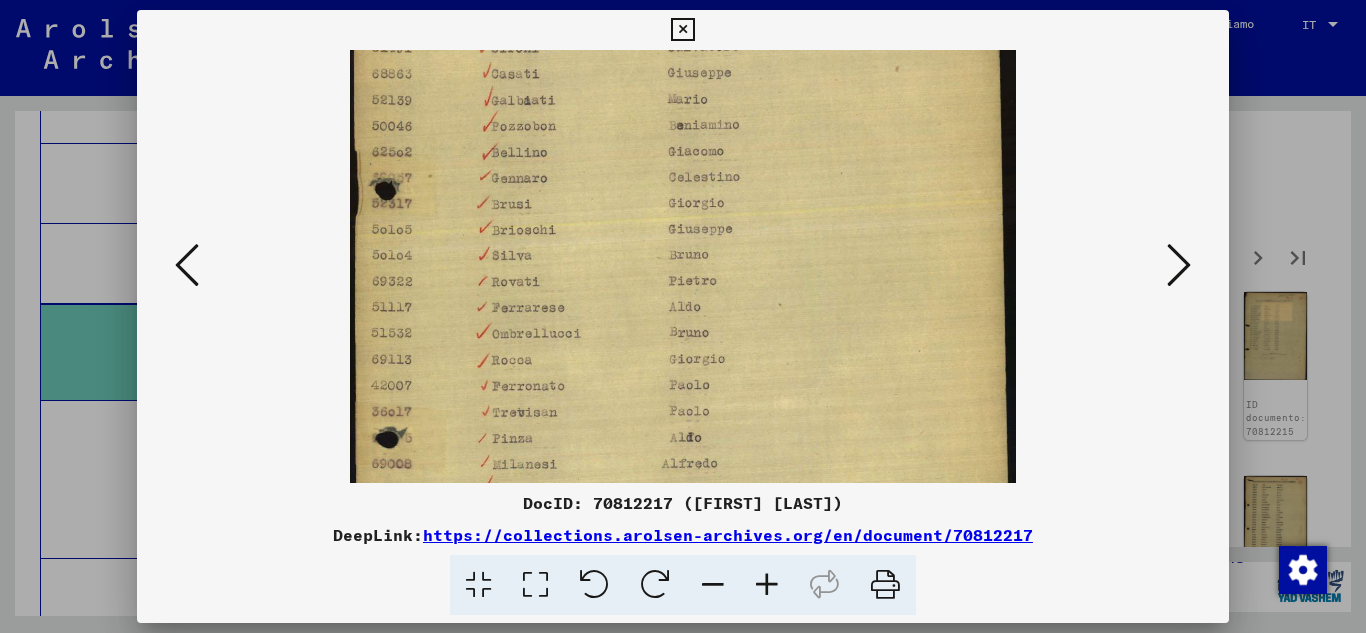 drag, startPoint x: 666, startPoint y: 405, endPoint x: 674, endPoint y: 225, distance: 180.17769 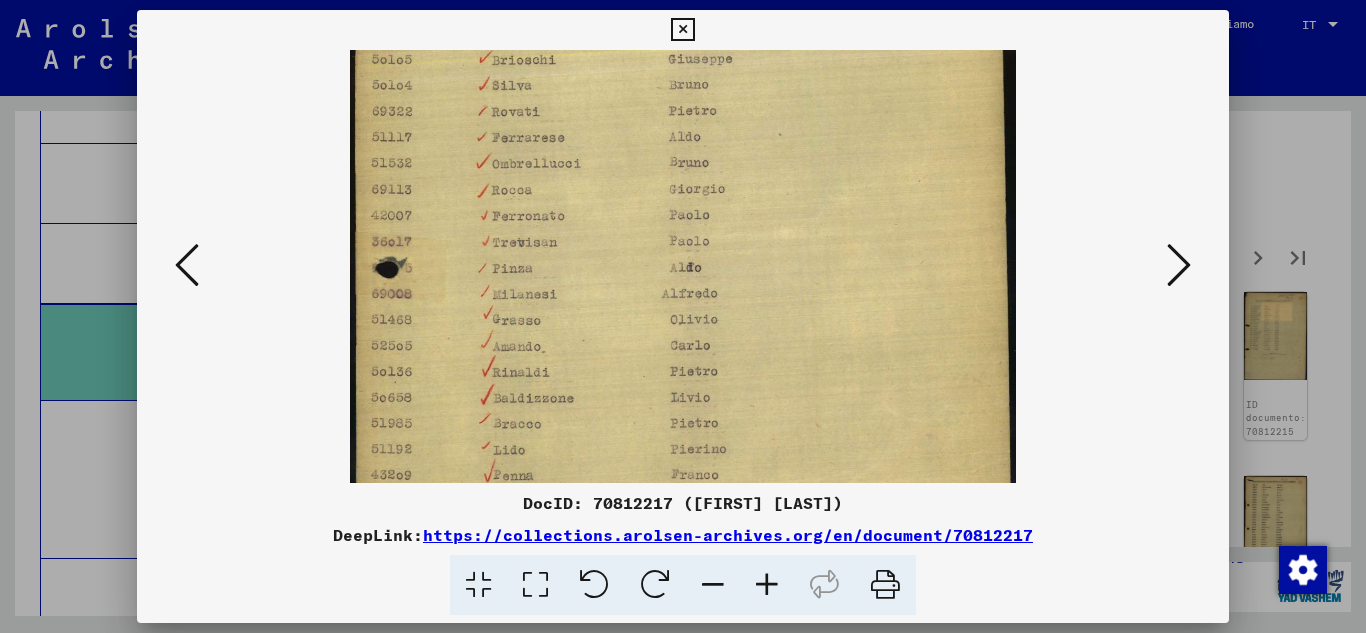 scroll, scrollTop: 354, scrollLeft: 0, axis: vertical 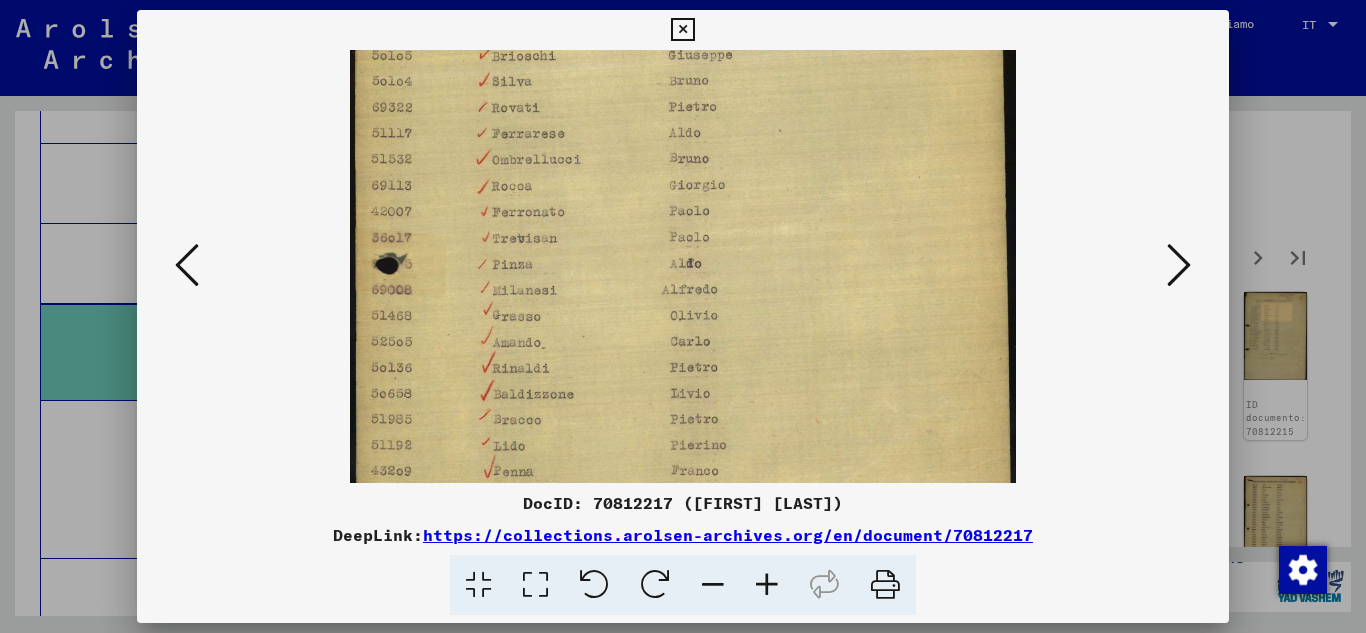 drag, startPoint x: 667, startPoint y: 437, endPoint x: 669, endPoint y: 263, distance: 174.01149 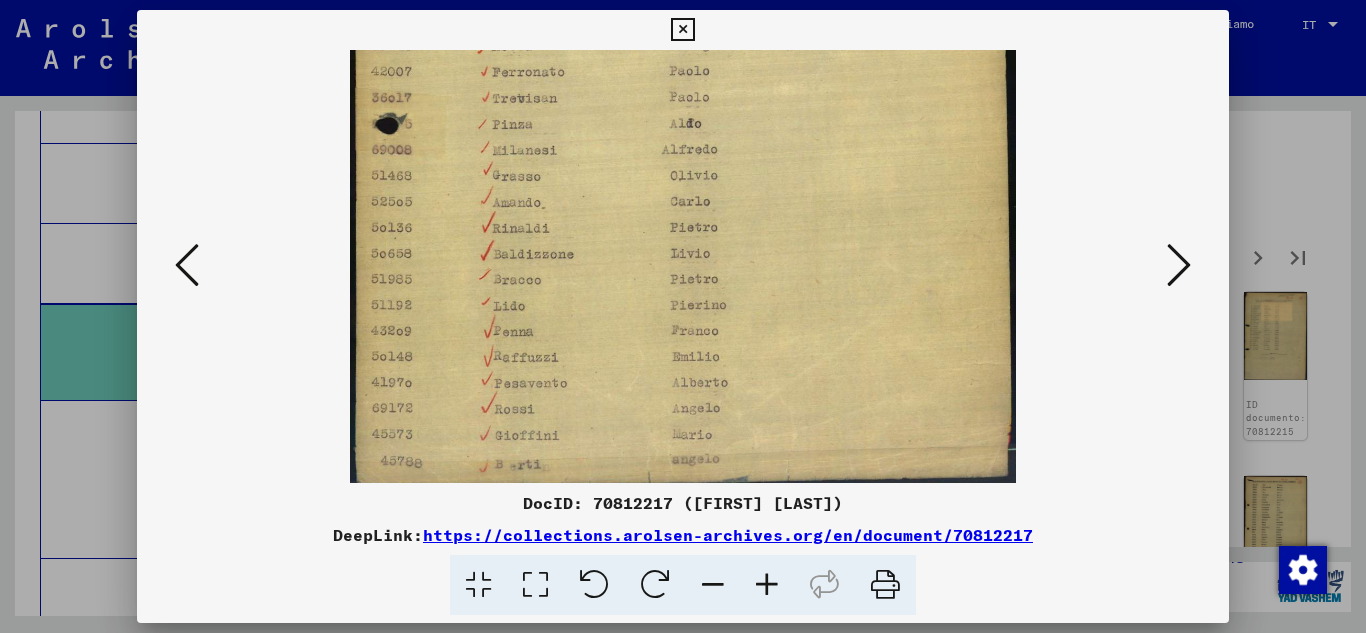 scroll, scrollTop: 497, scrollLeft: 0, axis: vertical 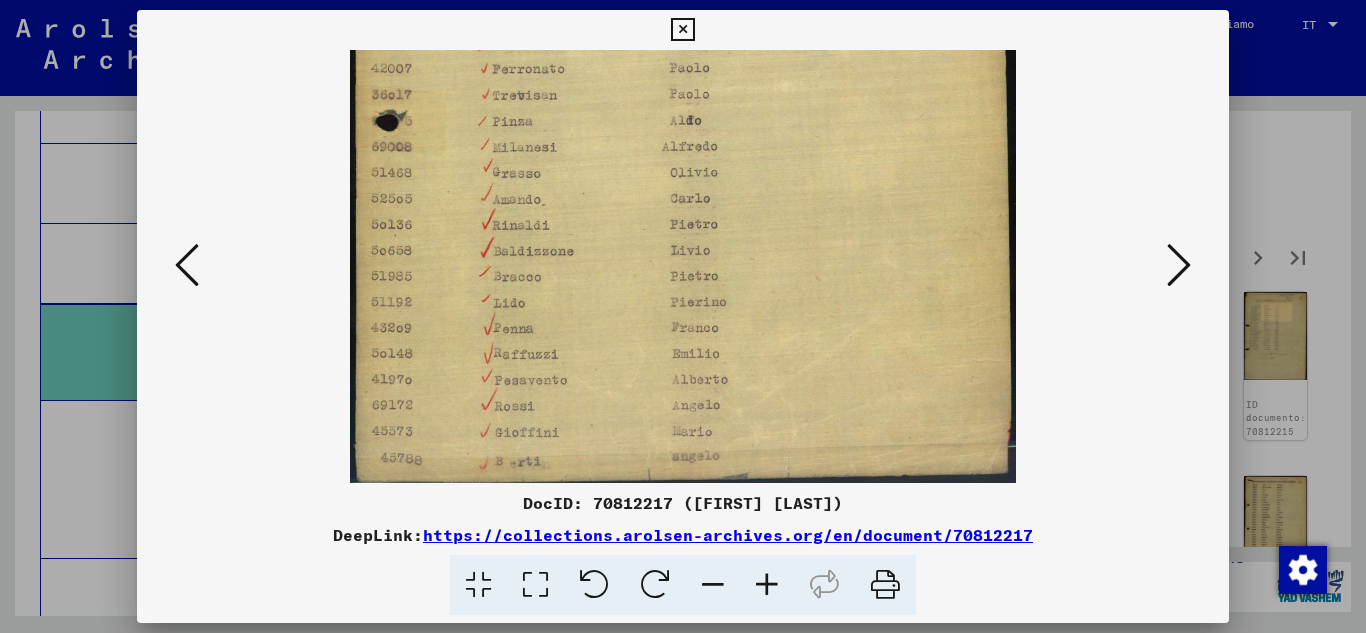 drag, startPoint x: 614, startPoint y: 432, endPoint x: 646, endPoint y: 289, distance: 146.53668 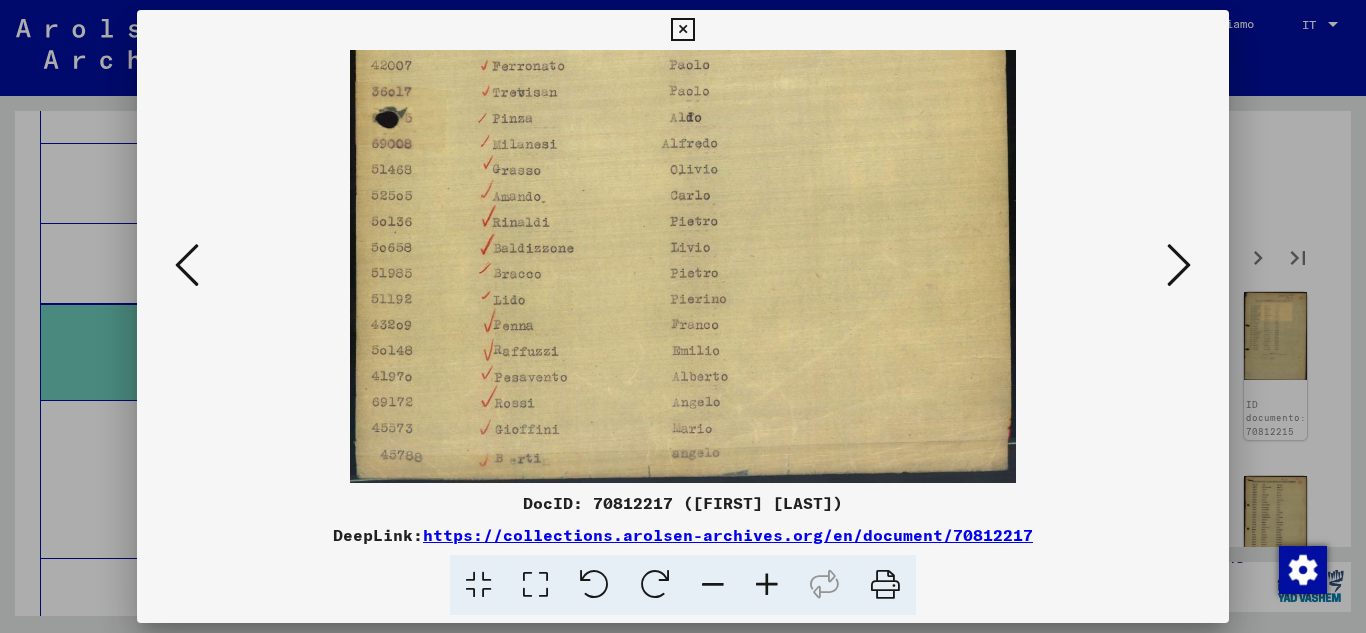 drag, startPoint x: 615, startPoint y: 436, endPoint x: 630, endPoint y: 357, distance: 80.411446 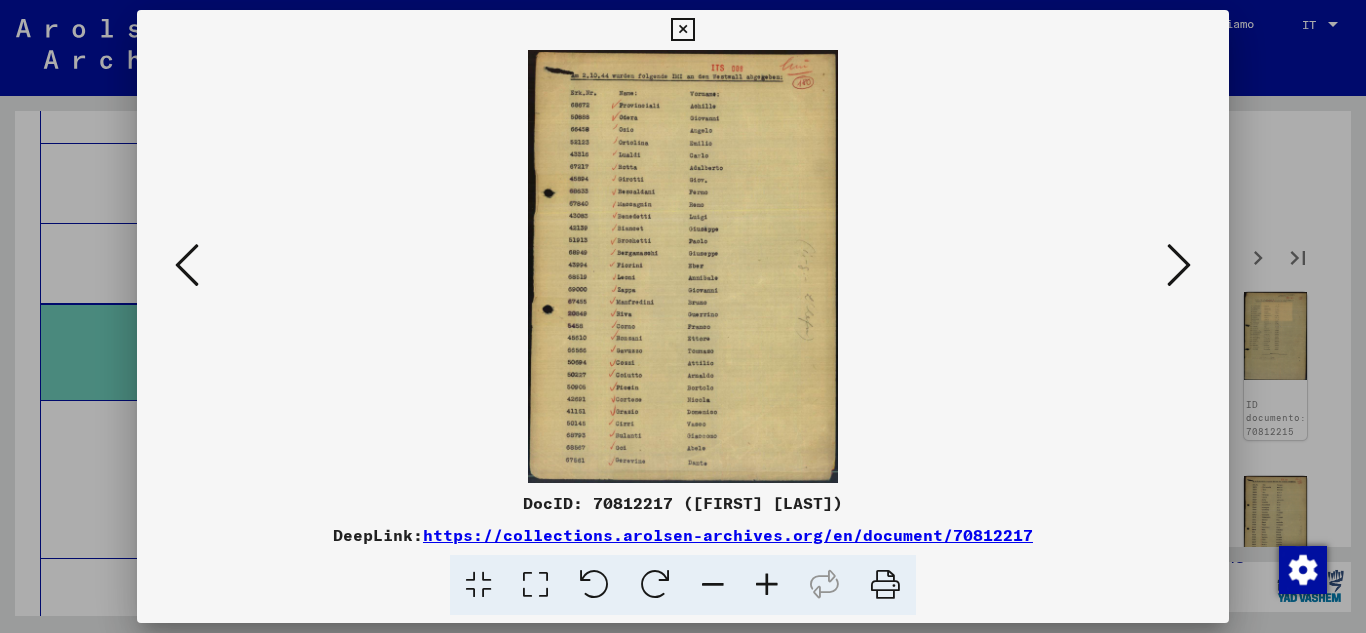 click at bounding box center (683, 266) 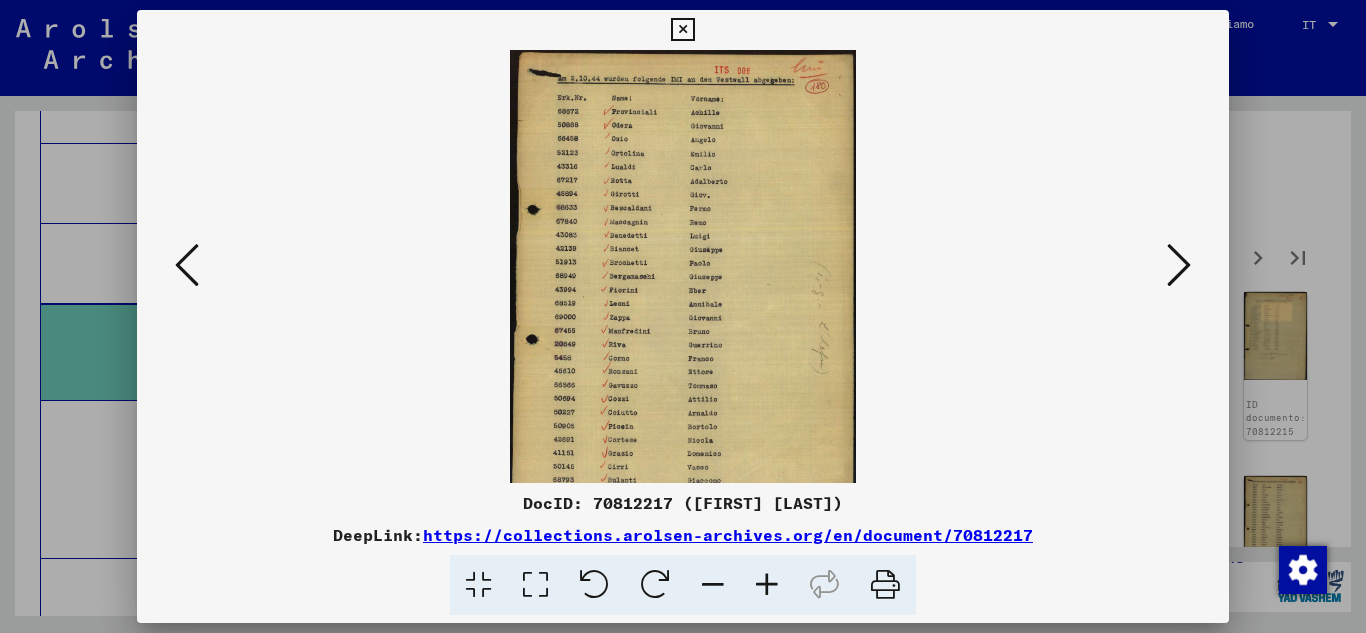 click at bounding box center [767, 585] 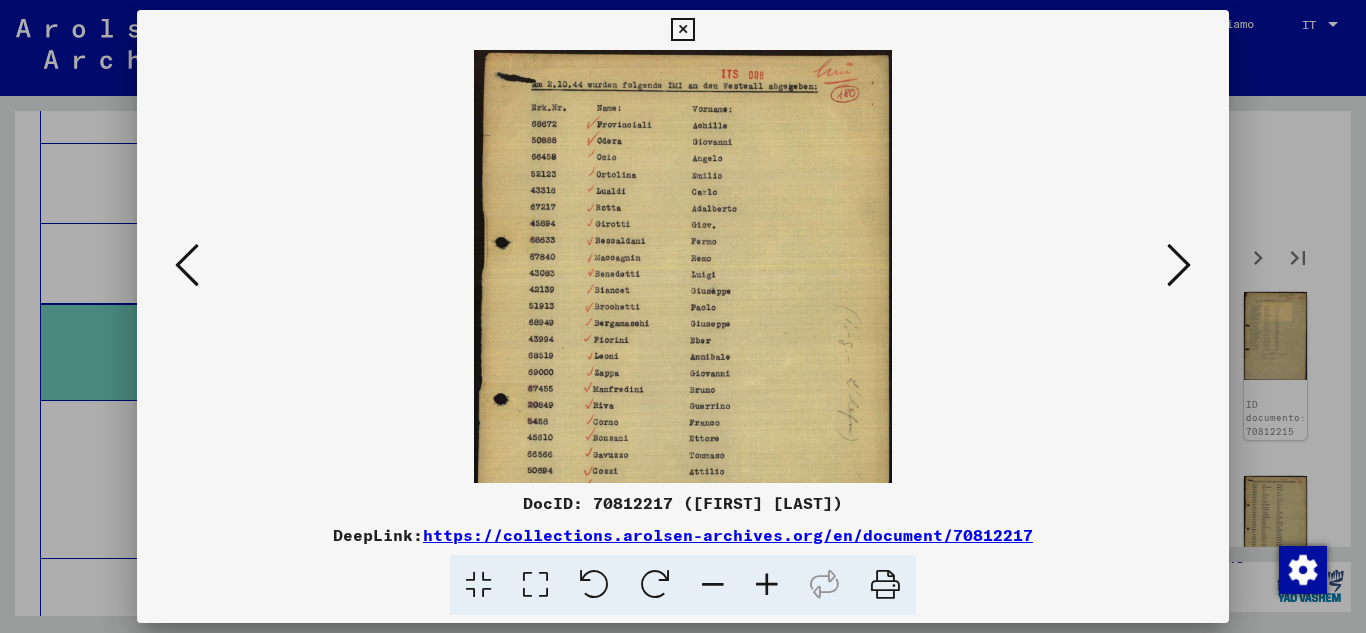 click at bounding box center (767, 585) 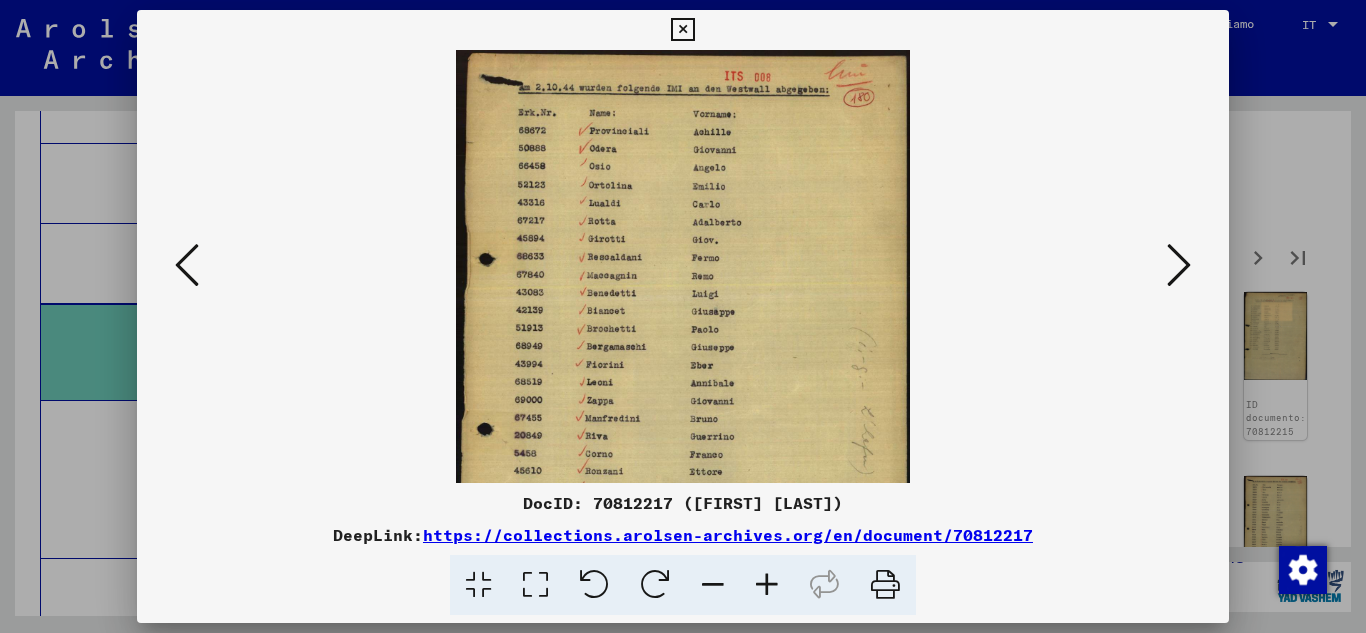 click at bounding box center [767, 585] 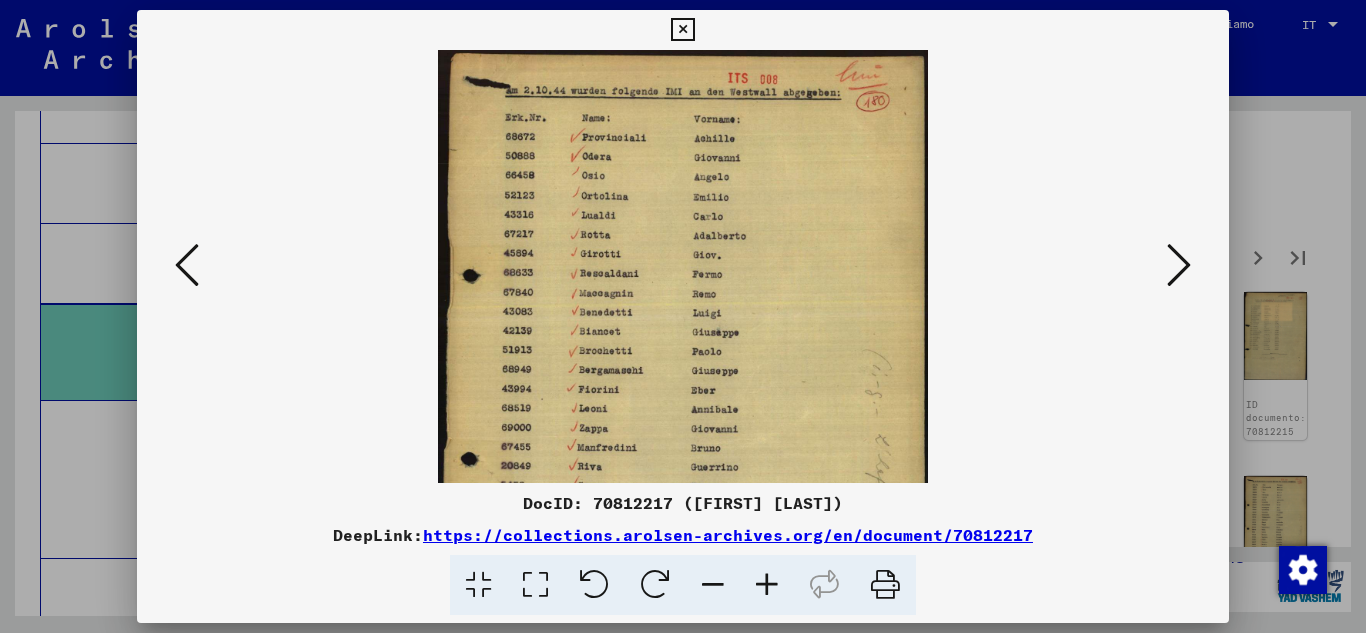 click at bounding box center [767, 585] 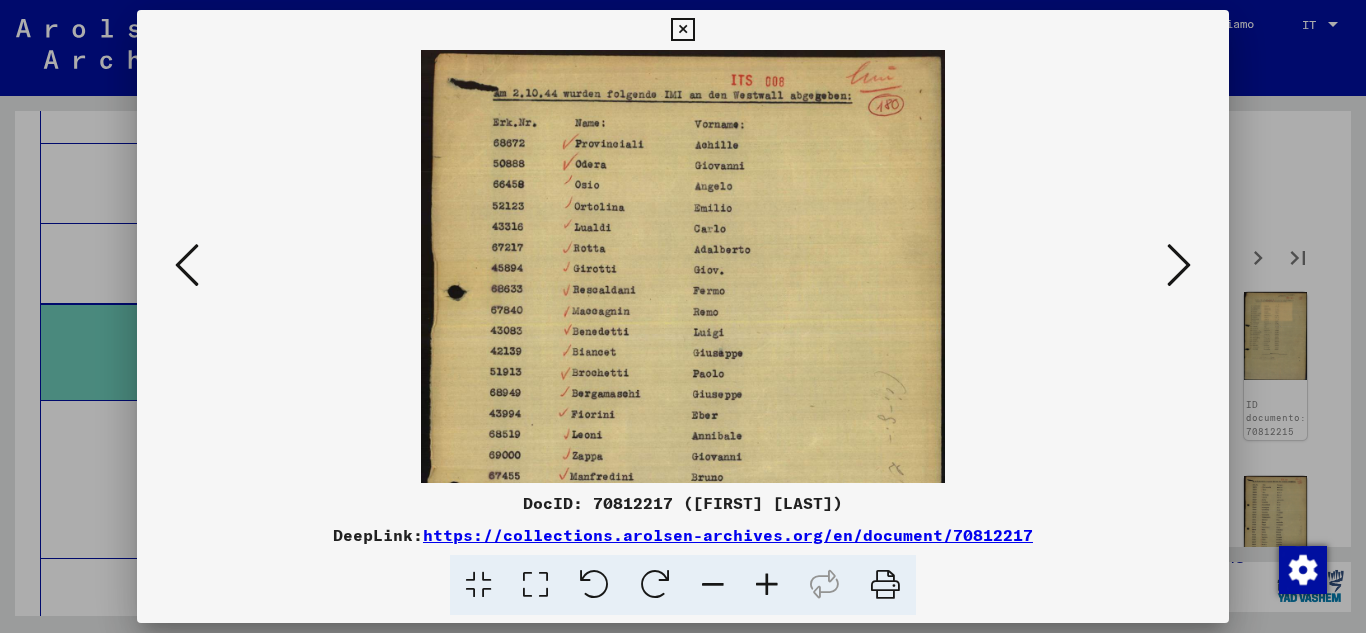 click at bounding box center [767, 585] 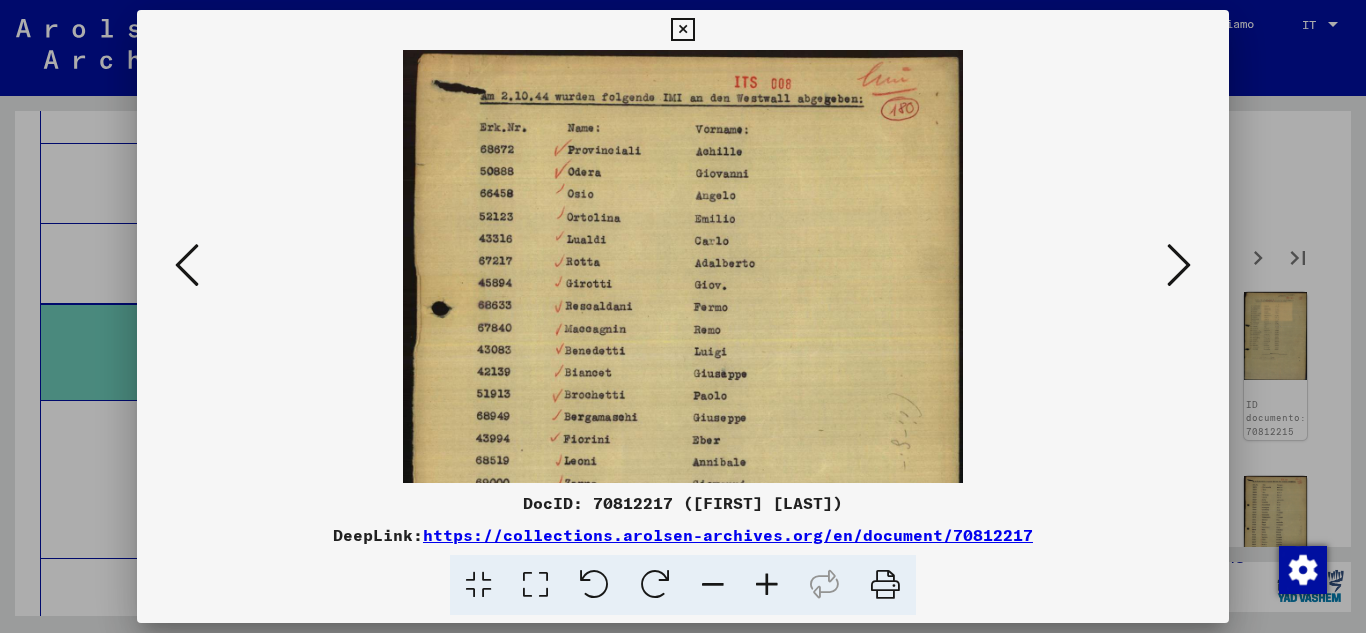 click at bounding box center (767, 585) 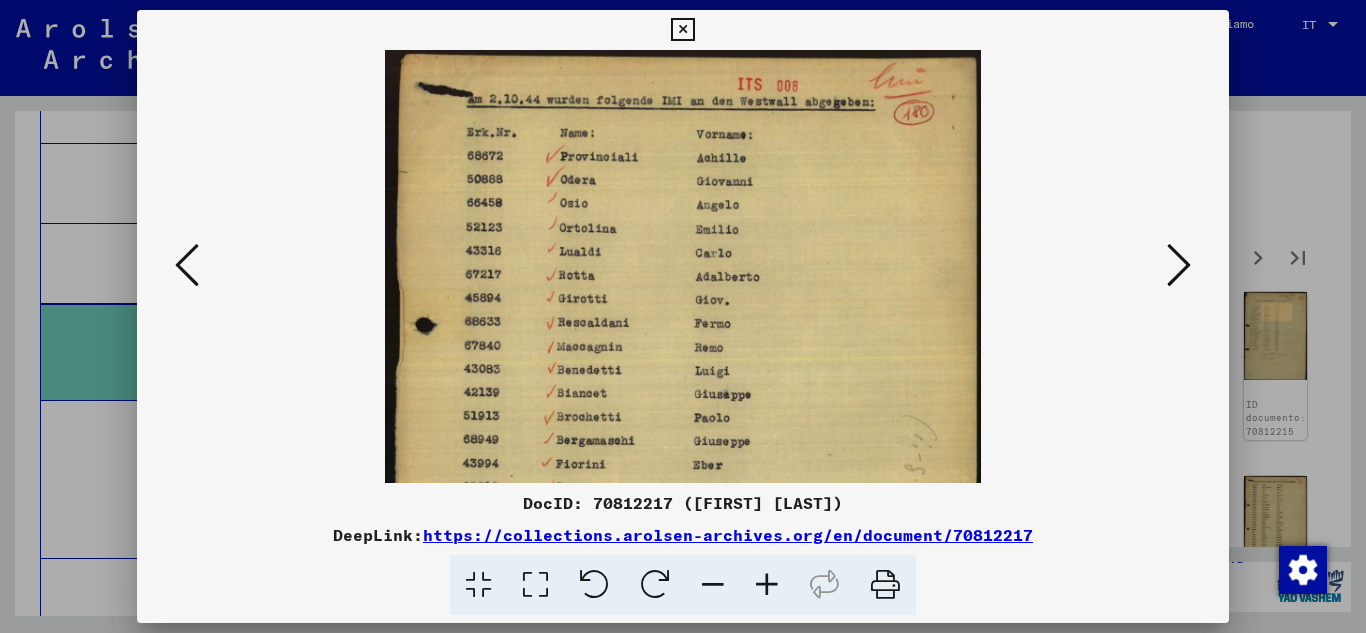 click at bounding box center [767, 585] 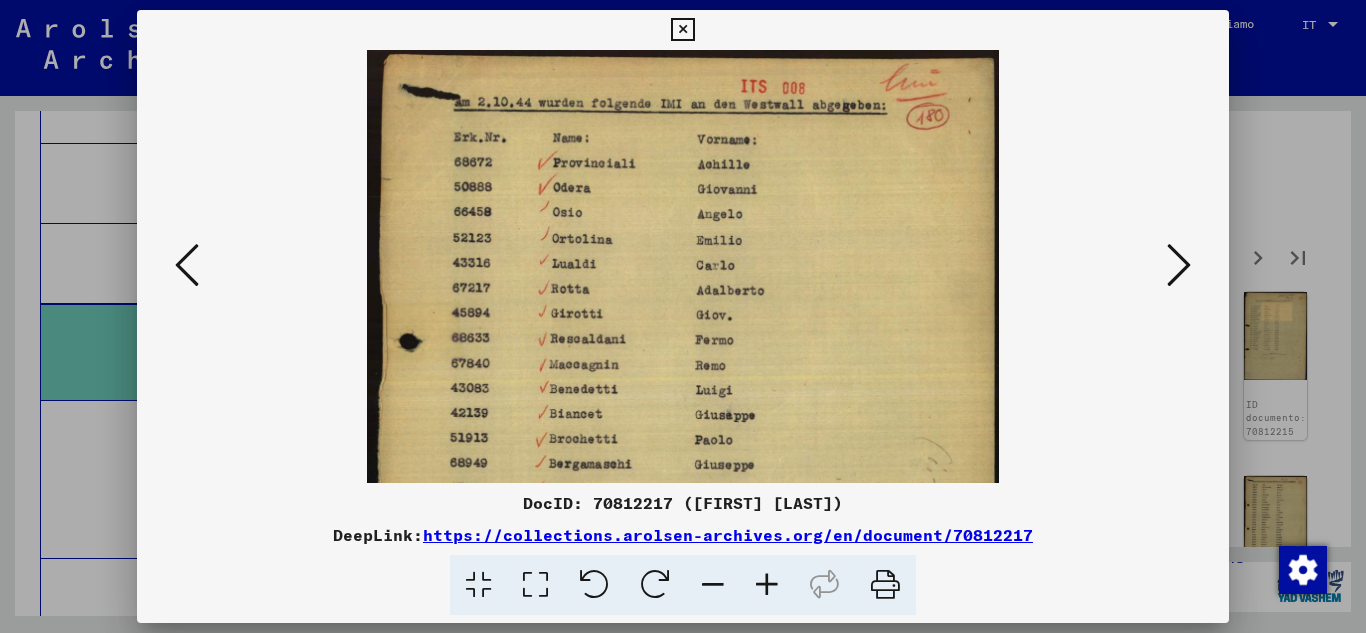 click at bounding box center (767, 585) 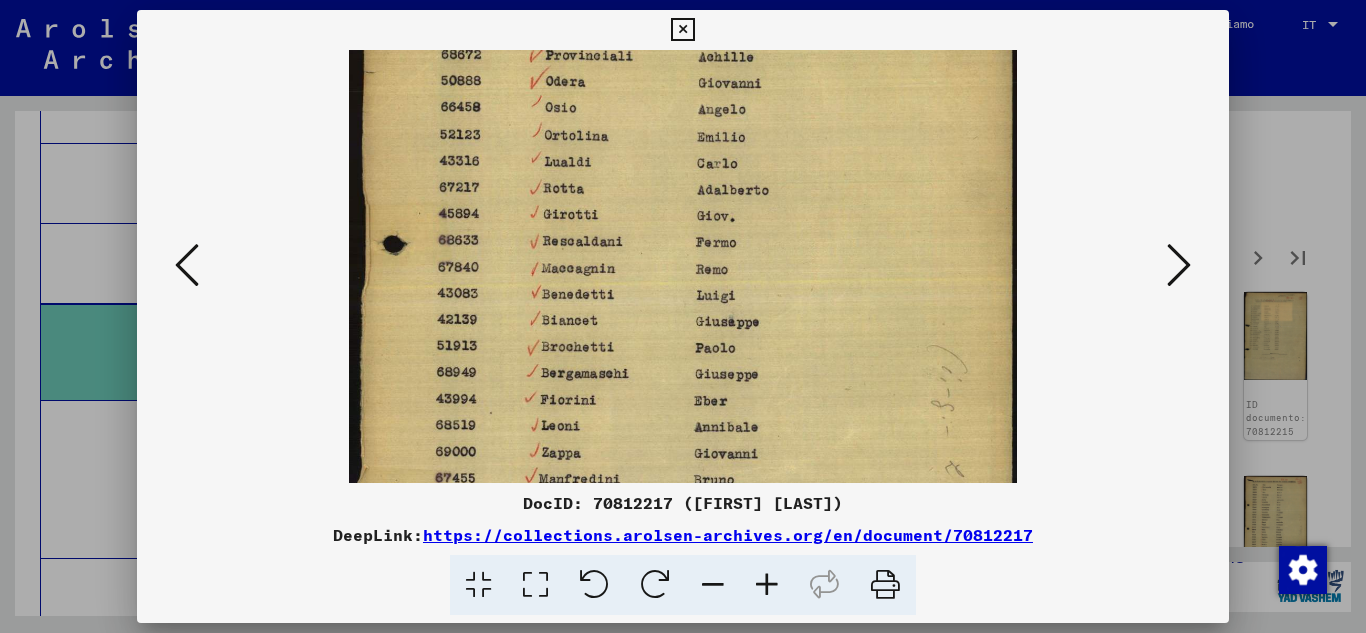 scroll, scrollTop: 121, scrollLeft: 0, axis: vertical 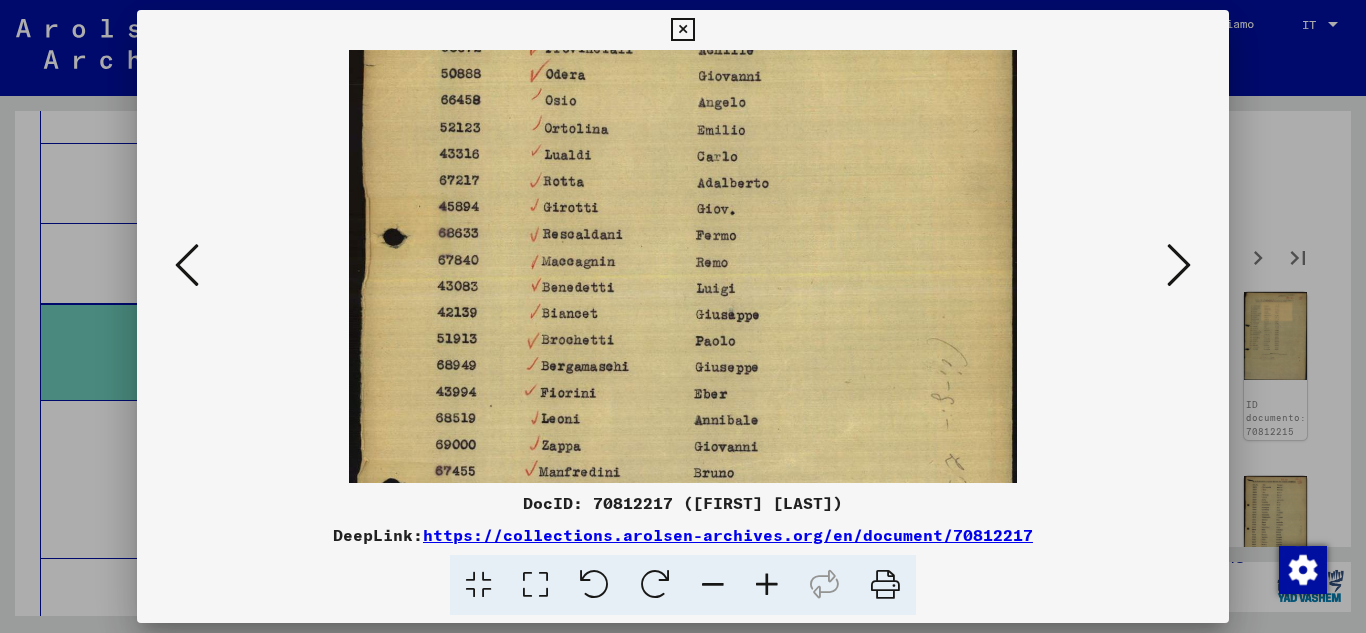 drag, startPoint x: 635, startPoint y: 396, endPoint x: 648, endPoint y: 275, distance: 121.69634 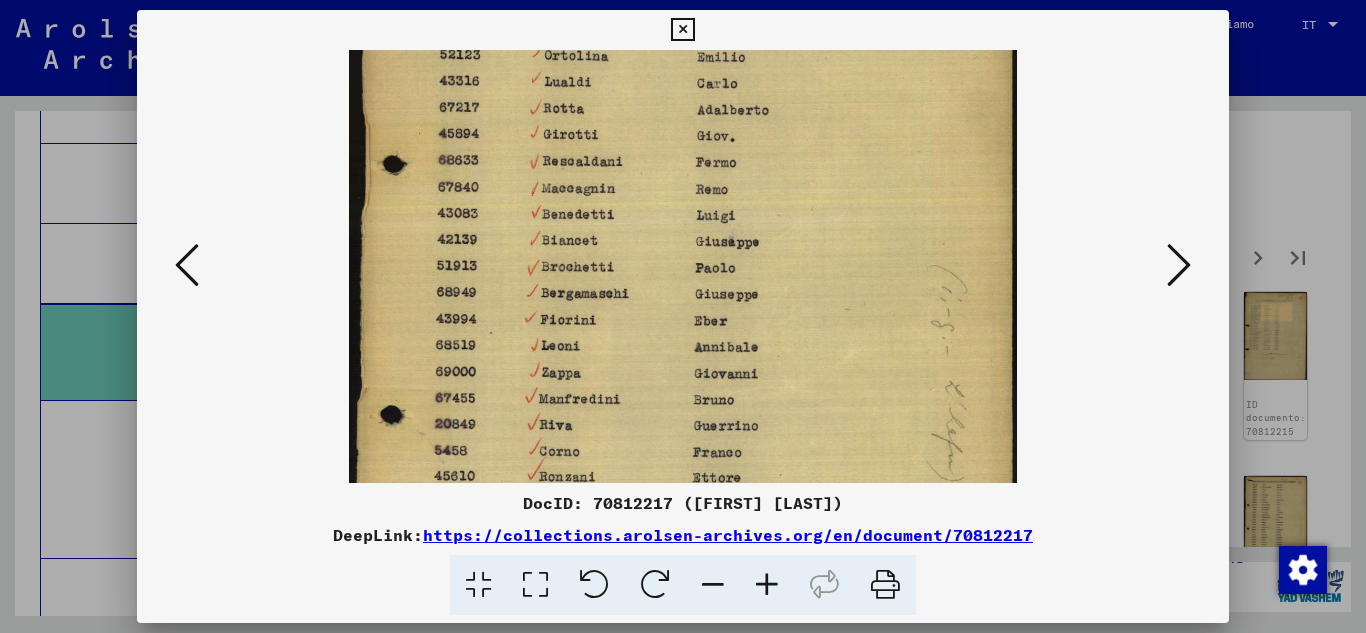 scroll, scrollTop: 201, scrollLeft: 0, axis: vertical 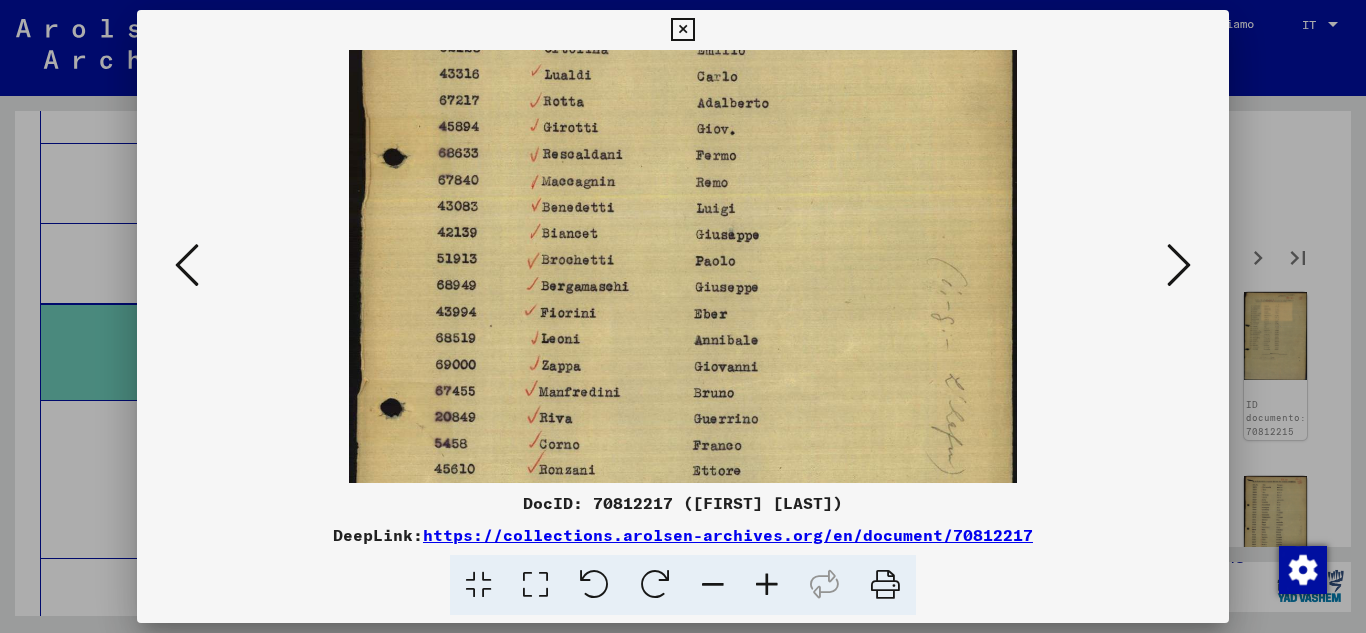 drag, startPoint x: 661, startPoint y: 462, endPoint x: 664, endPoint y: 382, distance: 80.05623 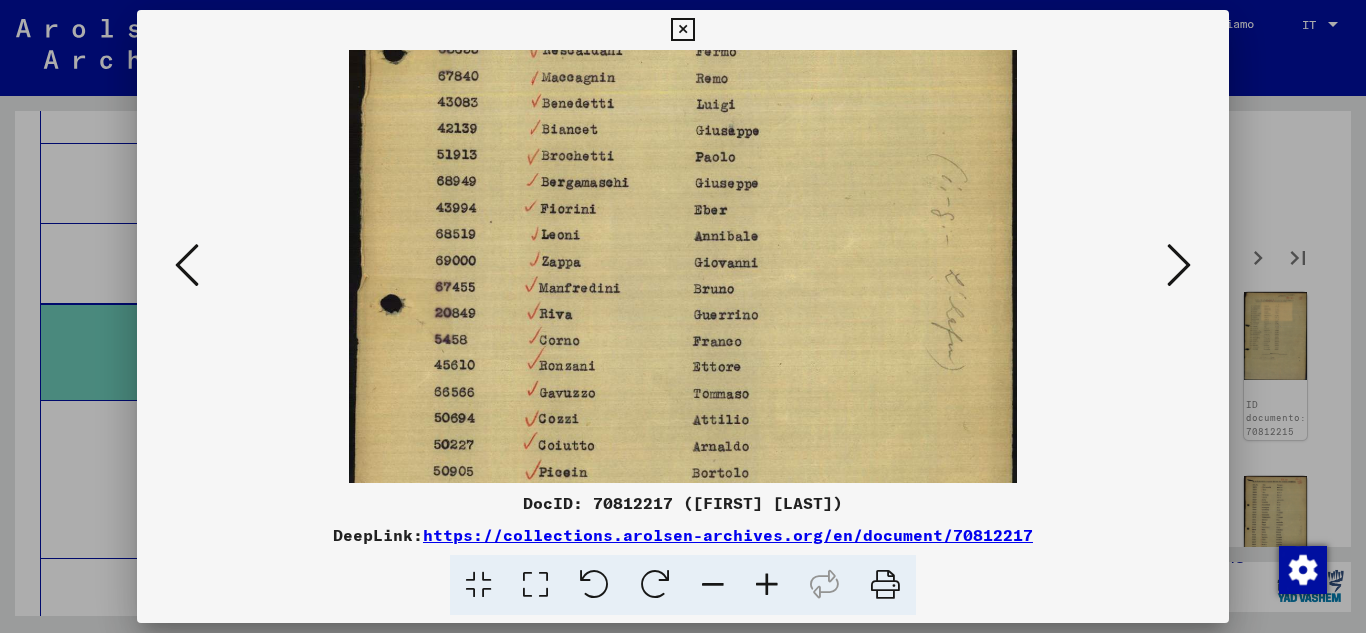 scroll, scrollTop: 307, scrollLeft: 0, axis: vertical 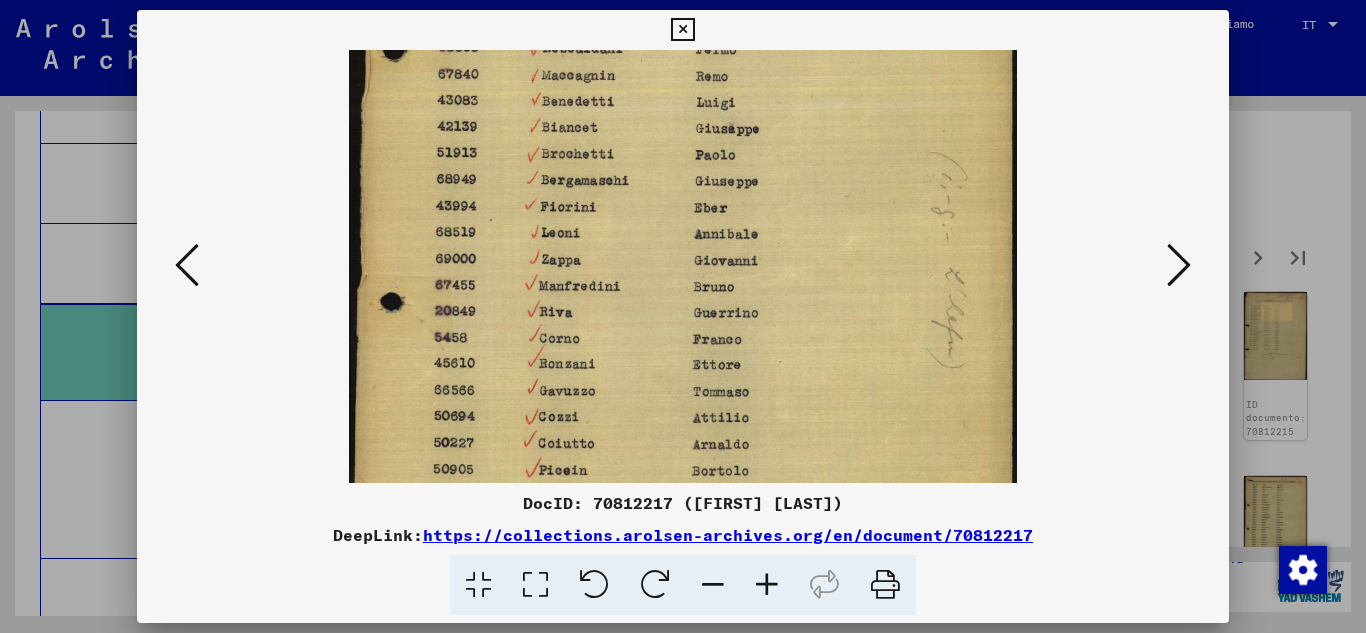 drag, startPoint x: 650, startPoint y: 428, endPoint x: 660, endPoint y: 324, distance: 104.47966 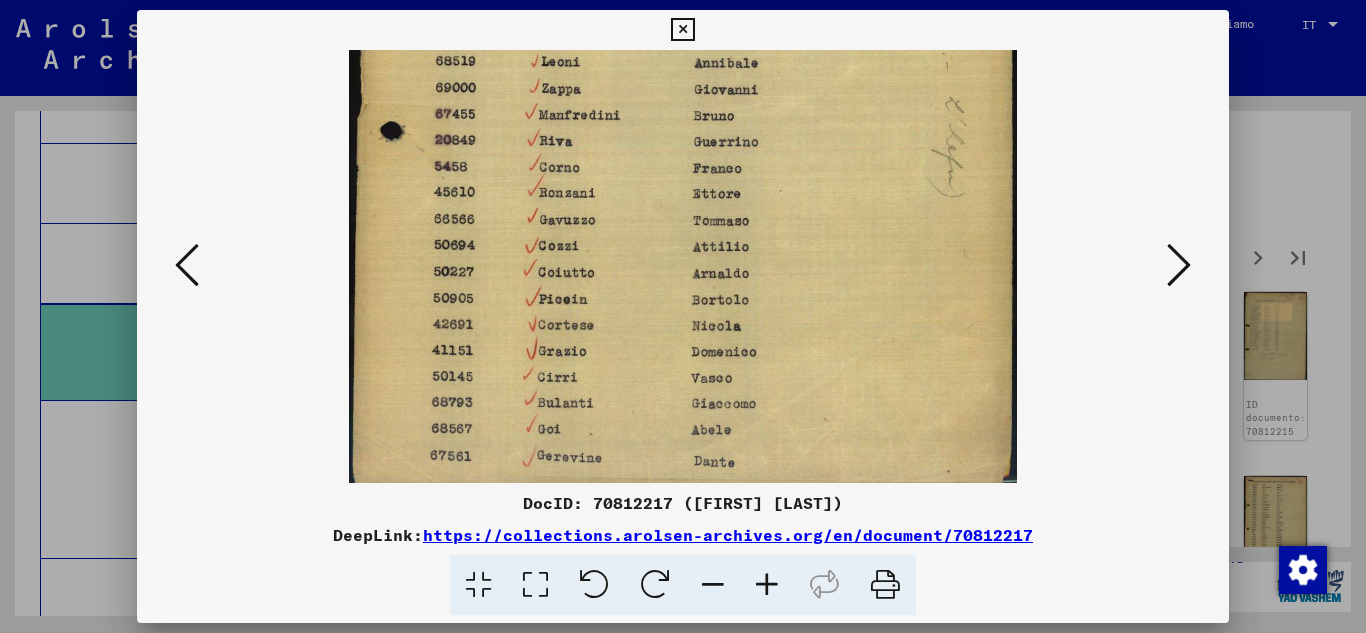 scroll, scrollTop: 500, scrollLeft: 0, axis: vertical 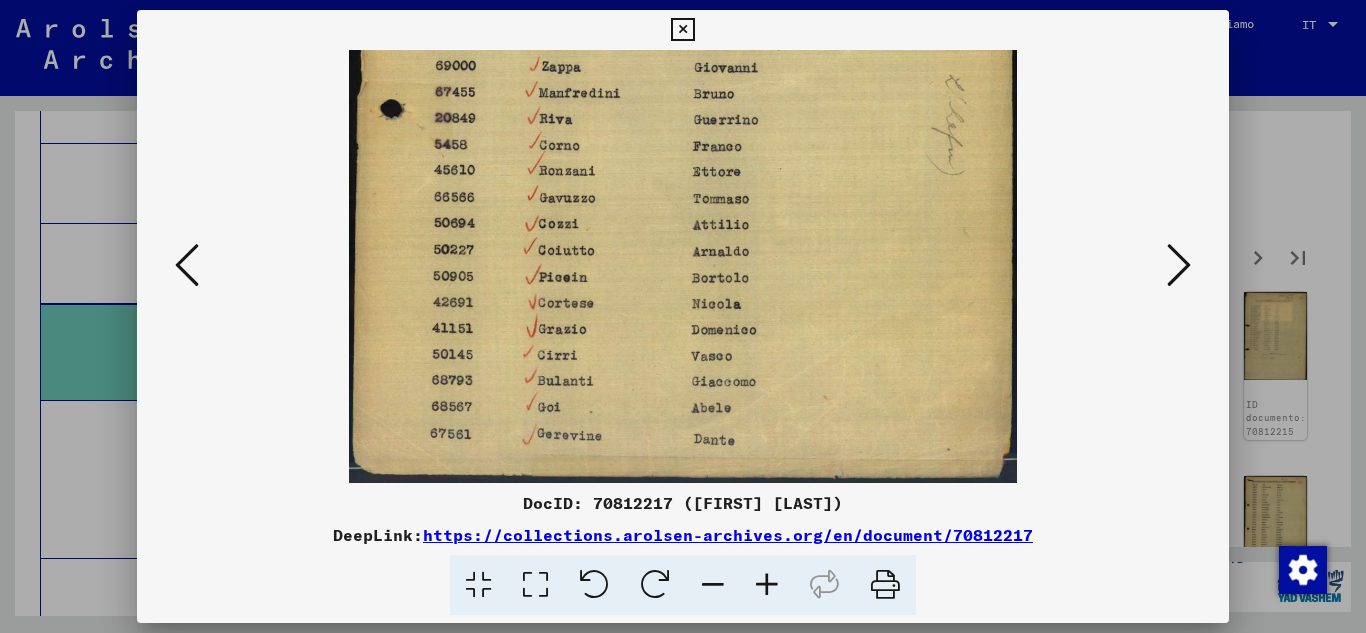 drag, startPoint x: 656, startPoint y: 441, endPoint x: 668, endPoint y: 230, distance: 211.34096 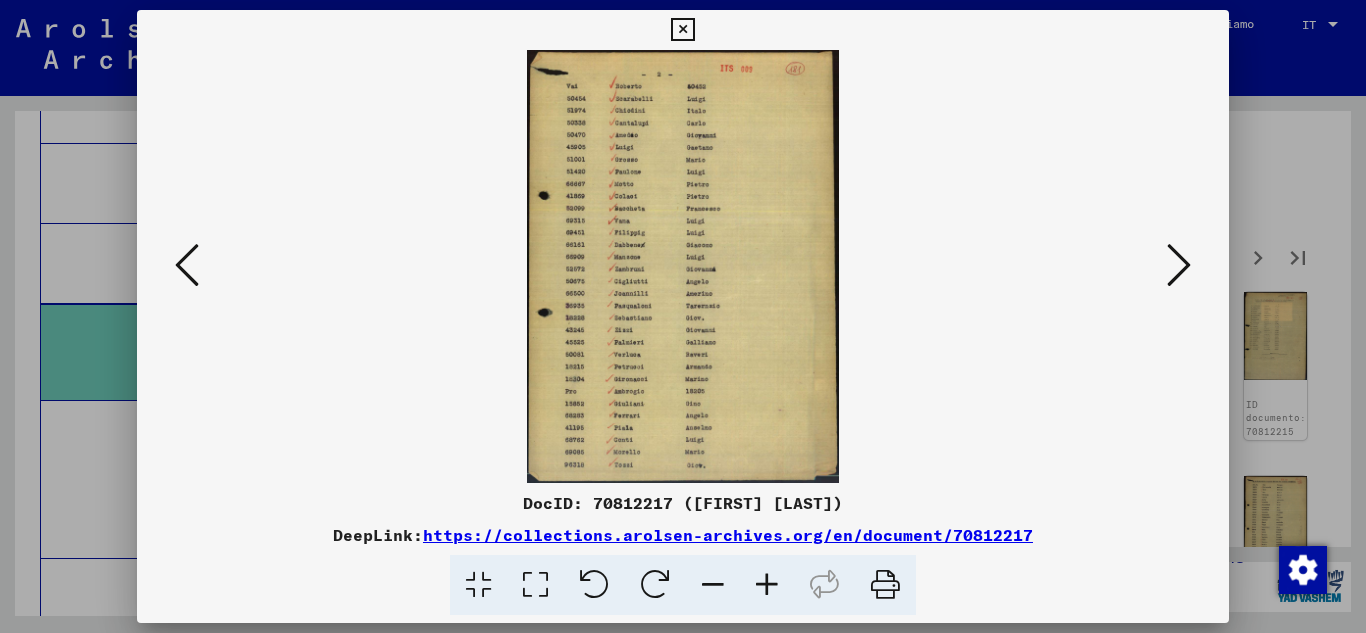 scroll, scrollTop: 0, scrollLeft: 0, axis: both 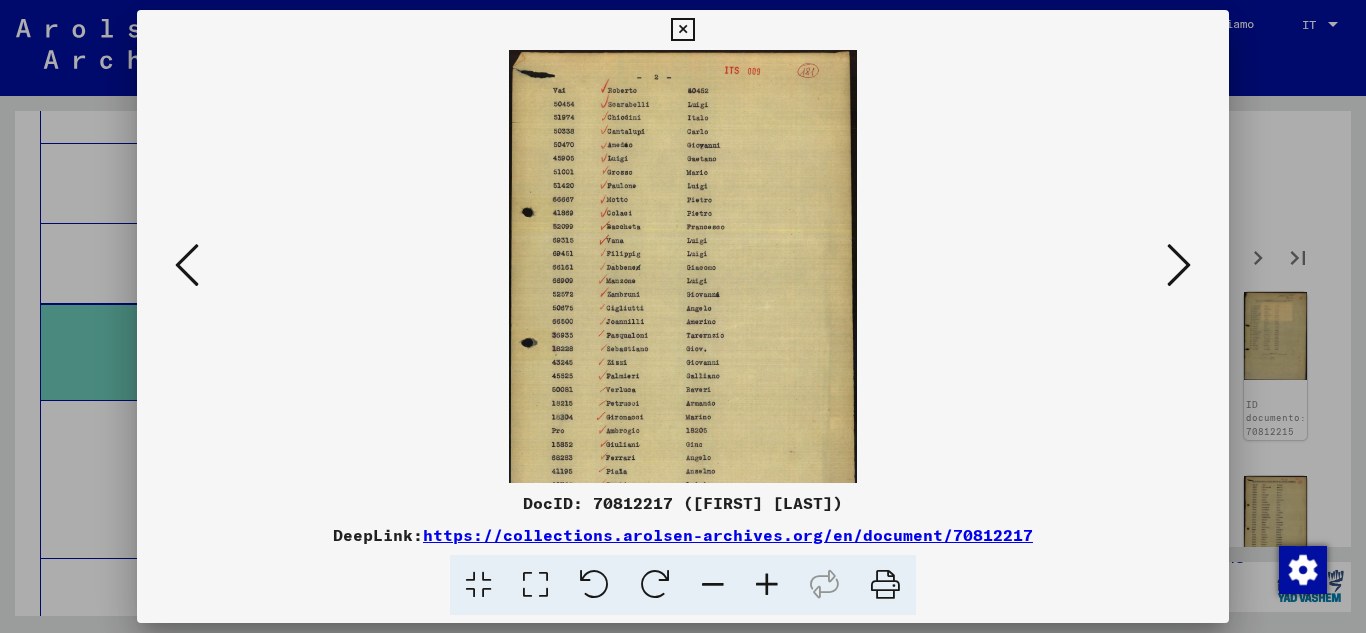 click at bounding box center [767, 585] 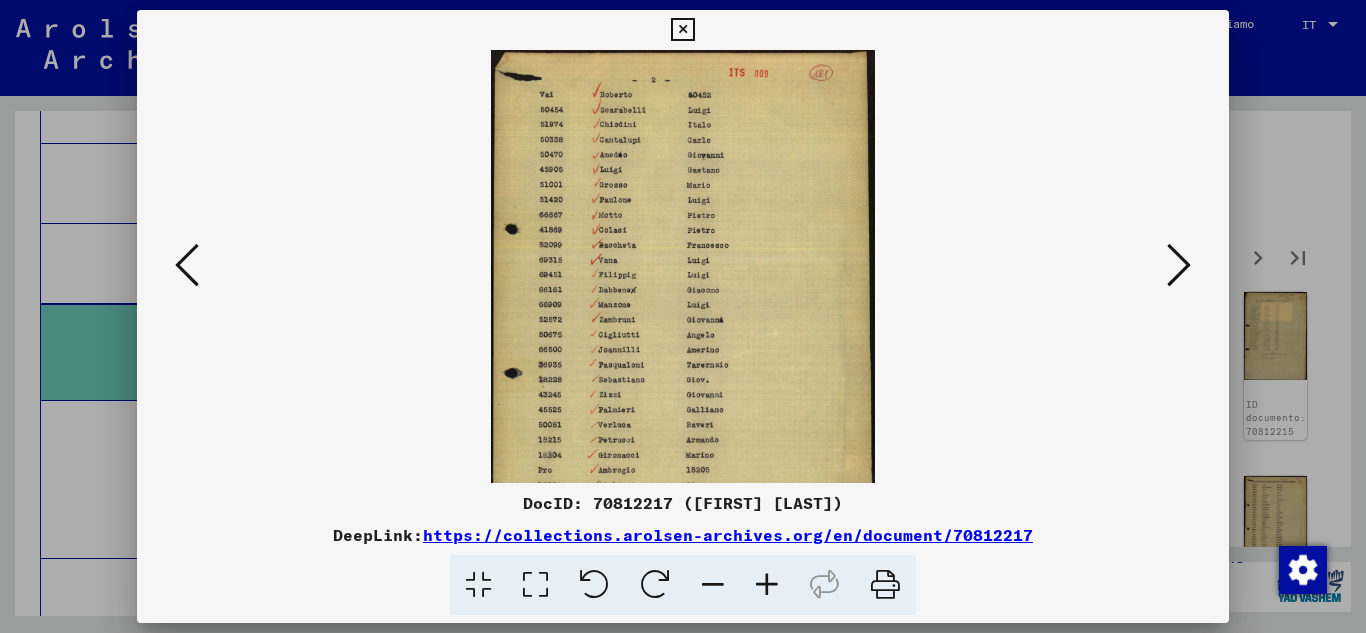 click at bounding box center (767, 585) 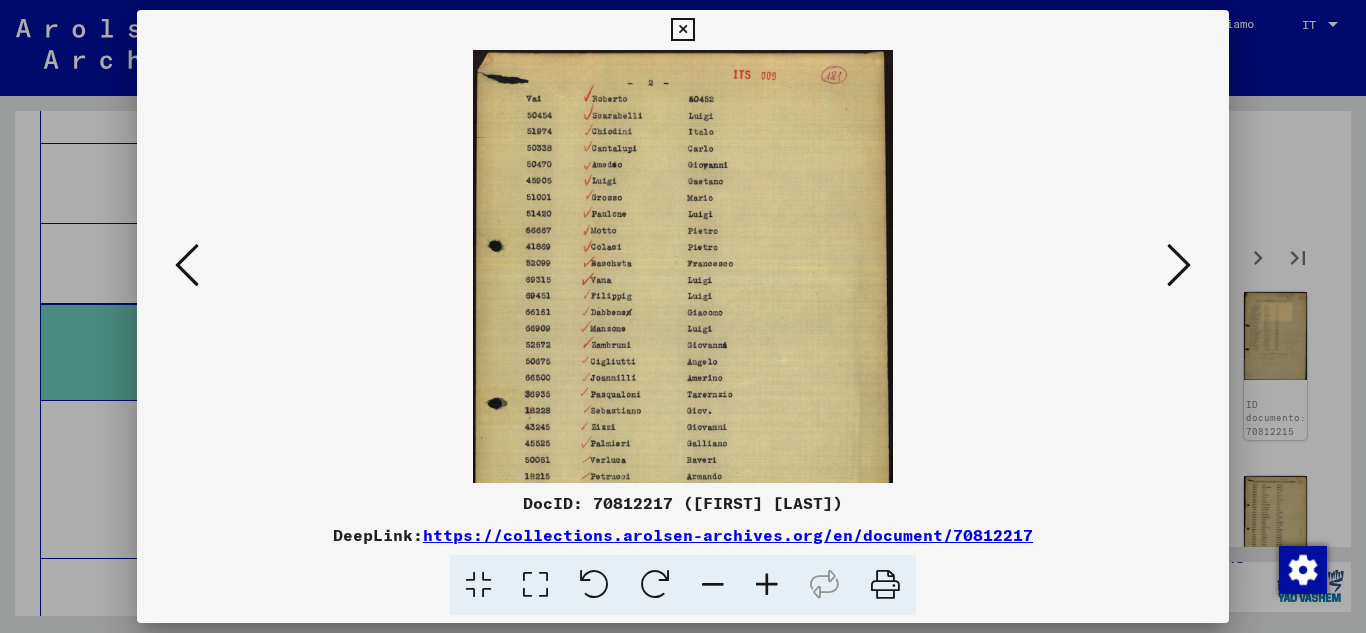 click at bounding box center [767, 585] 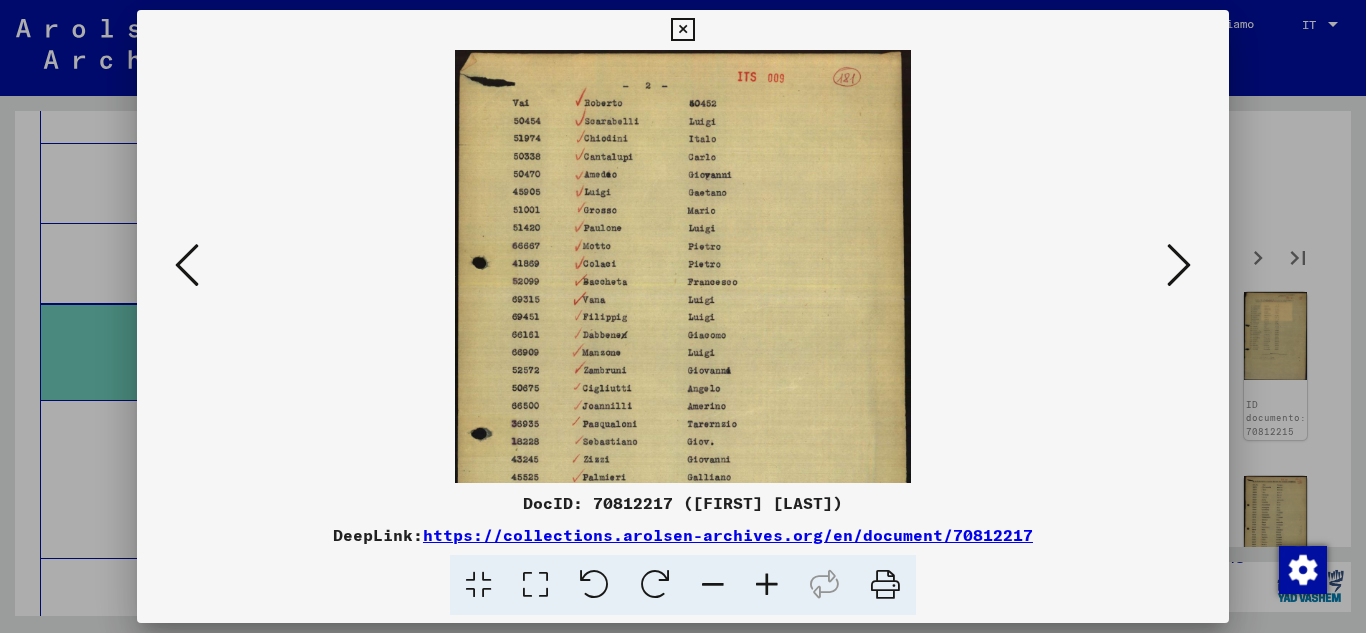 click at bounding box center [767, 585] 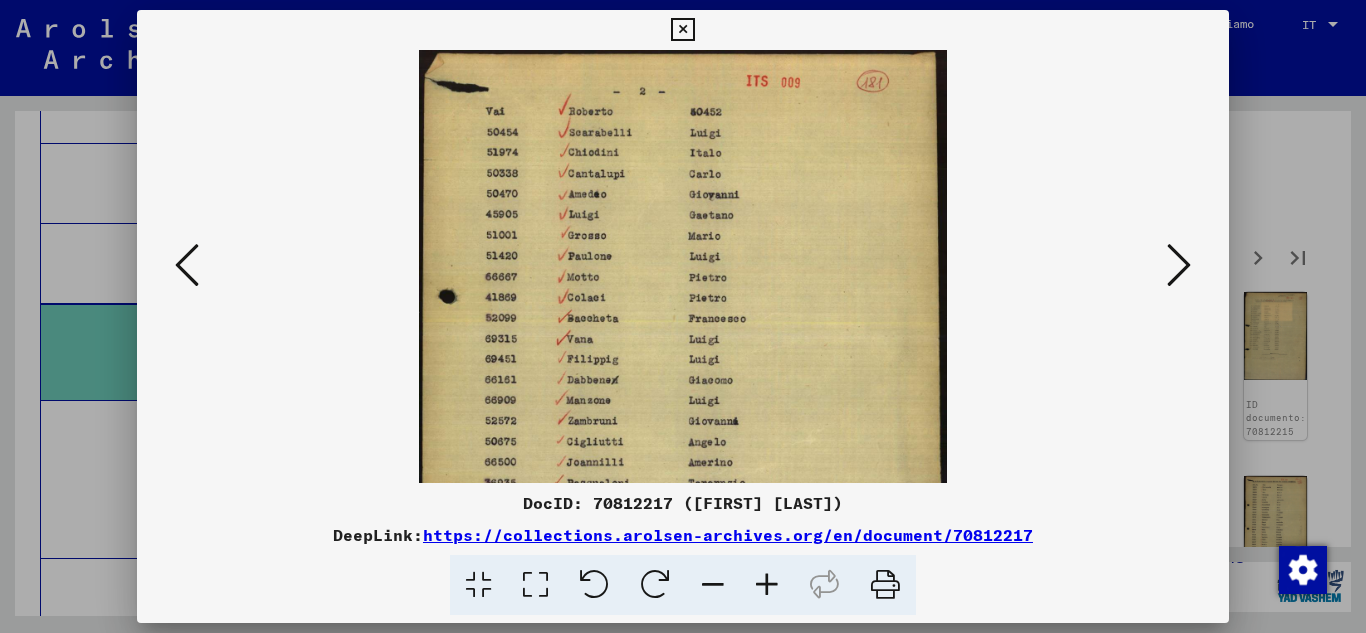 click at bounding box center [767, 585] 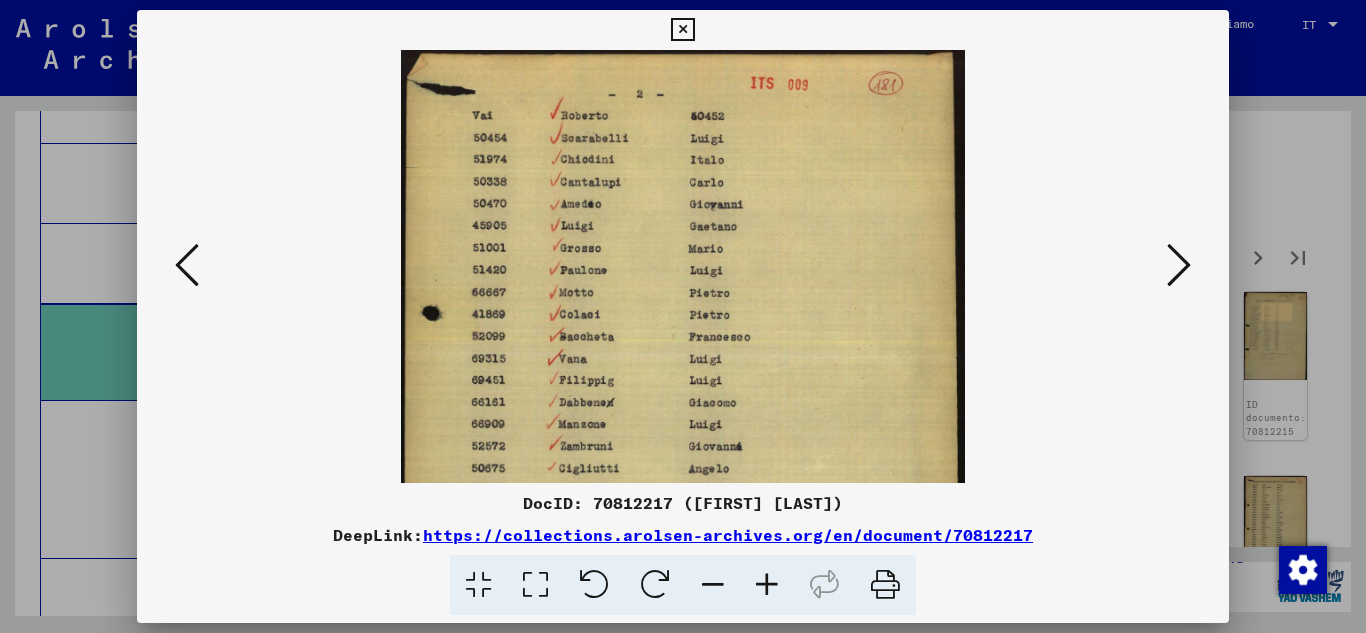 click at bounding box center [767, 585] 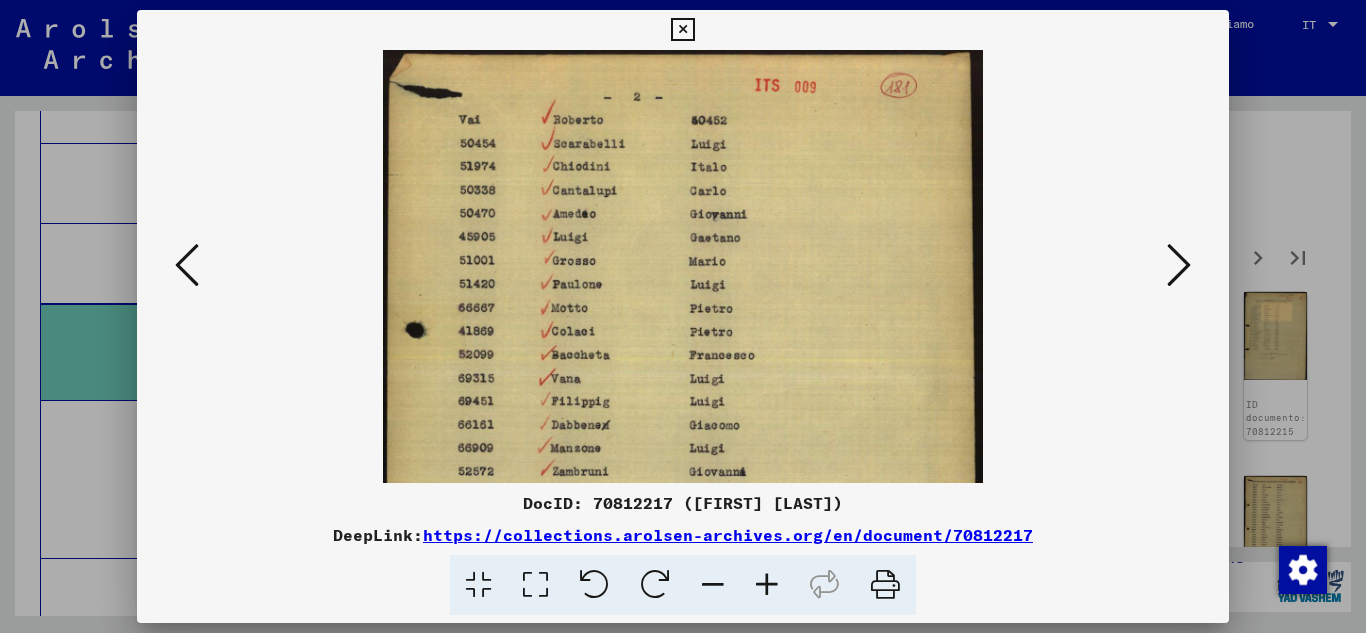 click at bounding box center [767, 585] 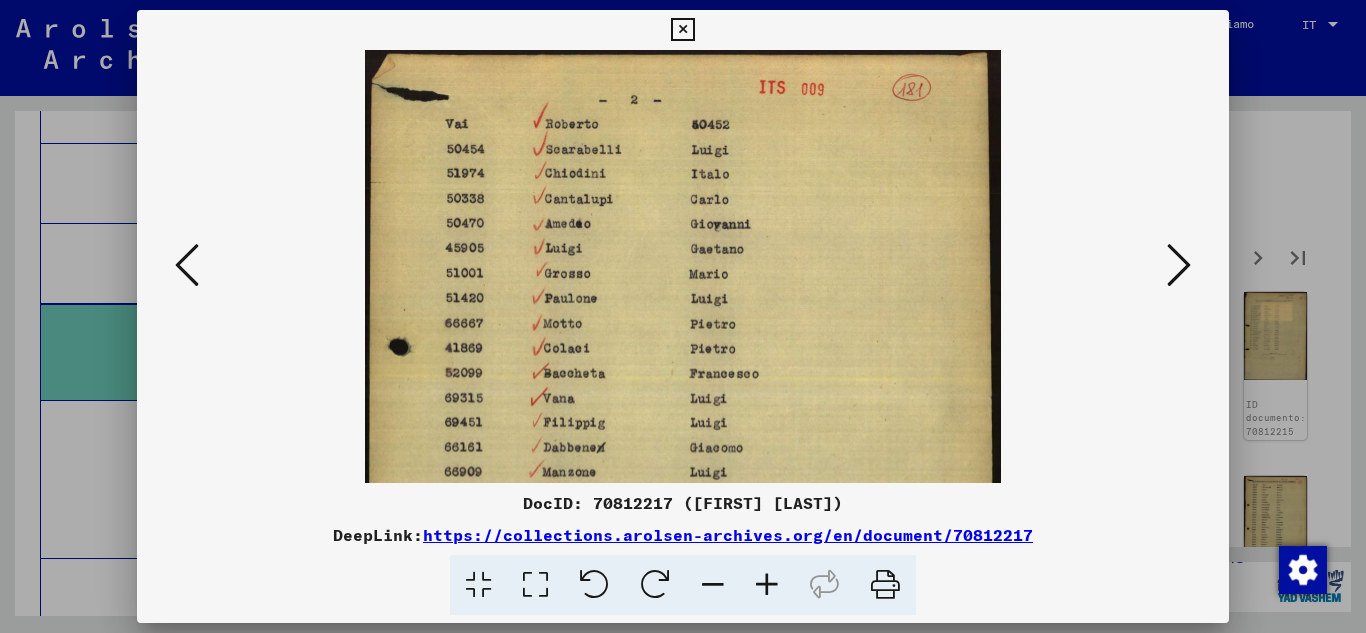 click at bounding box center (767, 585) 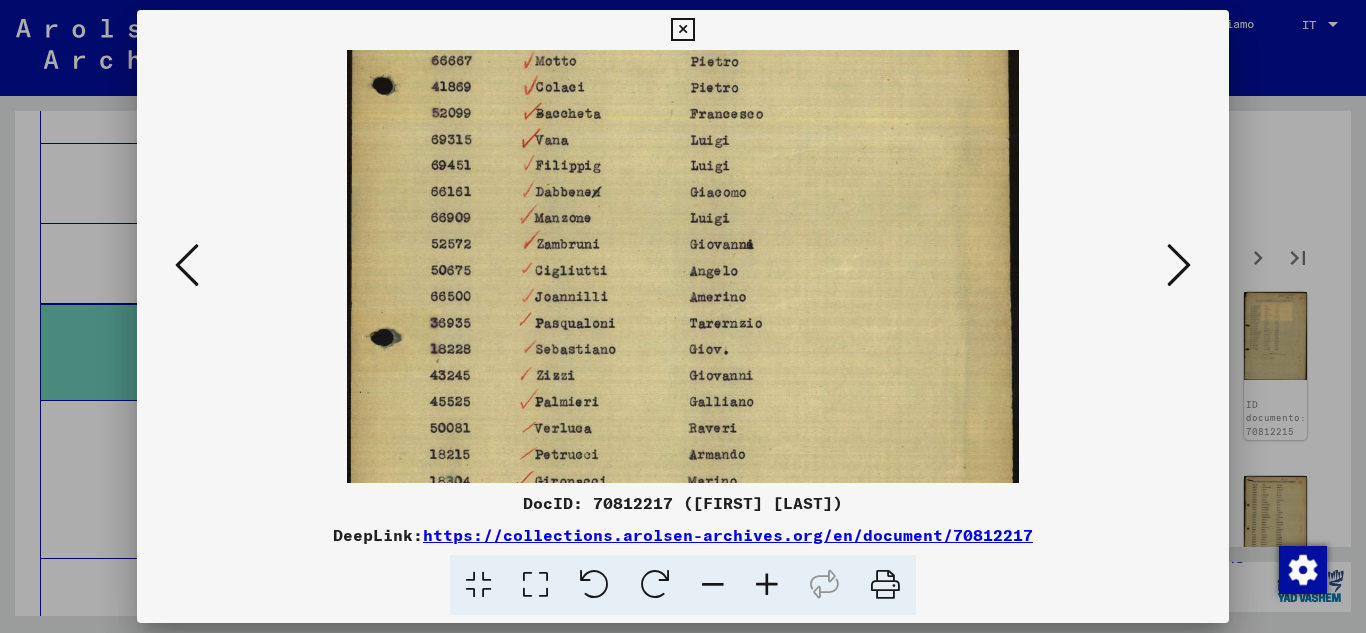 scroll, scrollTop: 280, scrollLeft: 0, axis: vertical 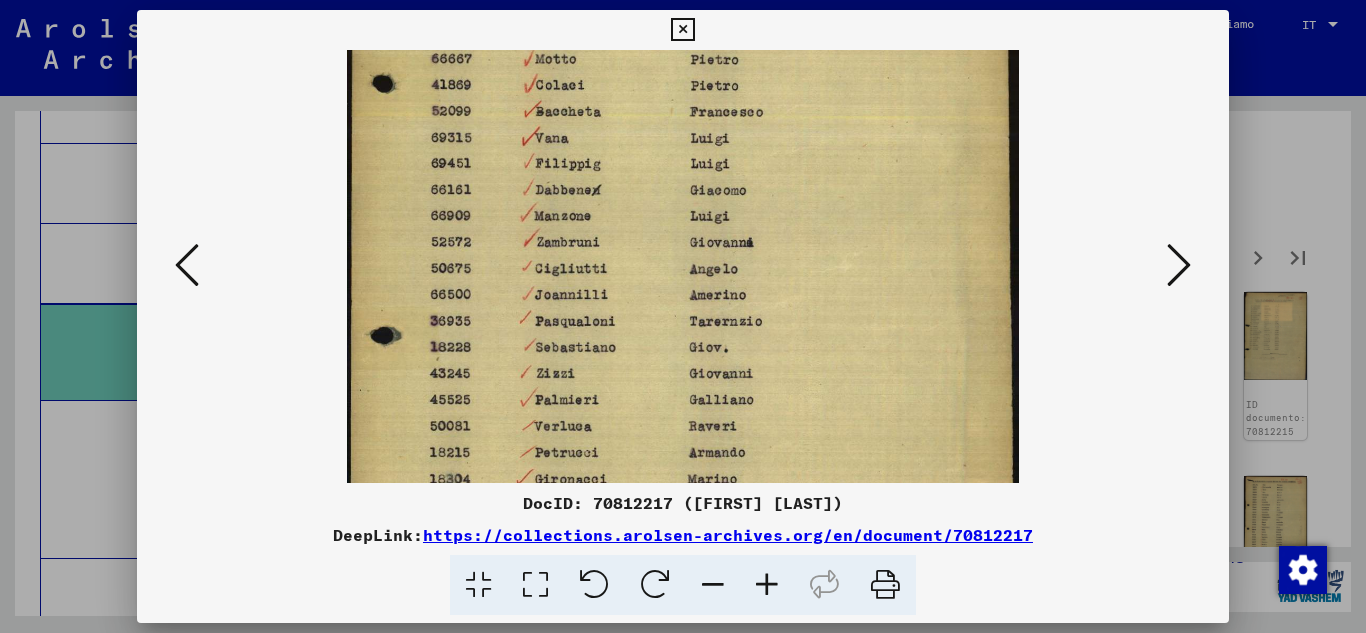 drag, startPoint x: 570, startPoint y: 434, endPoint x: 627, endPoint y: 154, distance: 285.7429 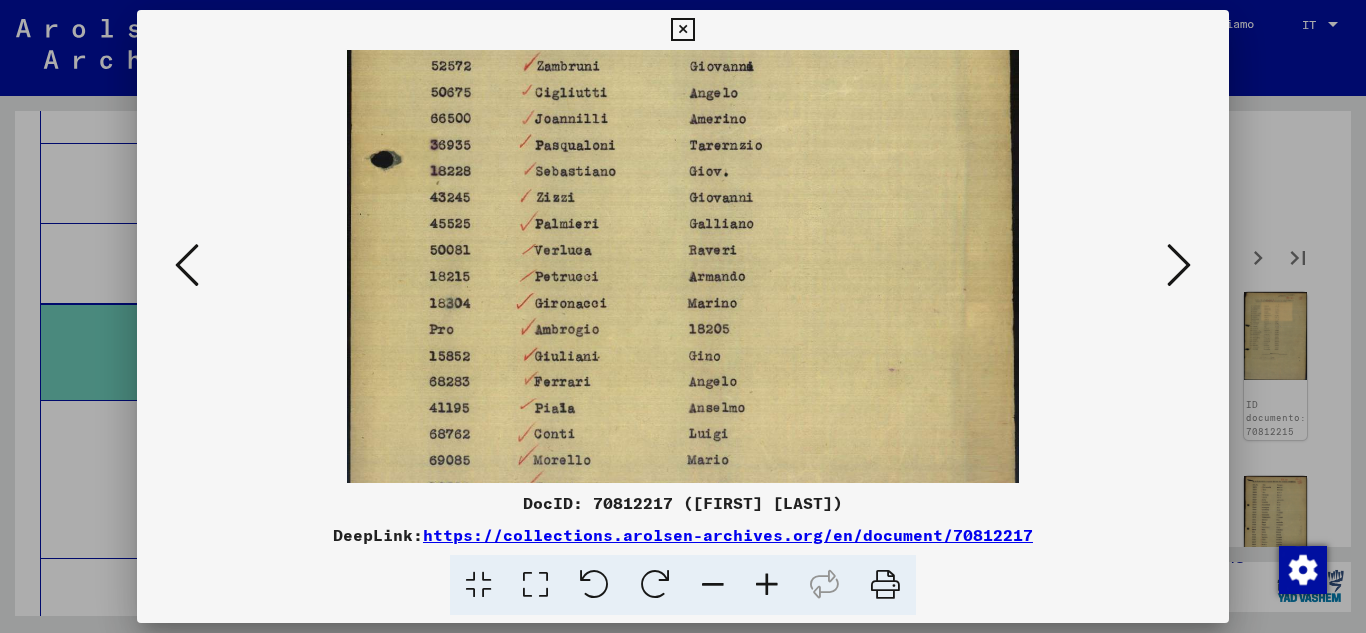 scroll, scrollTop: 461, scrollLeft: 0, axis: vertical 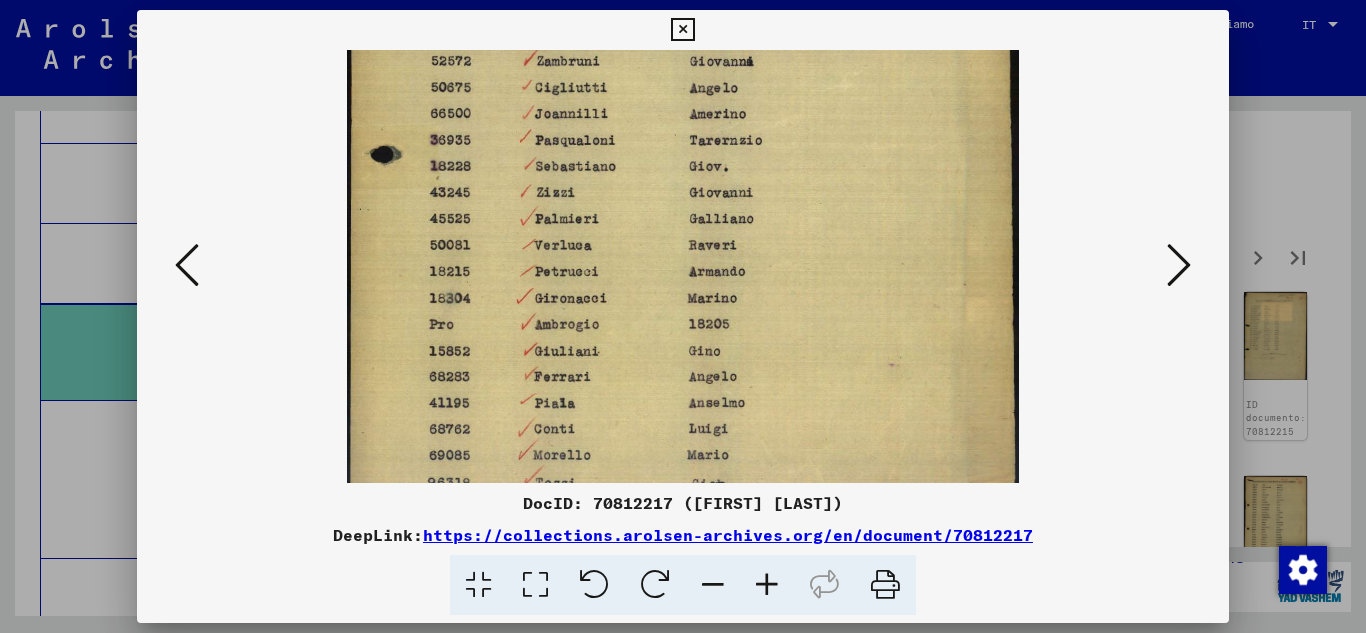 drag, startPoint x: 635, startPoint y: 387, endPoint x: 629, endPoint y: 206, distance: 181.09943 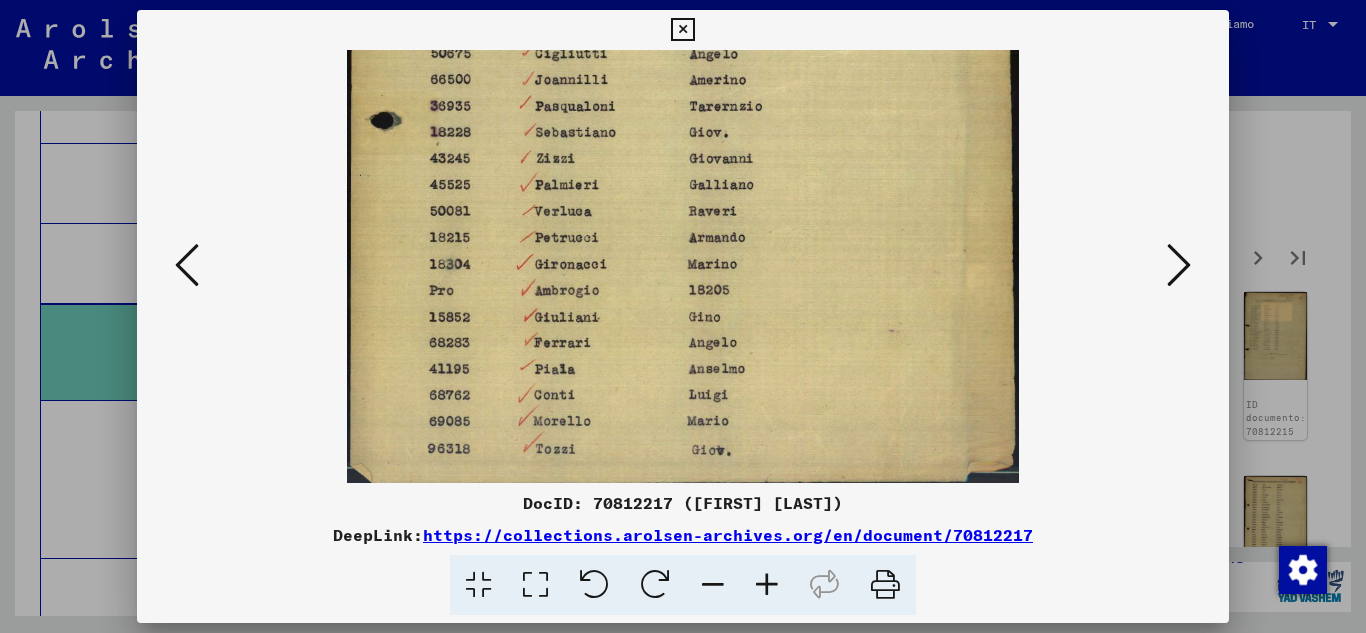 scroll, scrollTop: 500, scrollLeft: 0, axis: vertical 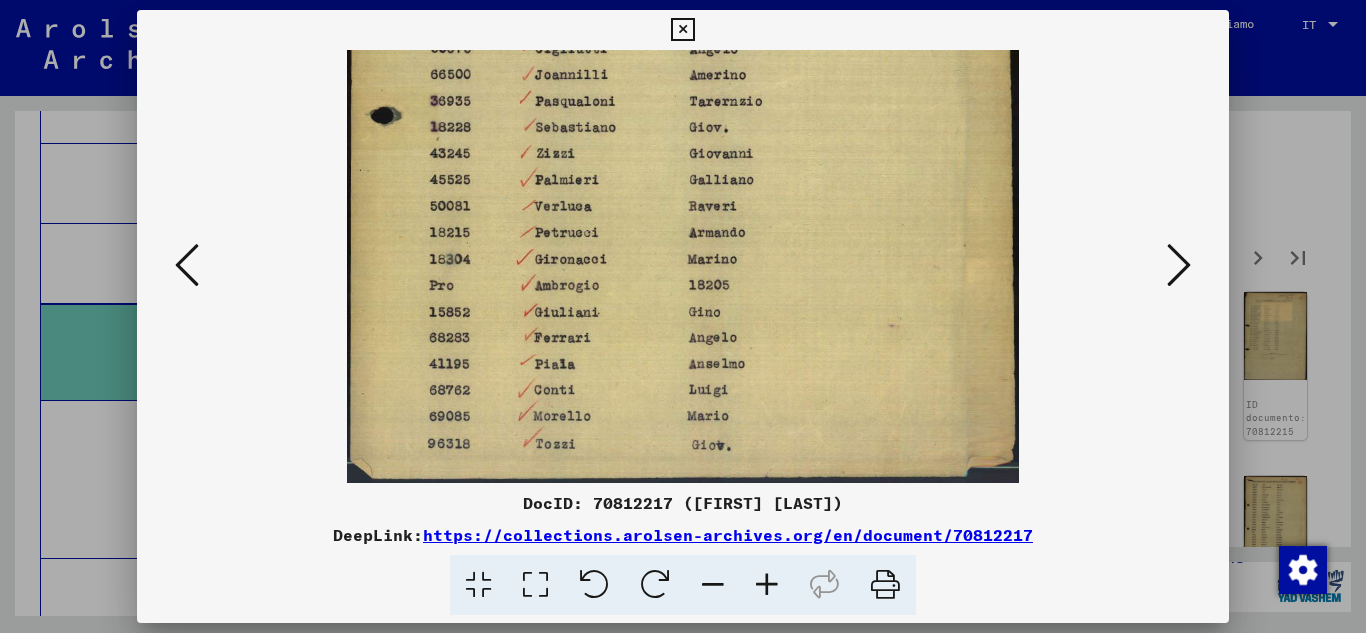 drag, startPoint x: 594, startPoint y: 432, endPoint x: 593, endPoint y: 335, distance: 97.00516 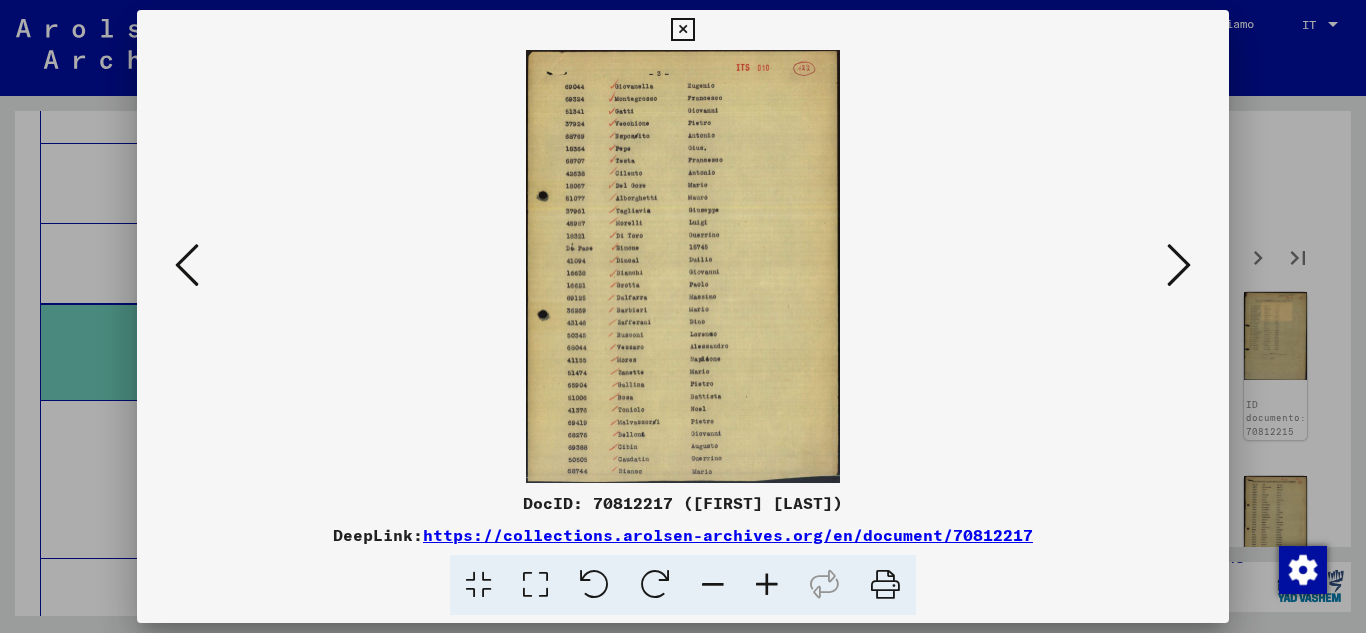 click at bounding box center [767, 585] 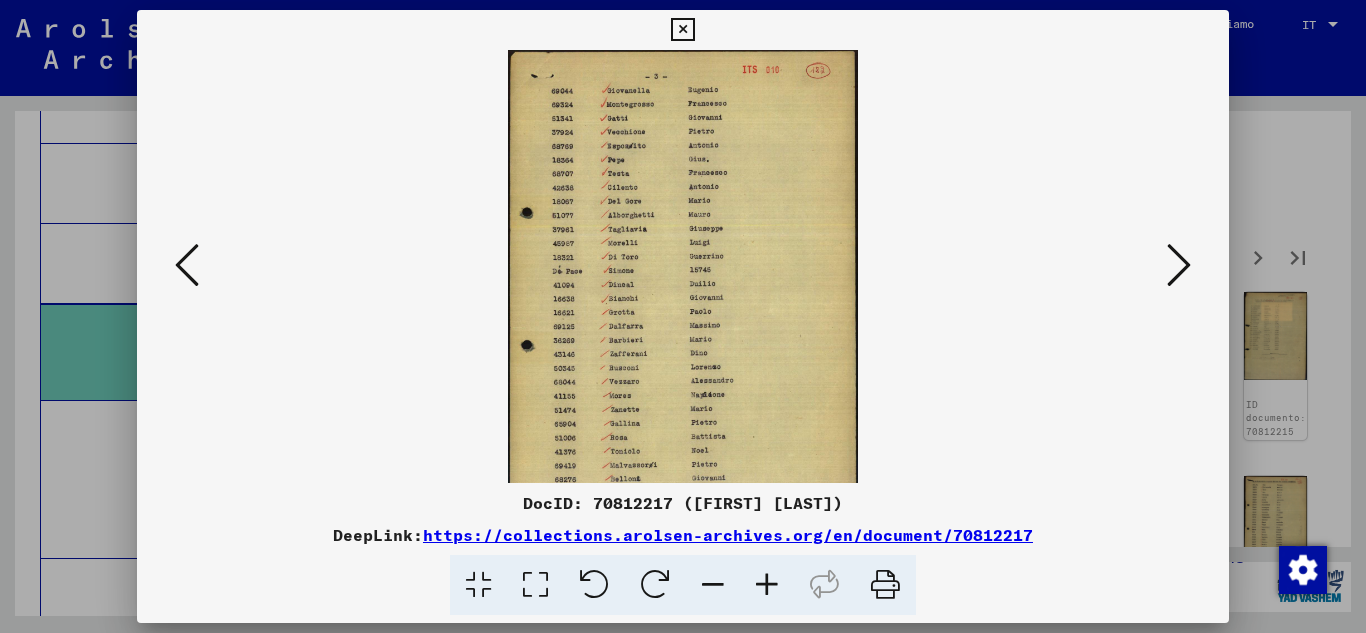 click at bounding box center [767, 585] 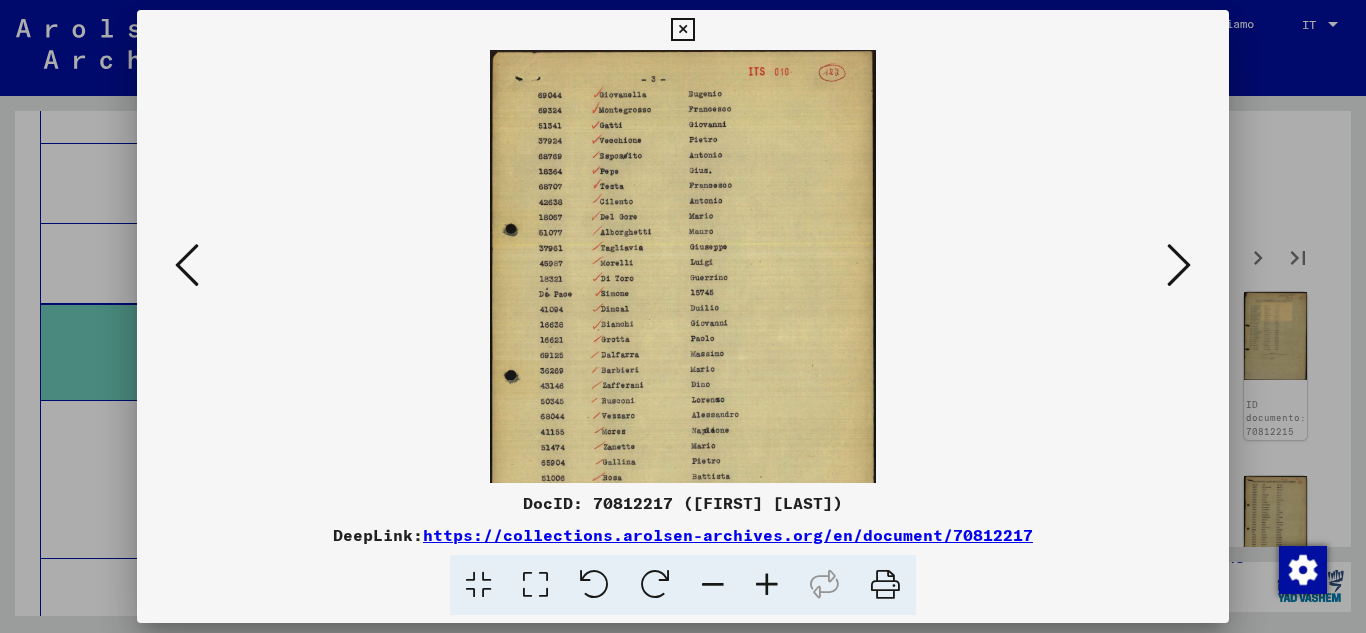 click at bounding box center (767, 585) 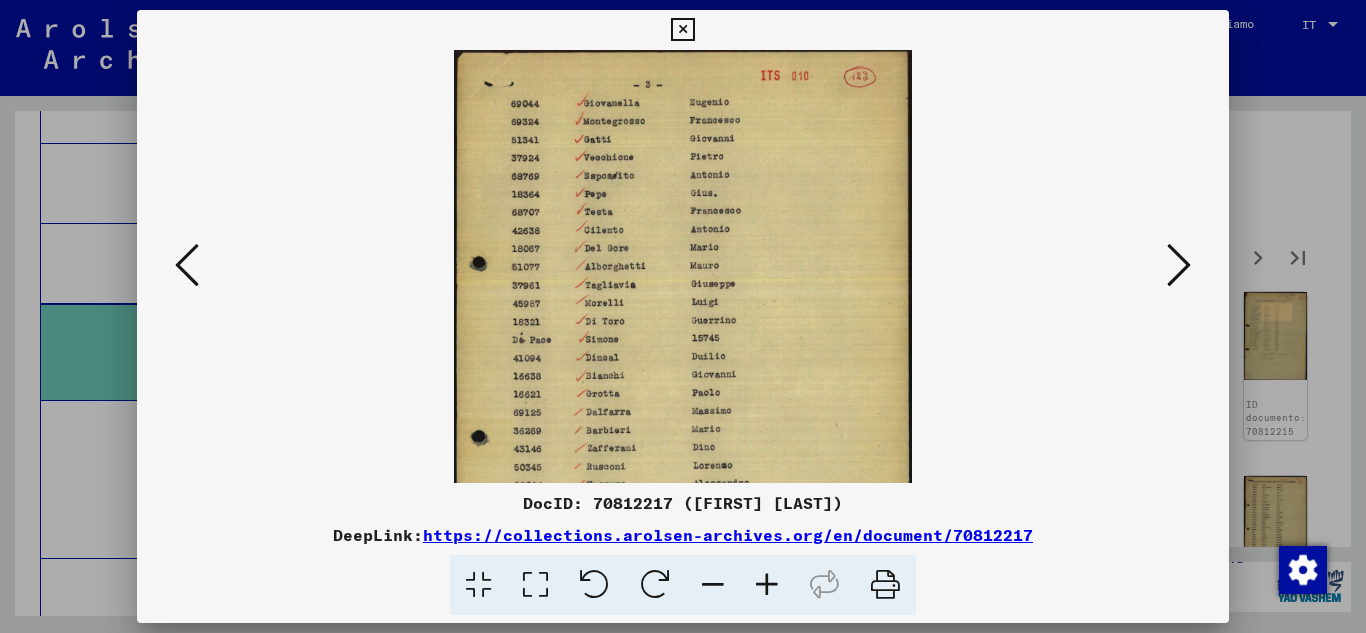 click at bounding box center (767, 585) 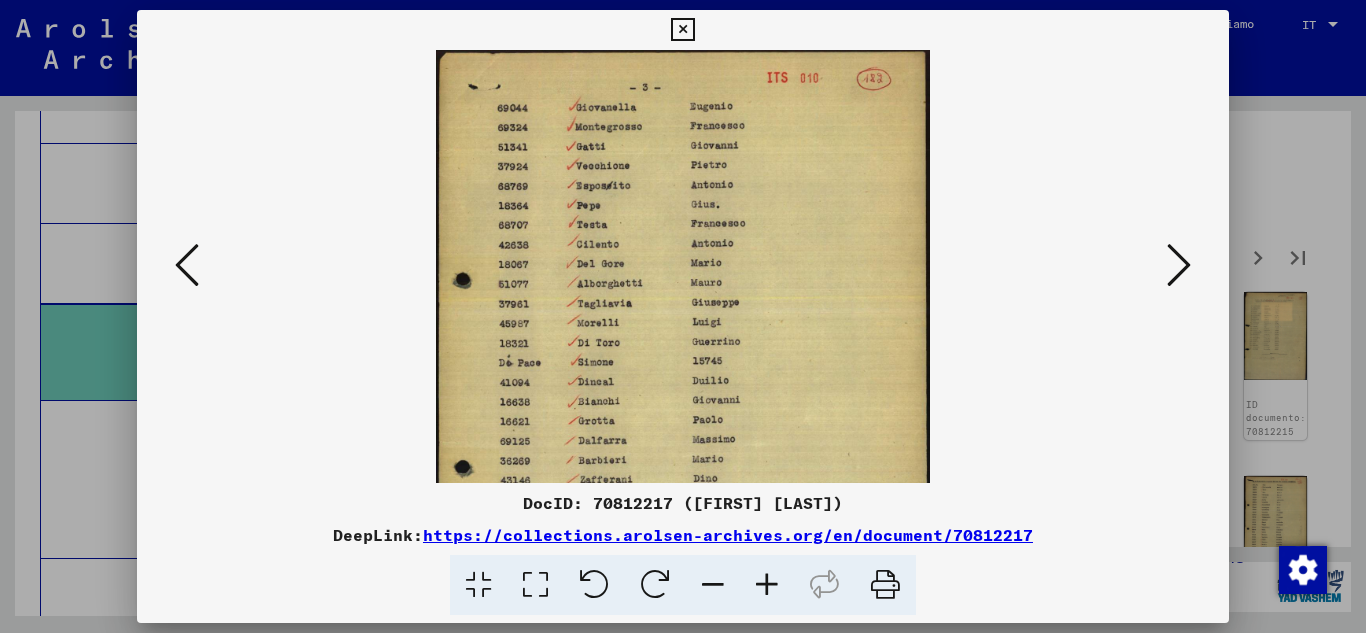 click at bounding box center [767, 585] 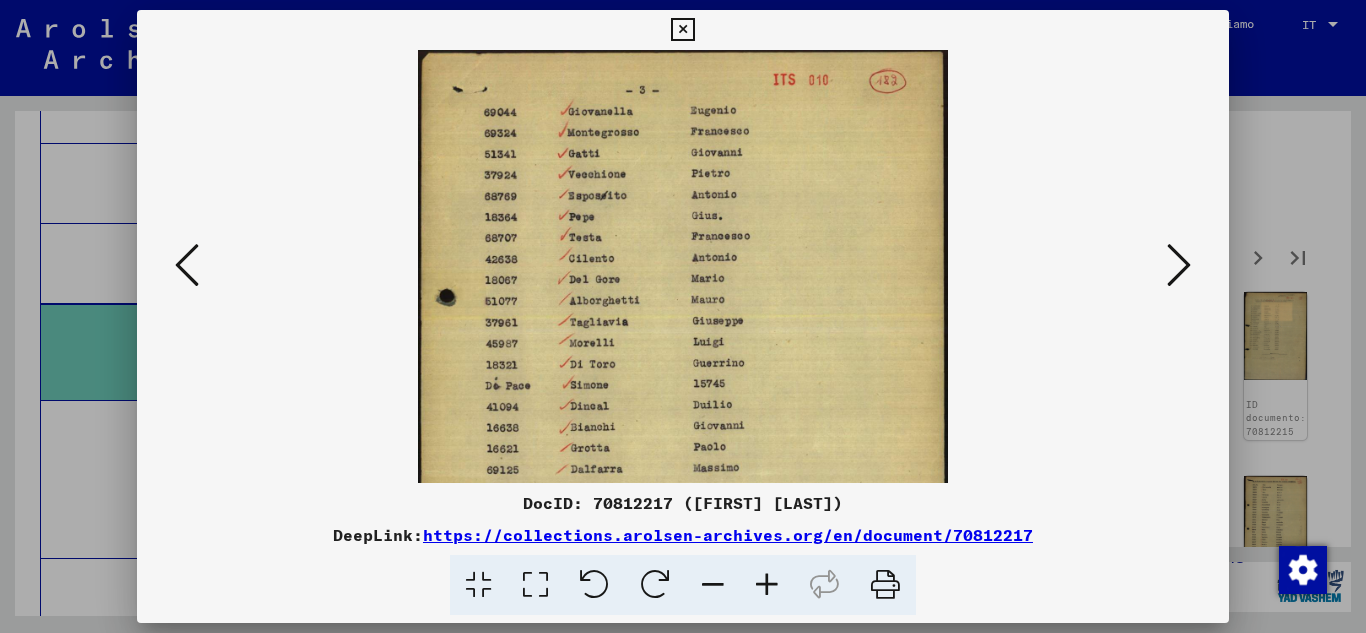click at bounding box center (767, 585) 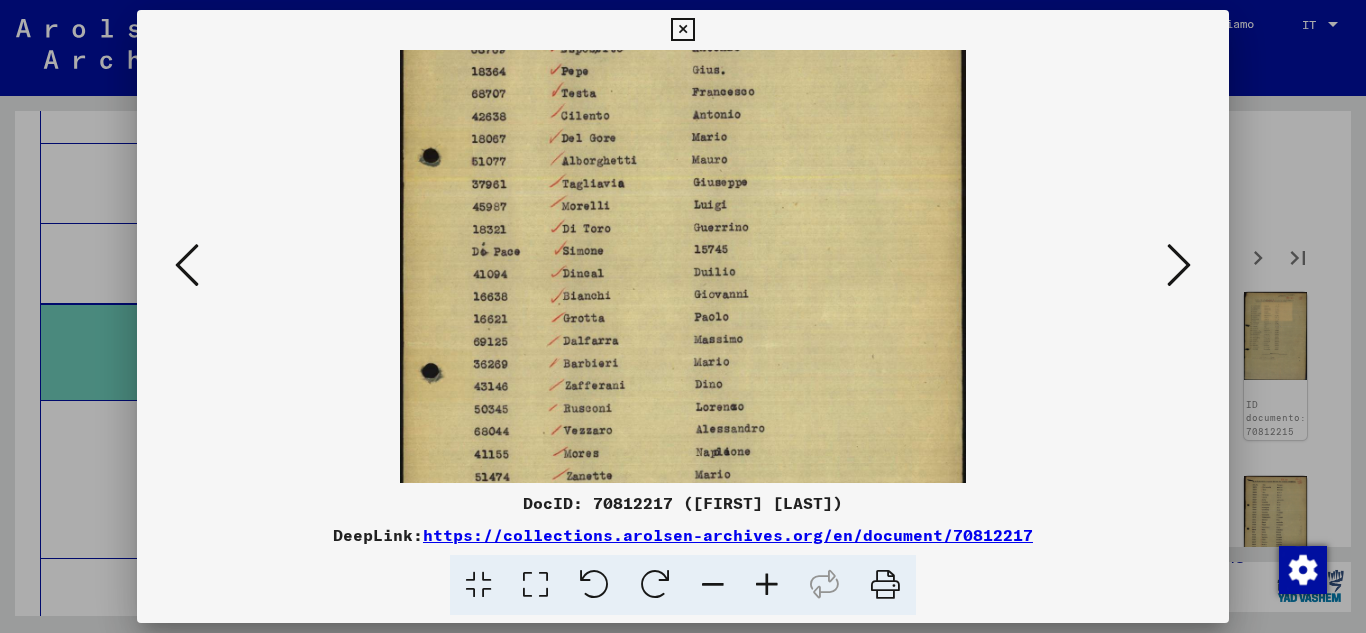 scroll, scrollTop: 176, scrollLeft: 0, axis: vertical 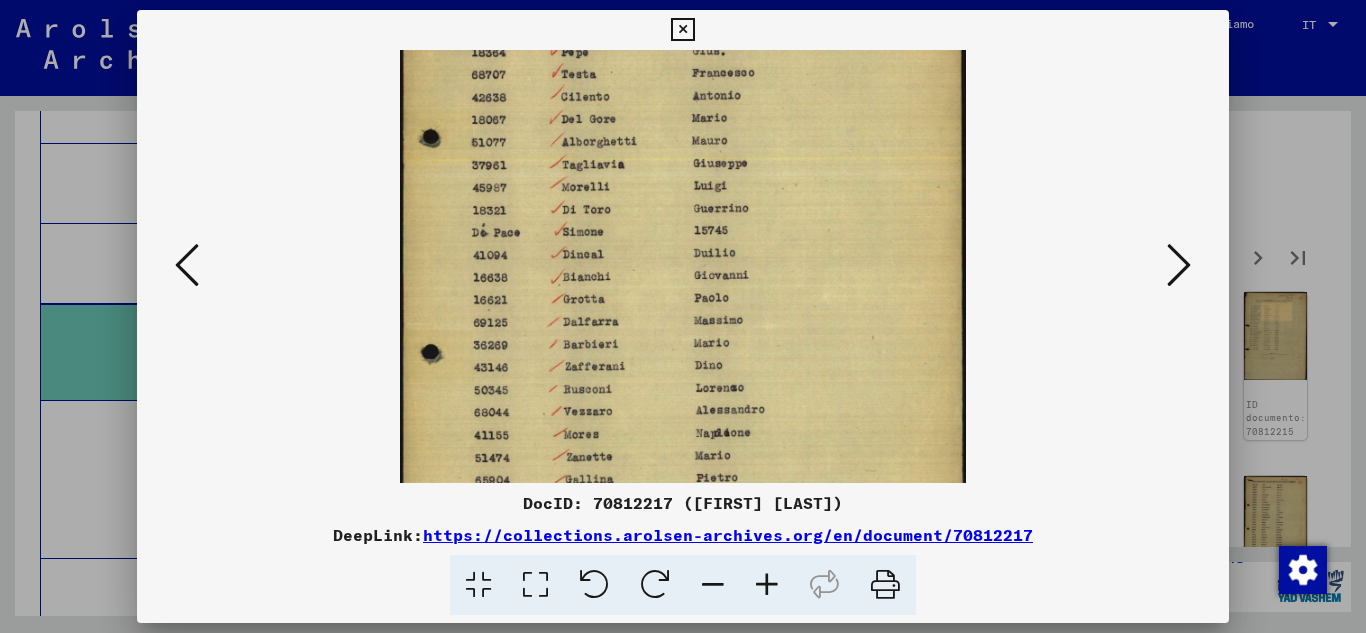 drag, startPoint x: 595, startPoint y: 428, endPoint x: 604, endPoint y: 252, distance: 176.22997 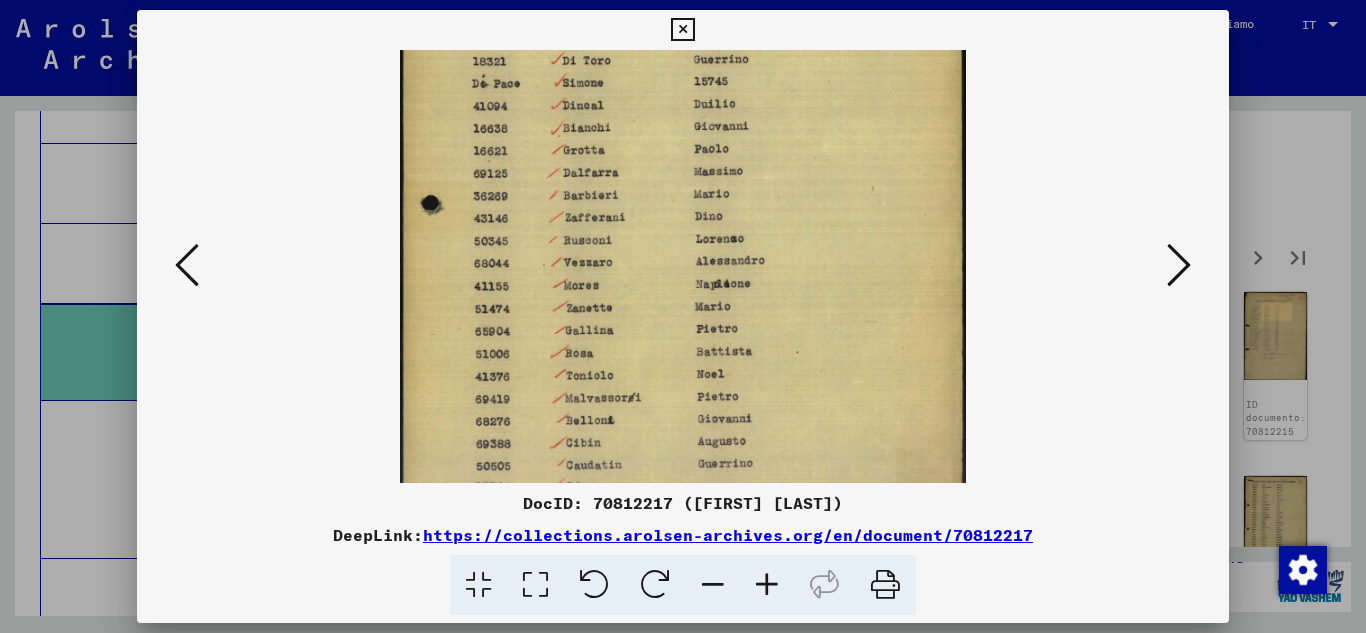 scroll, scrollTop: 328, scrollLeft: 0, axis: vertical 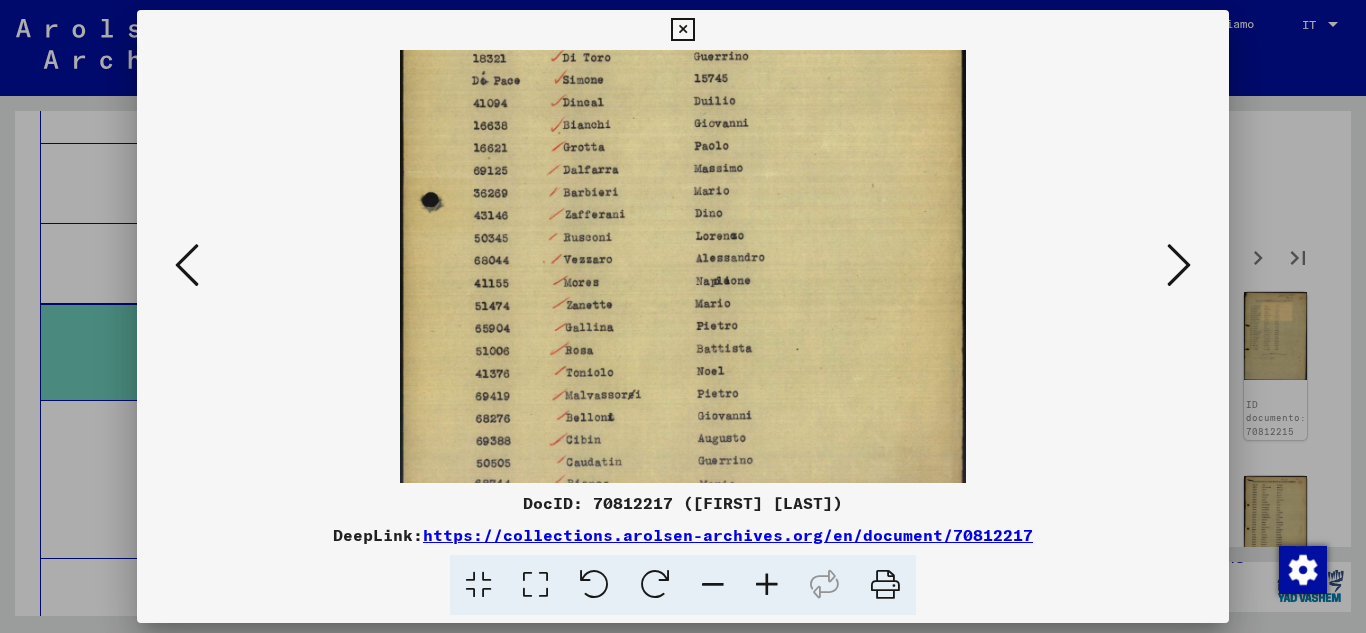 drag, startPoint x: 622, startPoint y: 457, endPoint x: 630, endPoint y: 305, distance: 152.21039 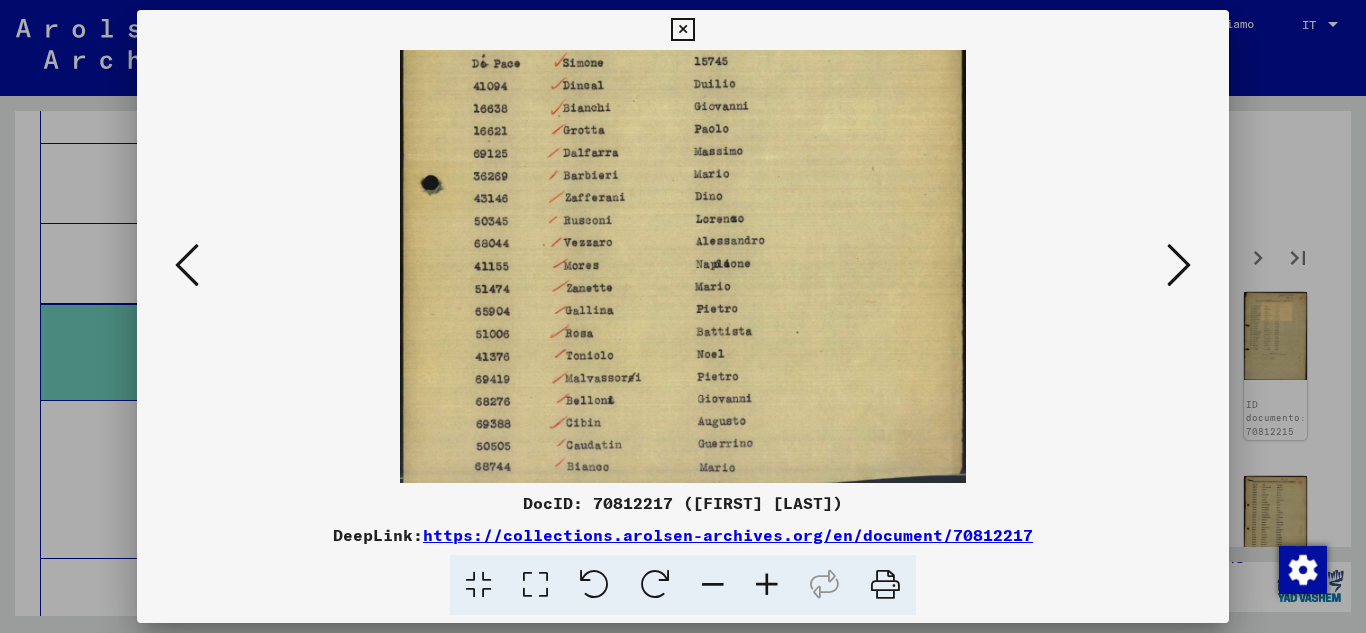 scroll, scrollTop: 350, scrollLeft: 0, axis: vertical 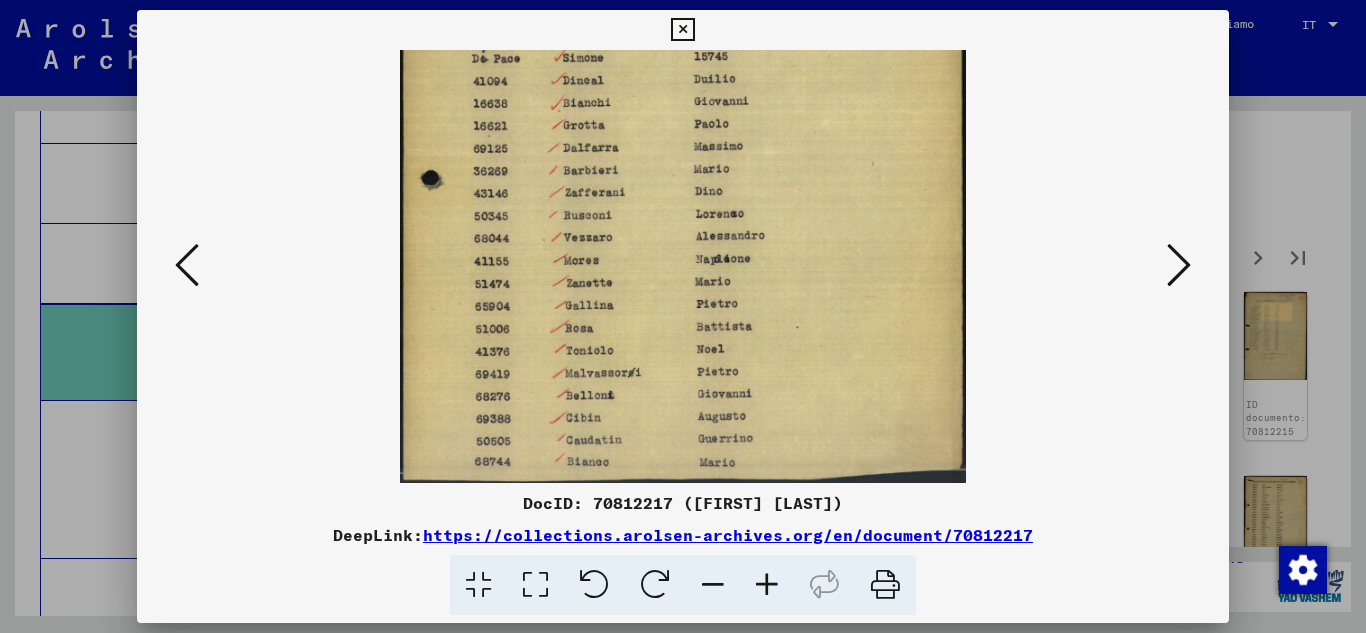 drag, startPoint x: 627, startPoint y: 445, endPoint x: 628, endPoint y: 310, distance: 135.00371 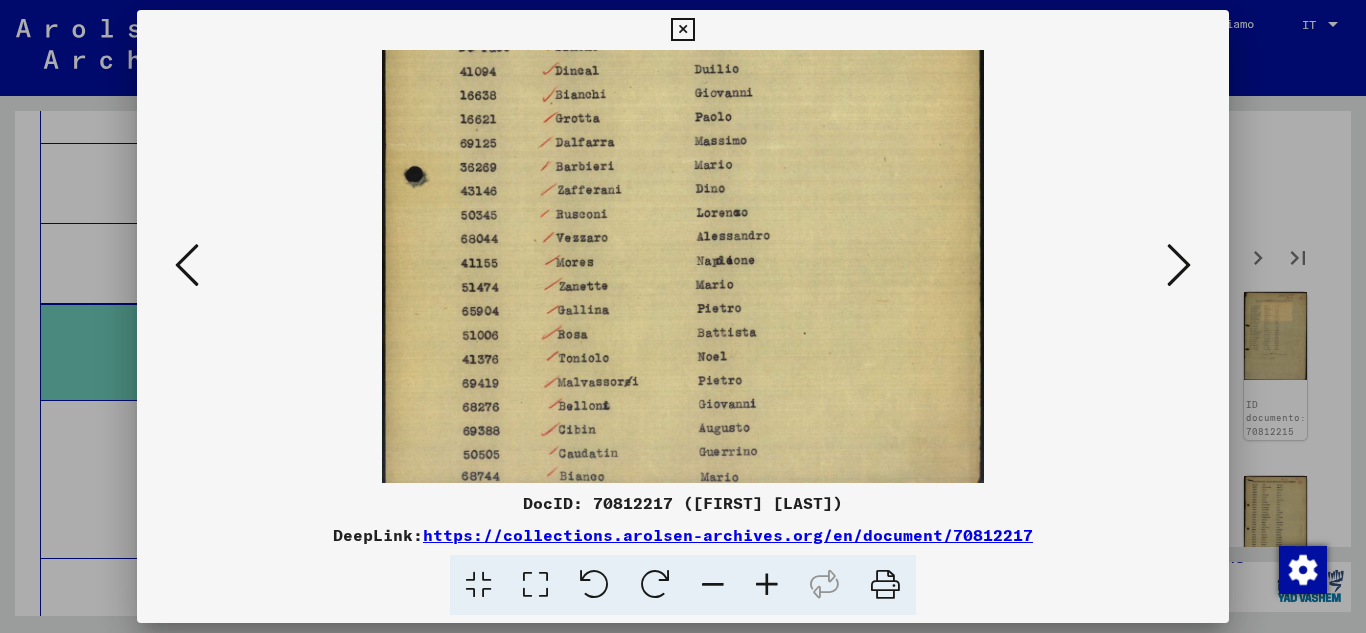 scroll, scrollTop: 400, scrollLeft: 0, axis: vertical 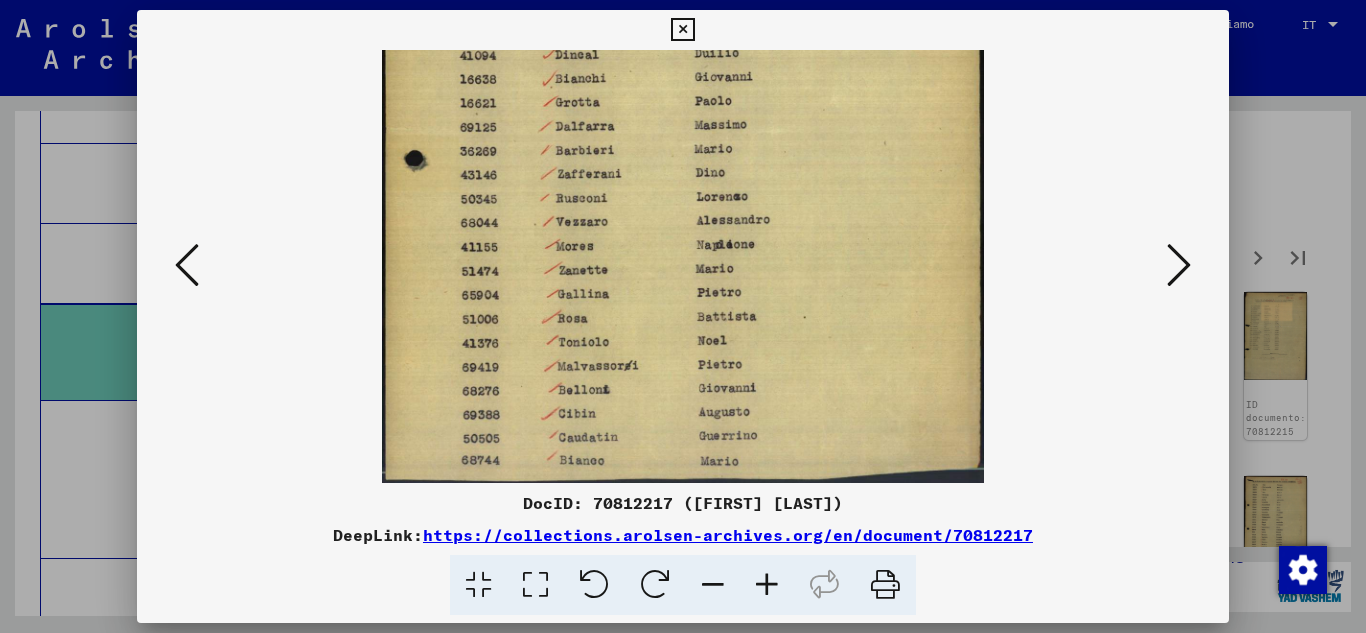 drag, startPoint x: 667, startPoint y: 428, endPoint x: 679, endPoint y: 303, distance: 125.57468 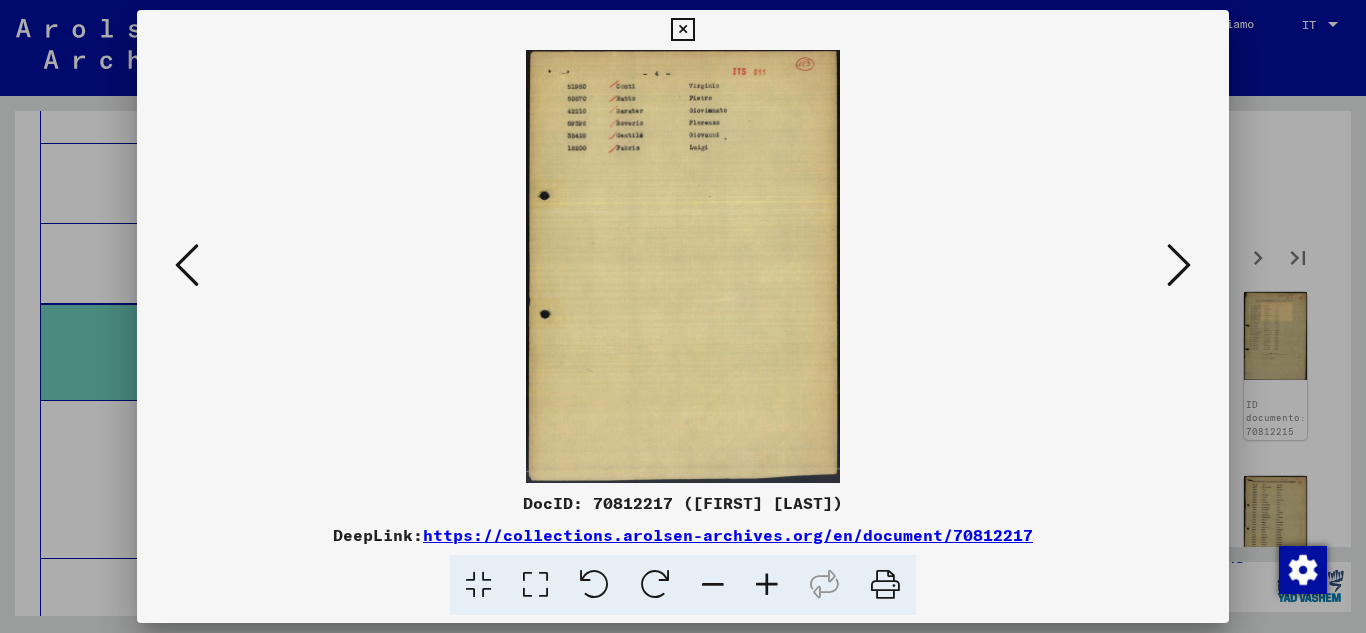 click at bounding box center (767, 585) 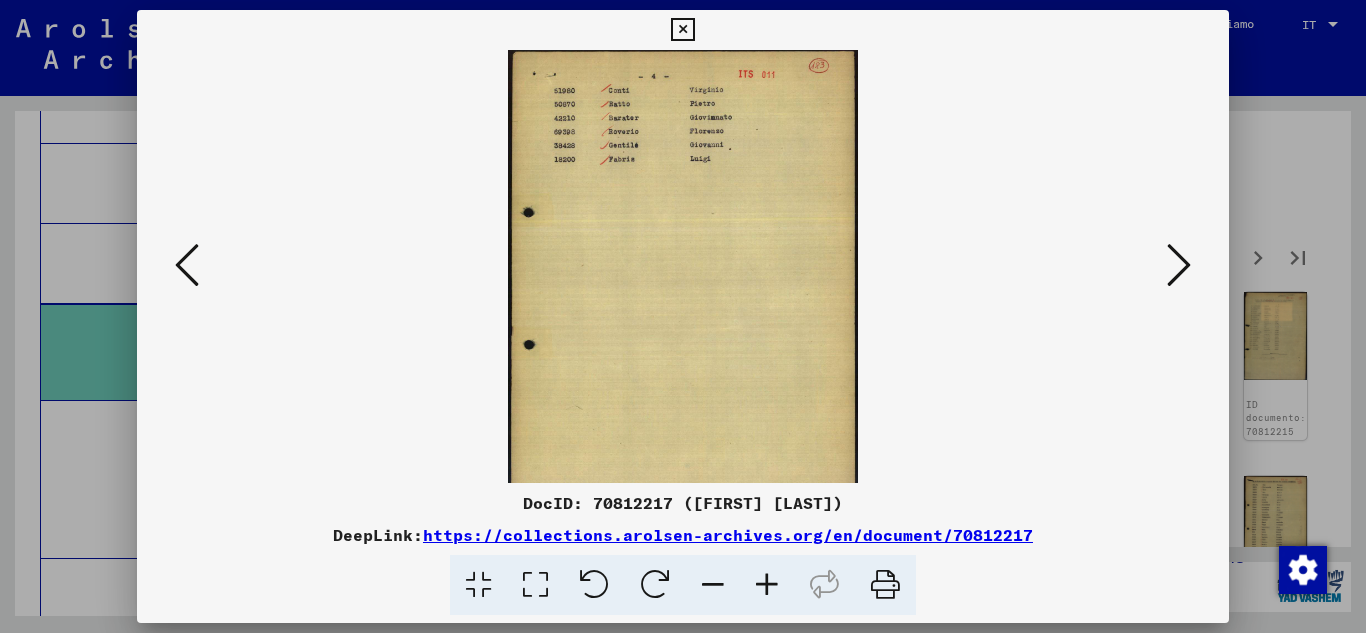 click at bounding box center [767, 585] 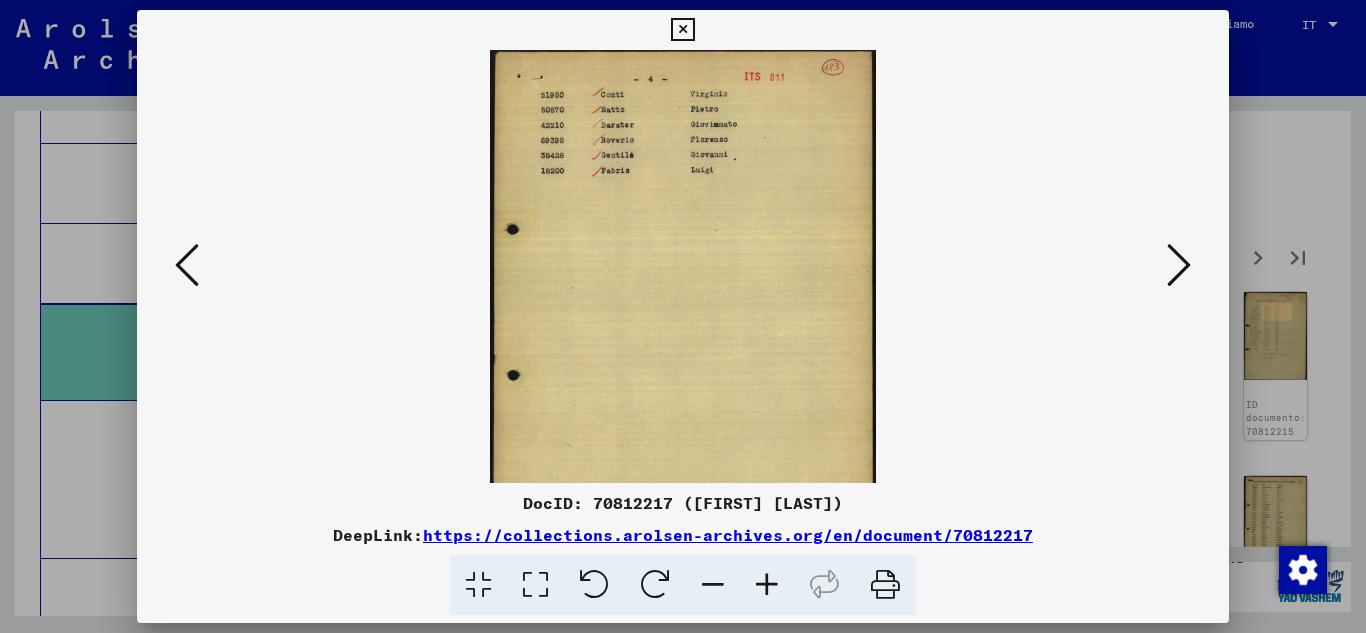 click at bounding box center [767, 585] 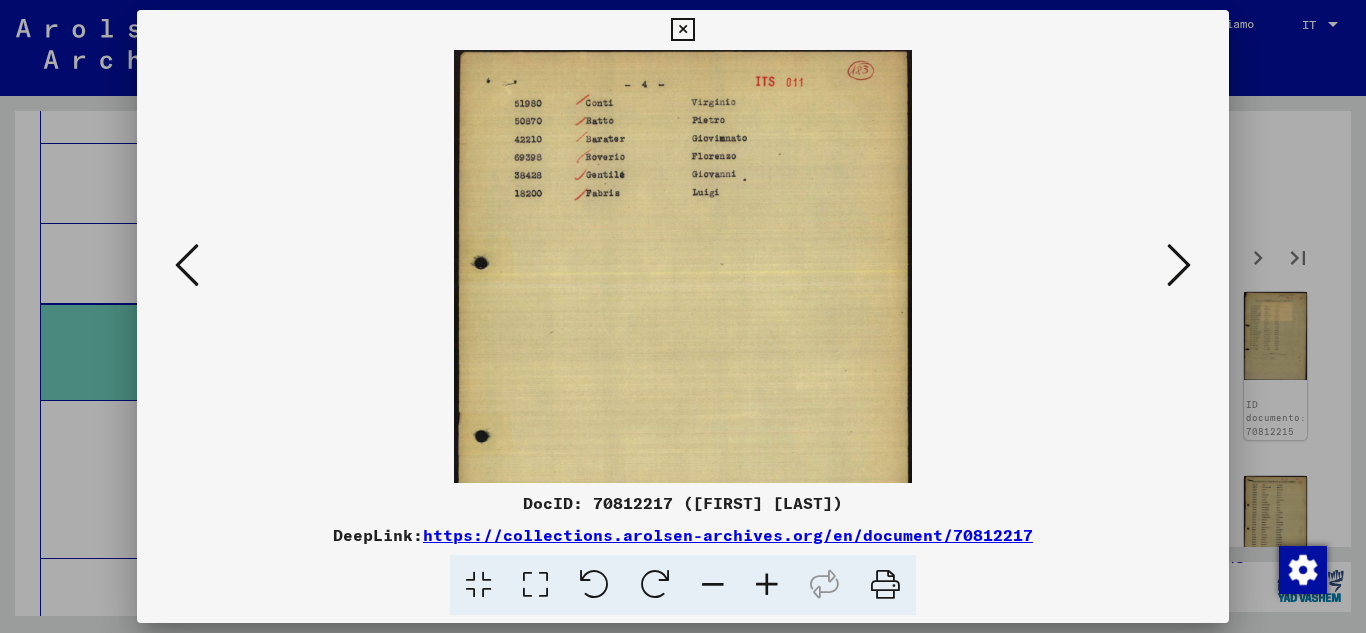click at bounding box center (767, 585) 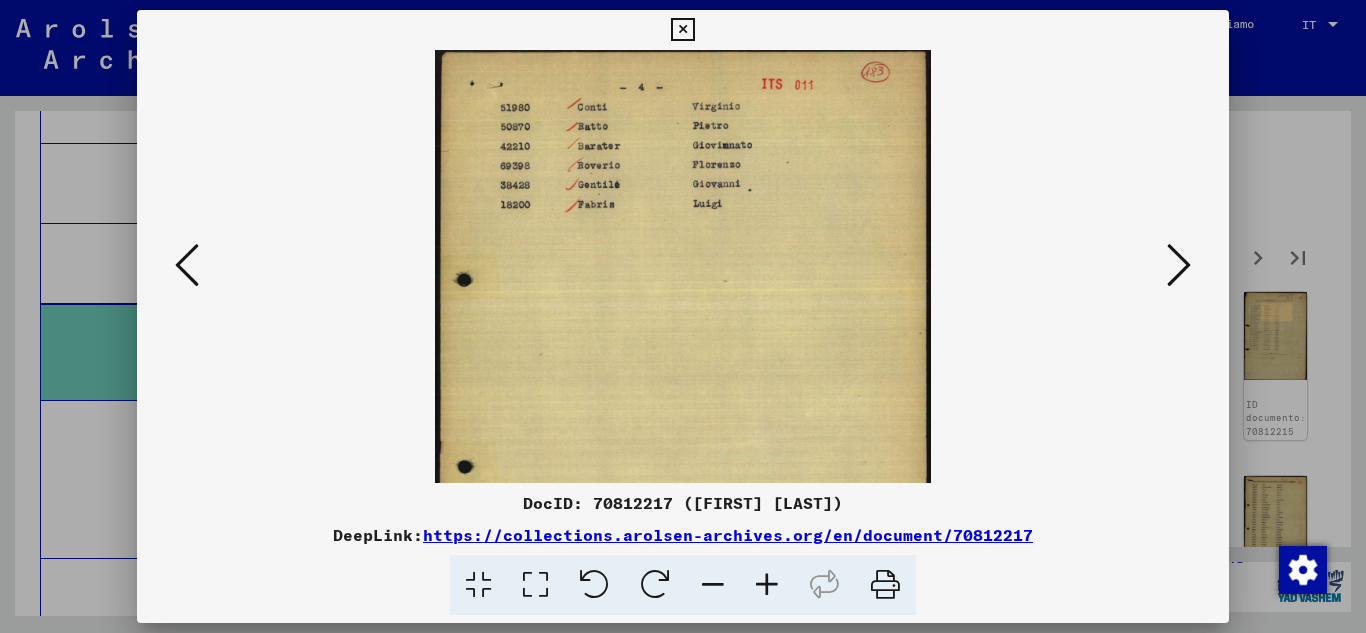 click at bounding box center [767, 585] 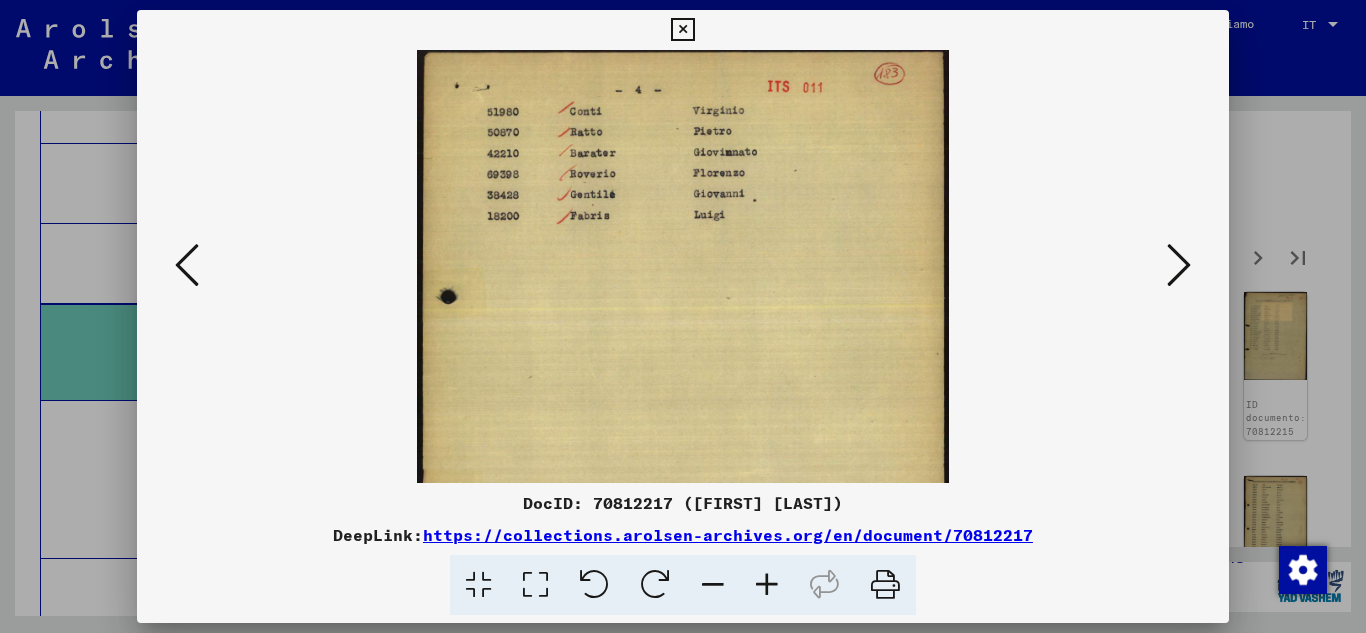 click at bounding box center (767, 585) 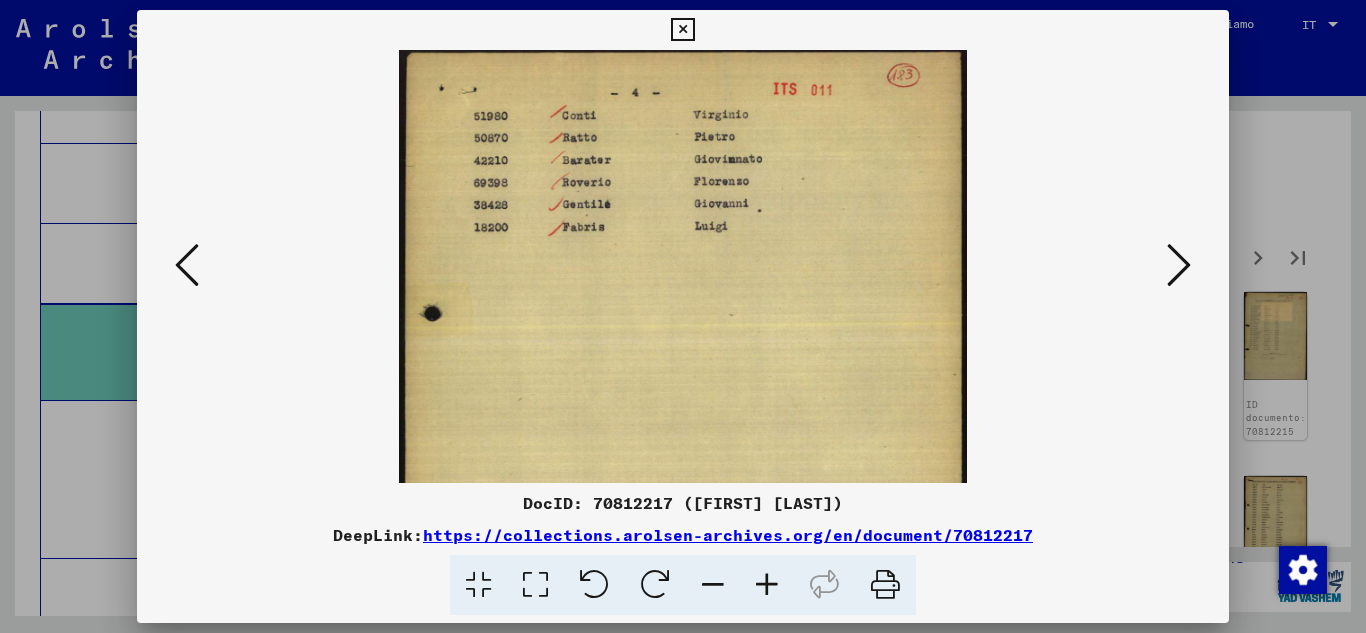 click at bounding box center [767, 585] 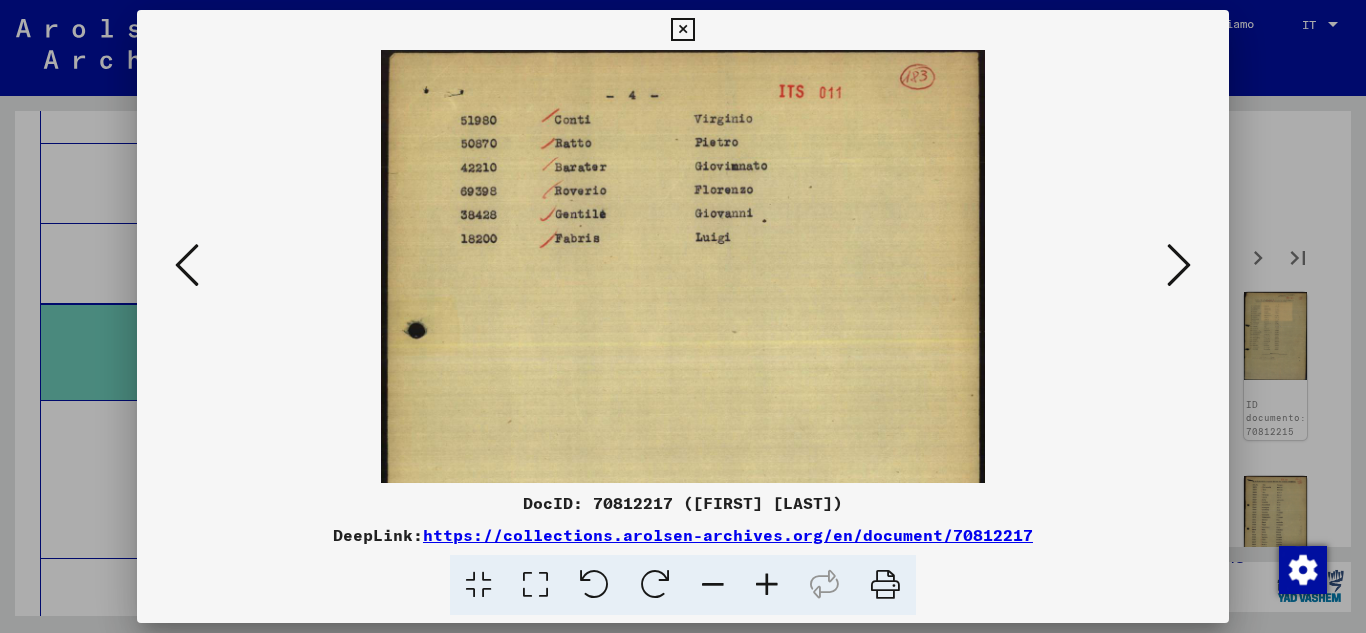 click at bounding box center [767, 585] 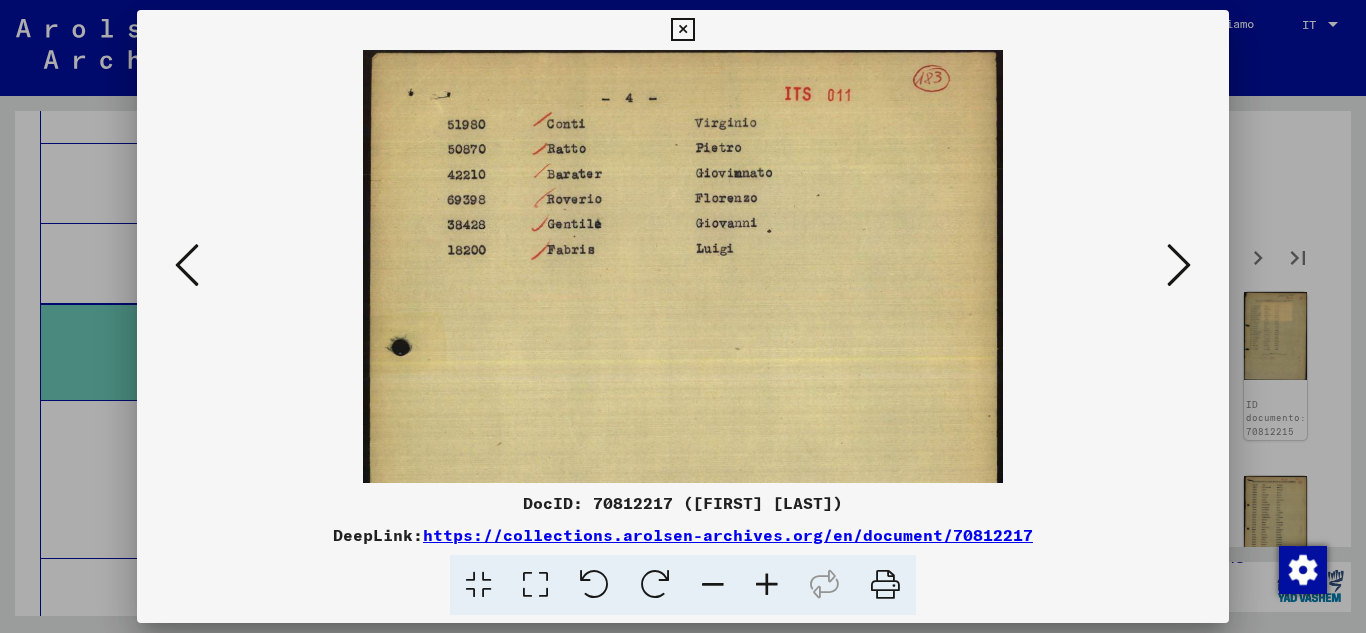 click at bounding box center (1179, 266) 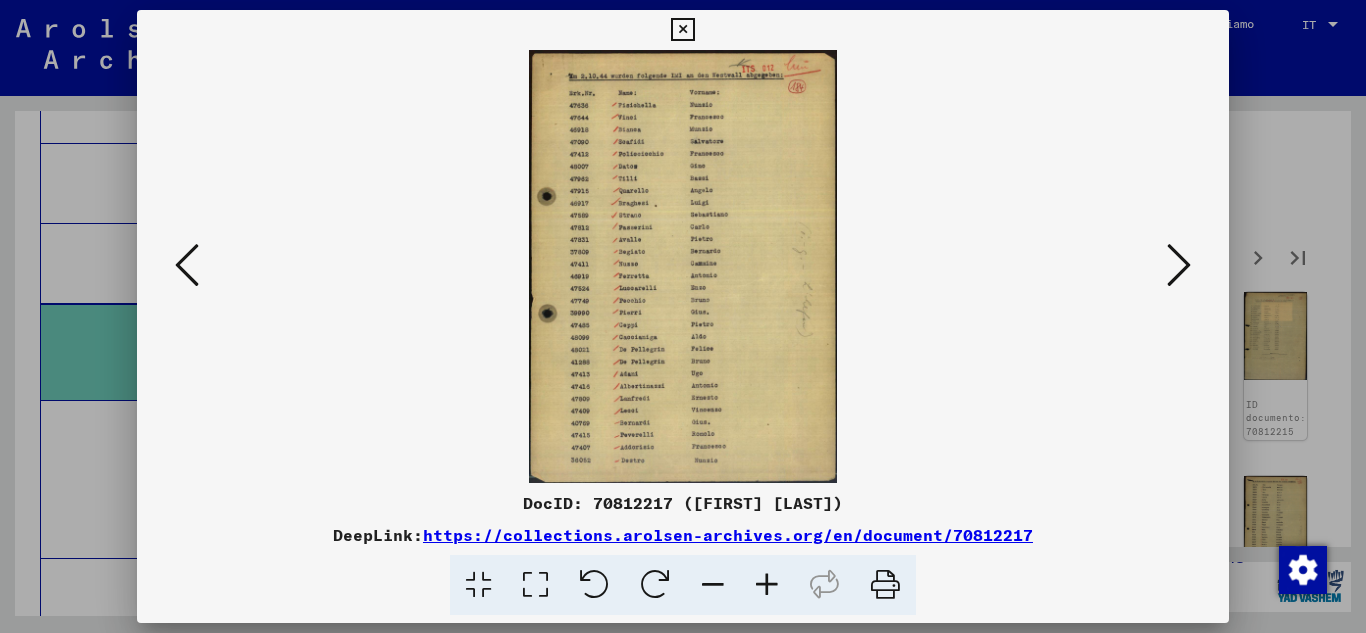 click at bounding box center [1179, 266] 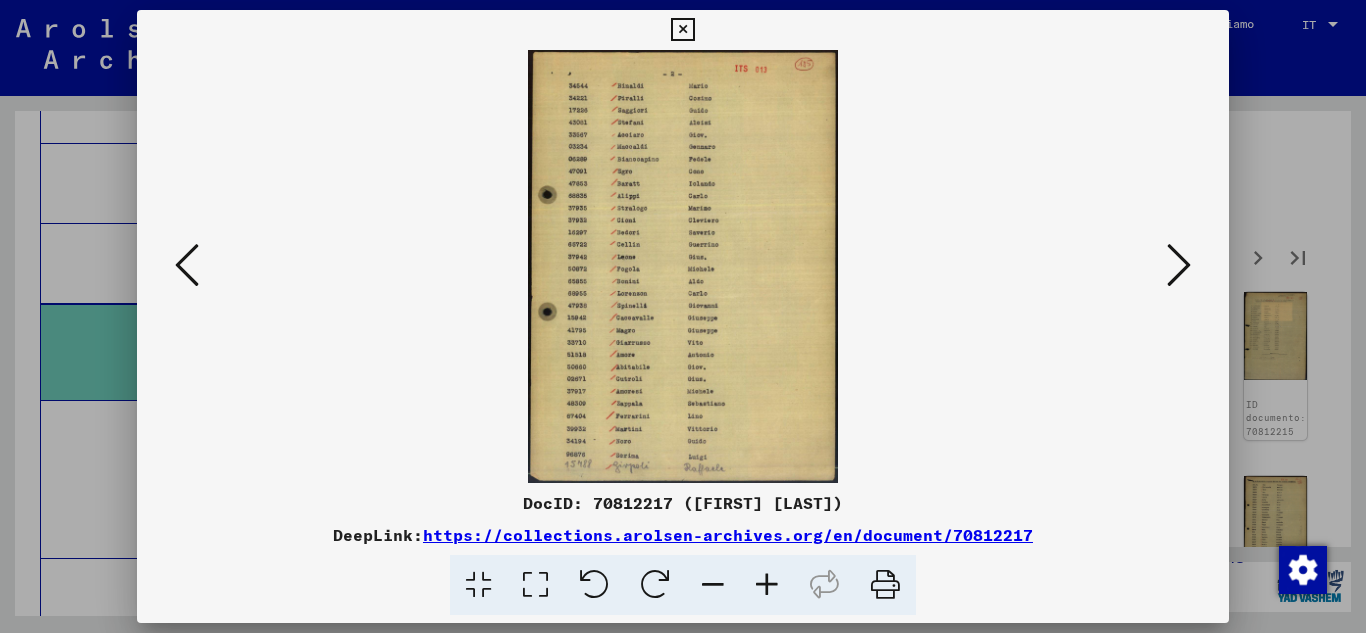 click at bounding box center [767, 585] 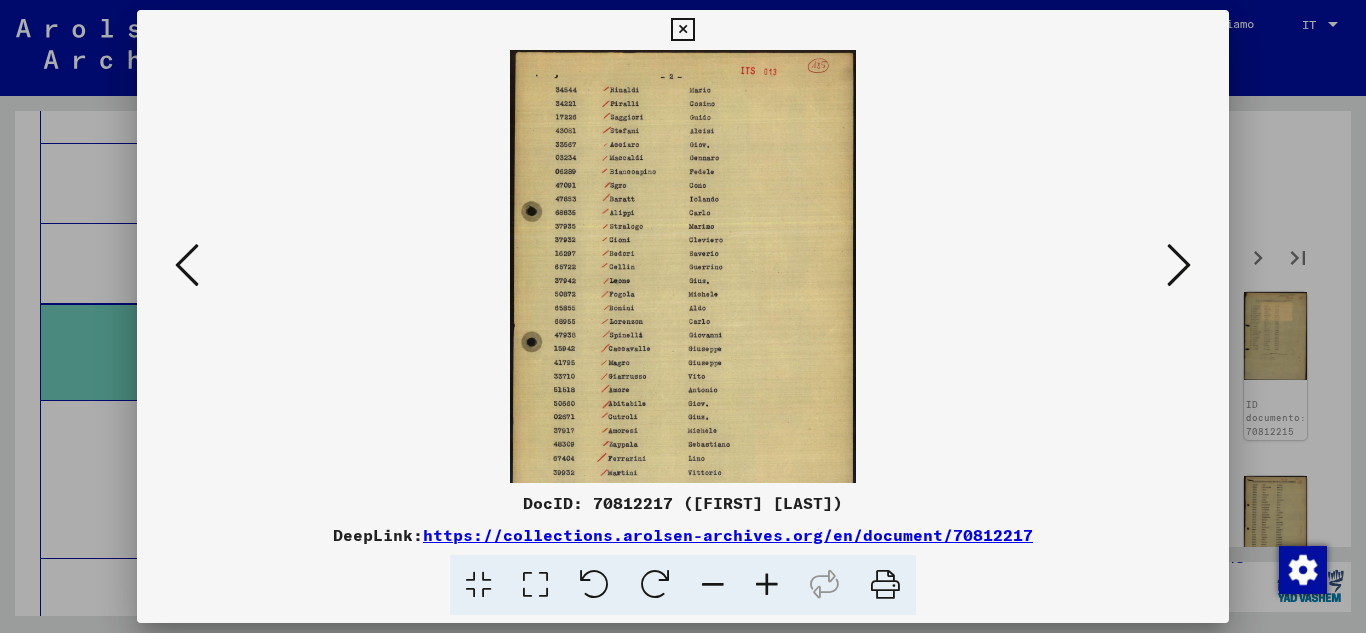 click at bounding box center [767, 585] 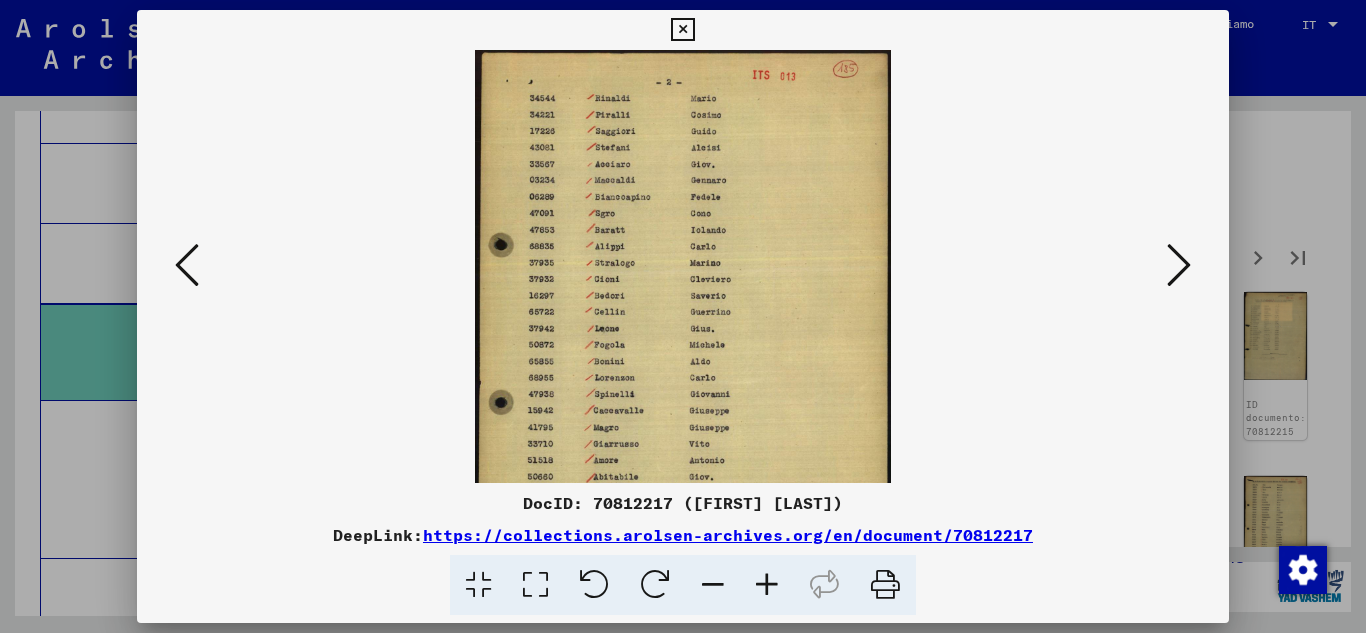 click at bounding box center [767, 585] 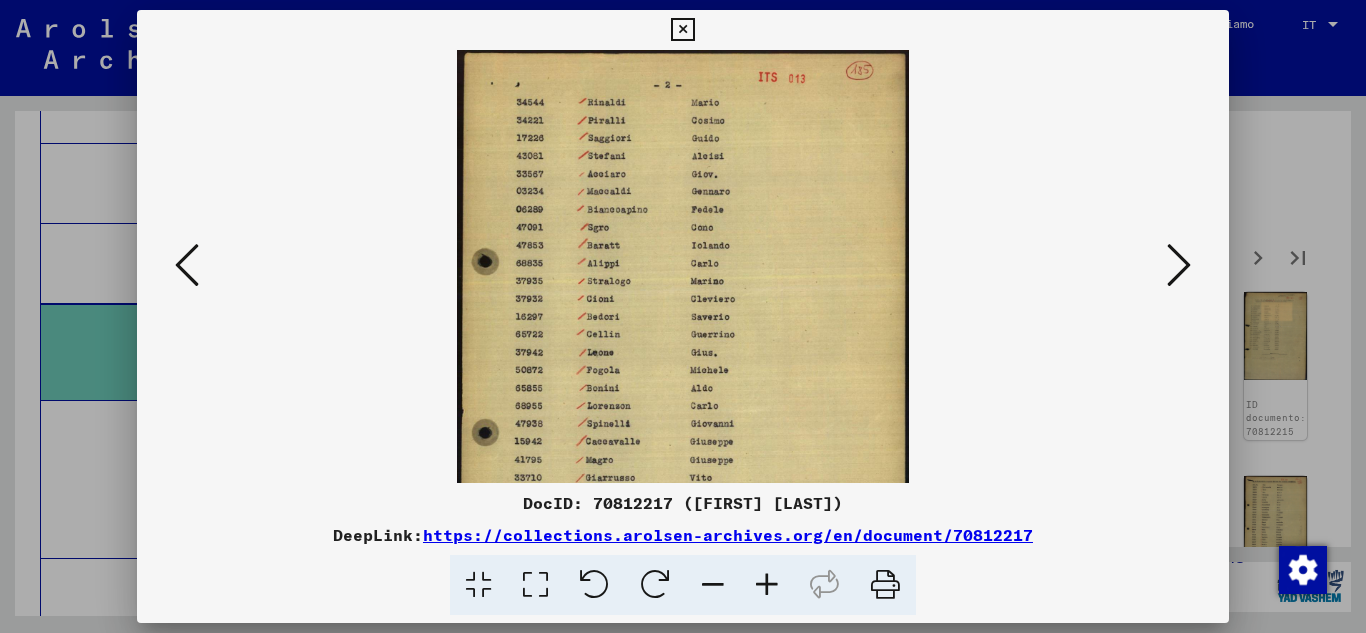 click at bounding box center [767, 585] 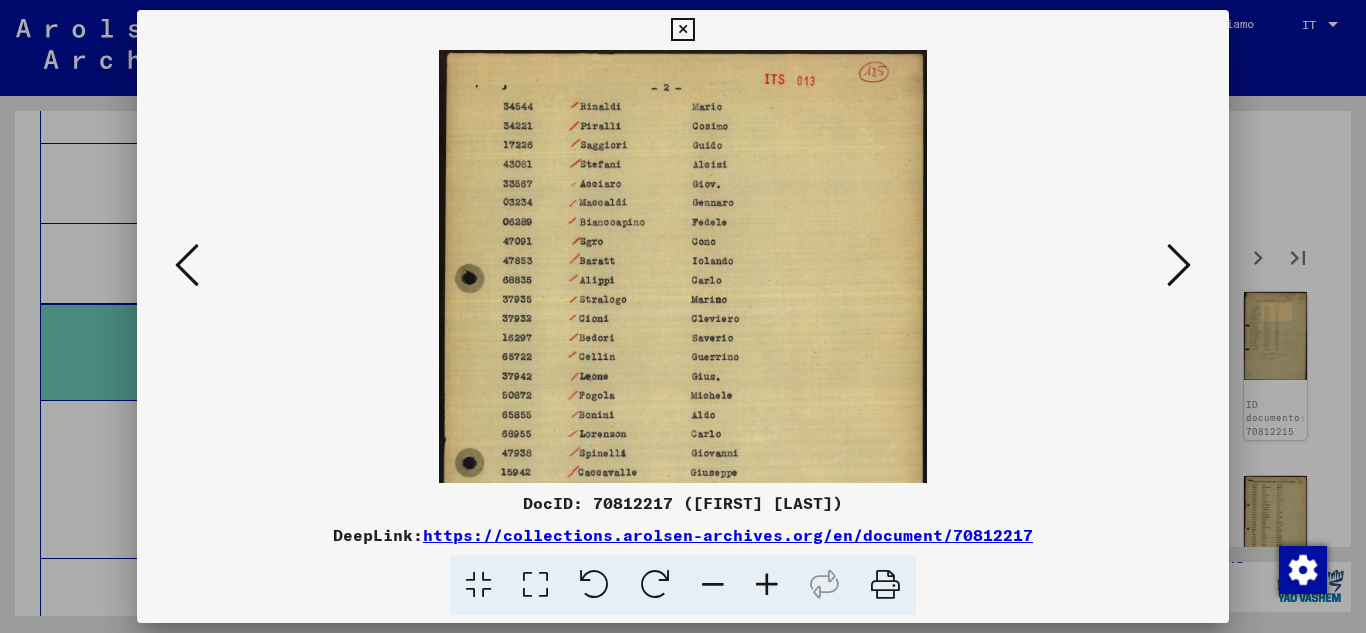 click at bounding box center (767, 585) 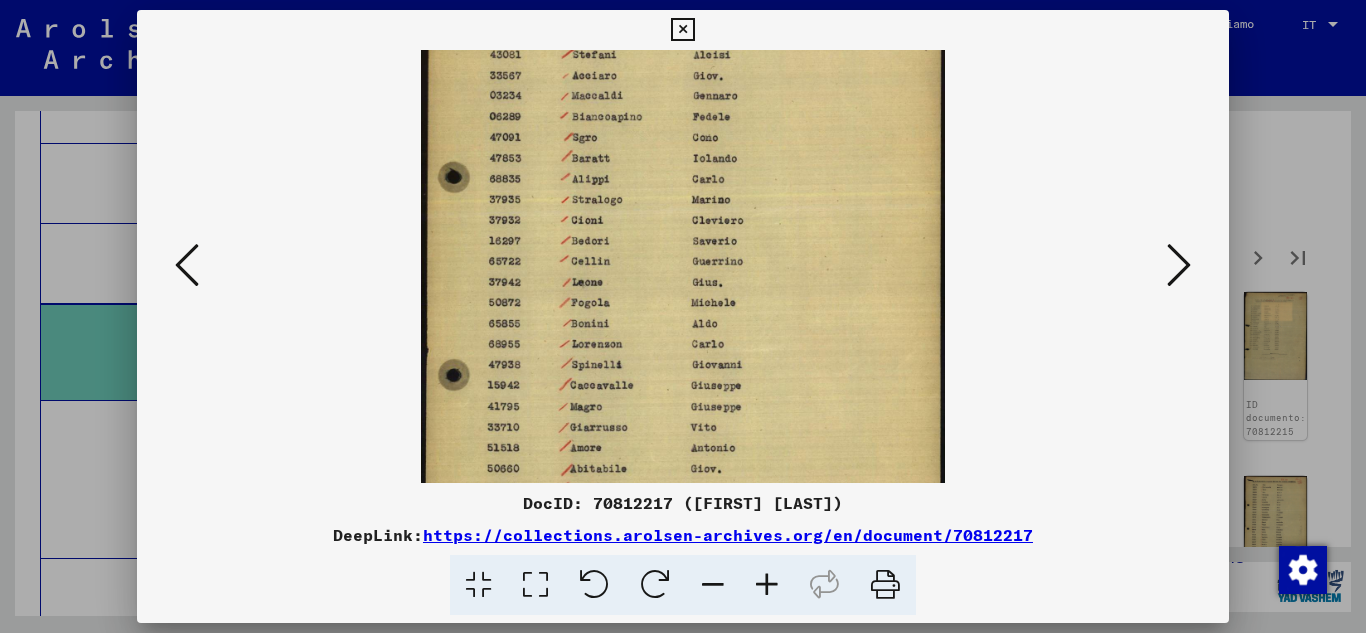 scroll, scrollTop: 128, scrollLeft: 0, axis: vertical 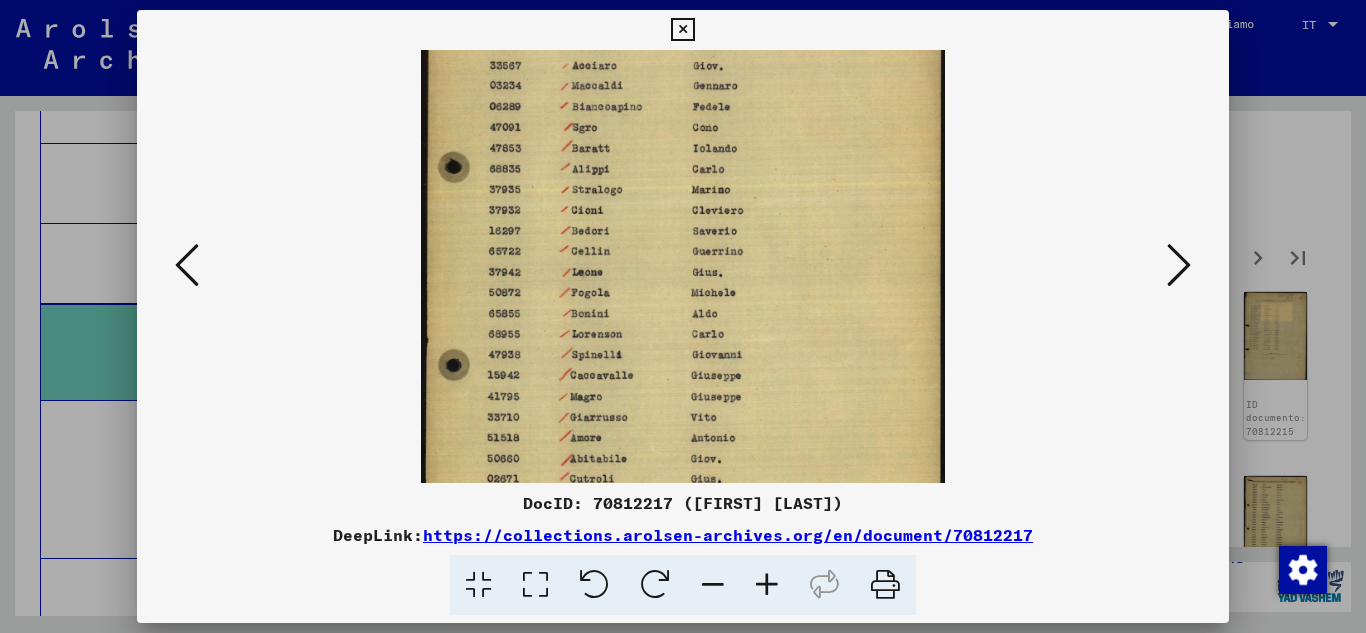 drag, startPoint x: 627, startPoint y: 418, endPoint x: 627, endPoint y: 290, distance: 128 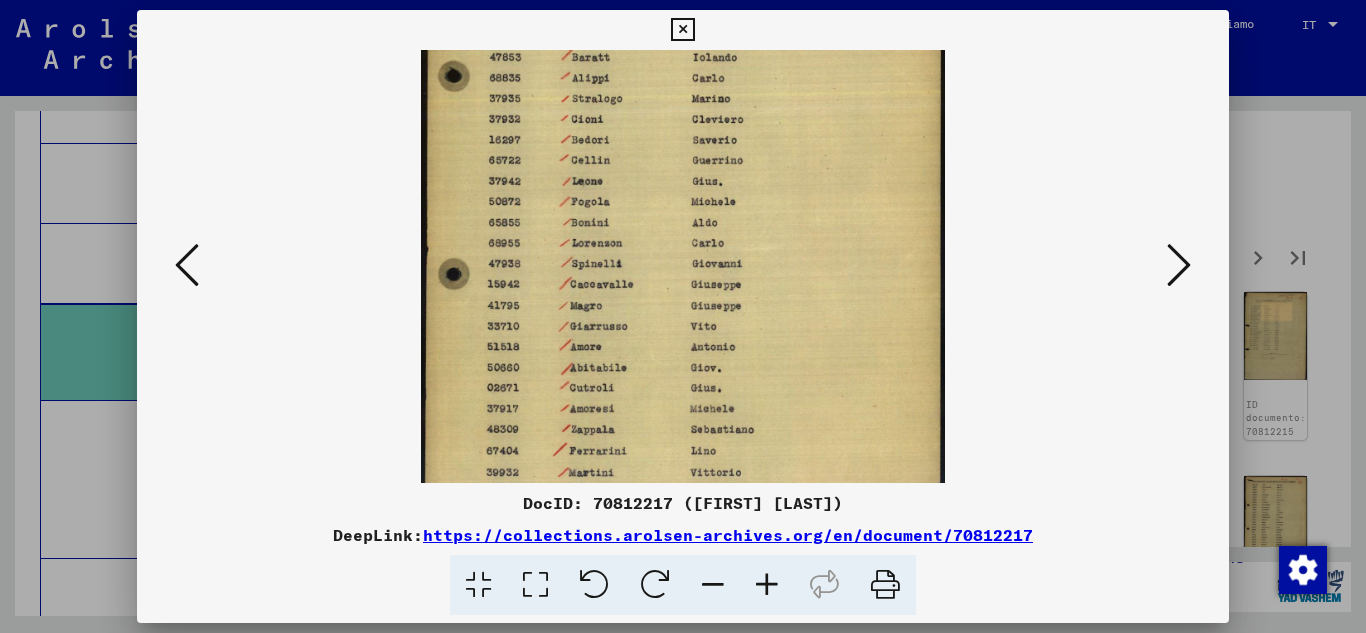 scroll, scrollTop: 218, scrollLeft: 0, axis: vertical 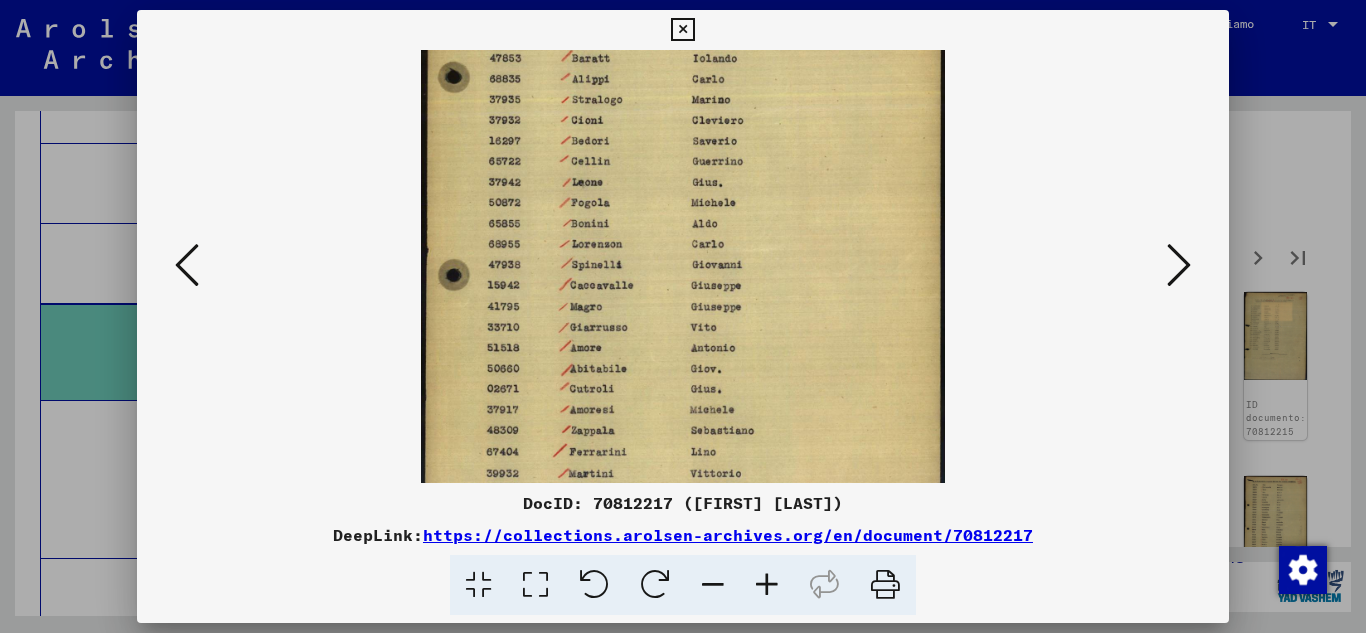 drag, startPoint x: 650, startPoint y: 402, endPoint x: 721, endPoint y: 312, distance: 114.6342 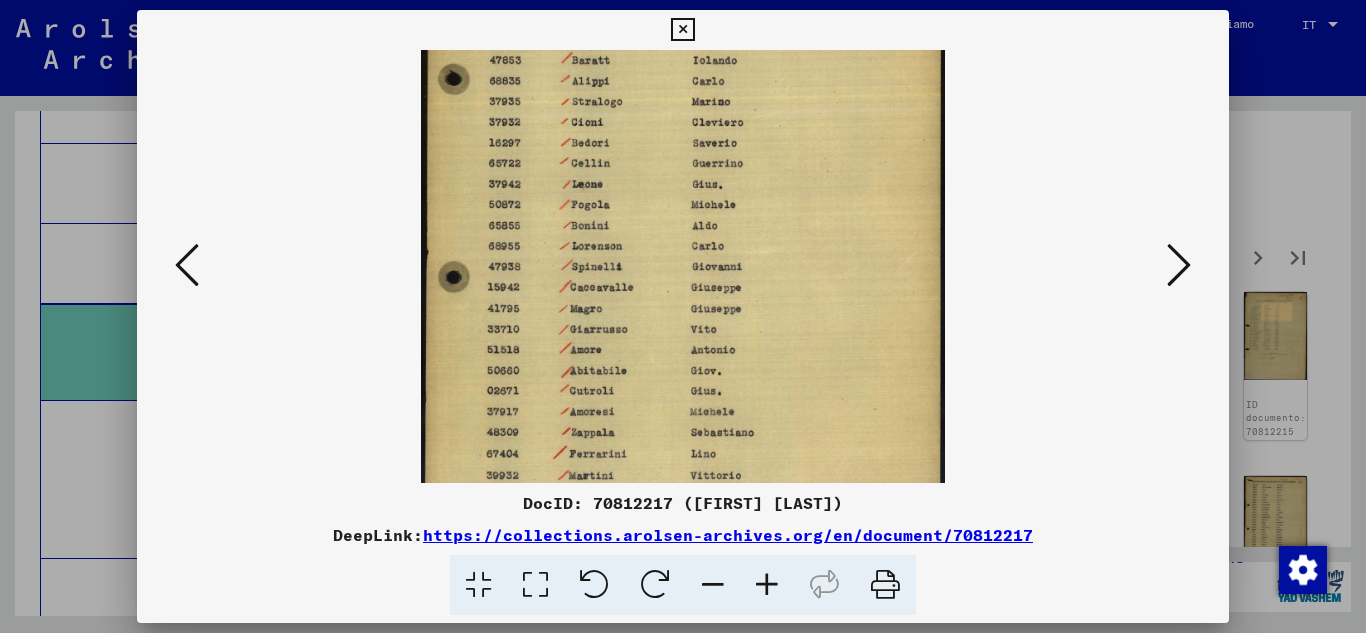 scroll, scrollTop: 191, scrollLeft: 0, axis: vertical 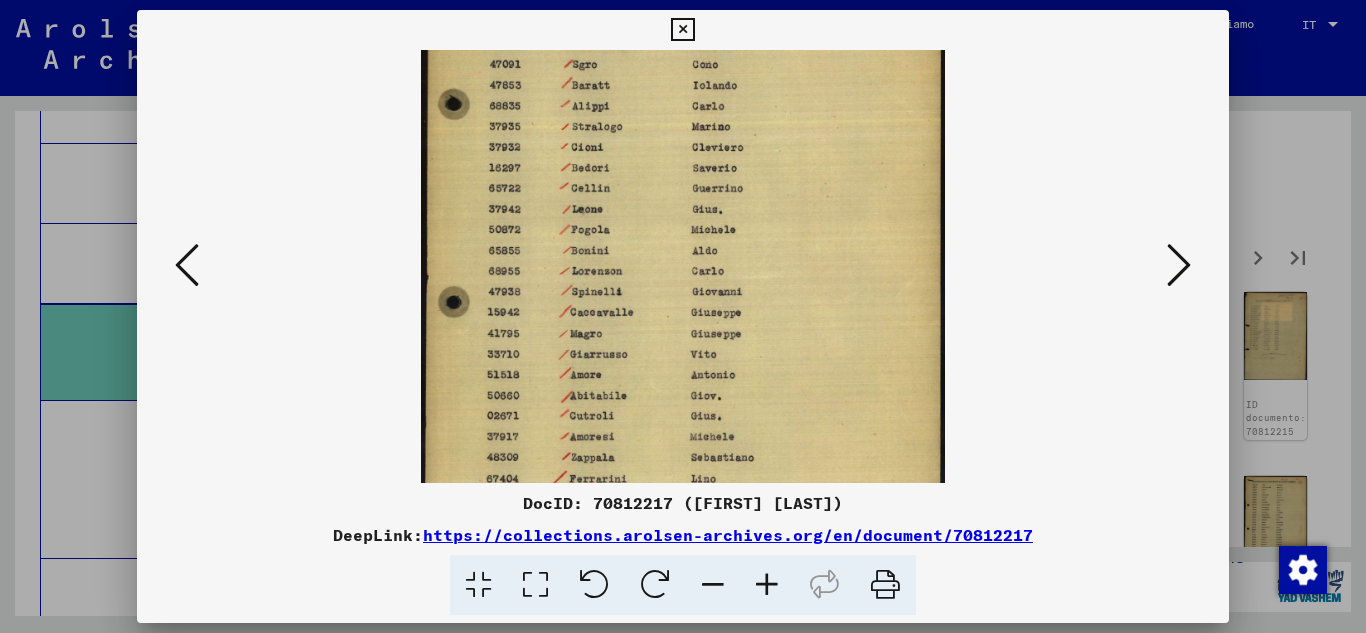 drag, startPoint x: 675, startPoint y: 394, endPoint x: 700, endPoint y: 403, distance: 26.57066 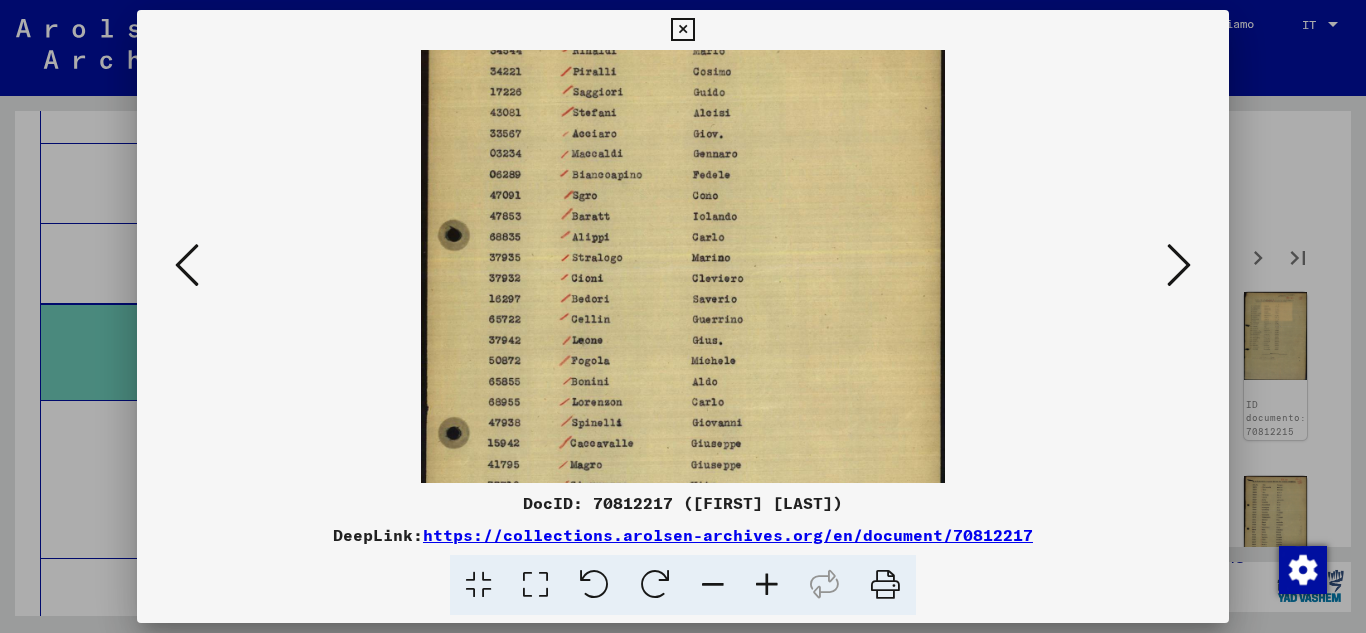 scroll, scrollTop: 59, scrollLeft: 0, axis: vertical 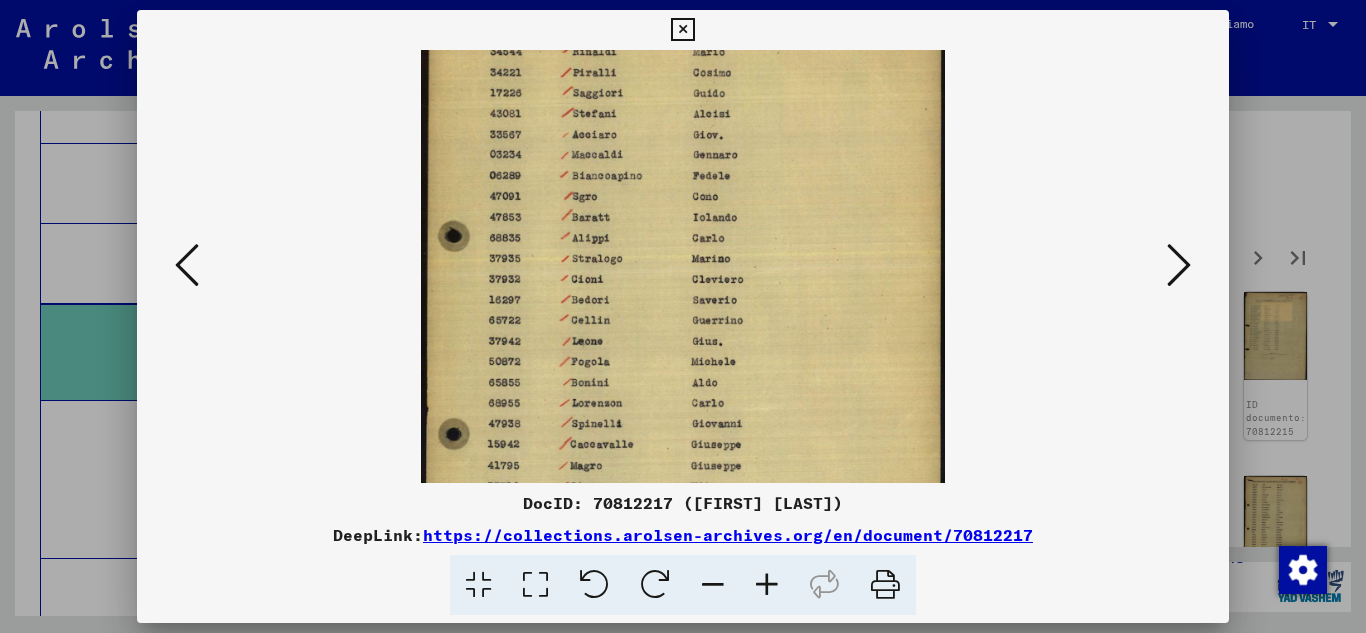 drag, startPoint x: 700, startPoint y: 280, endPoint x: 702, endPoint y: 412, distance: 132.01515 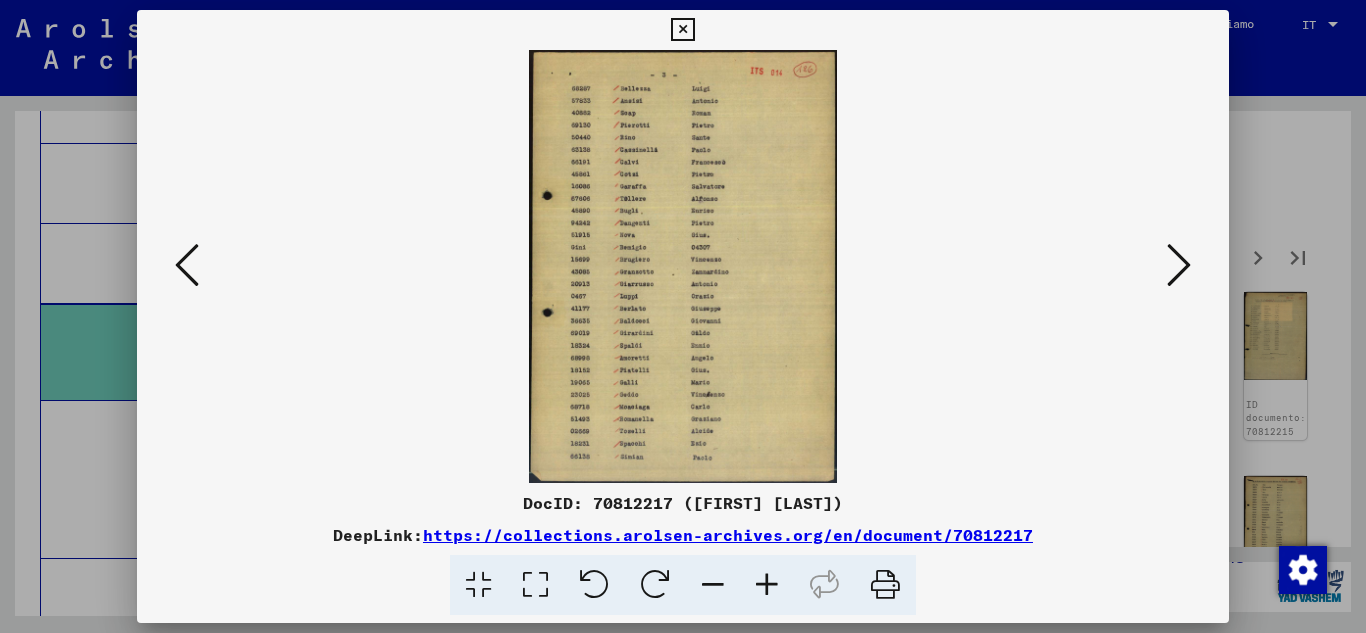 scroll, scrollTop: 0, scrollLeft: 0, axis: both 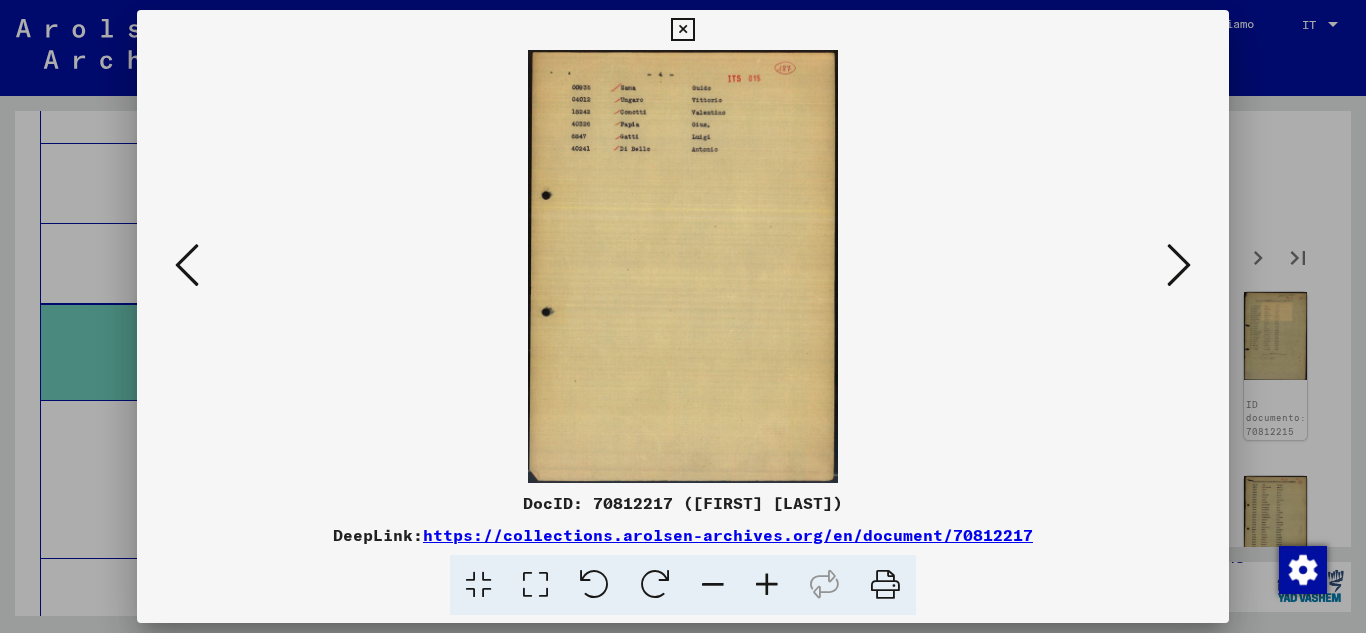 click at bounding box center [683, 266] 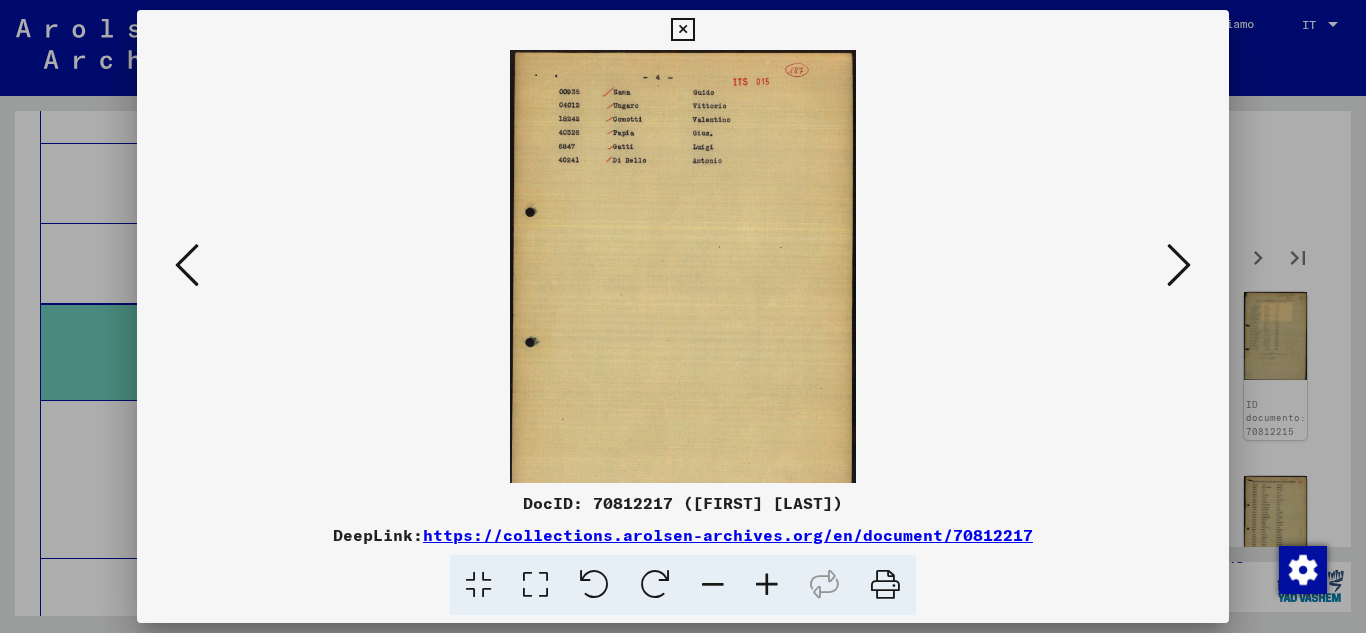 click at bounding box center (767, 585) 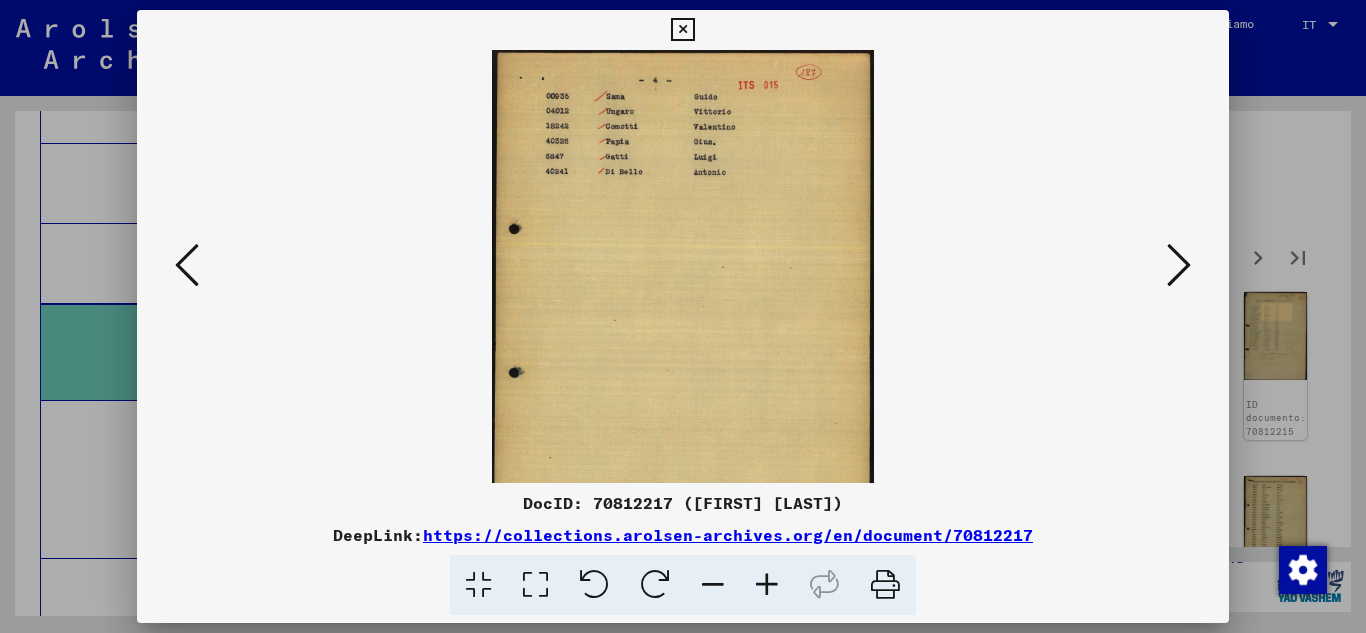 click at bounding box center (767, 585) 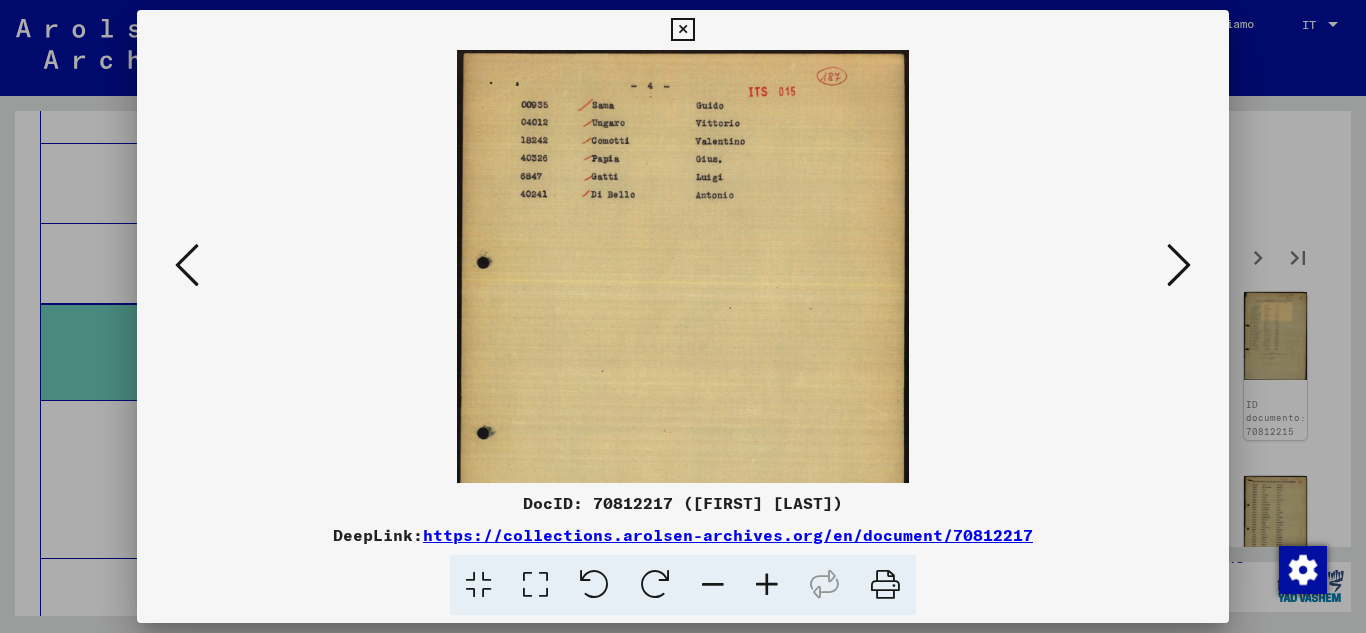 click at bounding box center (767, 585) 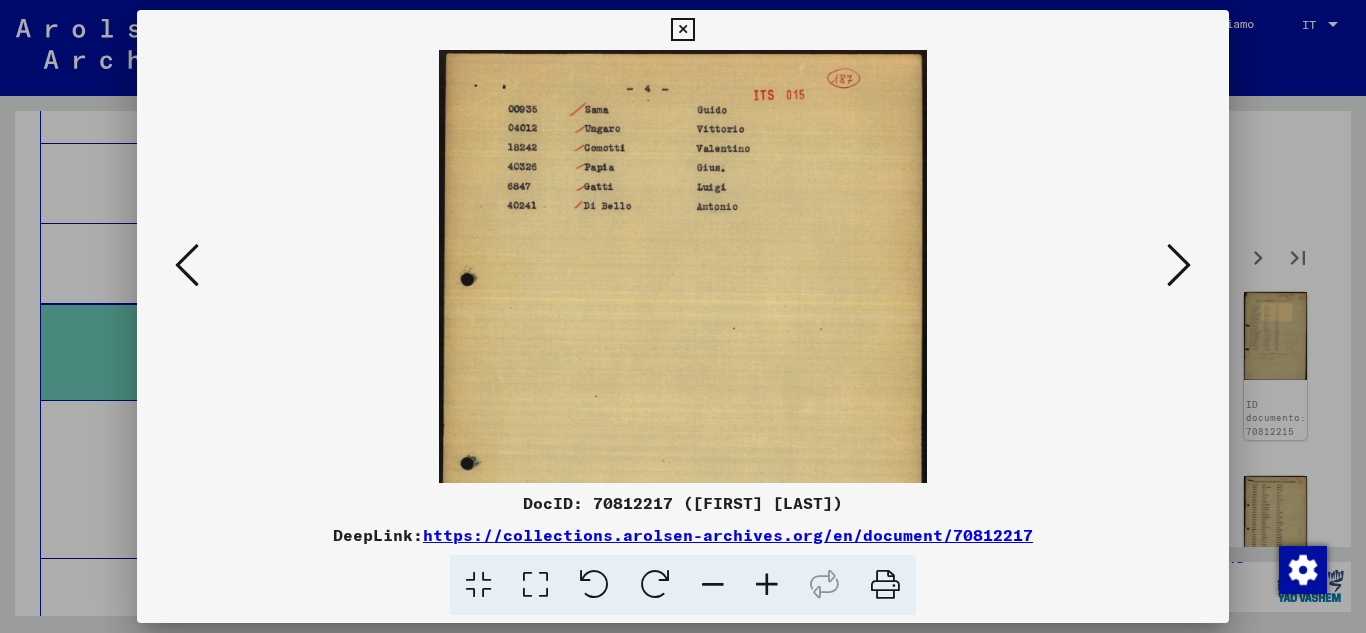 click at bounding box center [767, 585] 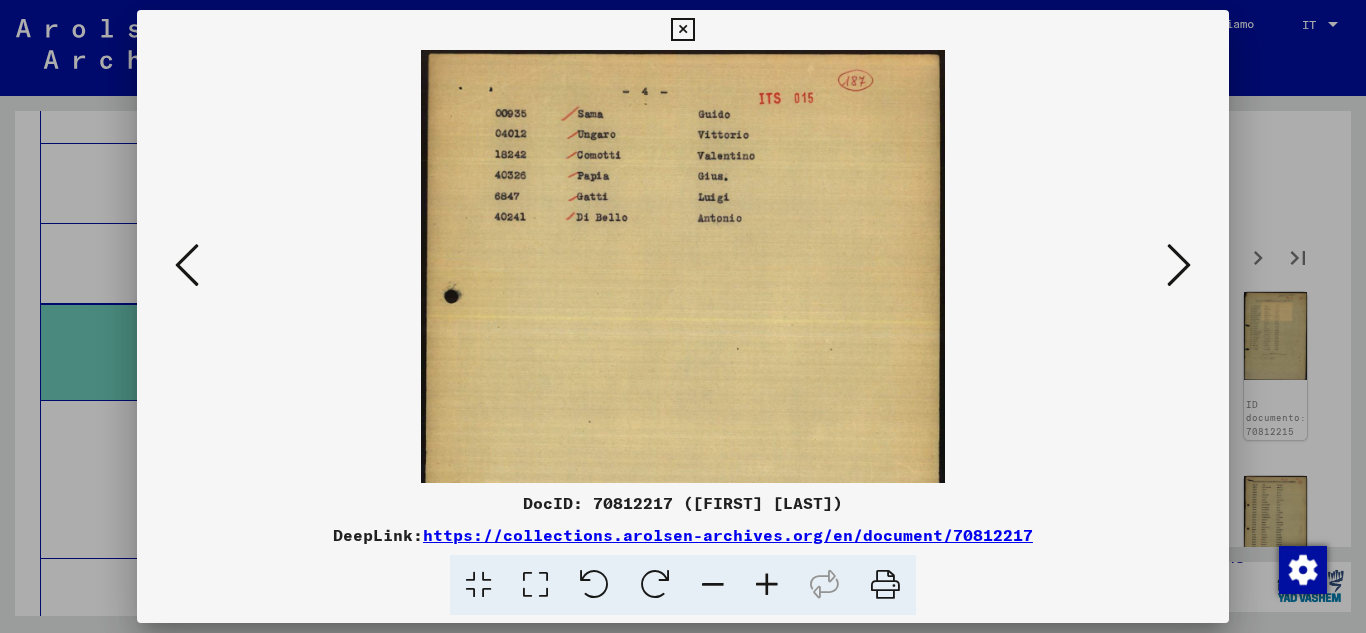click at bounding box center [767, 585] 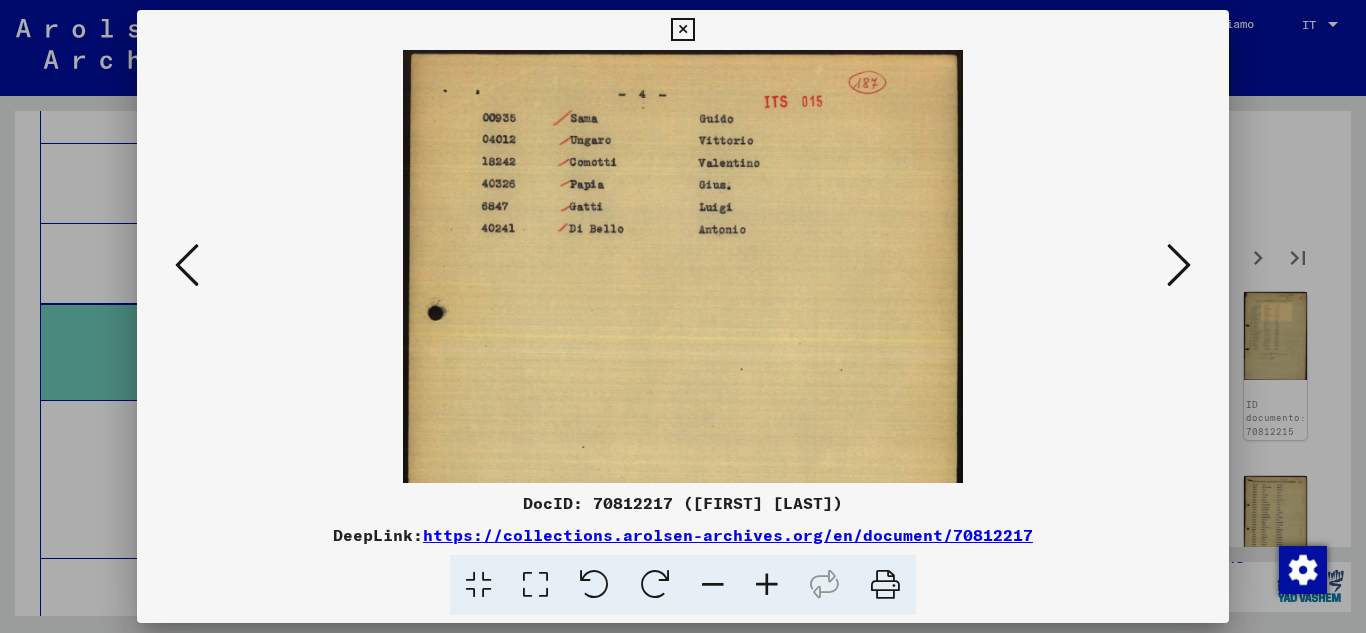 click at bounding box center (767, 585) 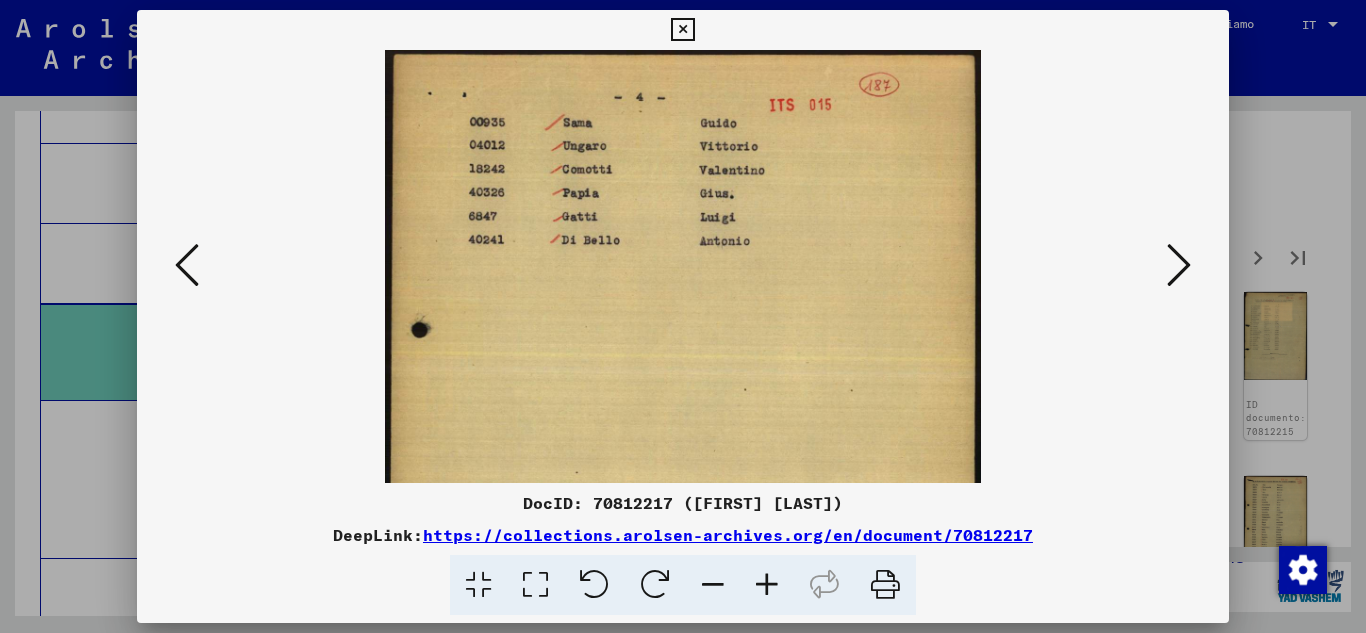 click at bounding box center [1179, 265] 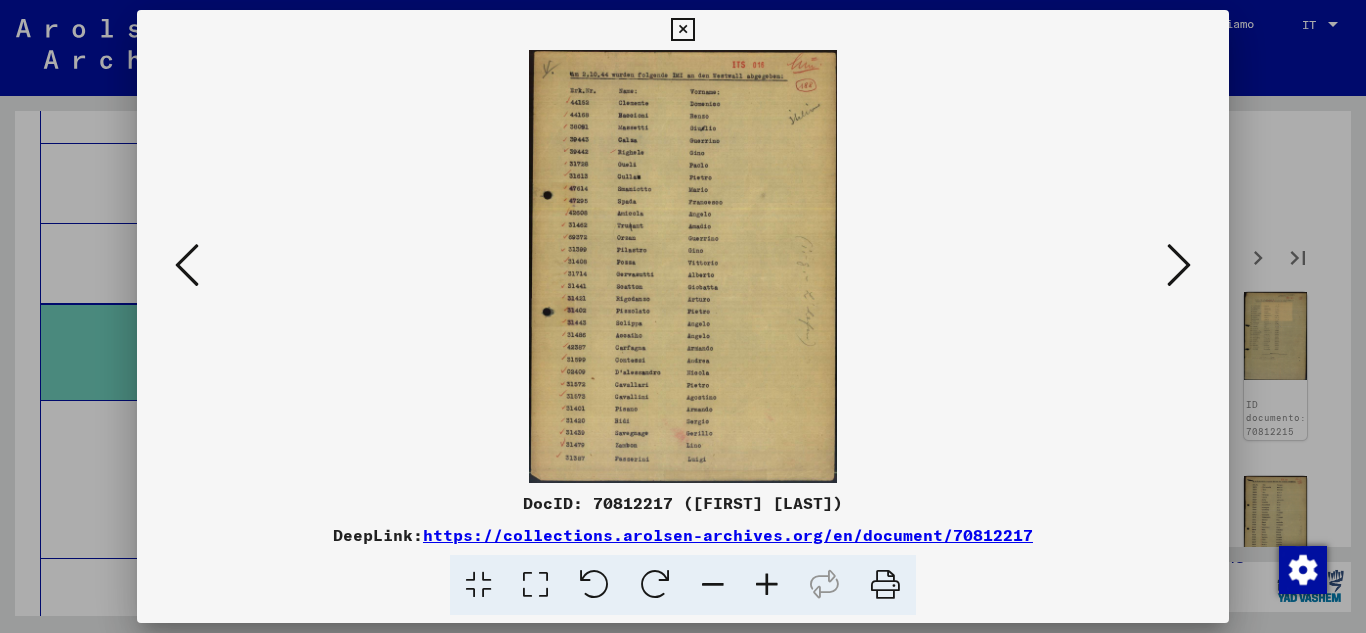 click at bounding box center [767, 585] 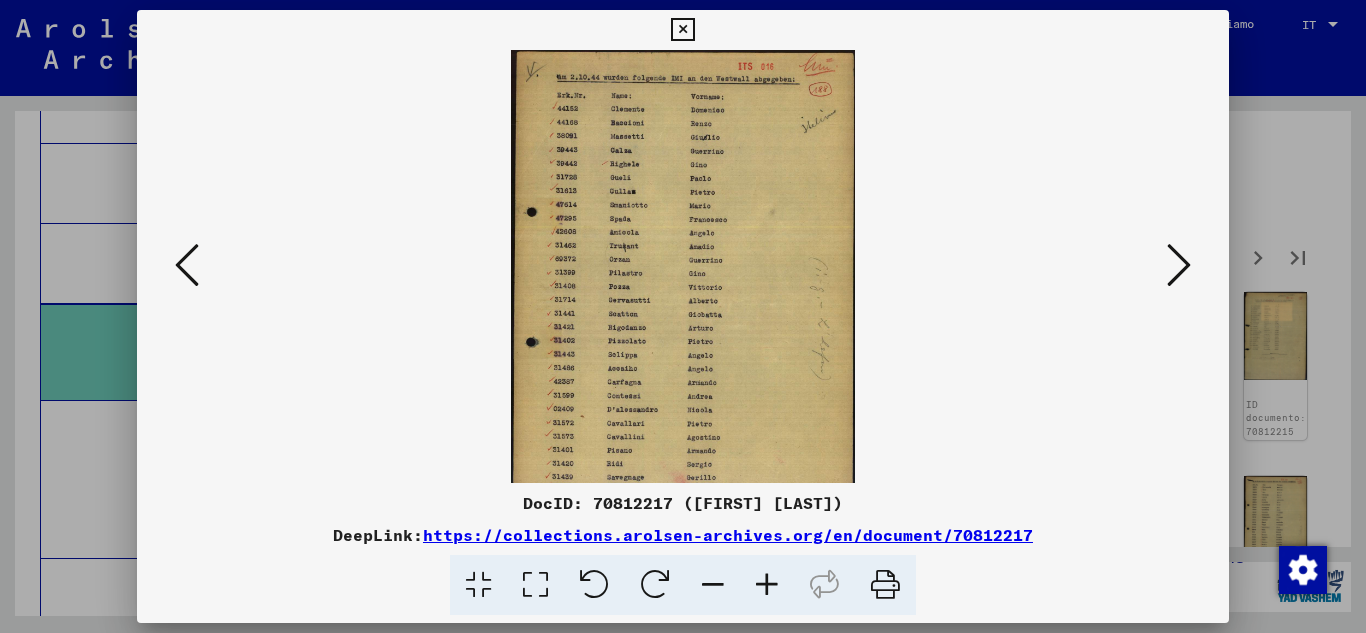 click at bounding box center [767, 585] 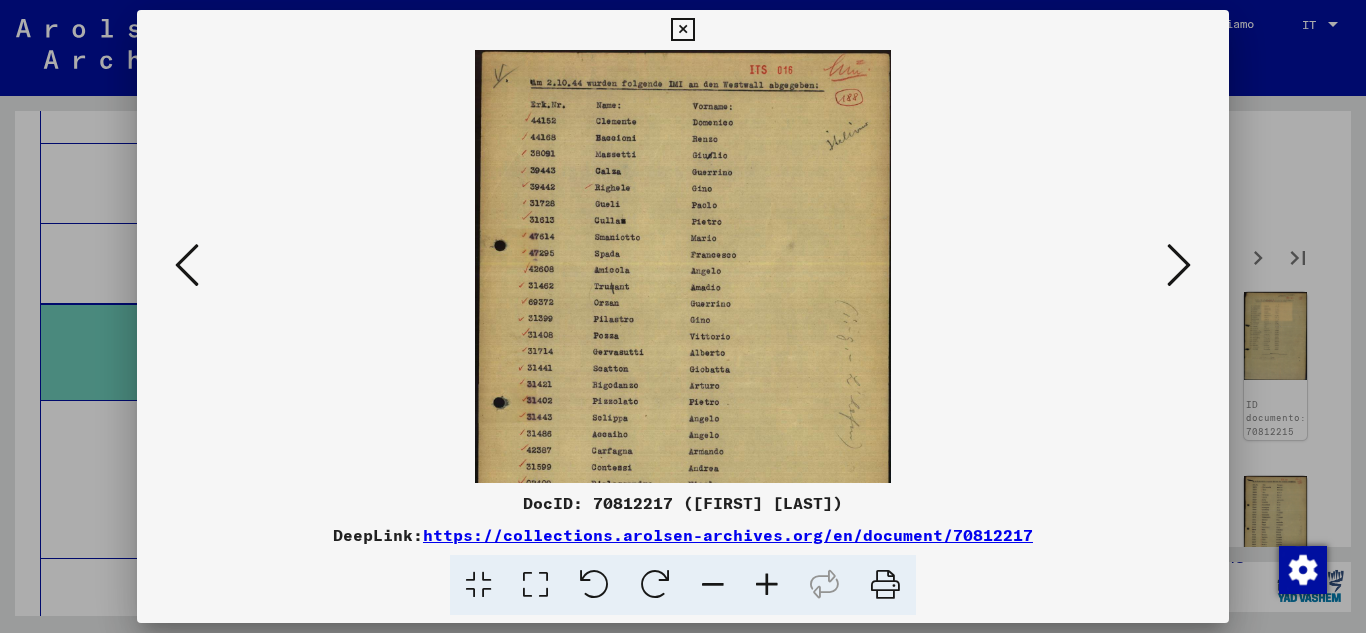 click at bounding box center (767, 585) 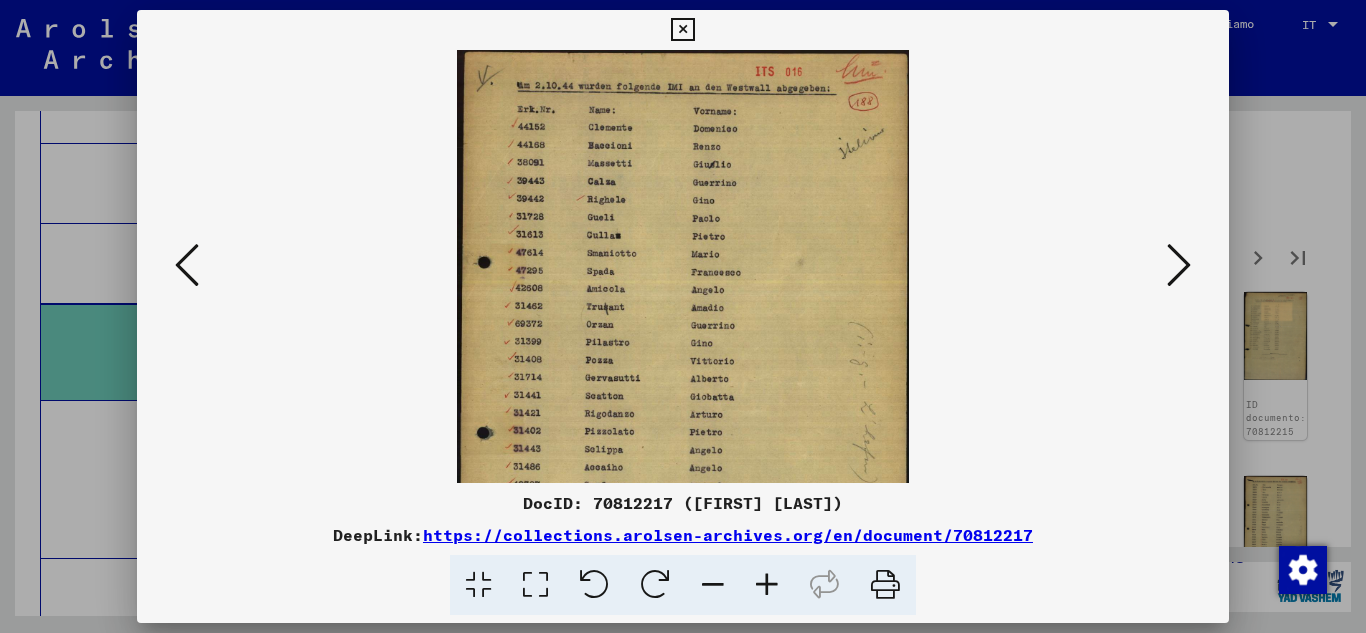 click at bounding box center (767, 585) 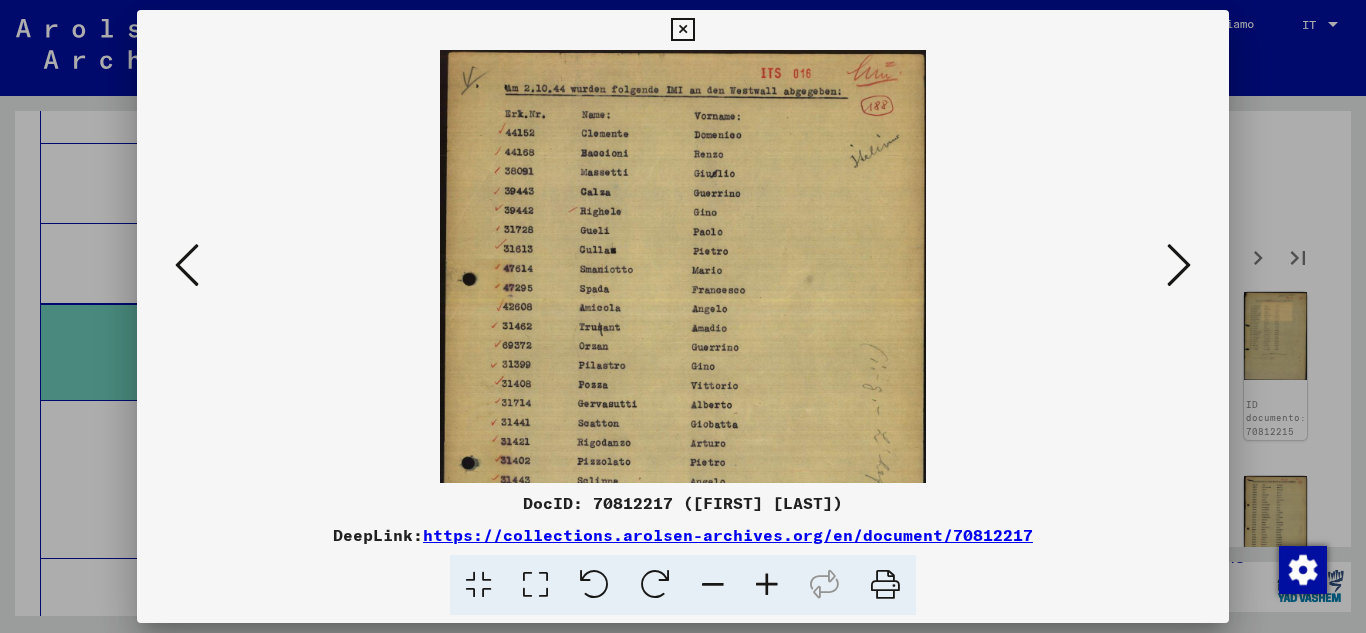 click at bounding box center (767, 585) 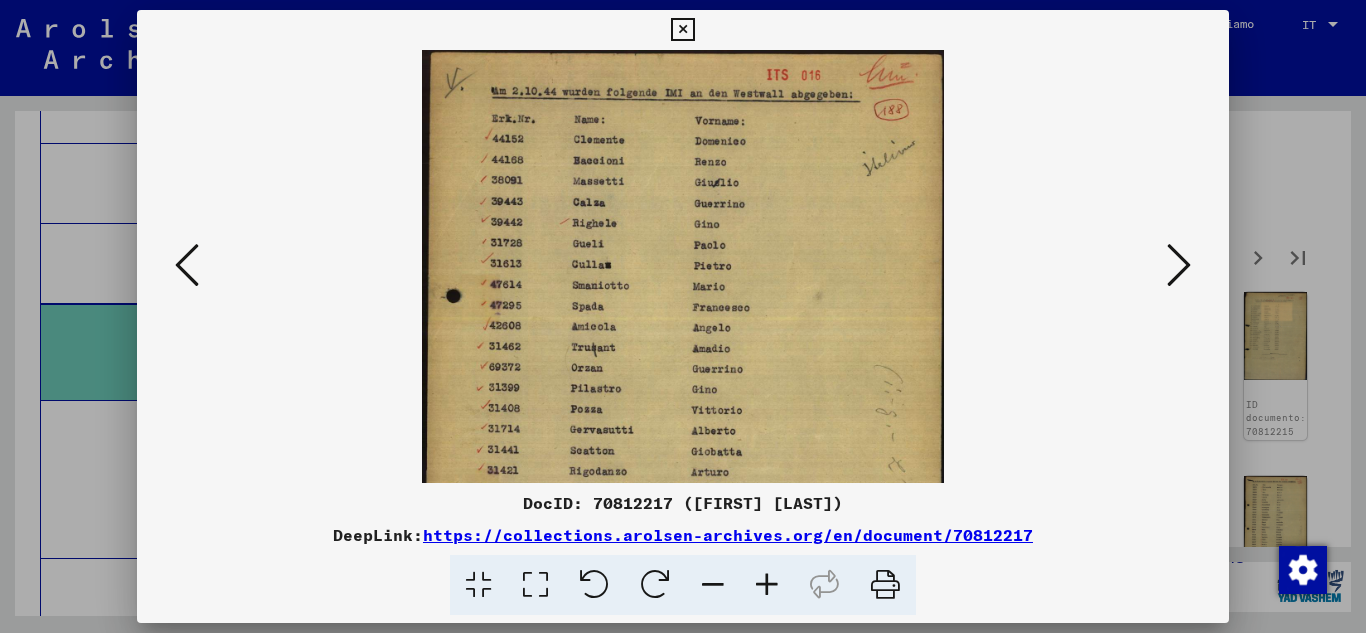 click at bounding box center (767, 585) 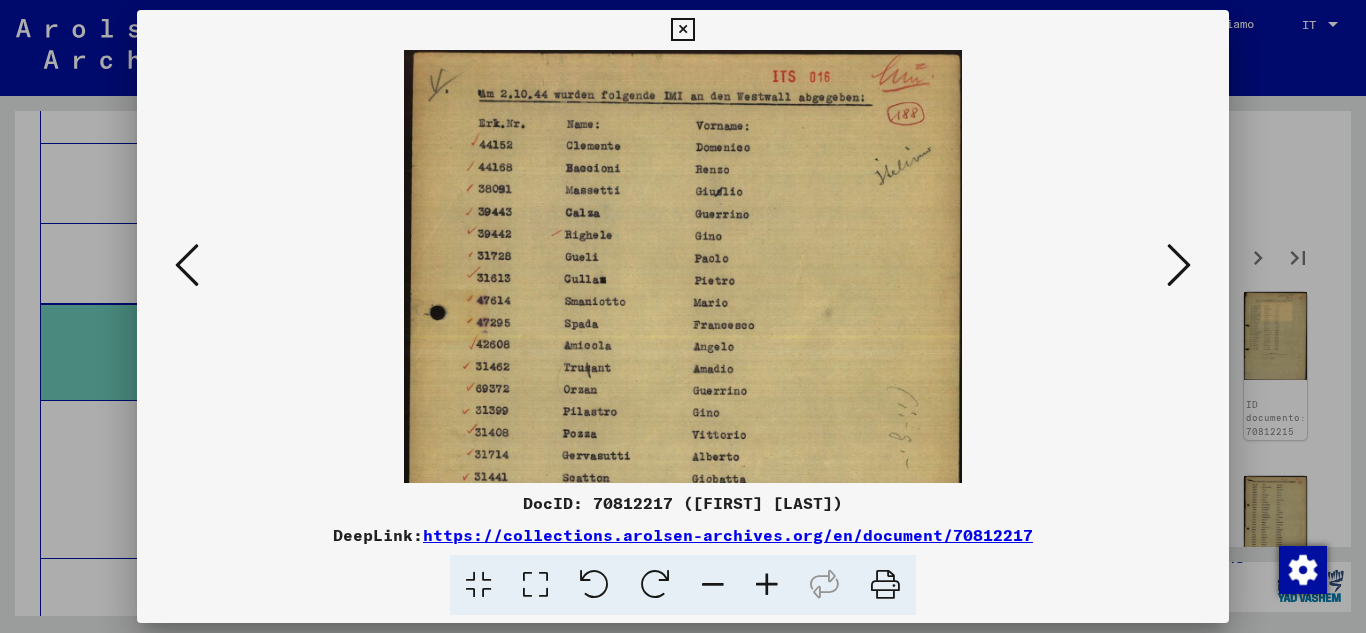 click at bounding box center [767, 585] 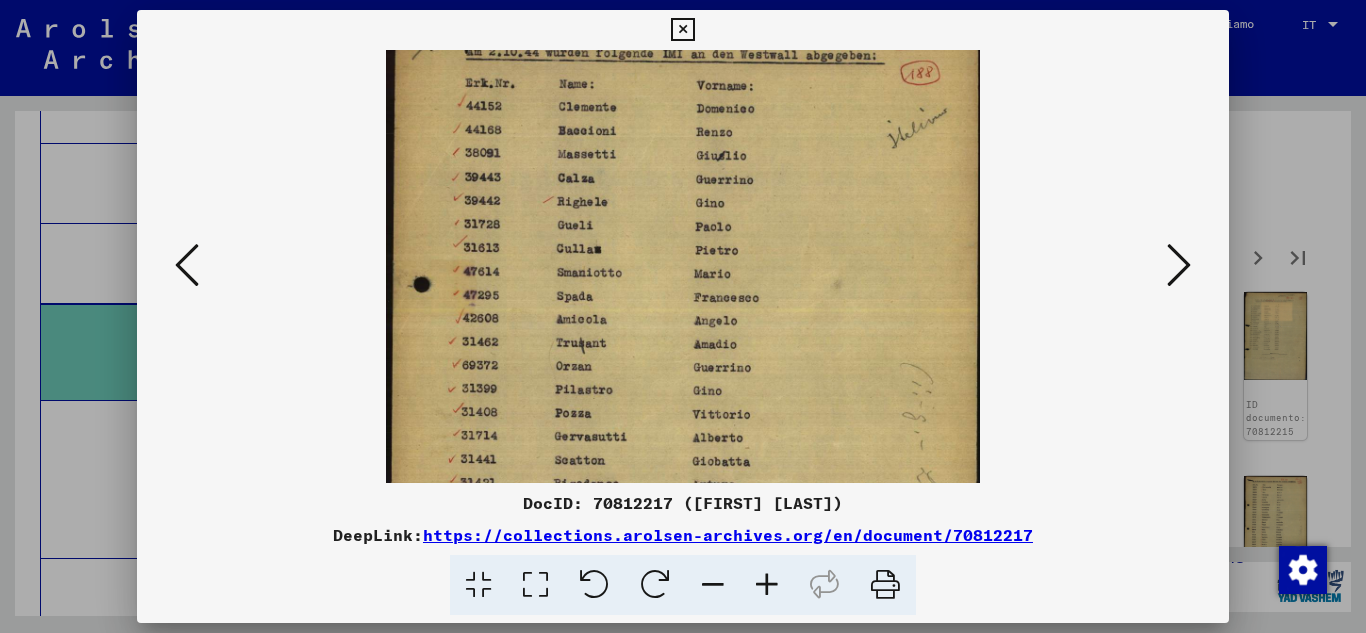 scroll, scrollTop: 42, scrollLeft: 0, axis: vertical 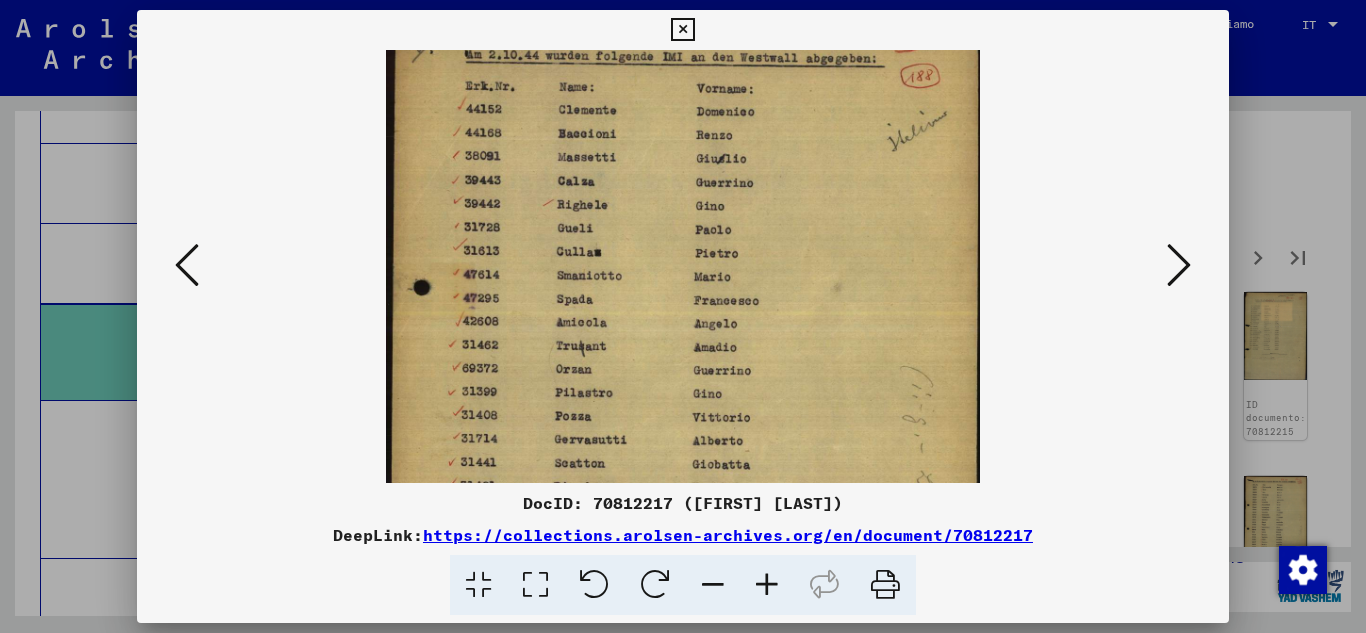 drag, startPoint x: 690, startPoint y: 415, endPoint x: 801, endPoint y: 373, distance: 118.680244 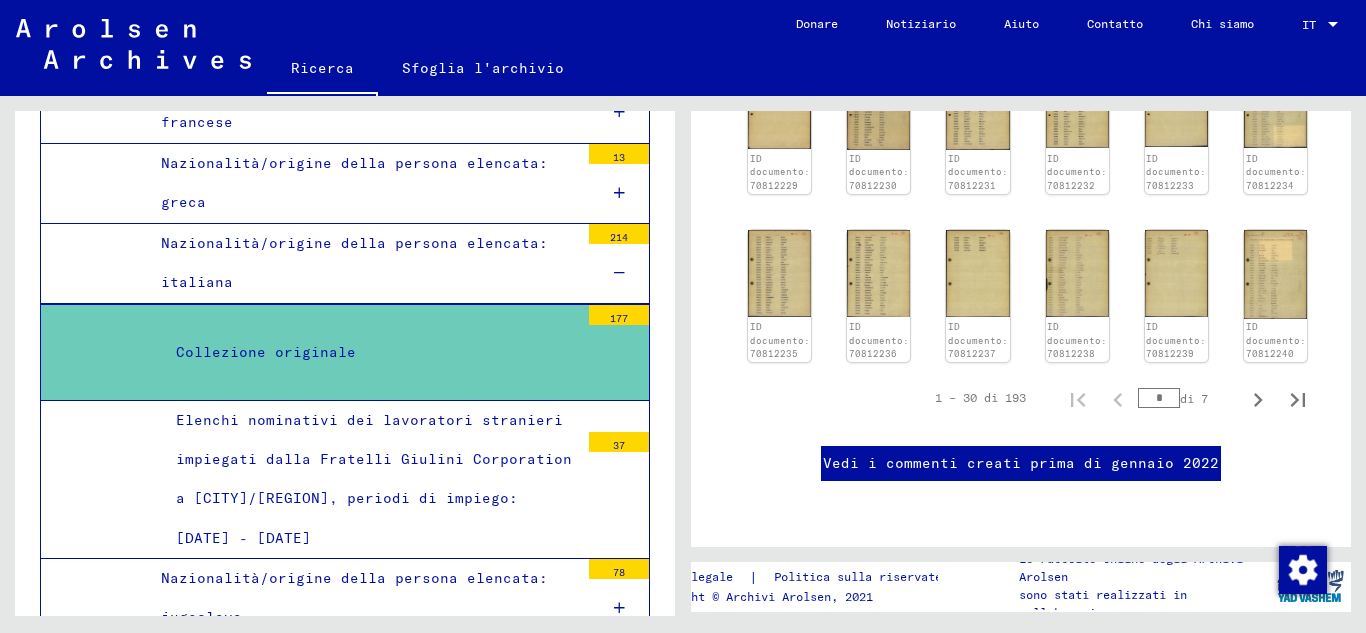 scroll, scrollTop: 933, scrollLeft: 0, axis: vertical 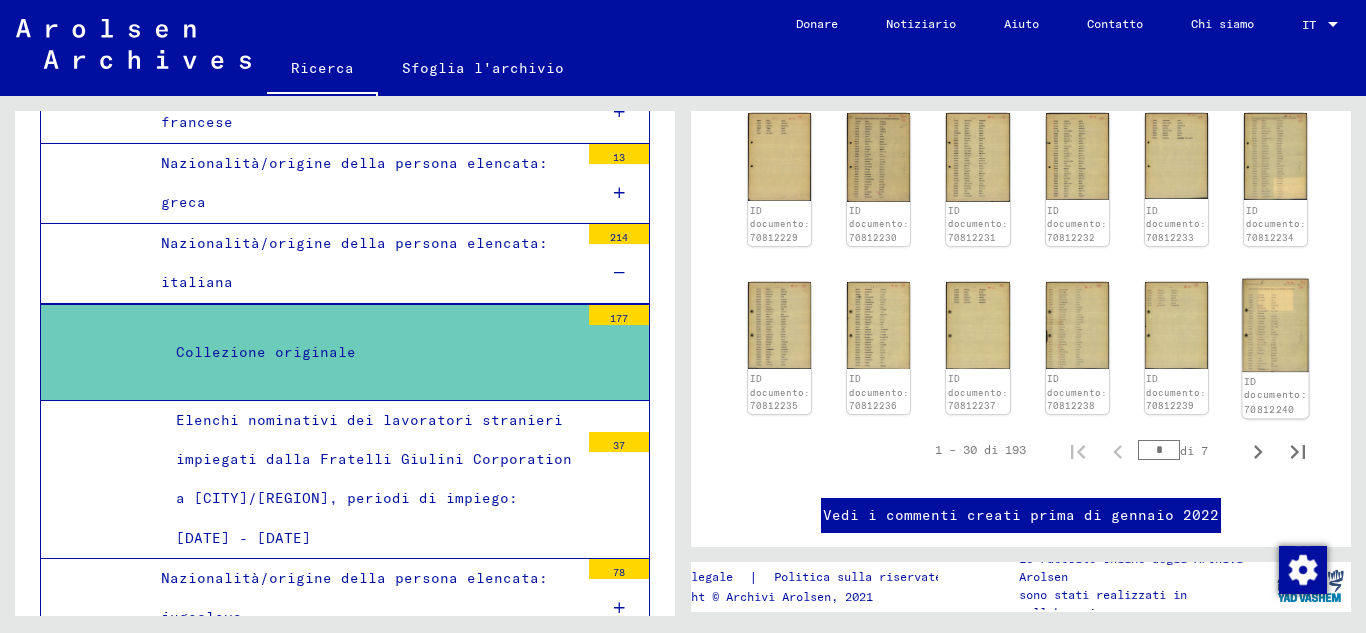 click 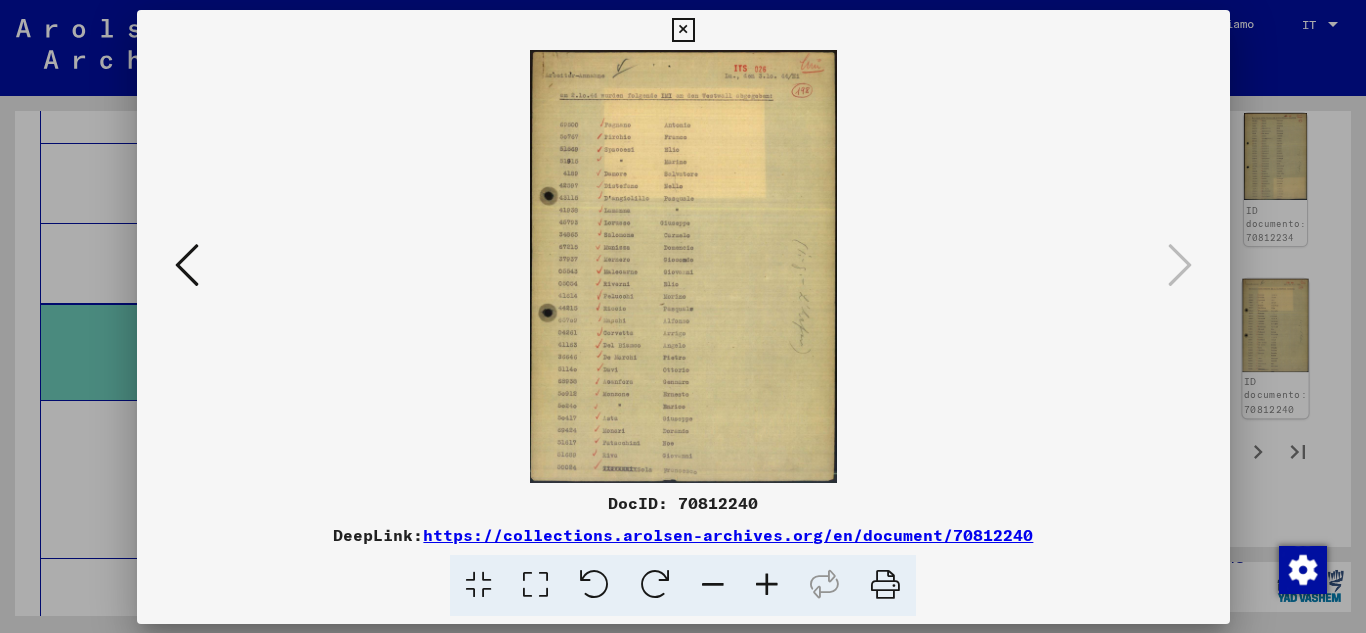 click at bounding box center (683, 316) 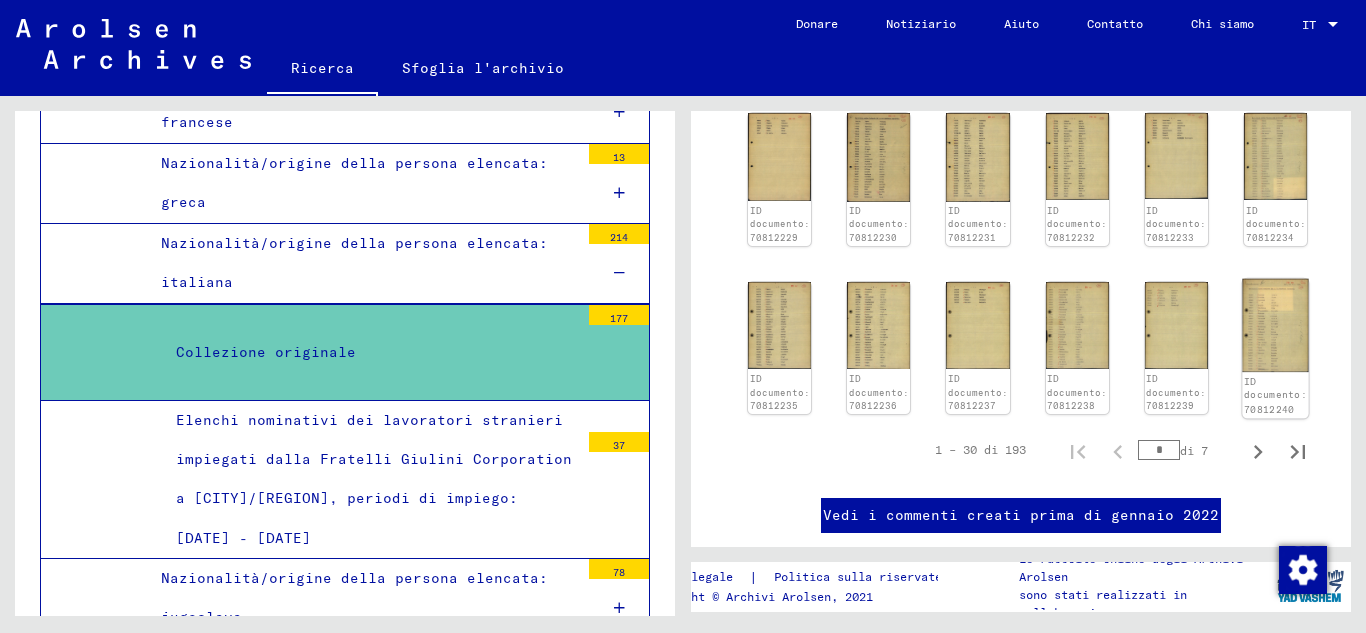 click 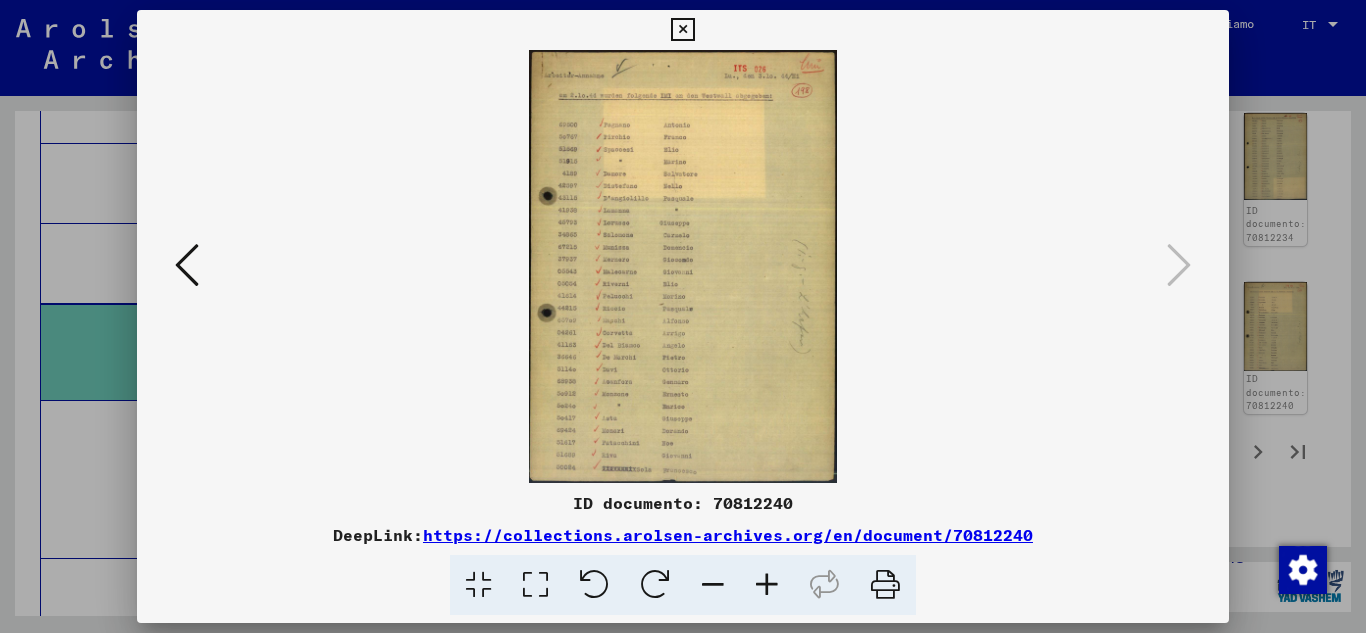 click at bounding box center (767, 585) 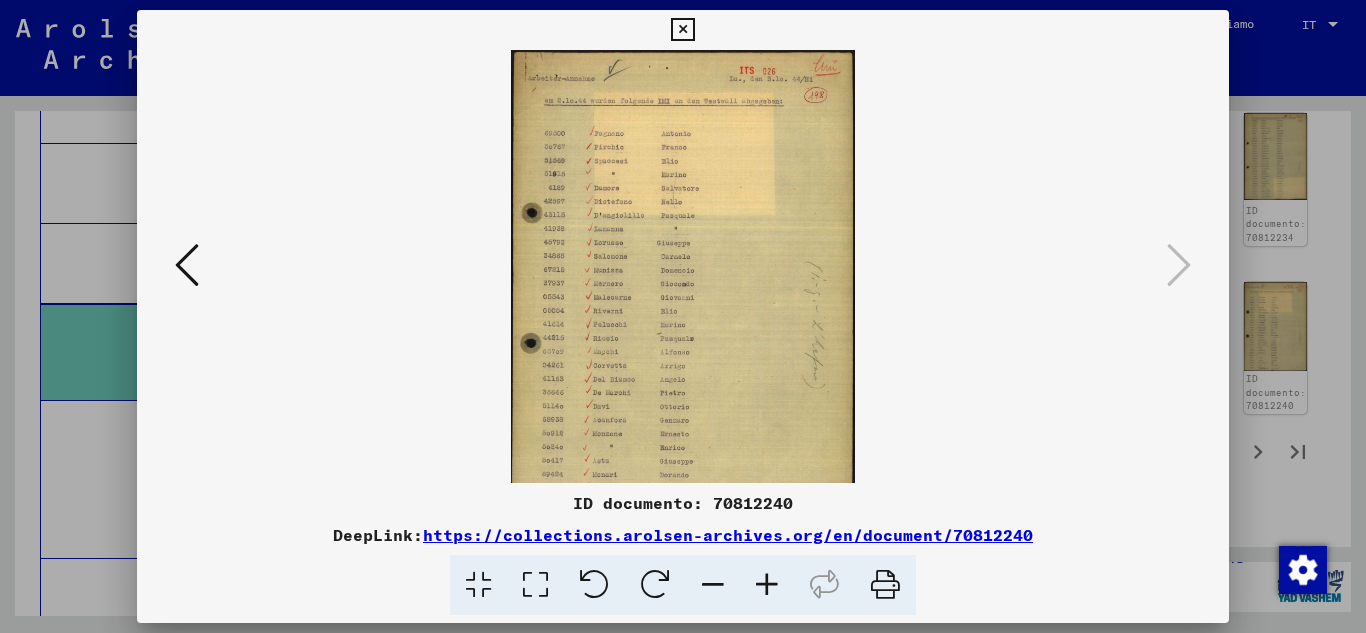 click at bounding box center [767, 585] 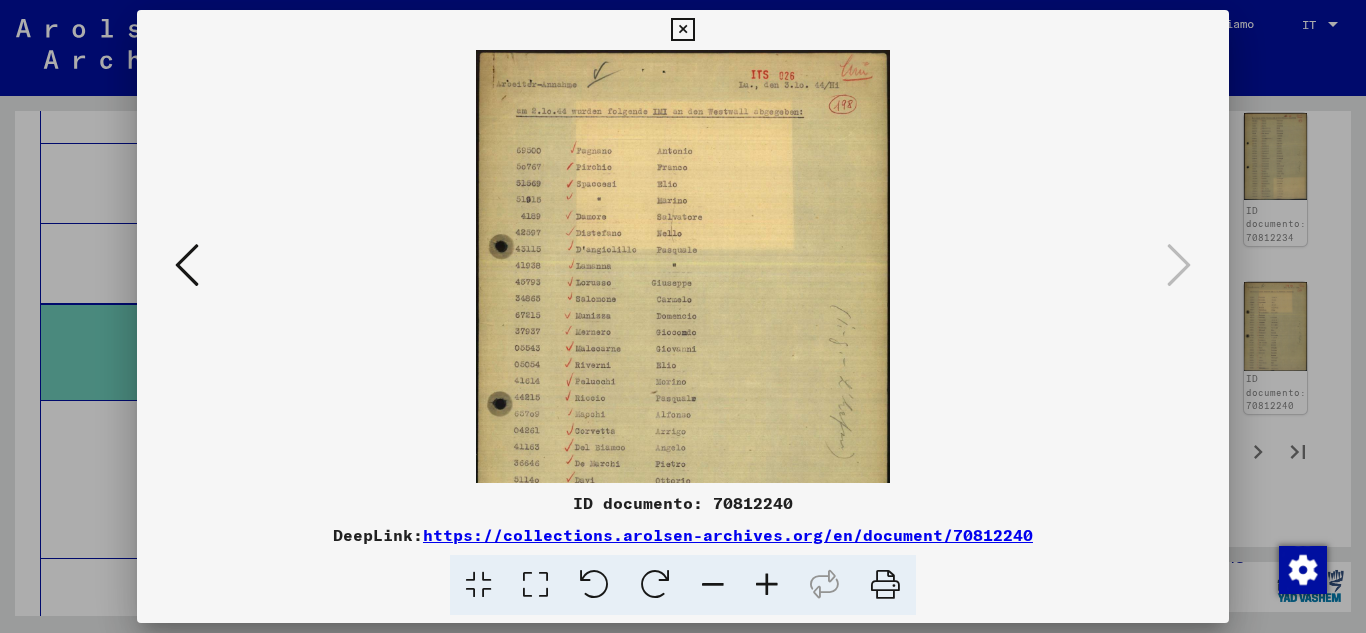 click at bounding box center [767, 585] 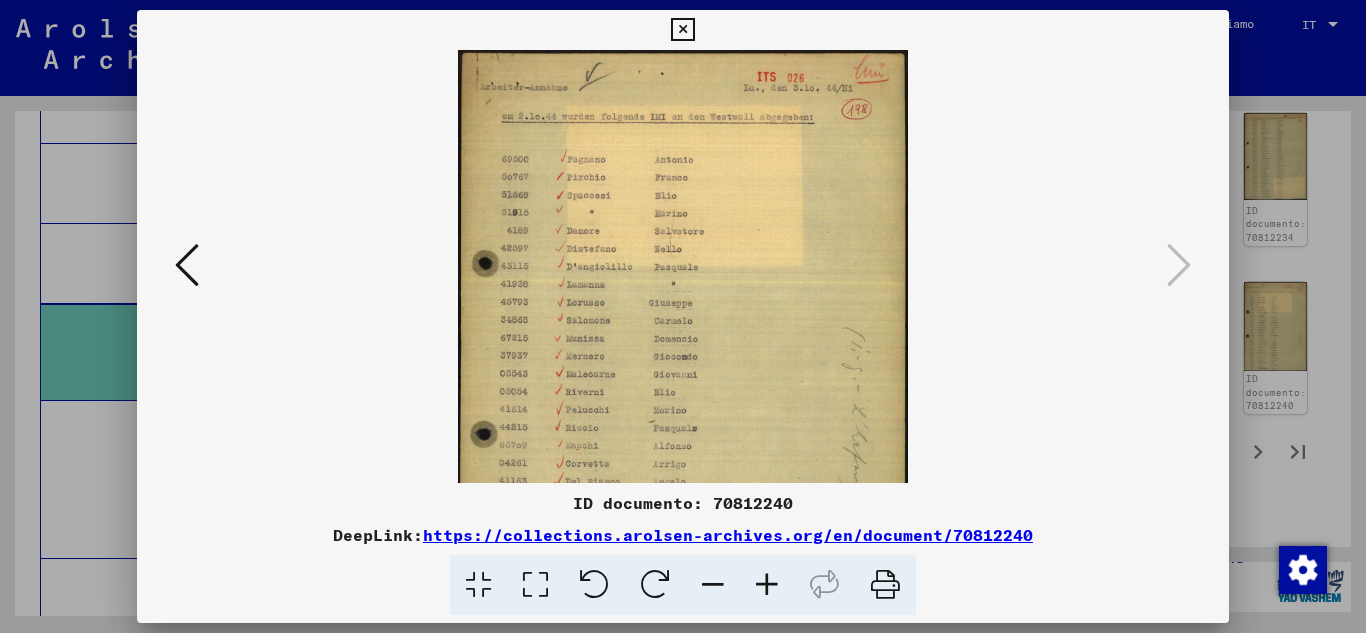 click at bounding box center [767, 585] 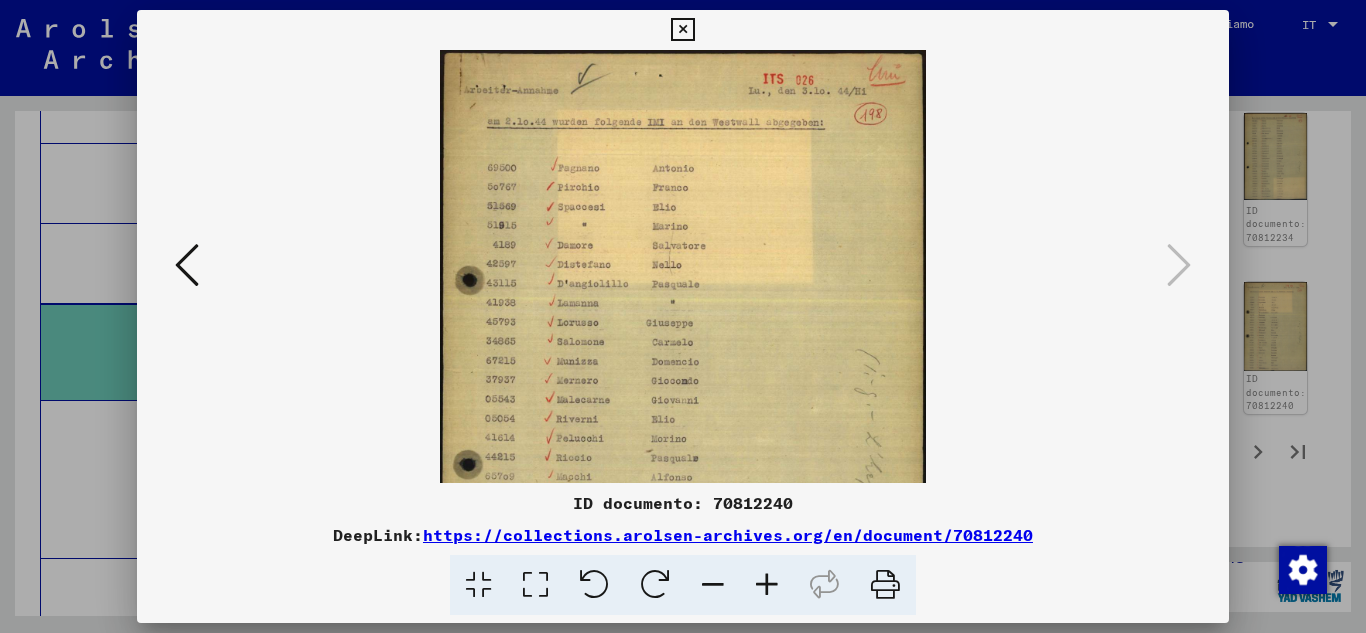 click at bounding box center [767, 585] 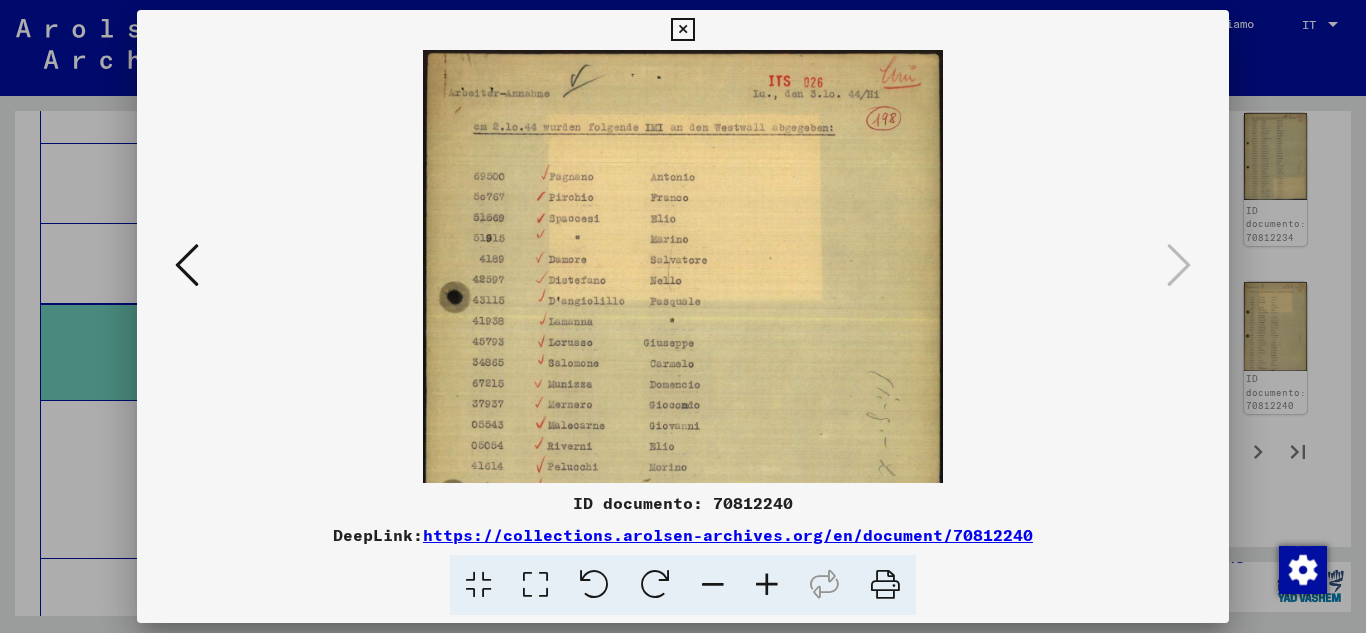 click at bounding box center (767, 585) 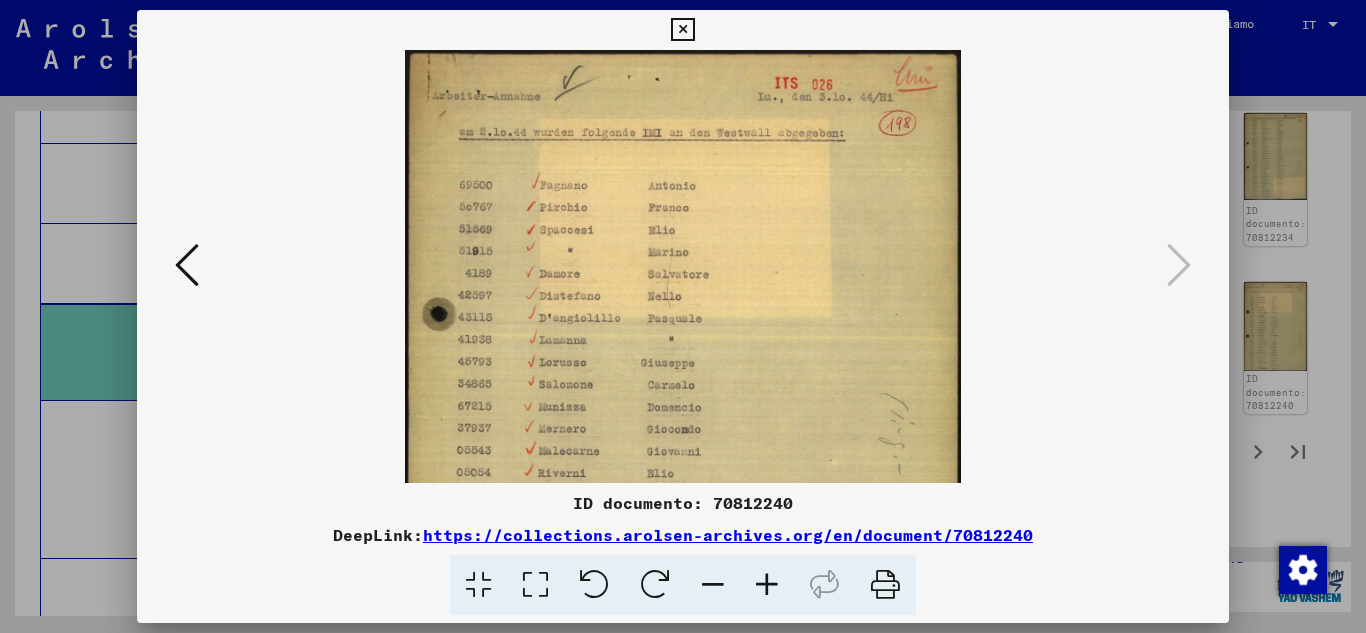 click at bounding box center (767, 585) 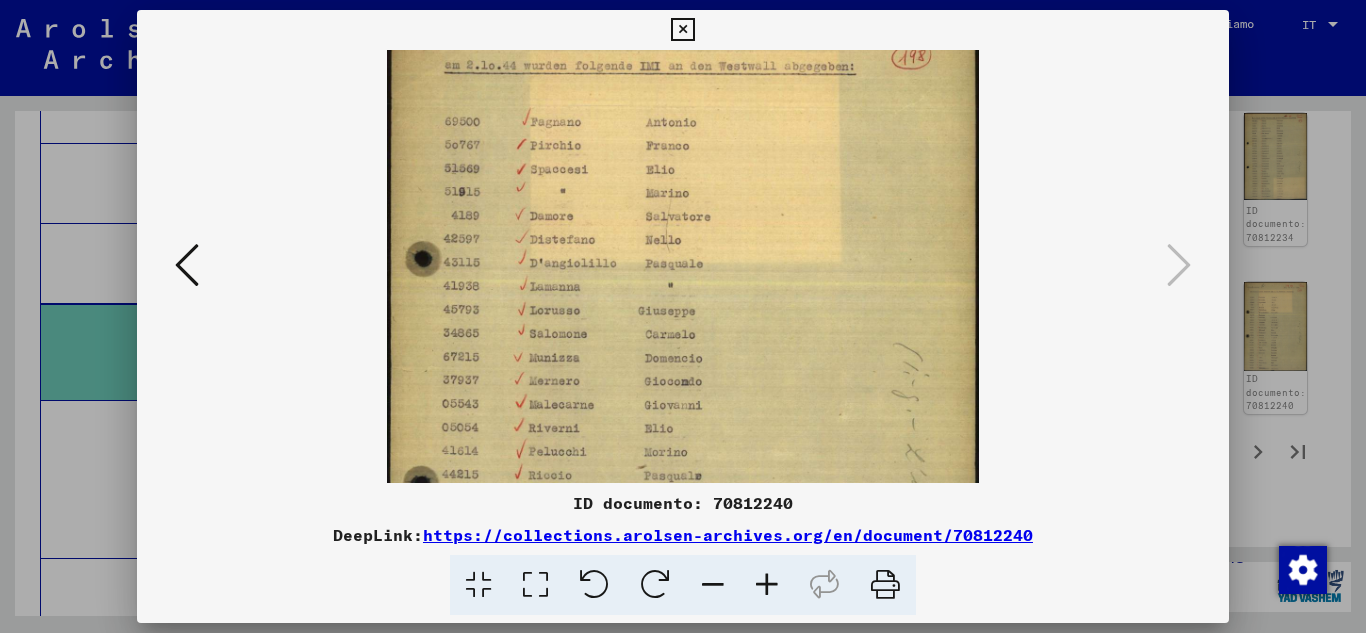 scroll, scrollTop: 105, scrollLeft: 0, axis: vertical 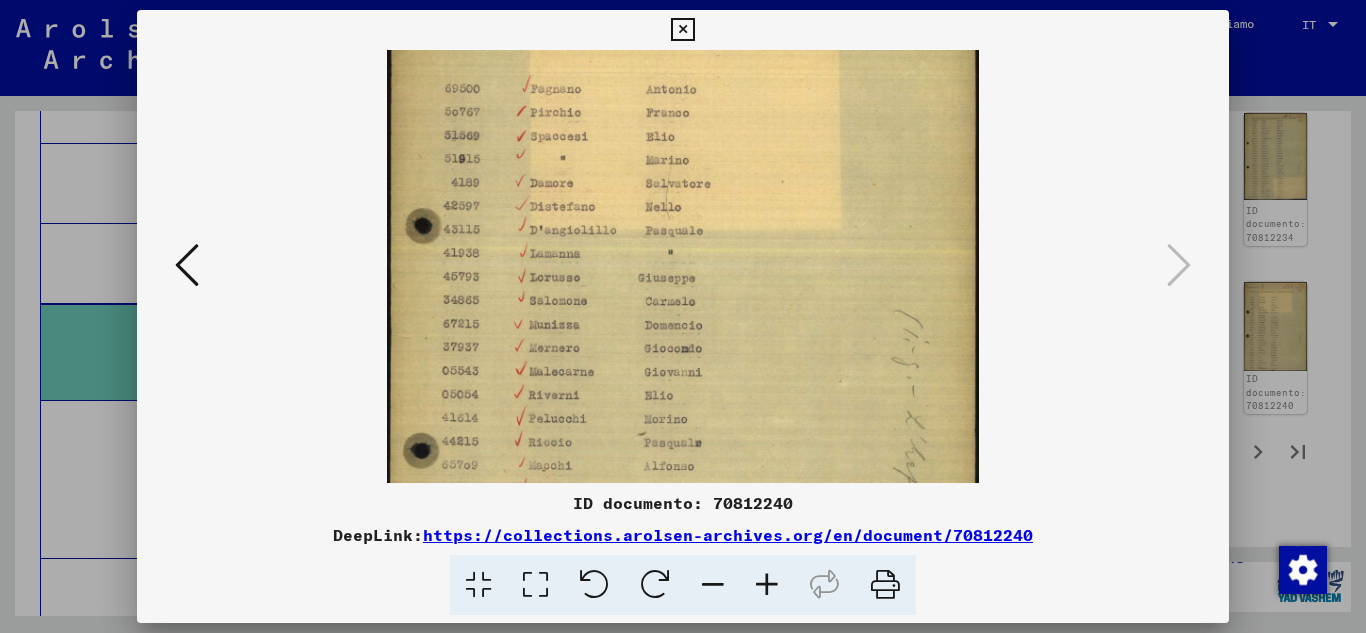 drag, startPoint x: 662, startPoint y: 354, endPoint x: 683, endPoint y: 249, distance: 107.07941 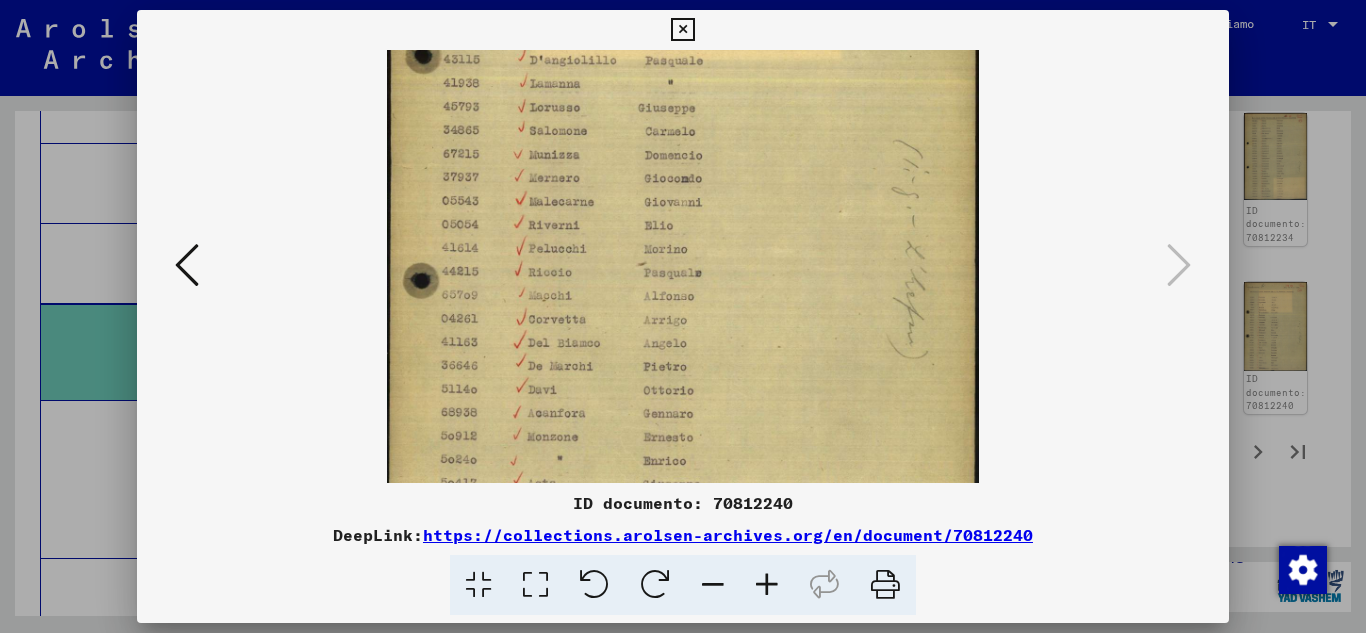 scroll, scrollTop: 295, scrollLeft: 0, axis: vertical 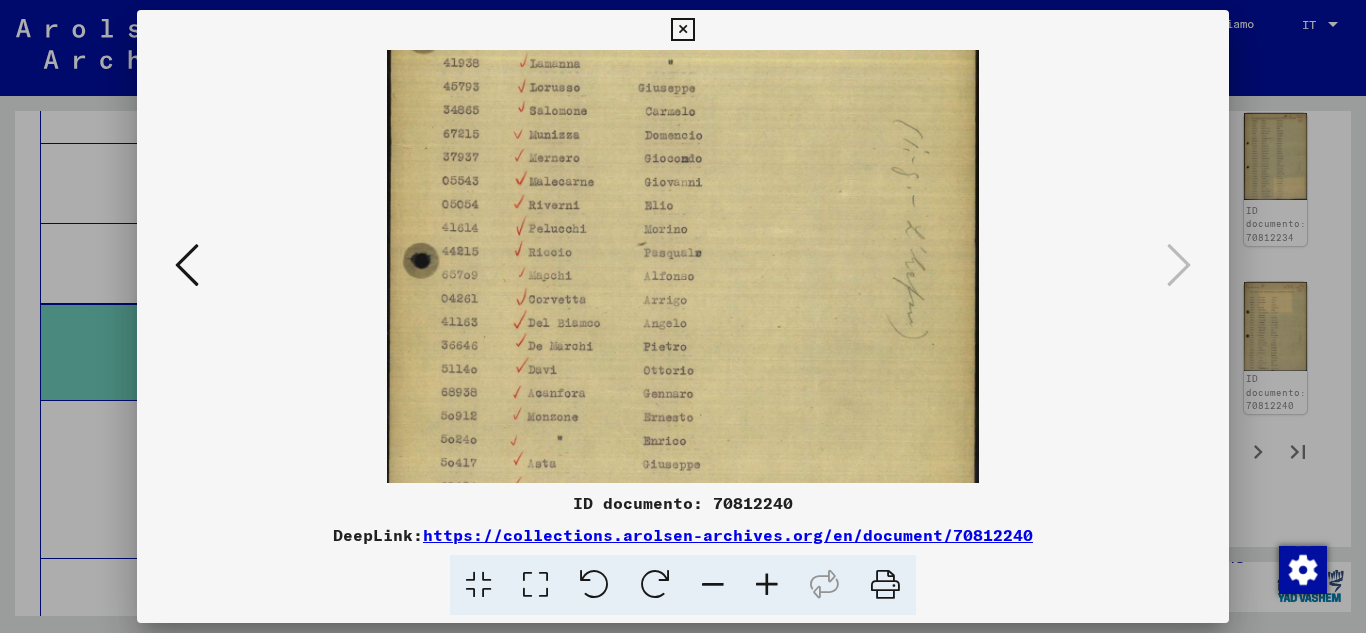 drag, startPoint x: 652, startPoint y: 410, endPoint x: 670, endPoint y: 220, distance: 190.85072 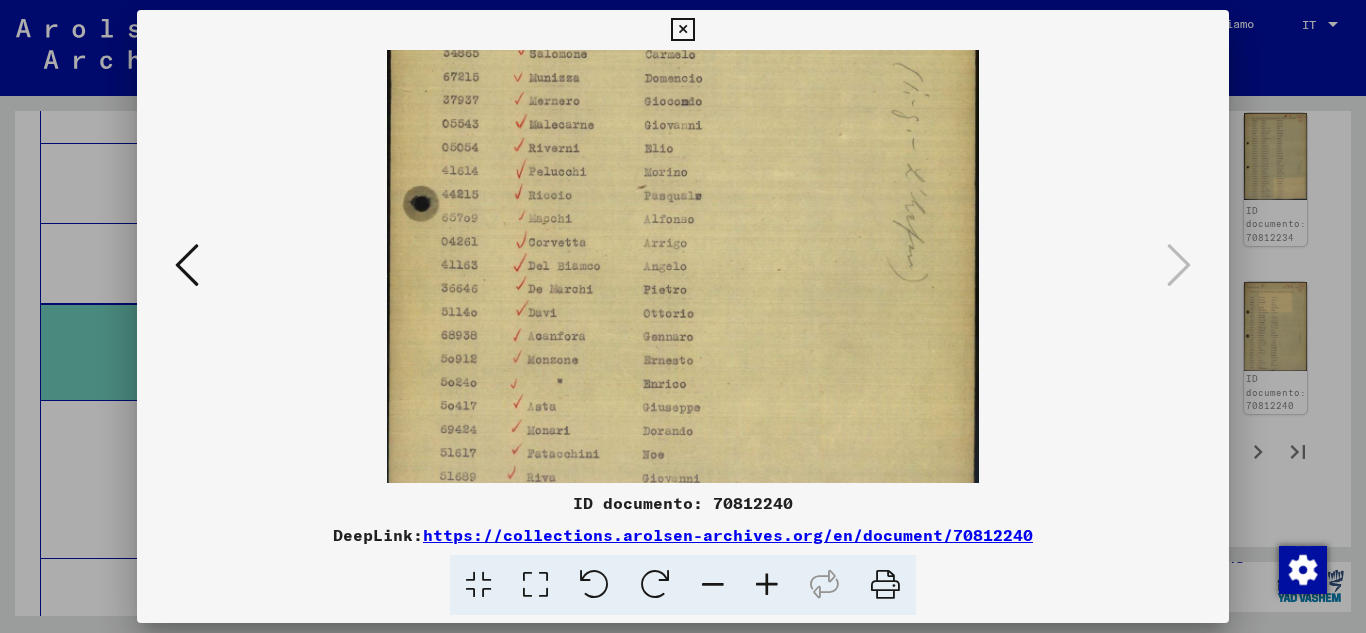 scroll, scrollTop: 400, scrollLeft: 0, axis: vertical 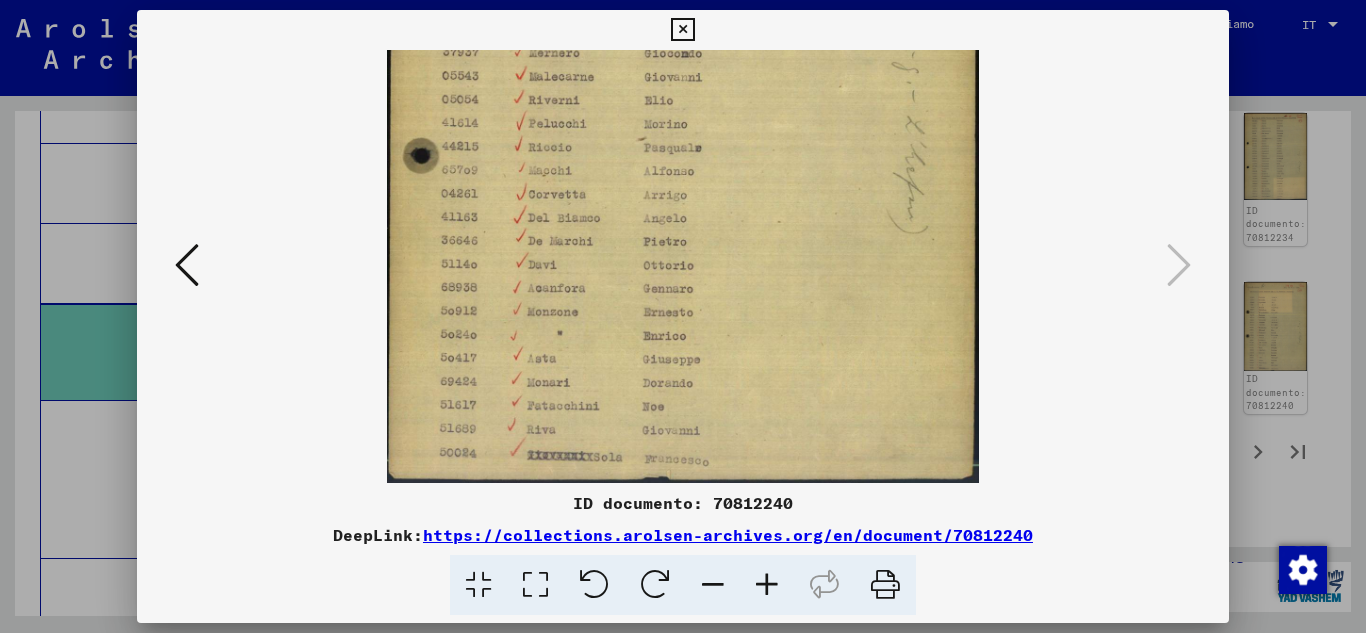 drag, startPoint x: 643, startPoint y: 388, endPoint x: 649, endPoint y: 247, distance: 141.12761 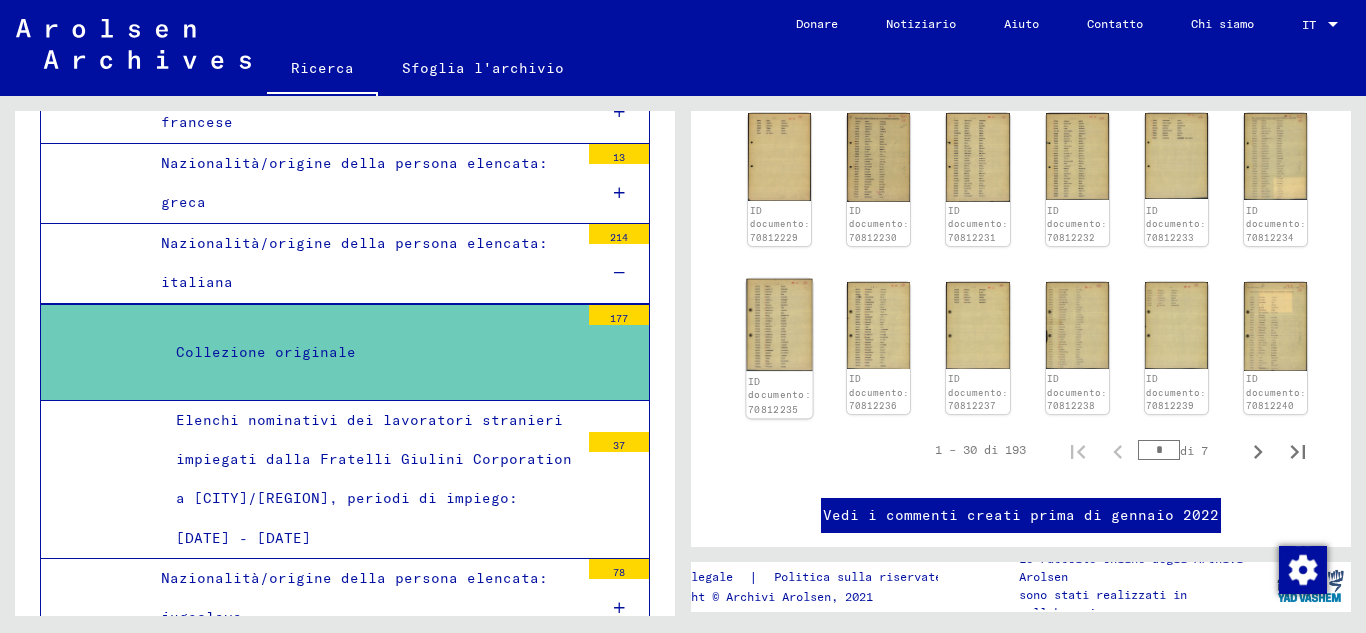 click 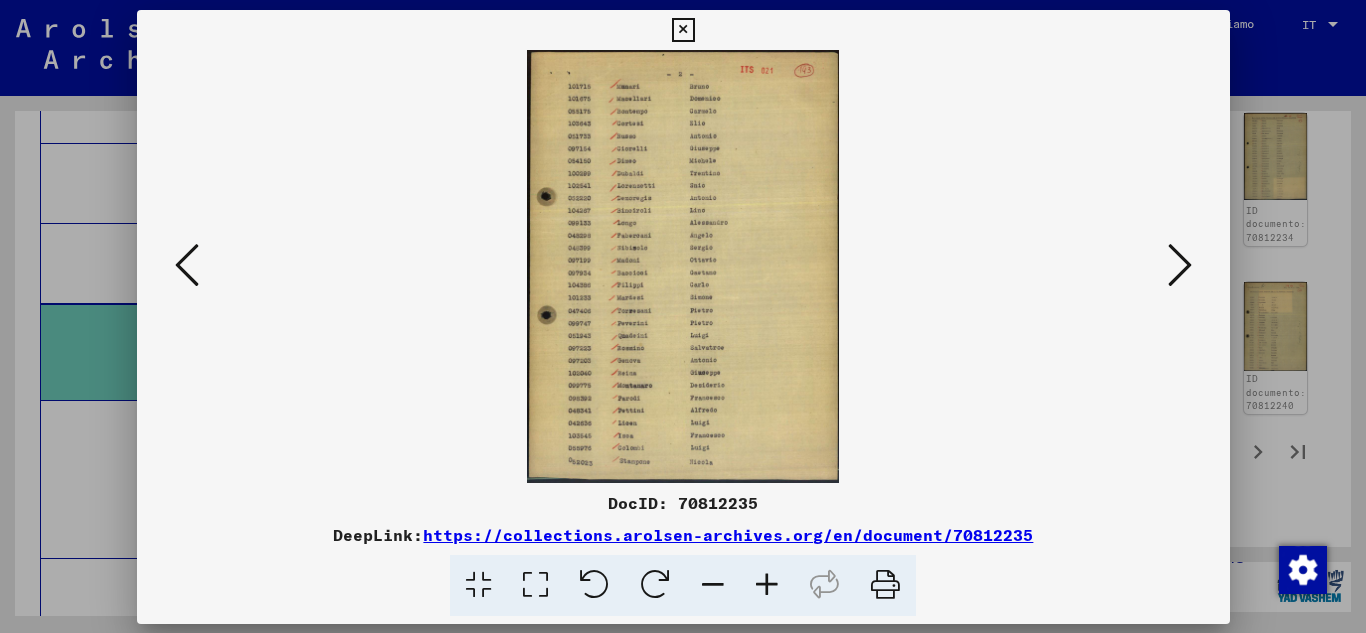 click at bounding box center [683, 266] 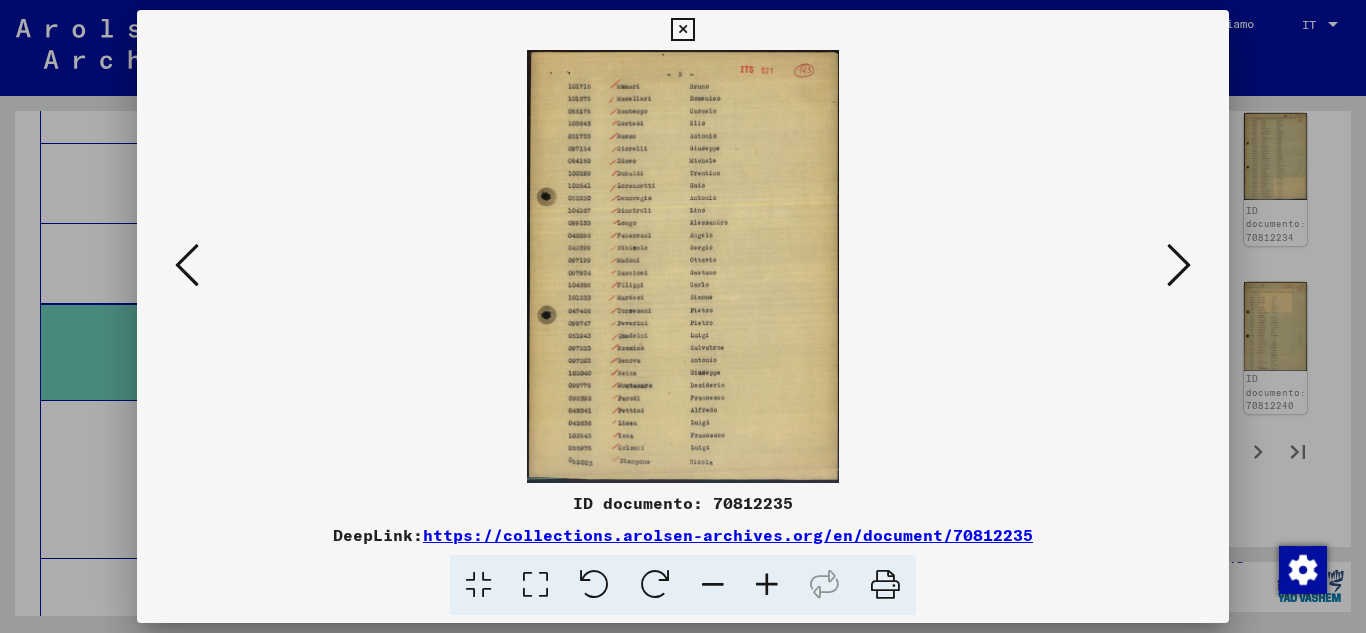 click at bounding box center [683, 266] 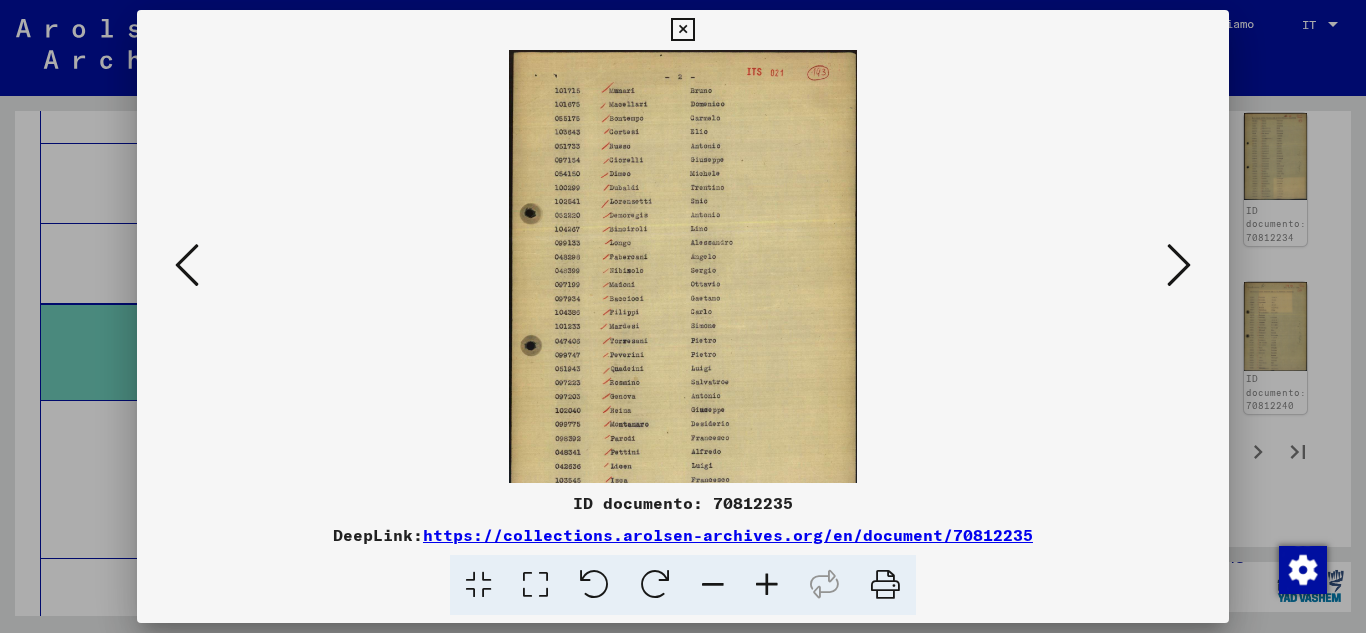click at bounding box center [767, 585] 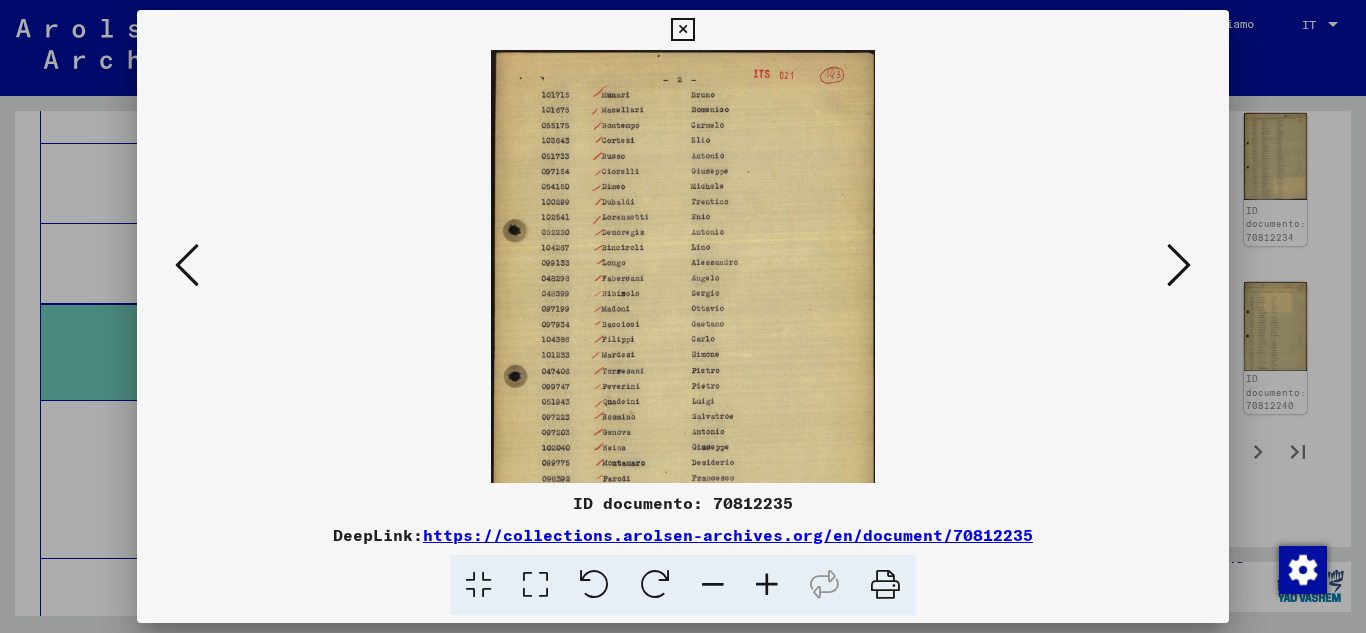 click at bounding box center [767, 585] 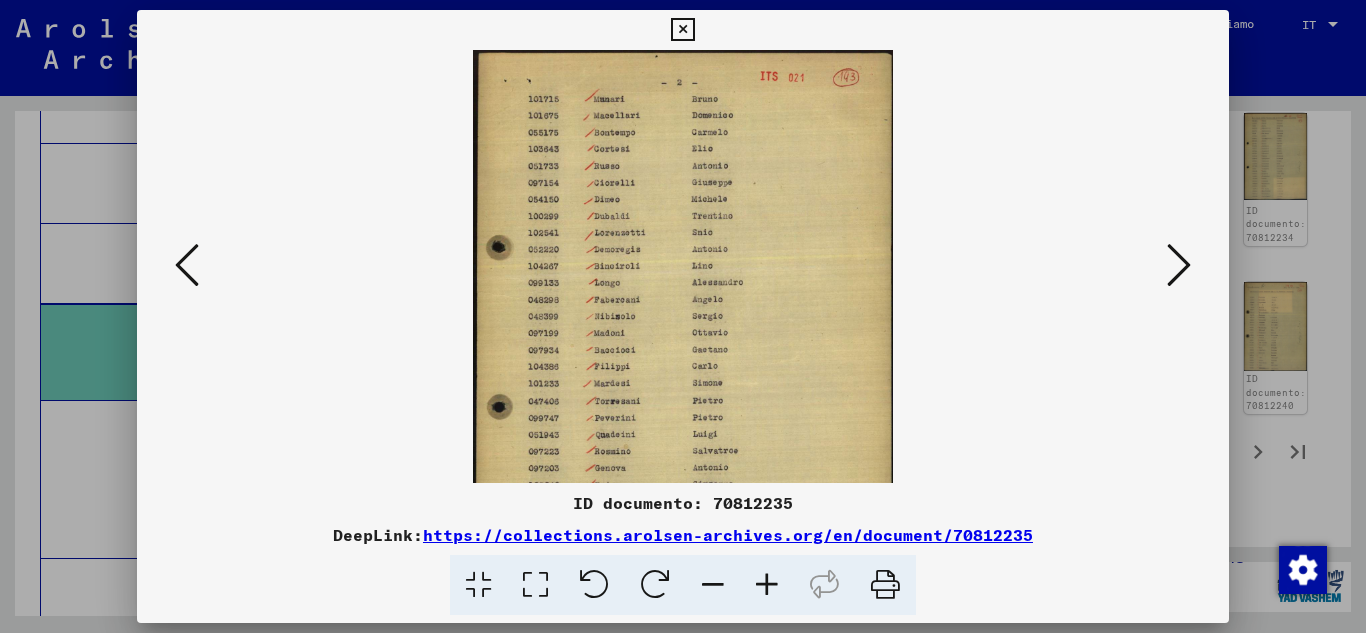 click at bounding box center [767, 585] 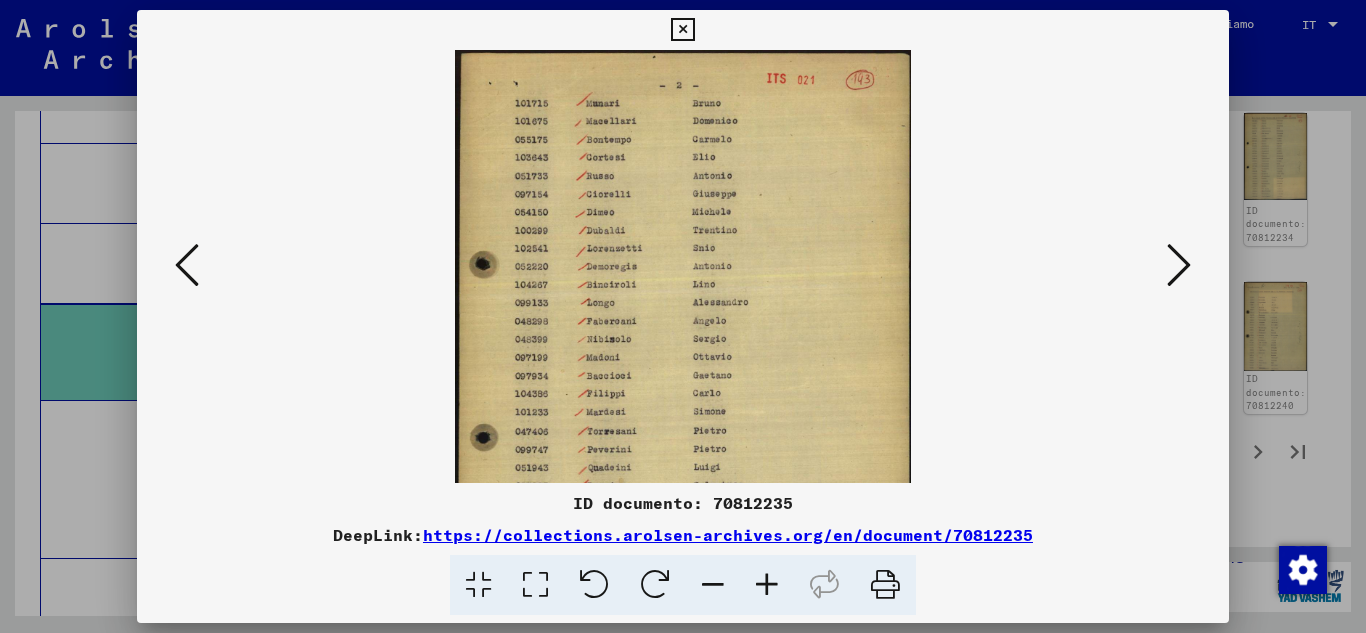 click at bounding box center [767, 585] 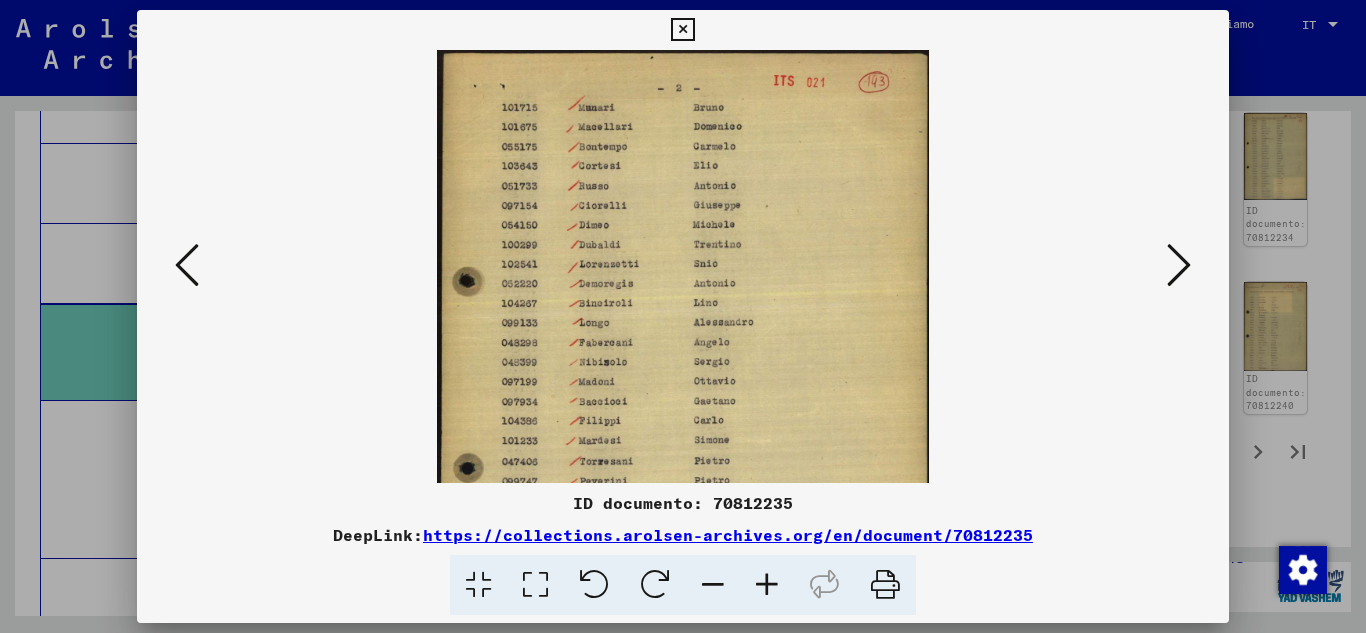 click at bounding box center [767, 585] 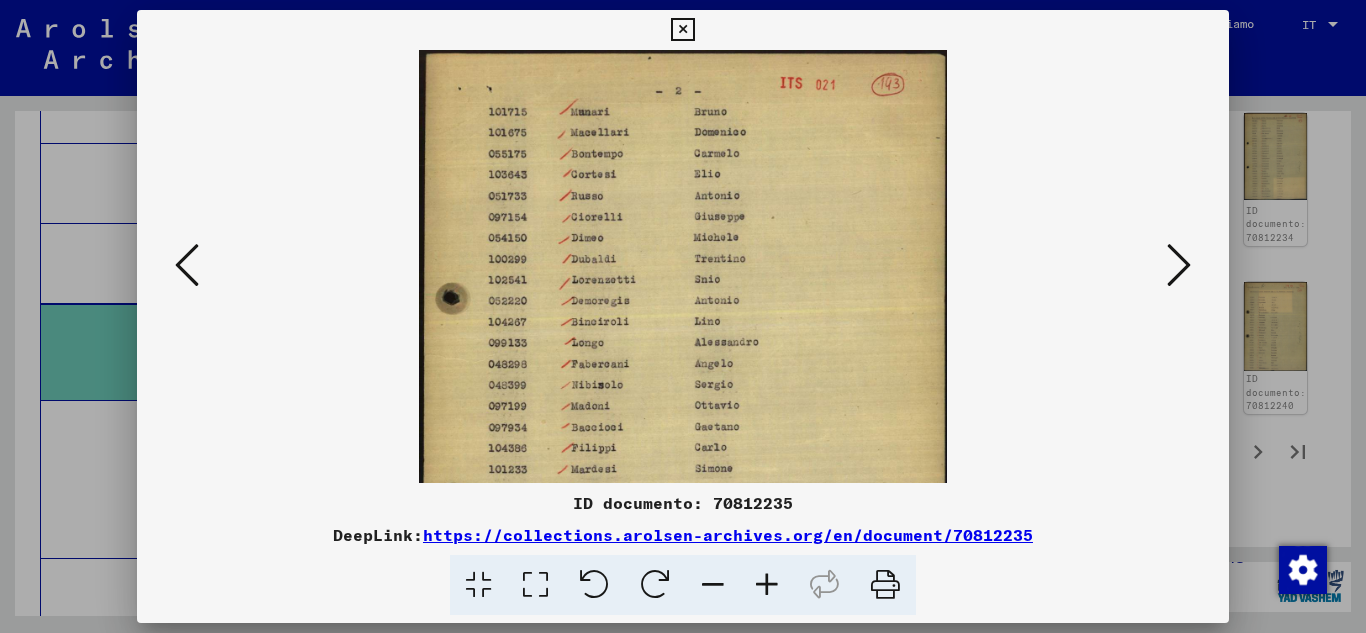 click at bounding box center [767, 585] 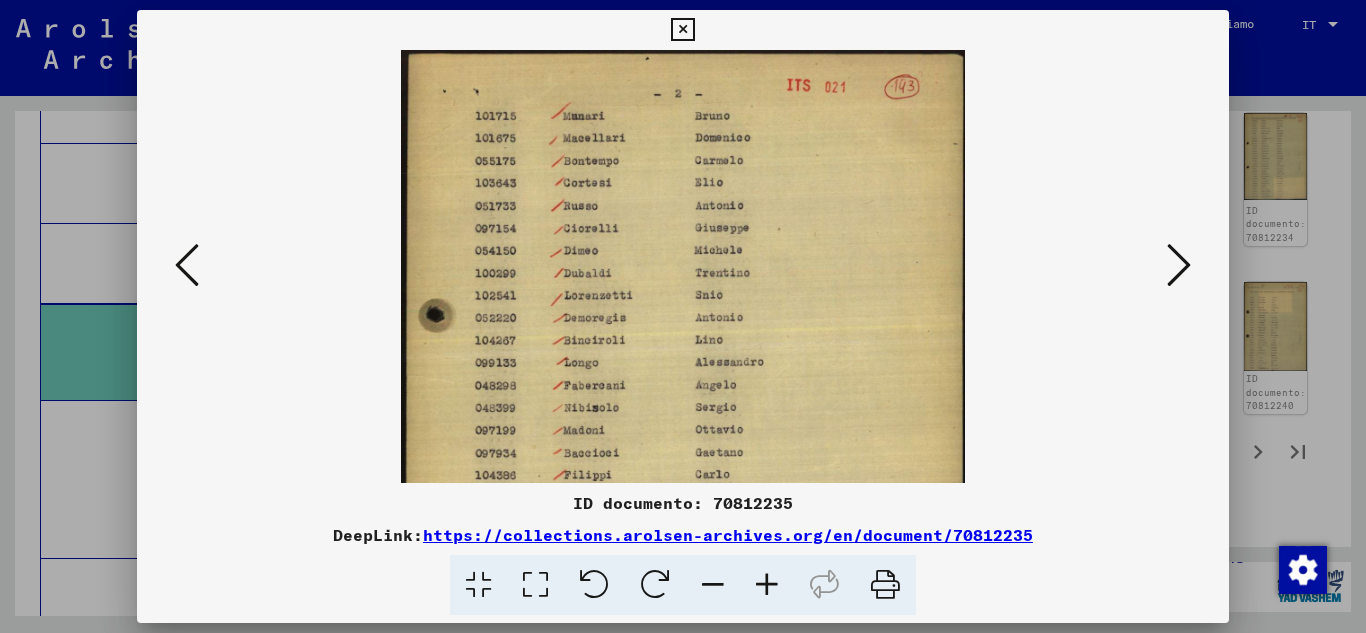 click at bounding box center [767, 585] 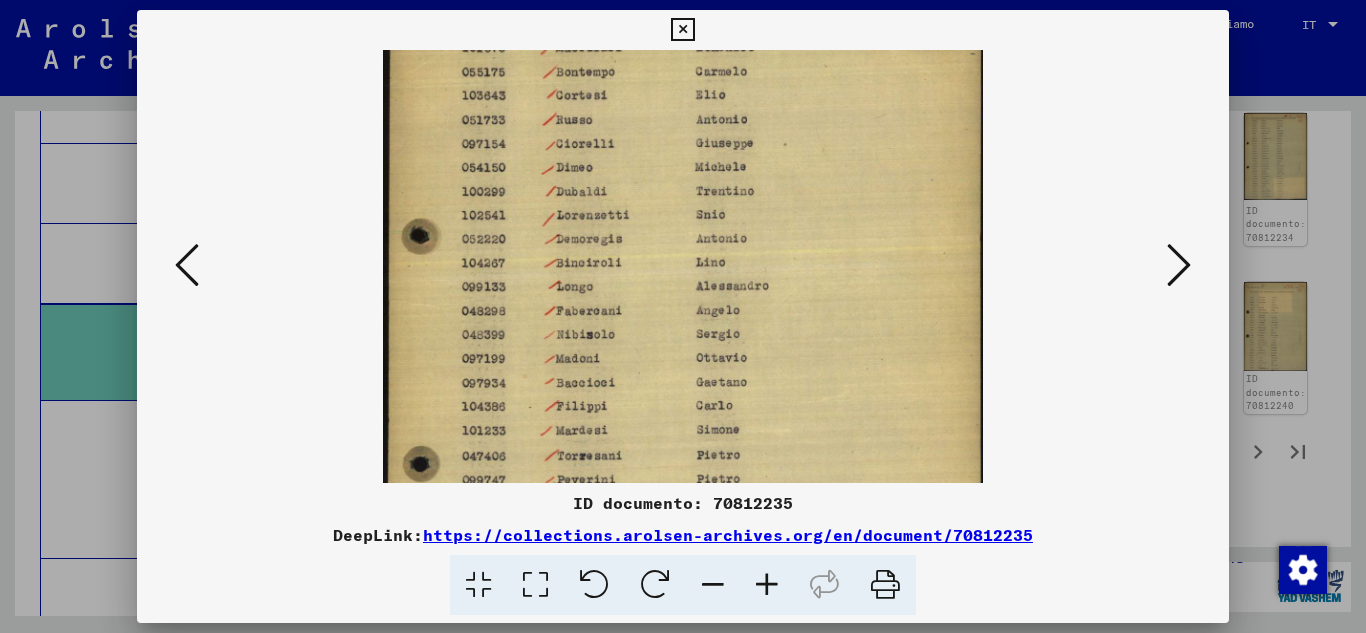 scroll, scrollTop: 99, scrollLeft: 0, axis: vertical 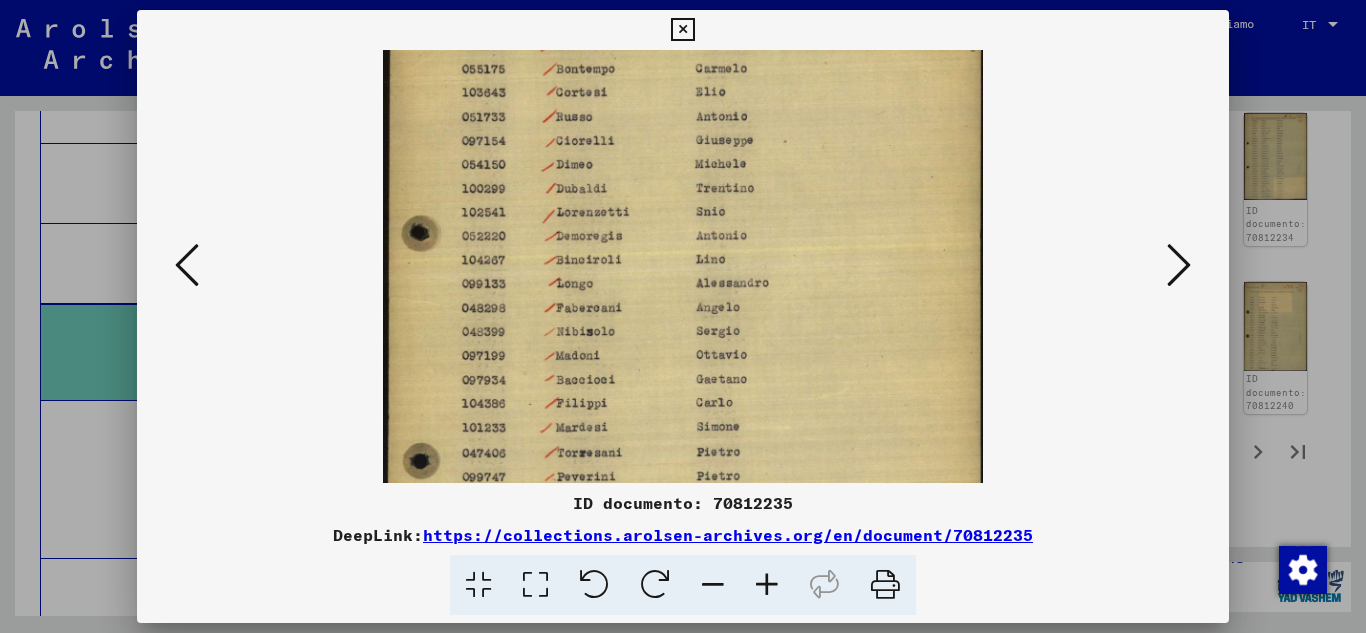 drag, startPoint x: 717, startPoint y: 415, endPoint x: 721, endPoint y: 316, distance: 99.08077 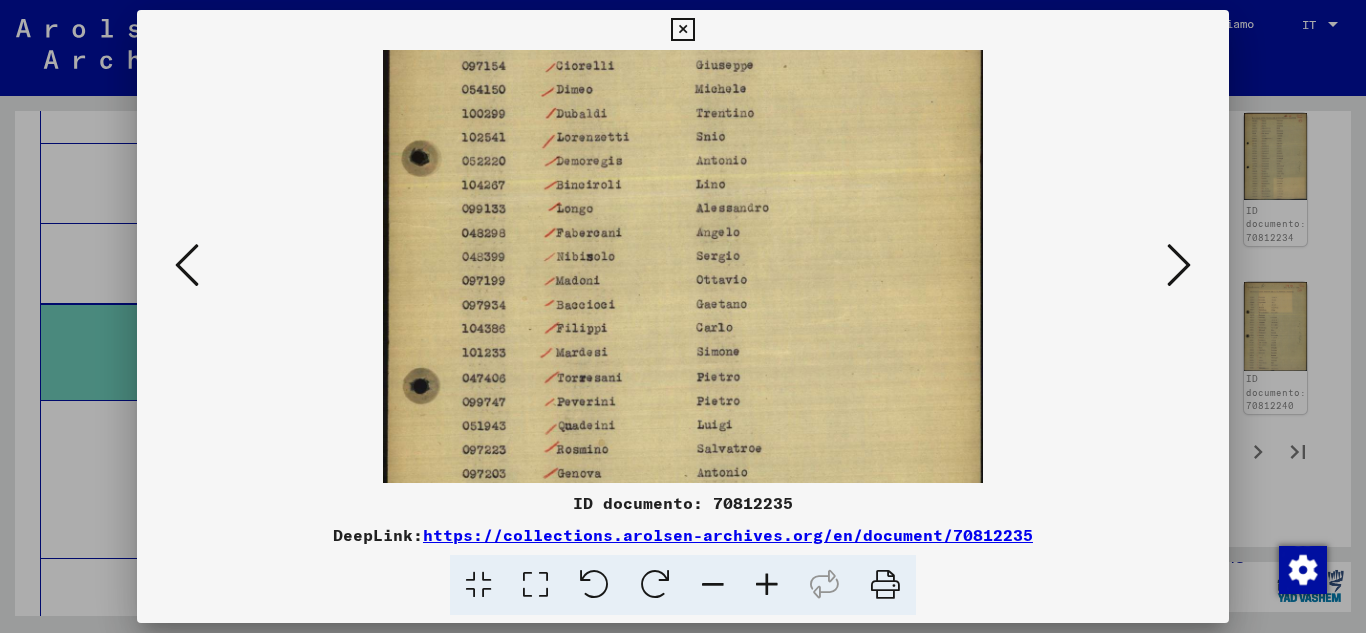 scroll, scrollTop: 259, scrollLeft: 0, axis: vertical 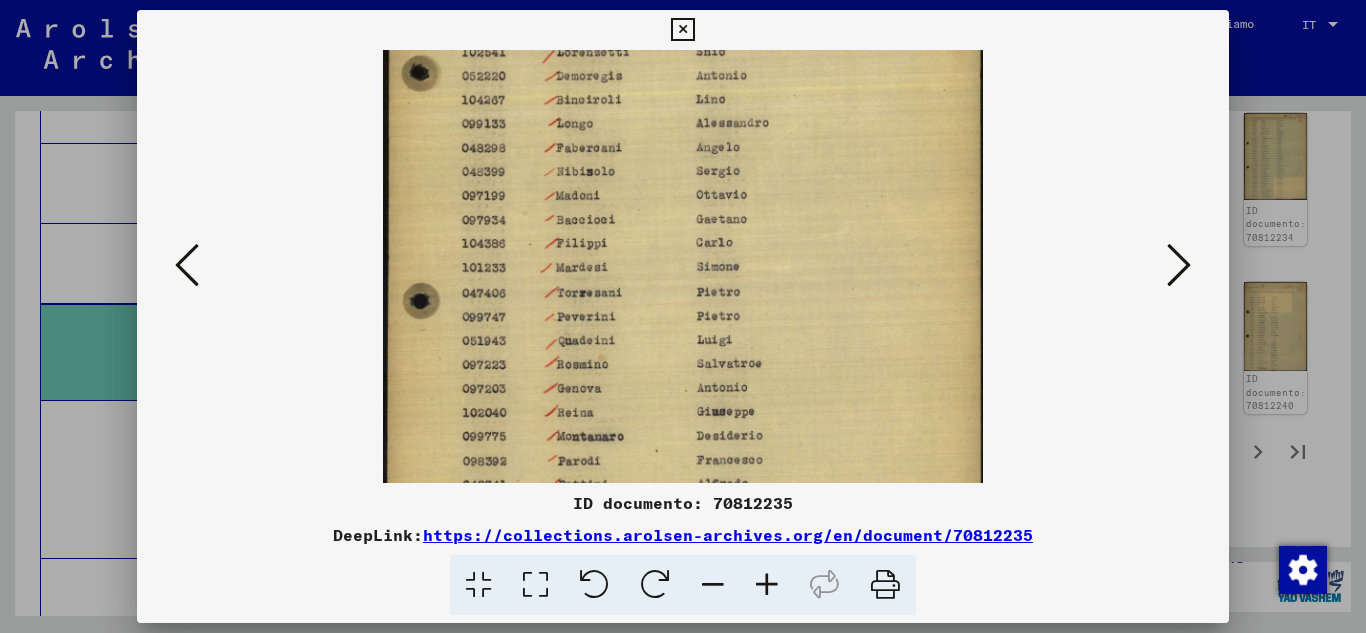 drag, startPoint x: 726, startPoint y: 360, endPoint x: 740, endPoint y: 200, distance: 160.61133 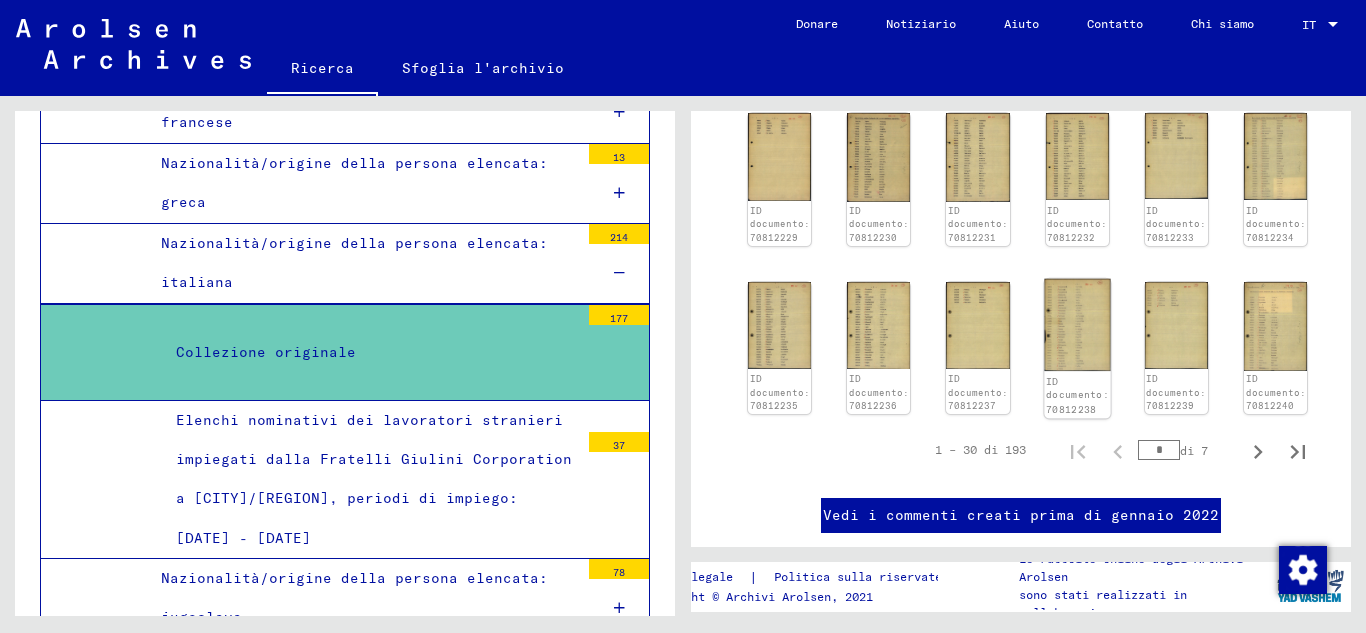 click 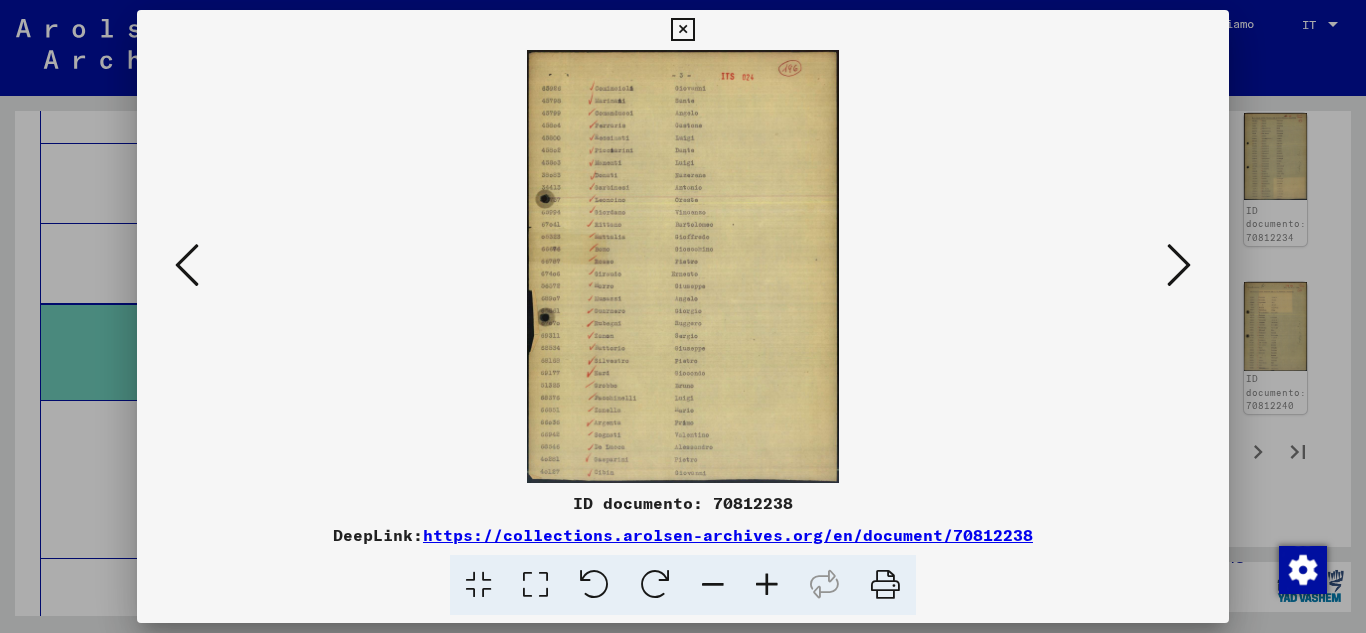 click at bounding box center (683, 266) 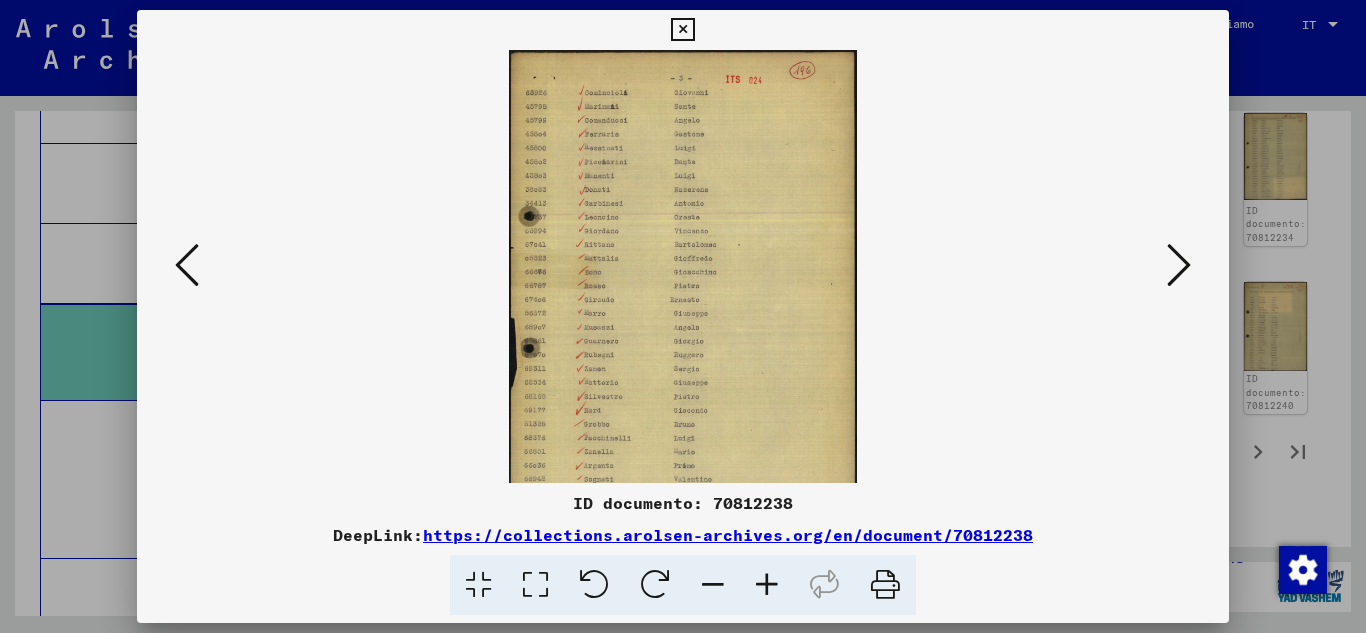 click at bounding box center (767, 585) 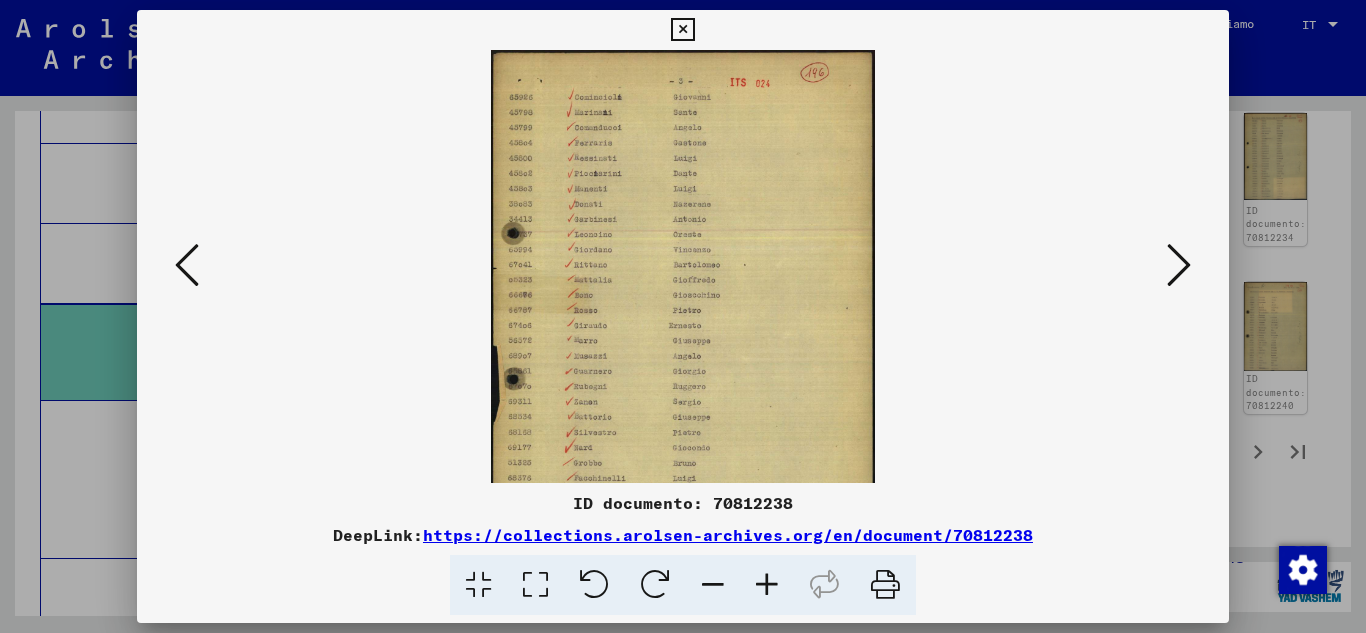 click at bounding box center [767, 585] 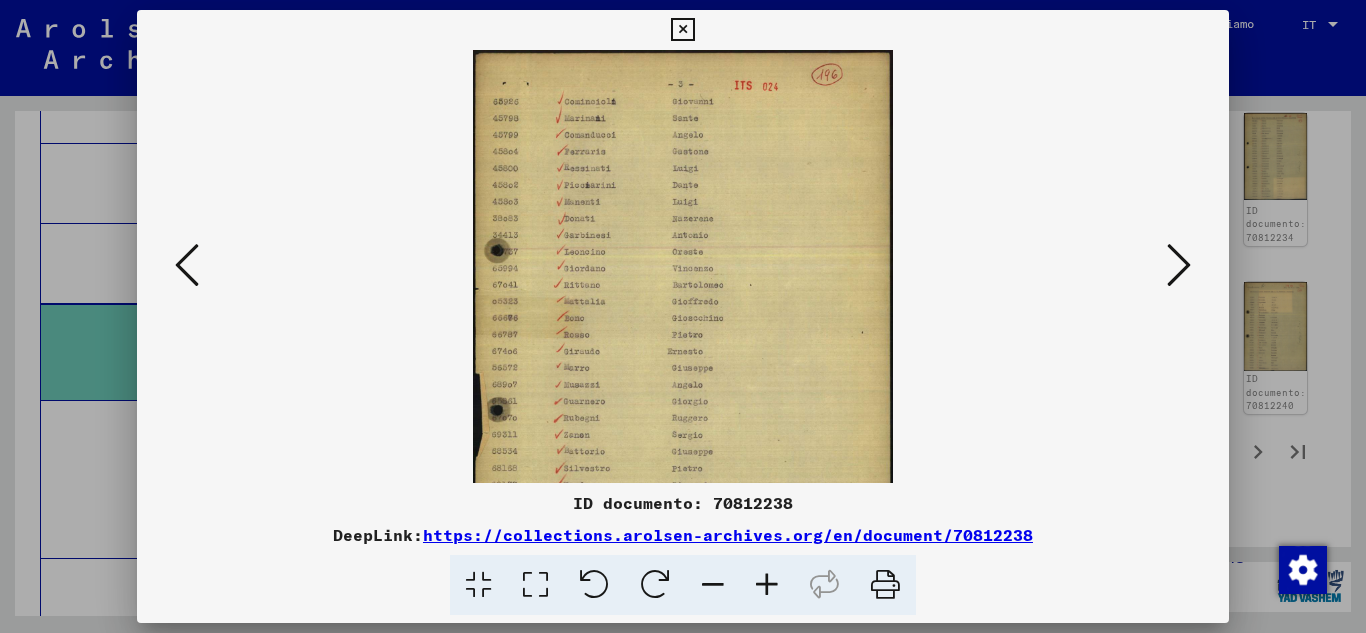 click at bounding box center [767, 585] 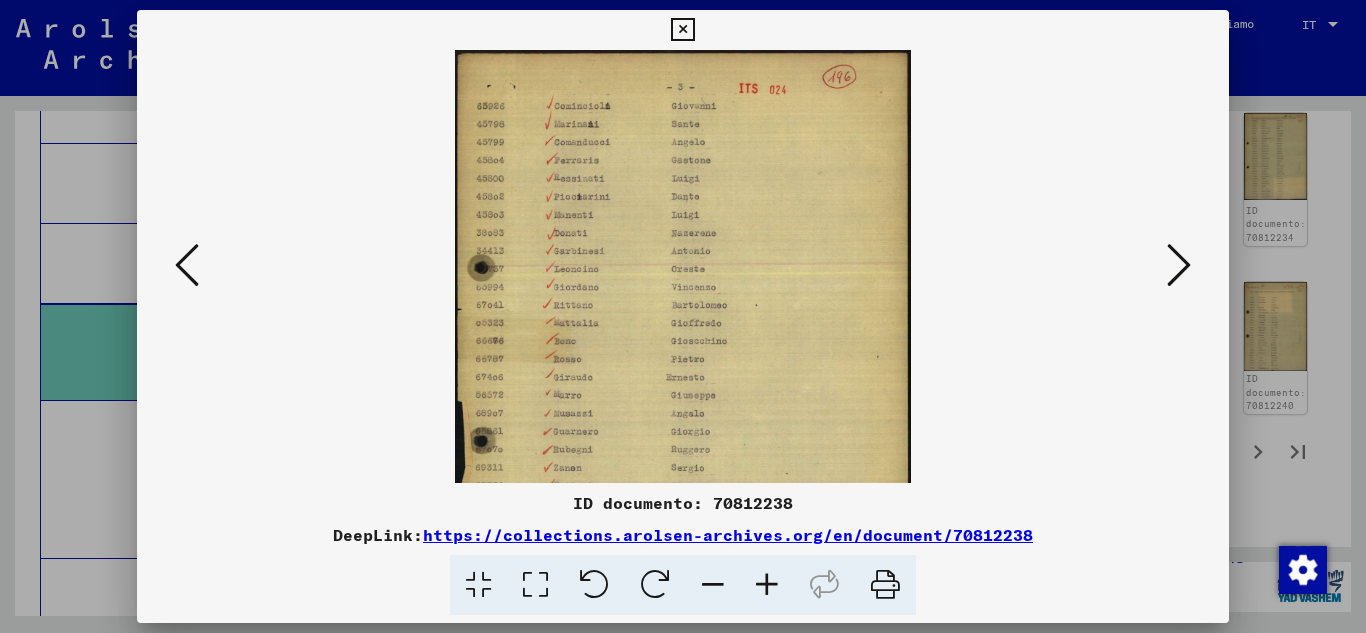 click at bounding box center (767, 585) 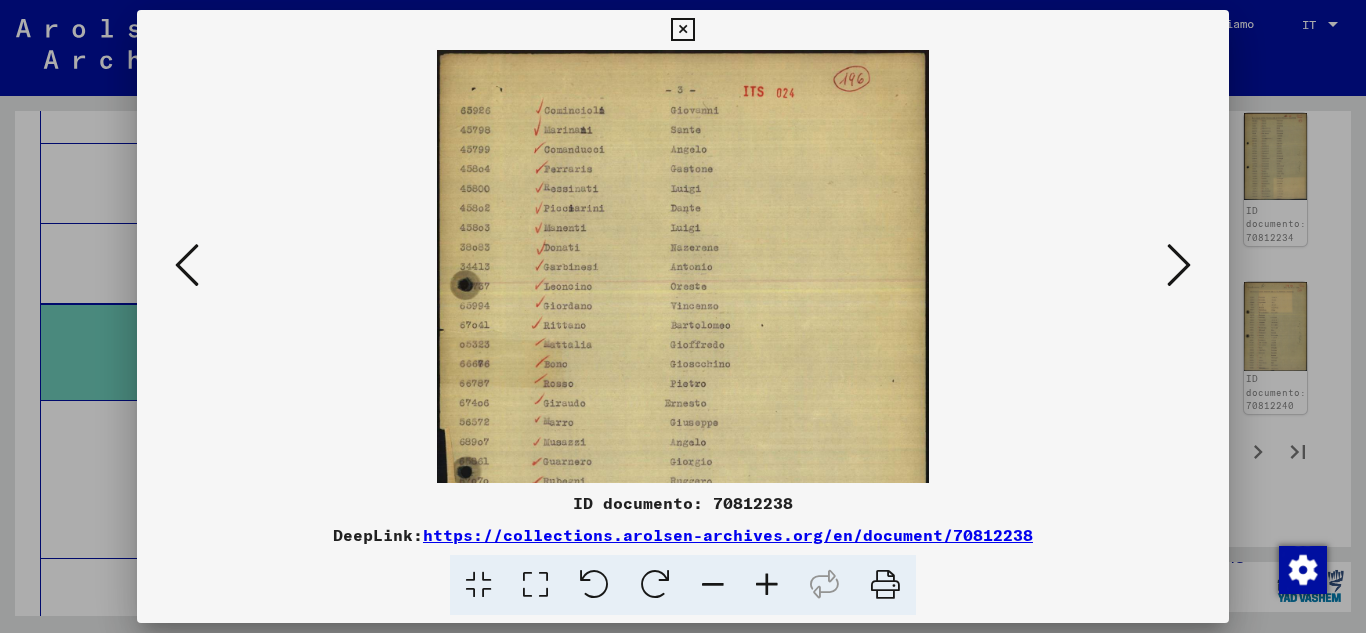 click at bounding box center [767, 585] 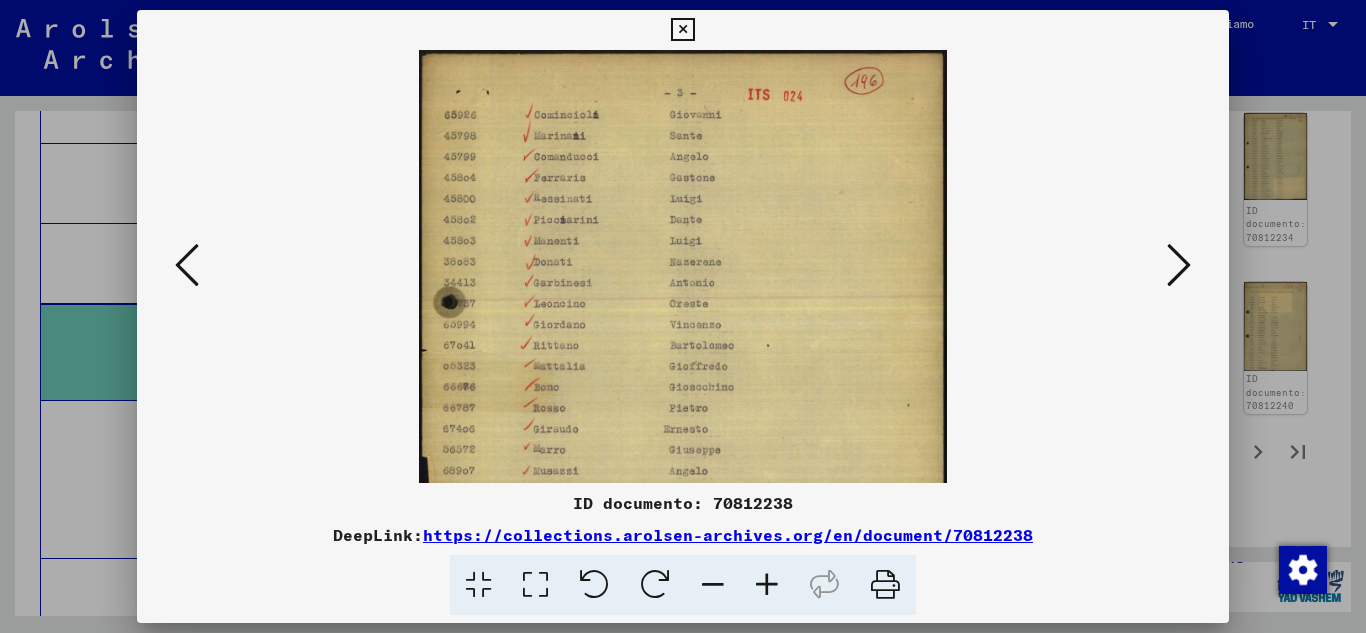 click at bounding box center [767, 585] 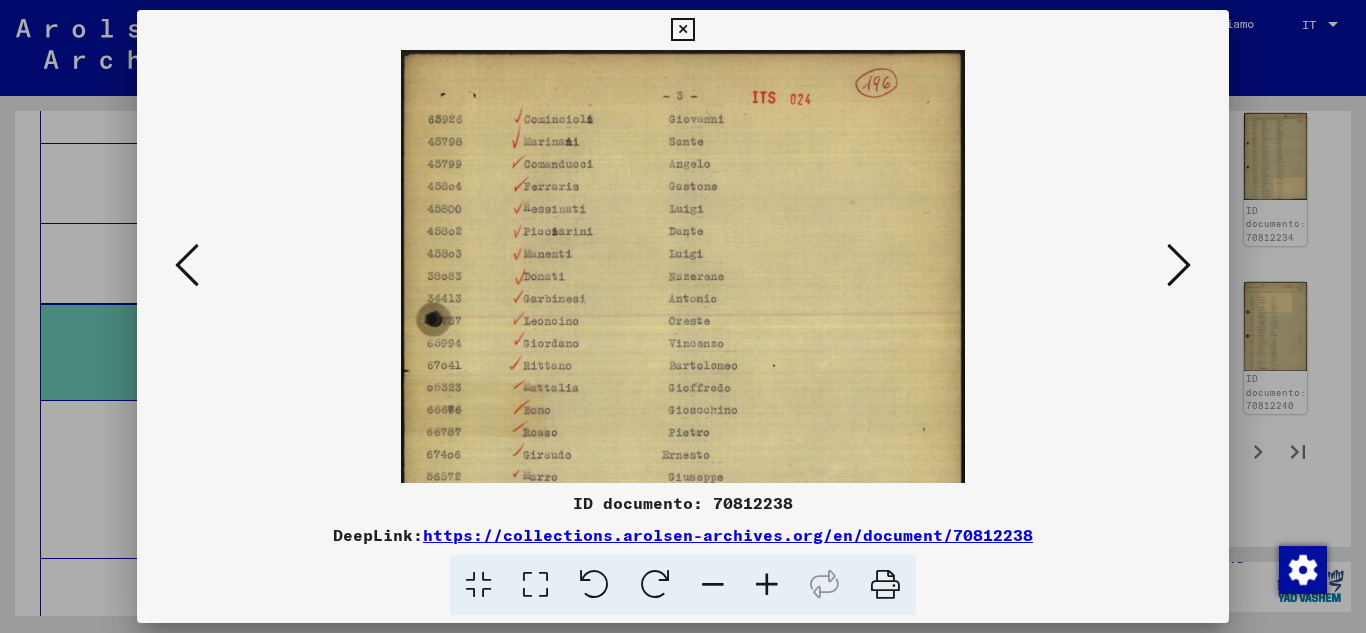 click at bounding box center (1179, 265) 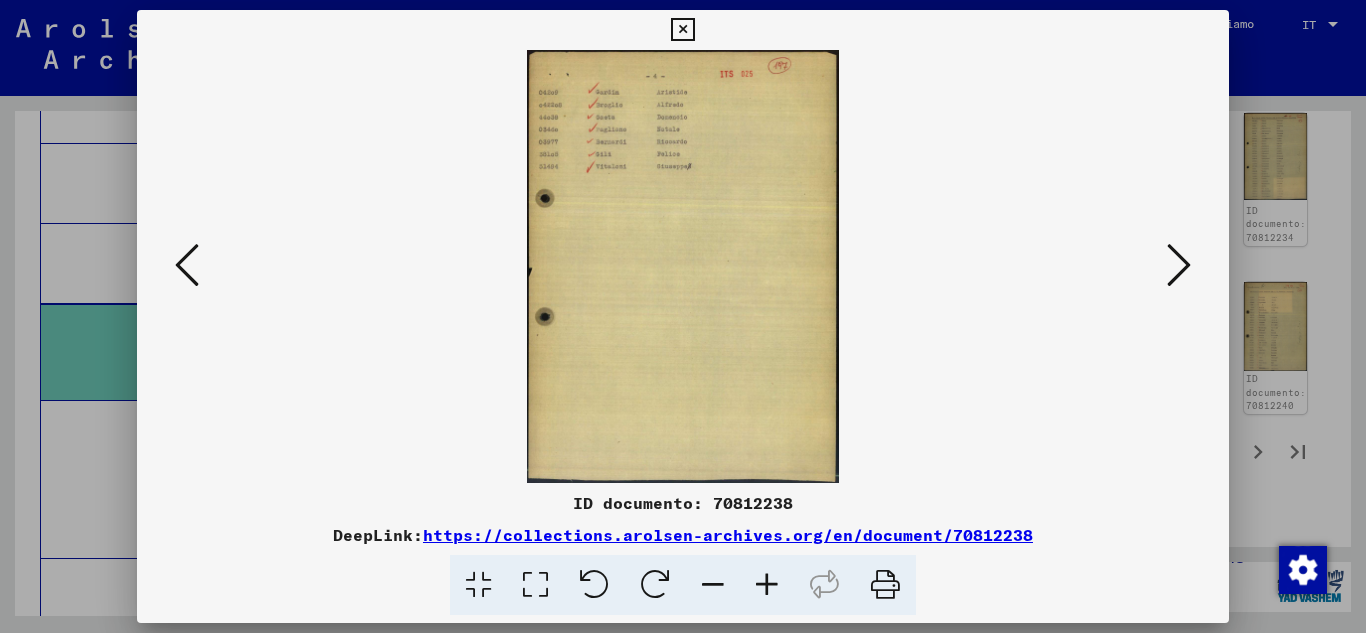 click at bounding box center (1179, 265) 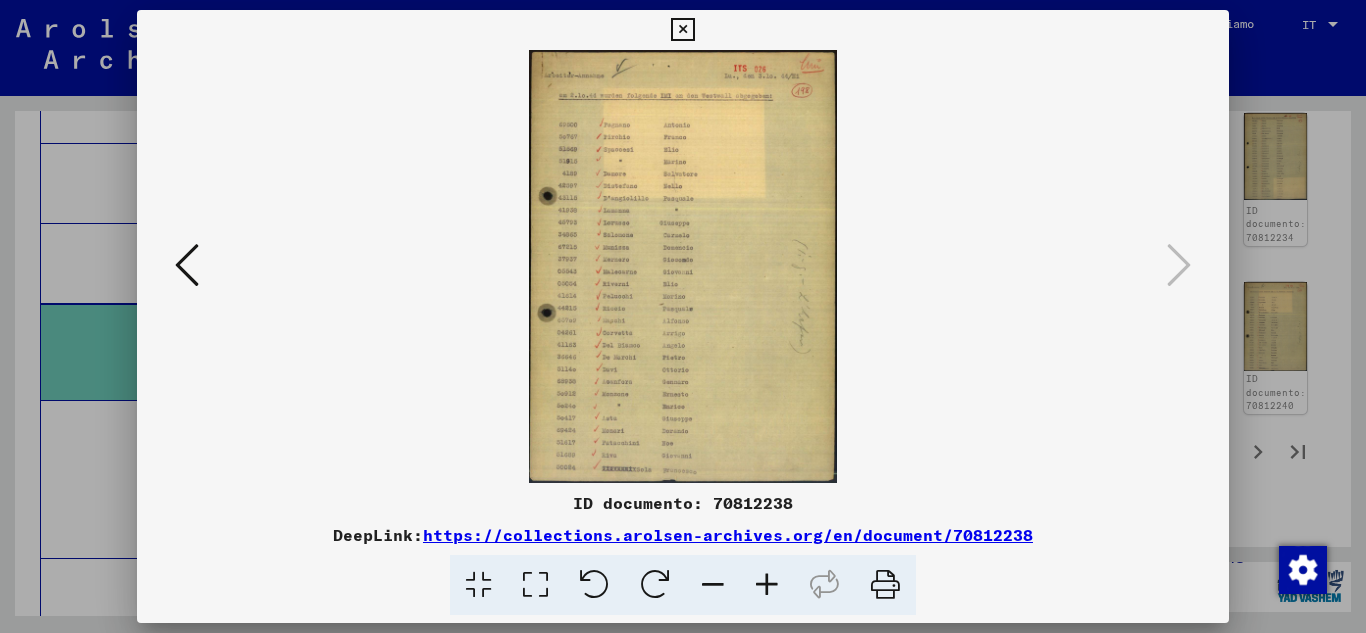 click at bounding box center (767, 585) 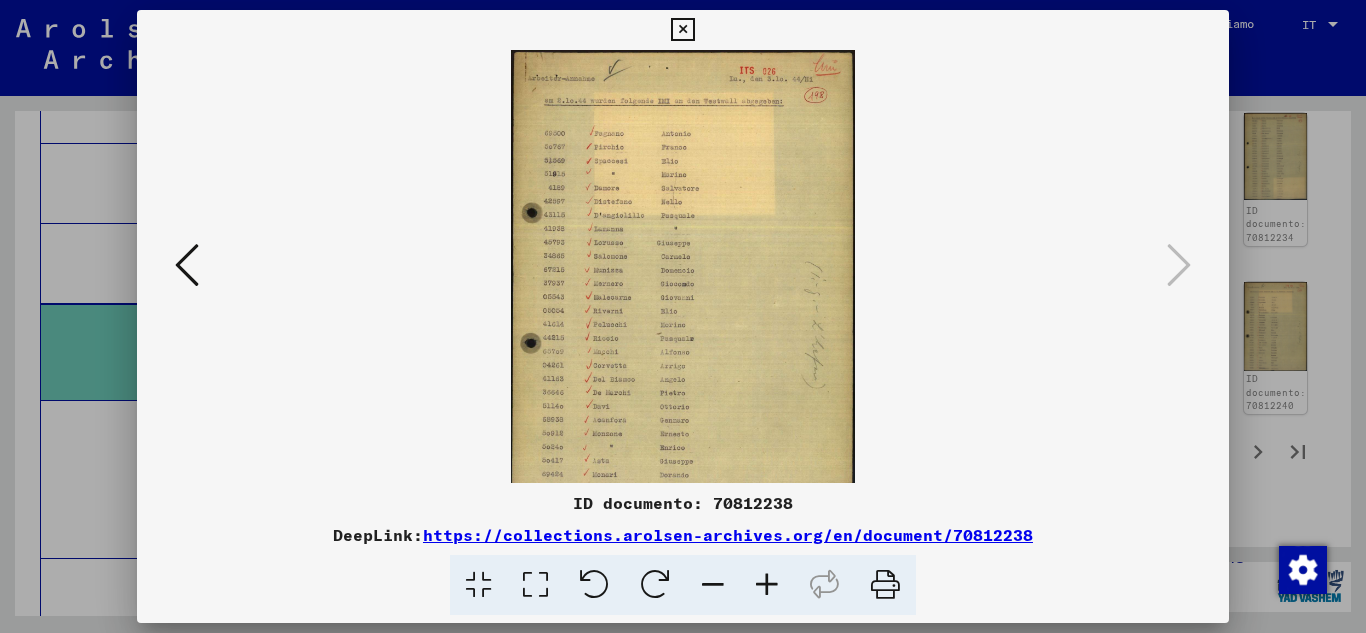 click at bounding box center [767, 585] 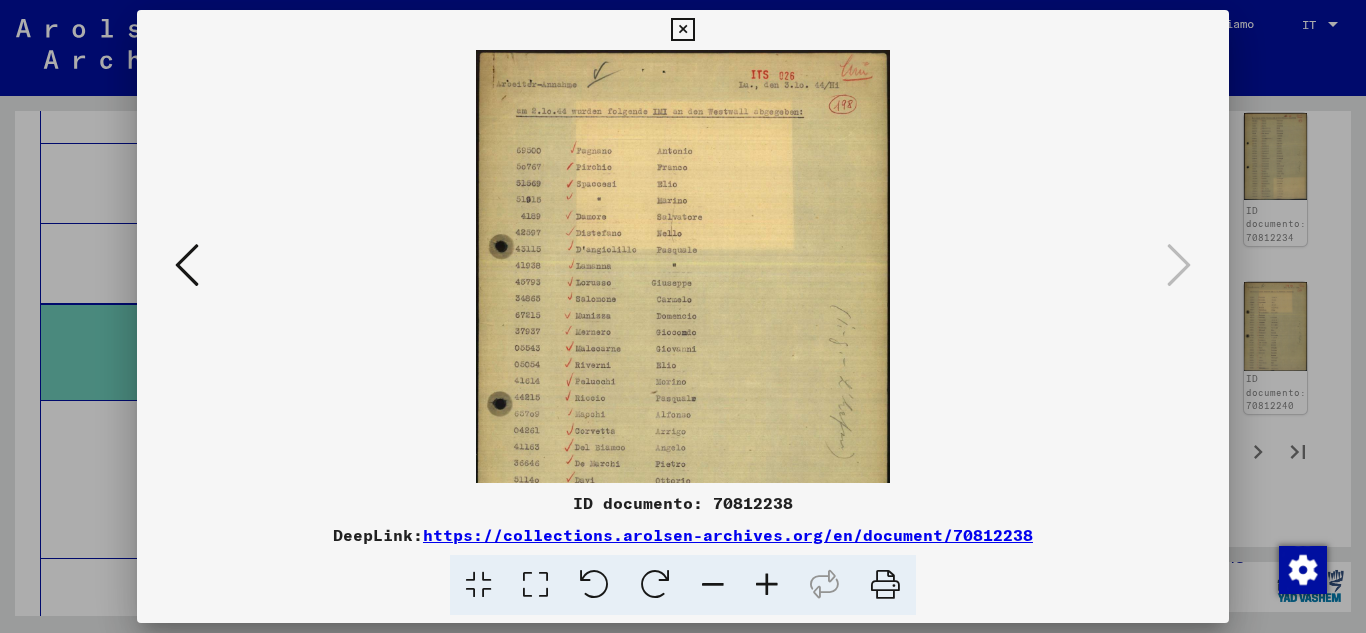click at bounding box center (767, 585) 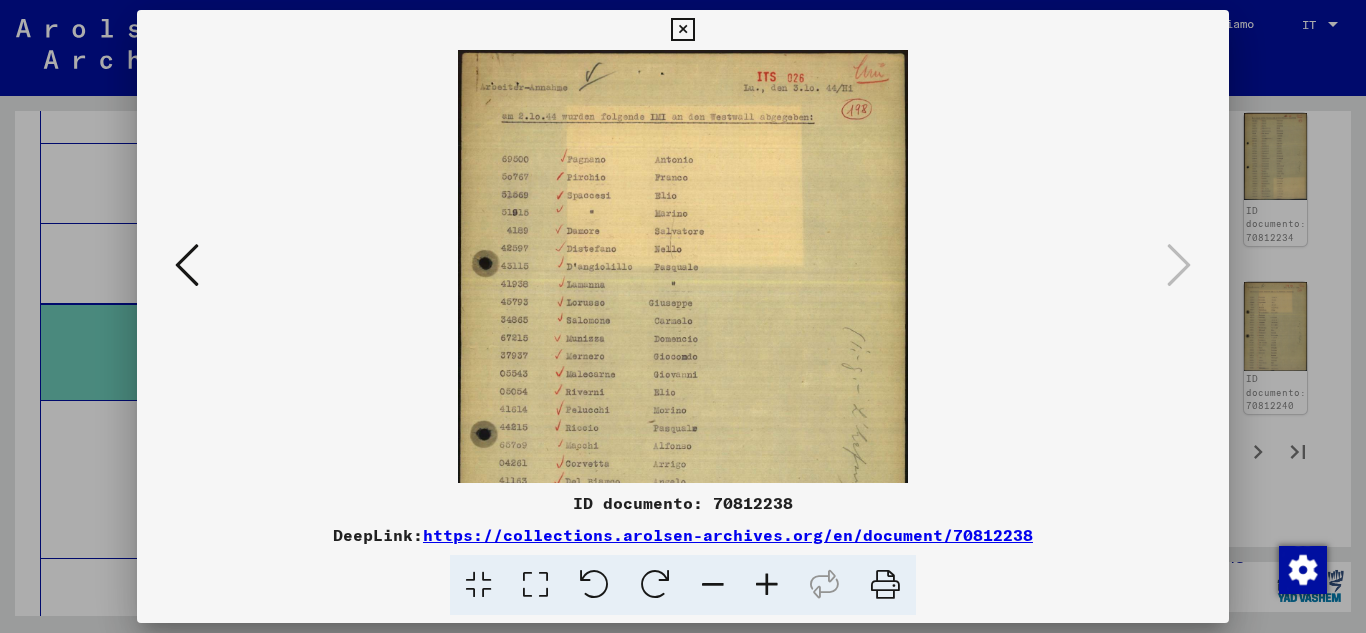 click at bounding box center [767, 585] 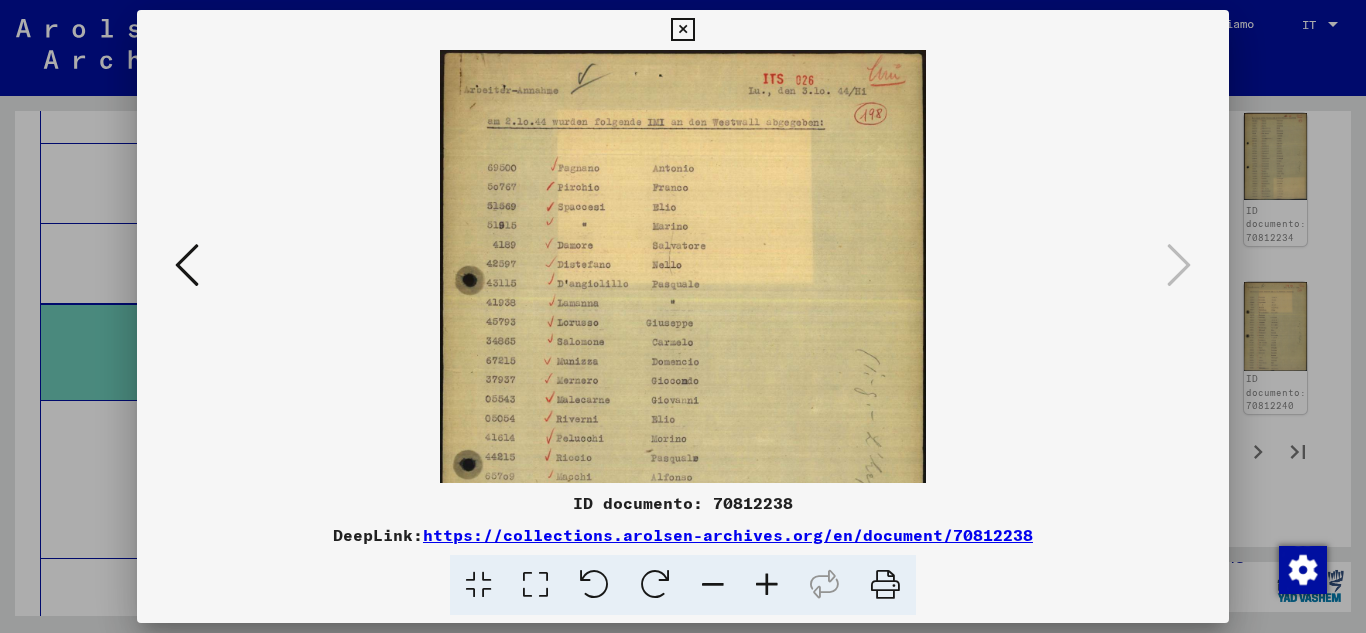 click at bounding box center (767, 585) 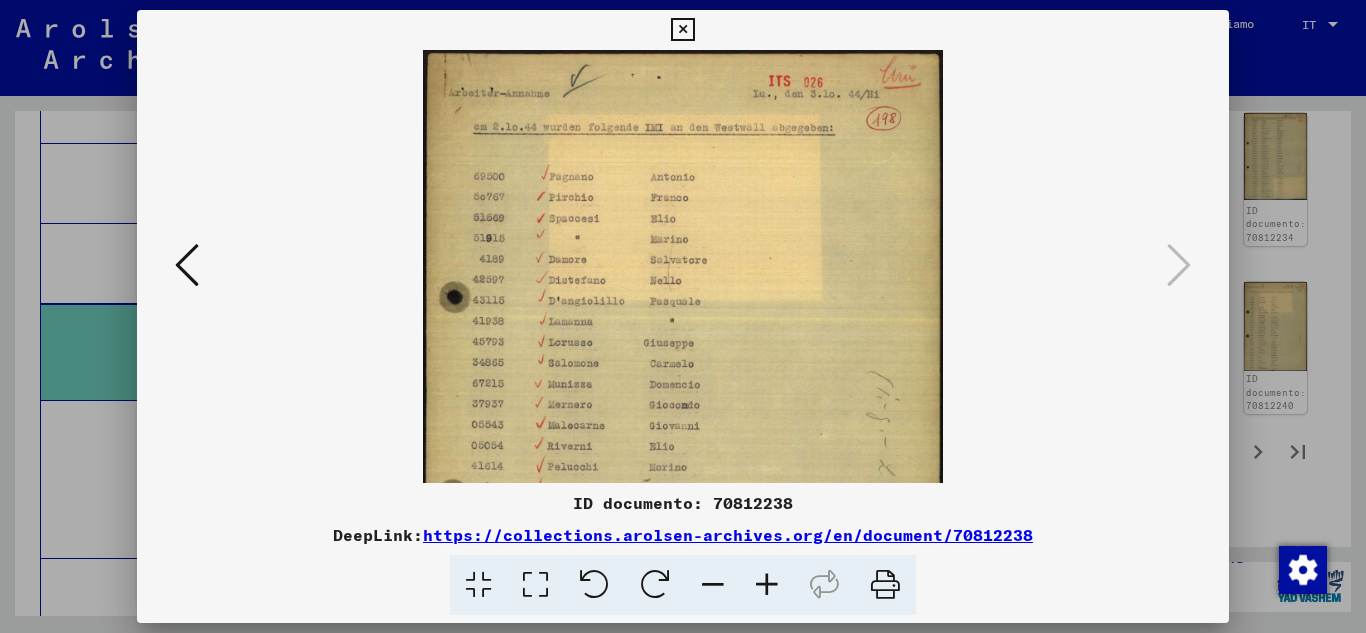 click at bounding box center (767, 585) 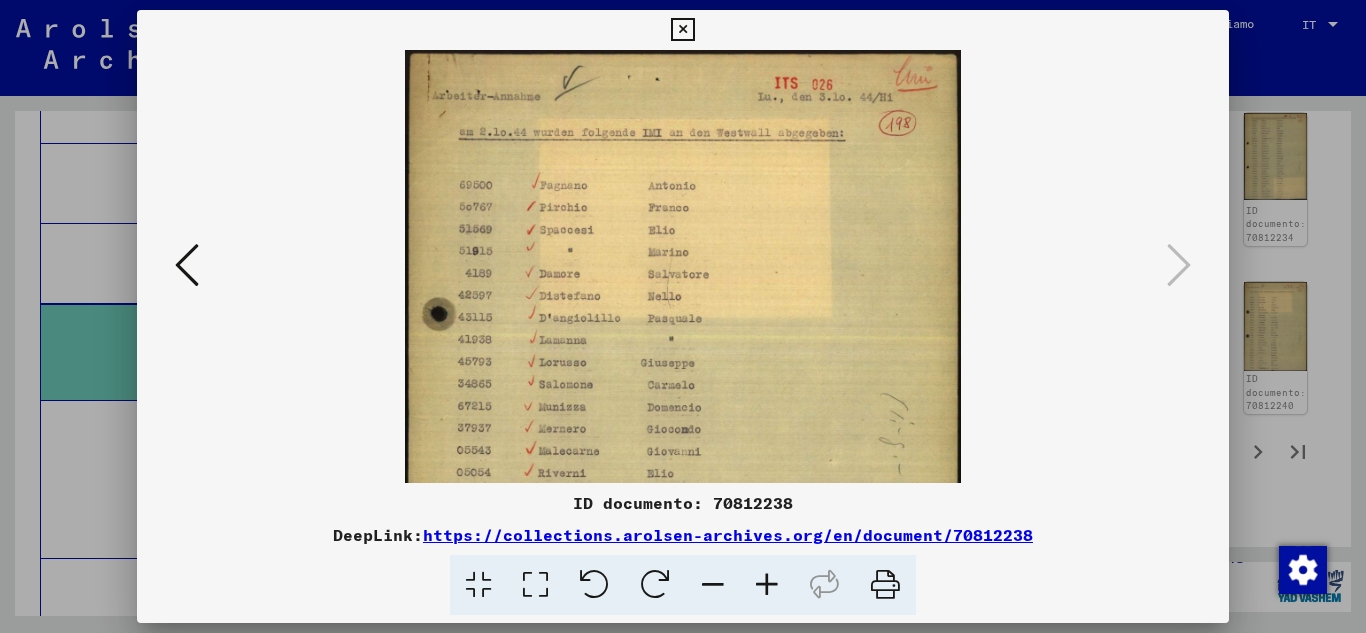 click at bounding box center (767, 585) 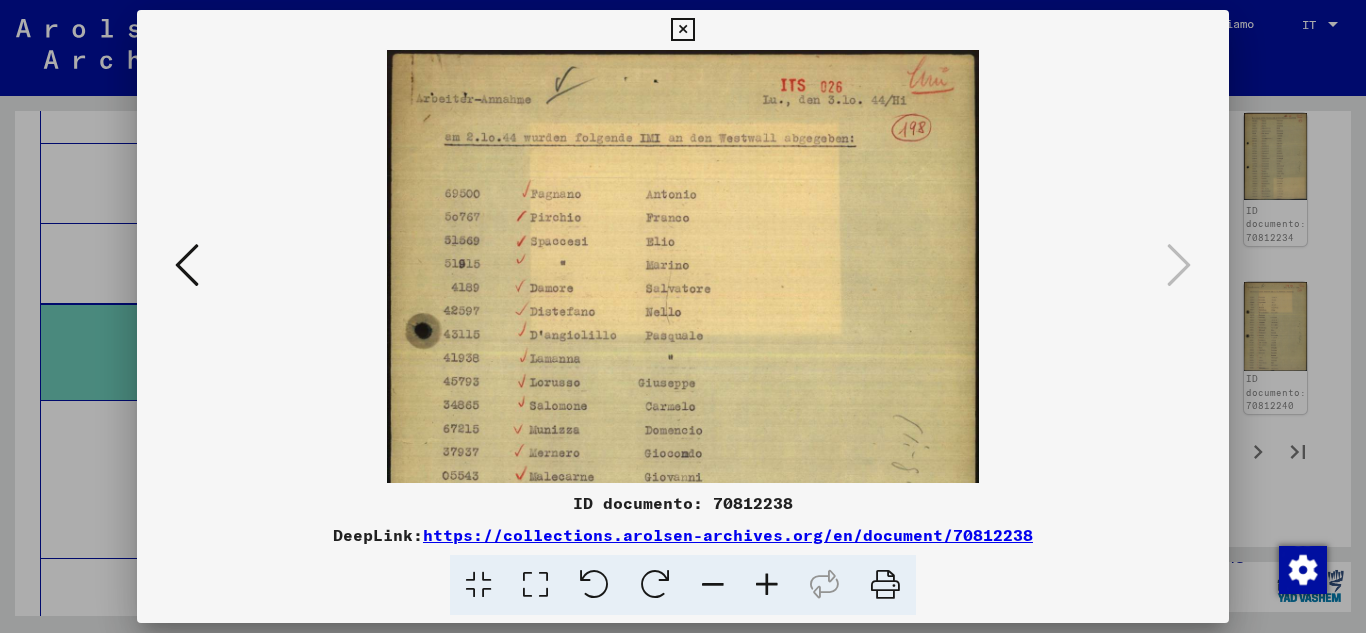 click at bounding box center [767, 585] 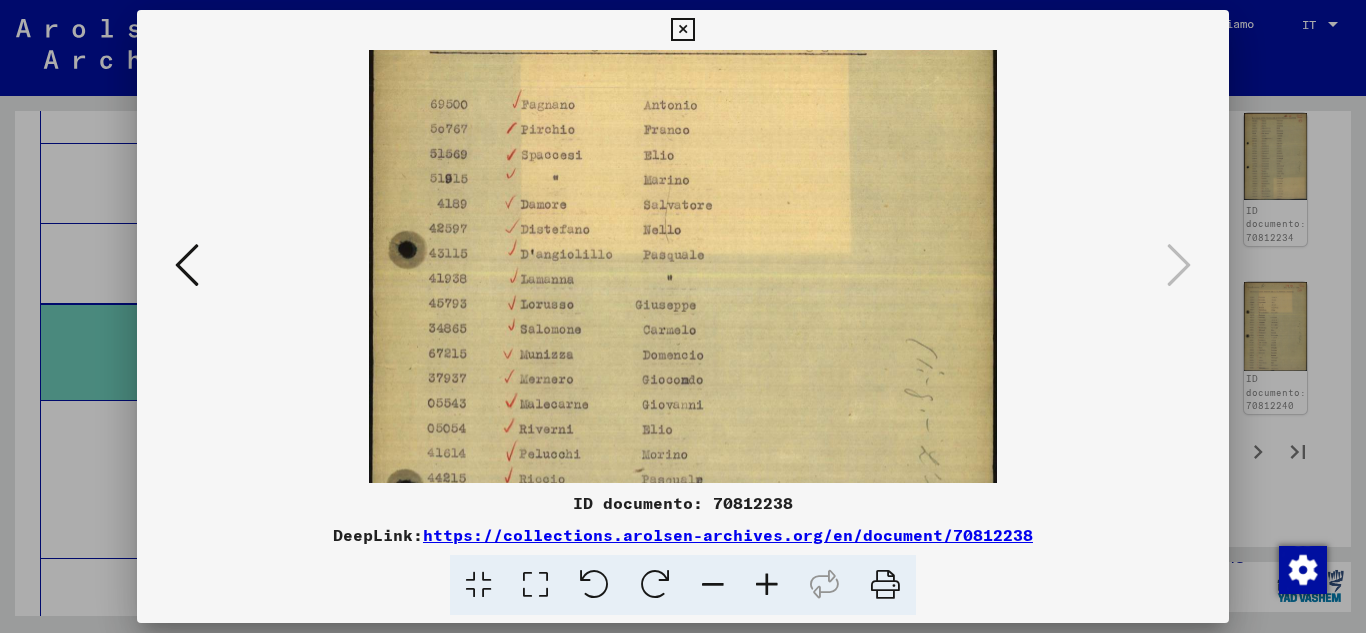 drag, startPoint x: 724, startPoint y: 425, endPoint x: 730, endPoint y: 324, distance: 101.17806 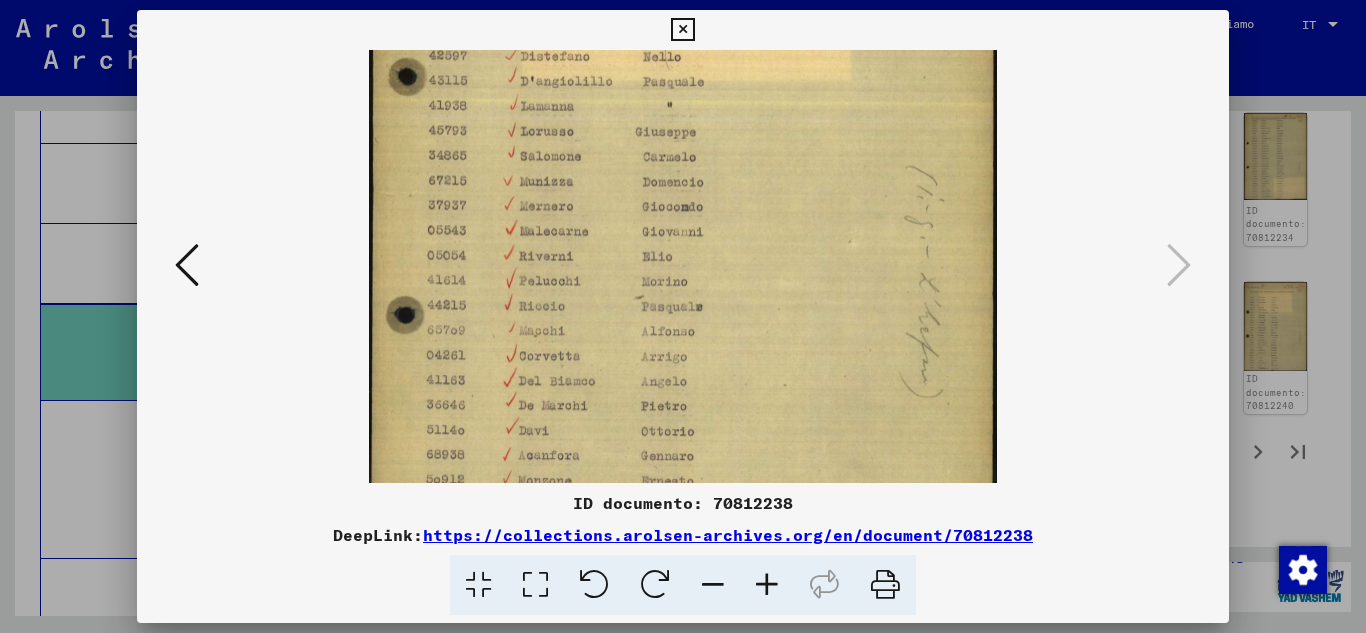 scroll, scrollTop: 287, scrollLeft: 0, axis: vertical 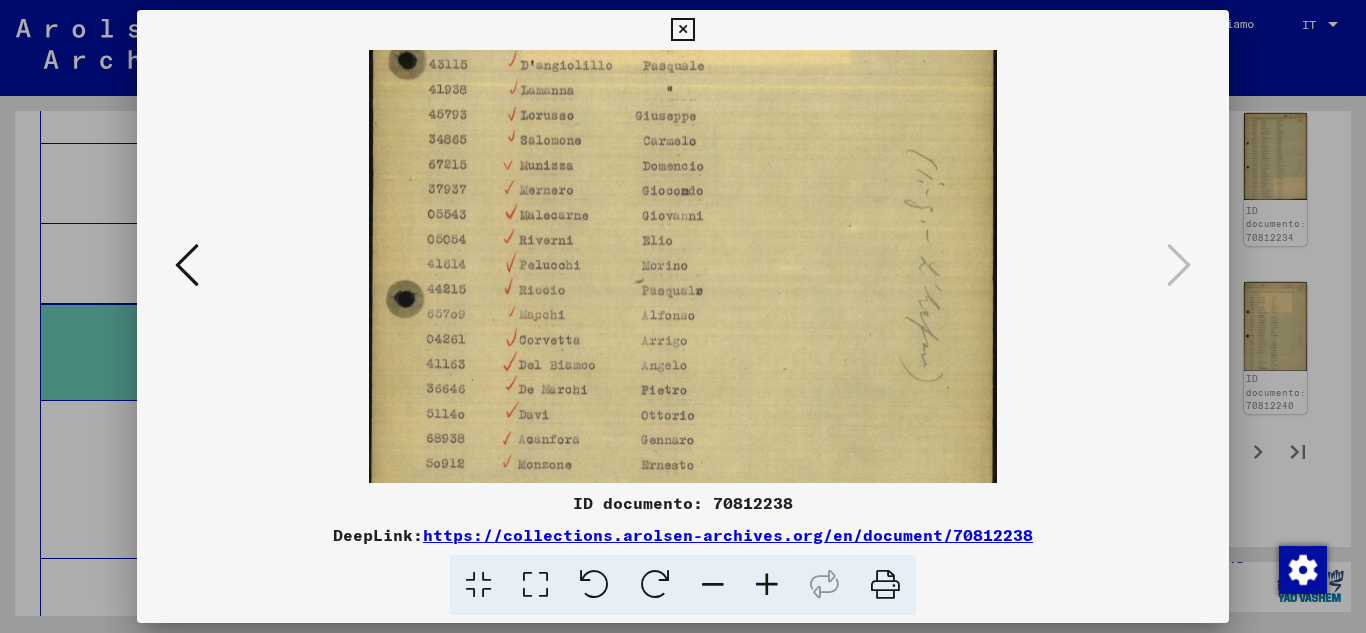 drag, startPoint x: 731, startPoint y: 437, endPoint x: 739, endPoint y: 250, distance: 187.17105 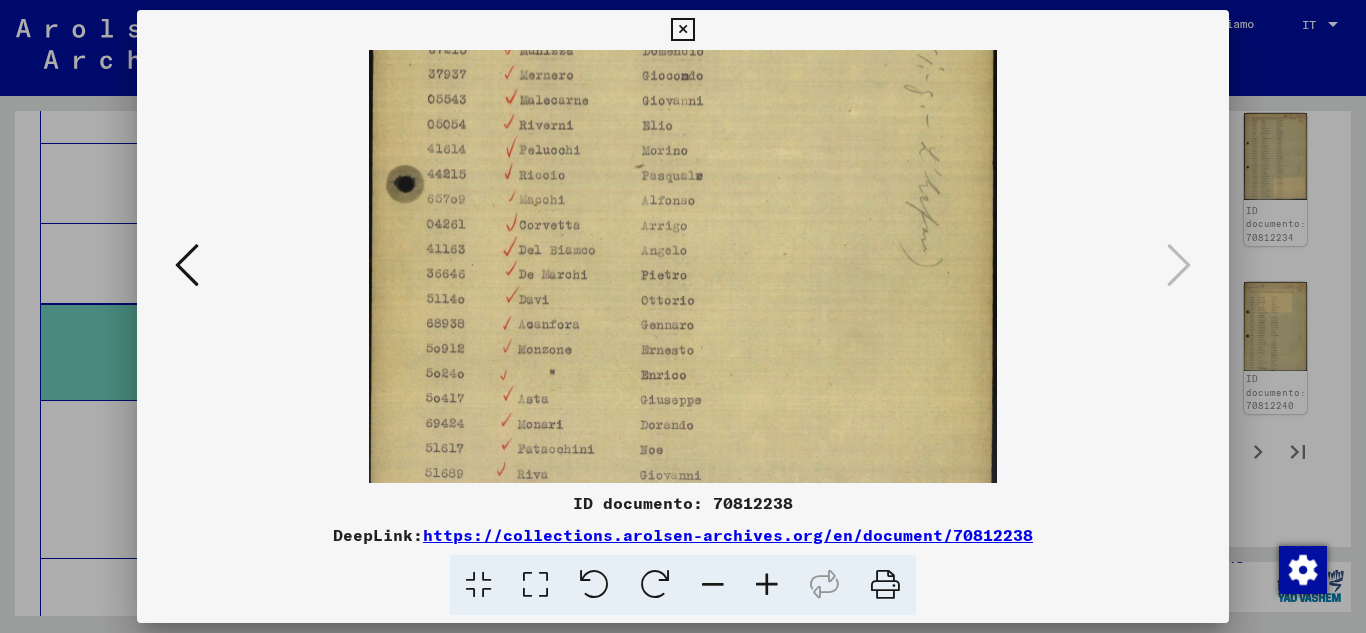 scroll, scrollTop: 410, scrollLeft: 0, axis: vertical 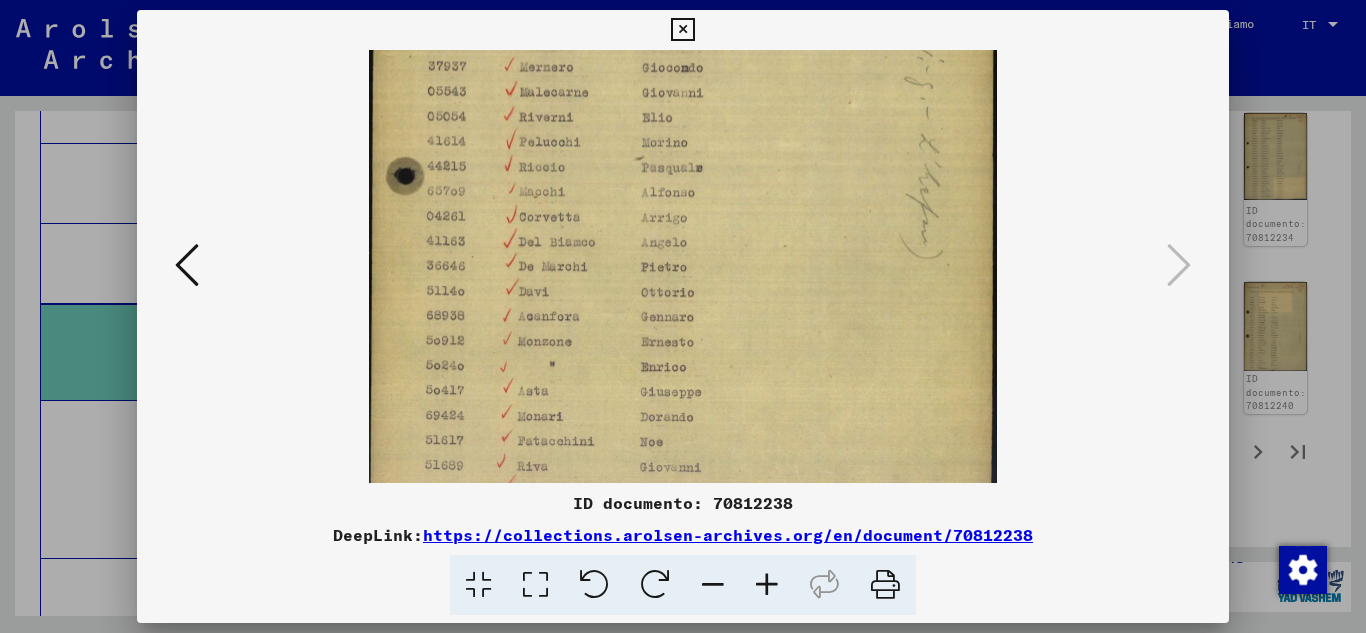 drag, startPoint x: 703, startPoint y: 415, endPoint x: 716, endPoint y: 307, distance: 108.779594 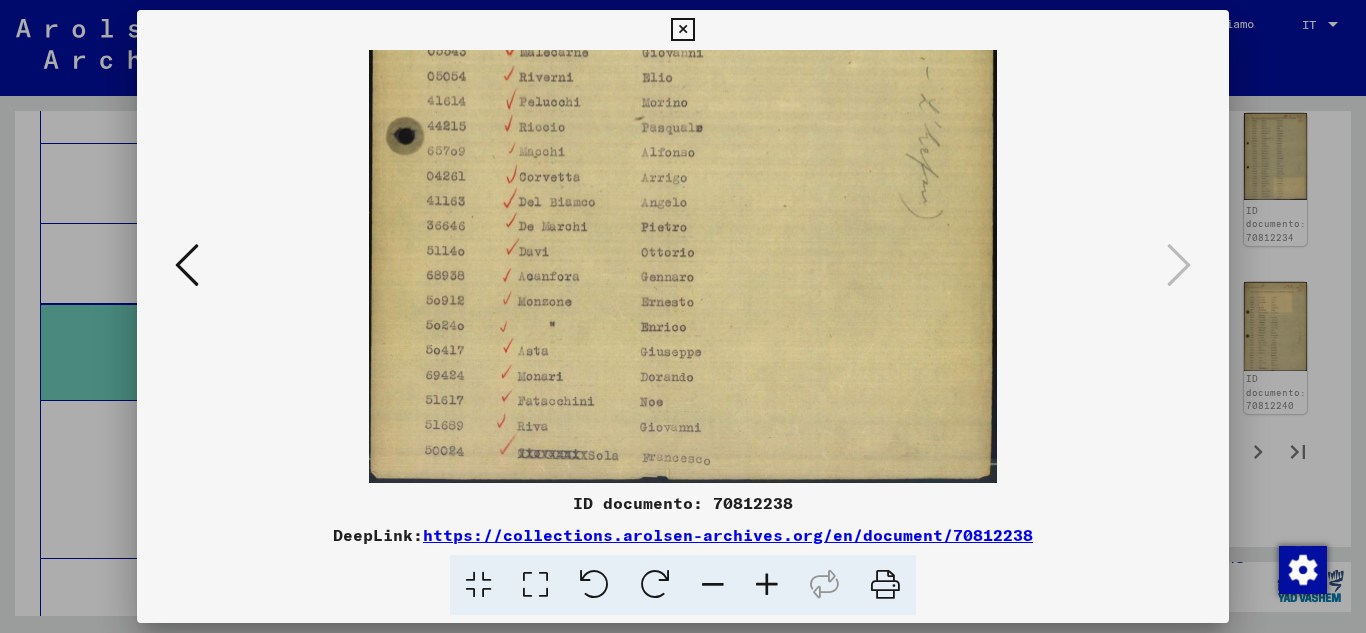 drag, startPoint x: 687, startPoint y: 369, endPoint x: 715, endPoint y: 217, distance: 154.55743 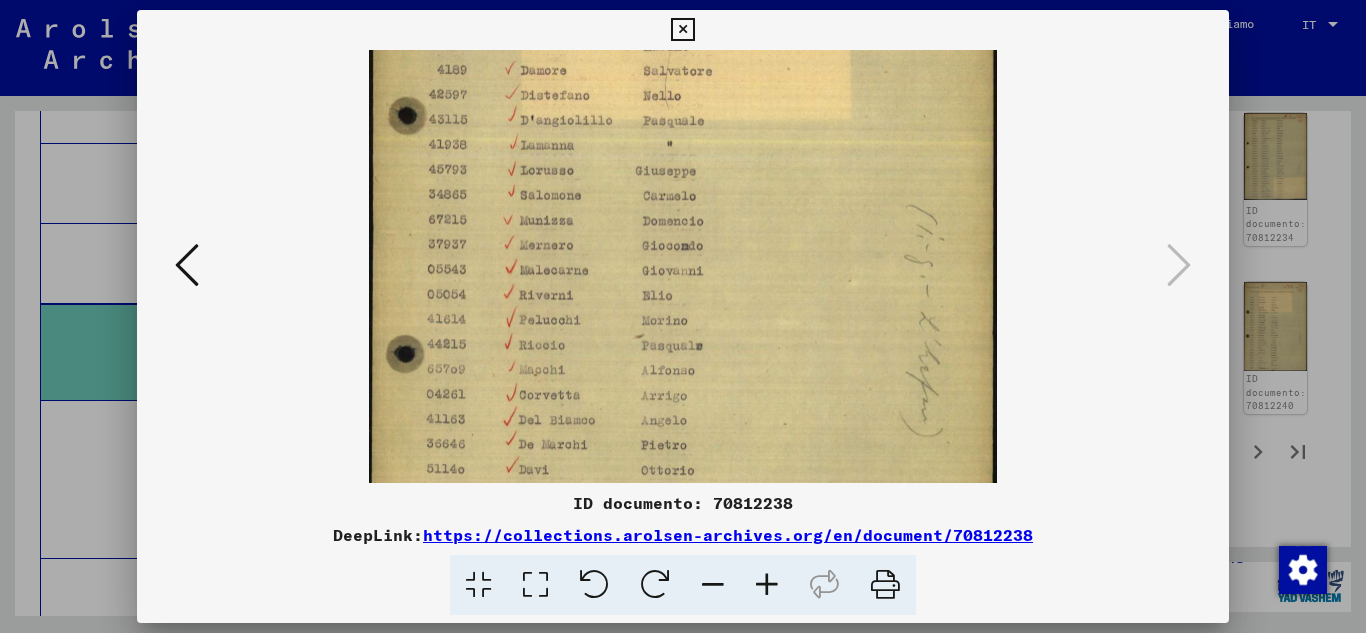 scroll, scrollTop: 246, scrollLeft: 0, axis: vertical 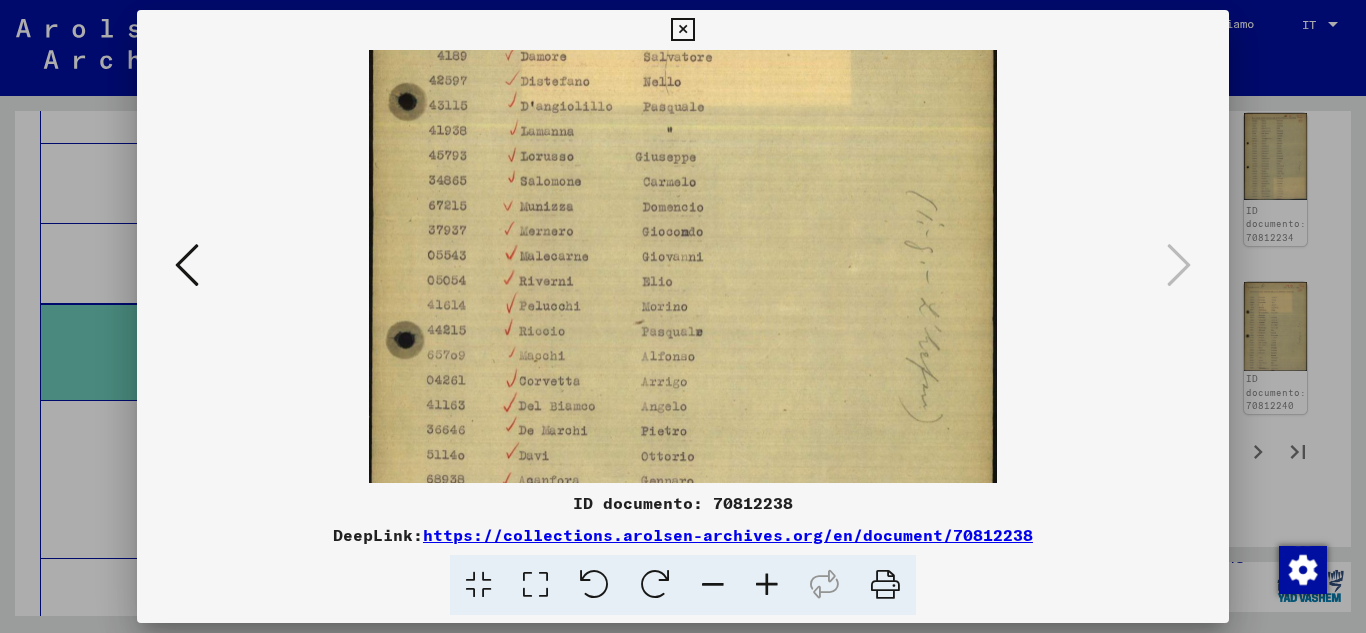 drag, startPoint x: 821, startPoint y: 187, endPoint x: 795, endPoint y: 391, distance: 205.65019 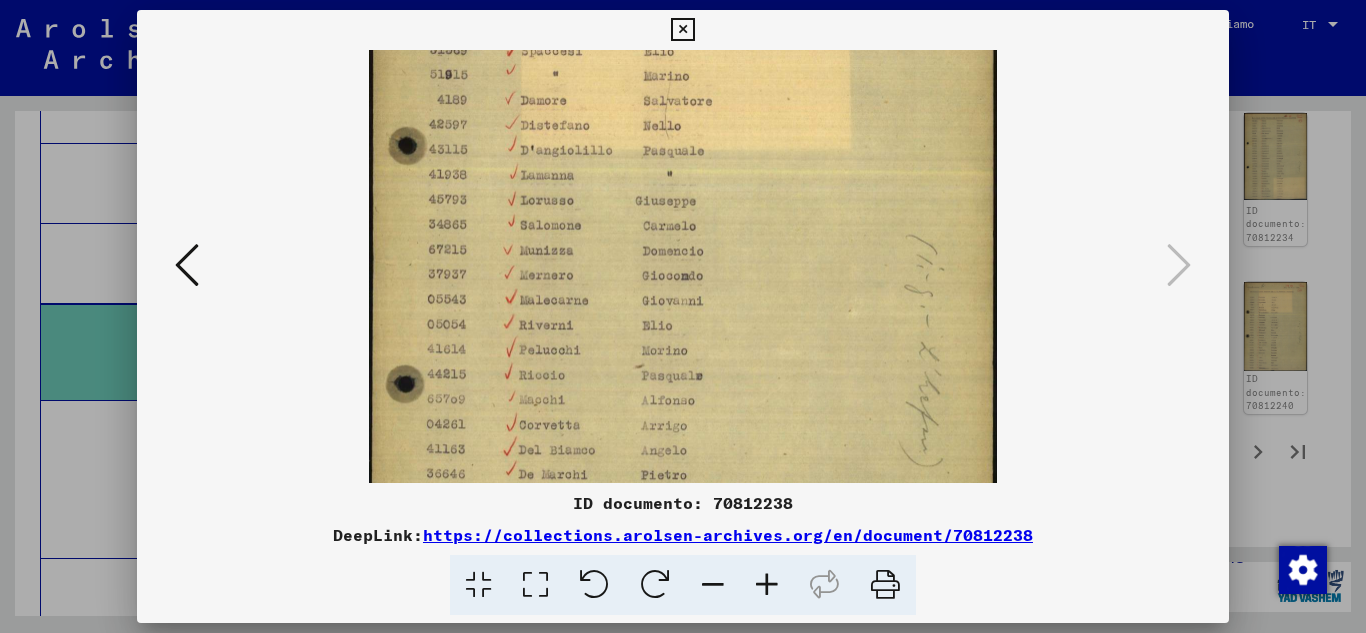 scroll, scrollTop: 196, scrollLeft: 0, axis: vertical 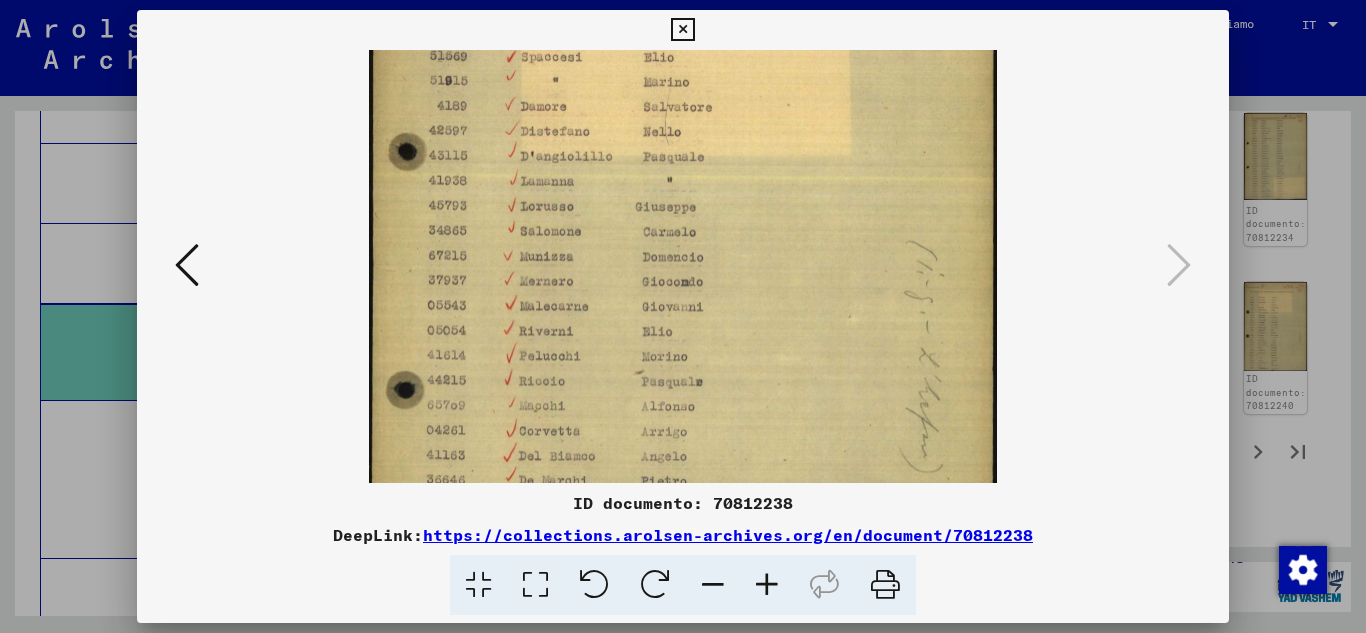 drag, startPoint x: 795, startPoint y: 381, endPoint x: 773, endPoint y: 431, distance: 54.626 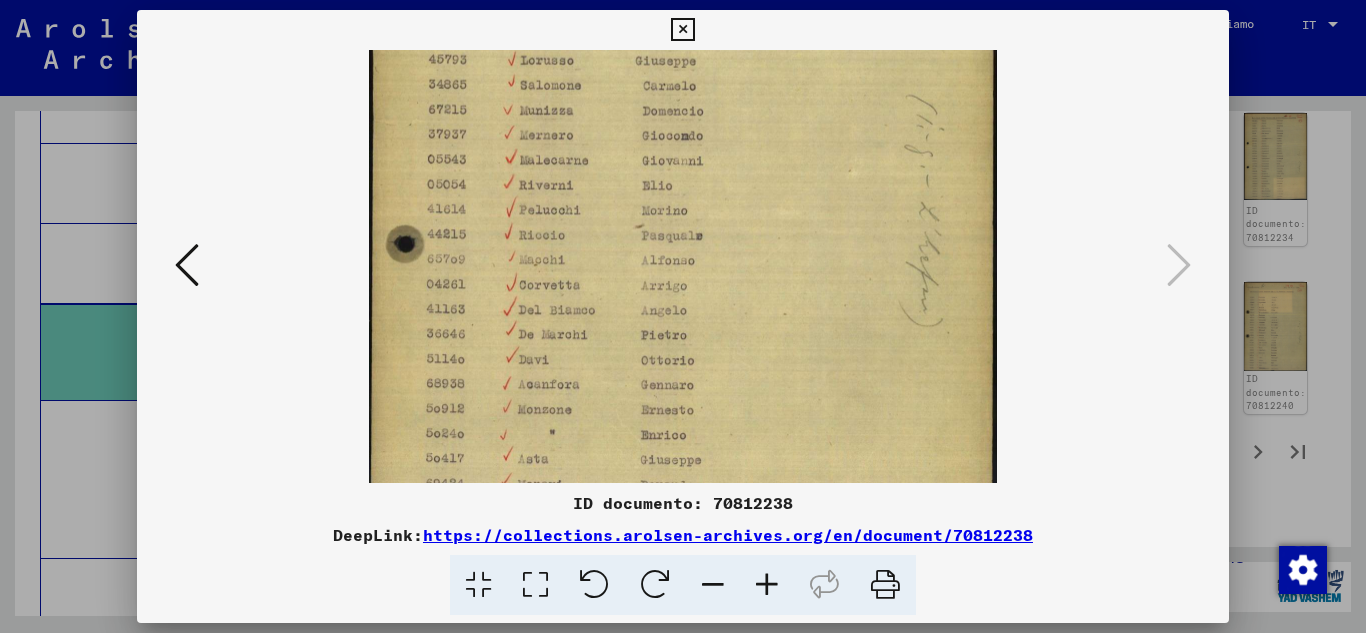 scroll, scrollTop: 365, scrollLeft: 0, axis: vertical 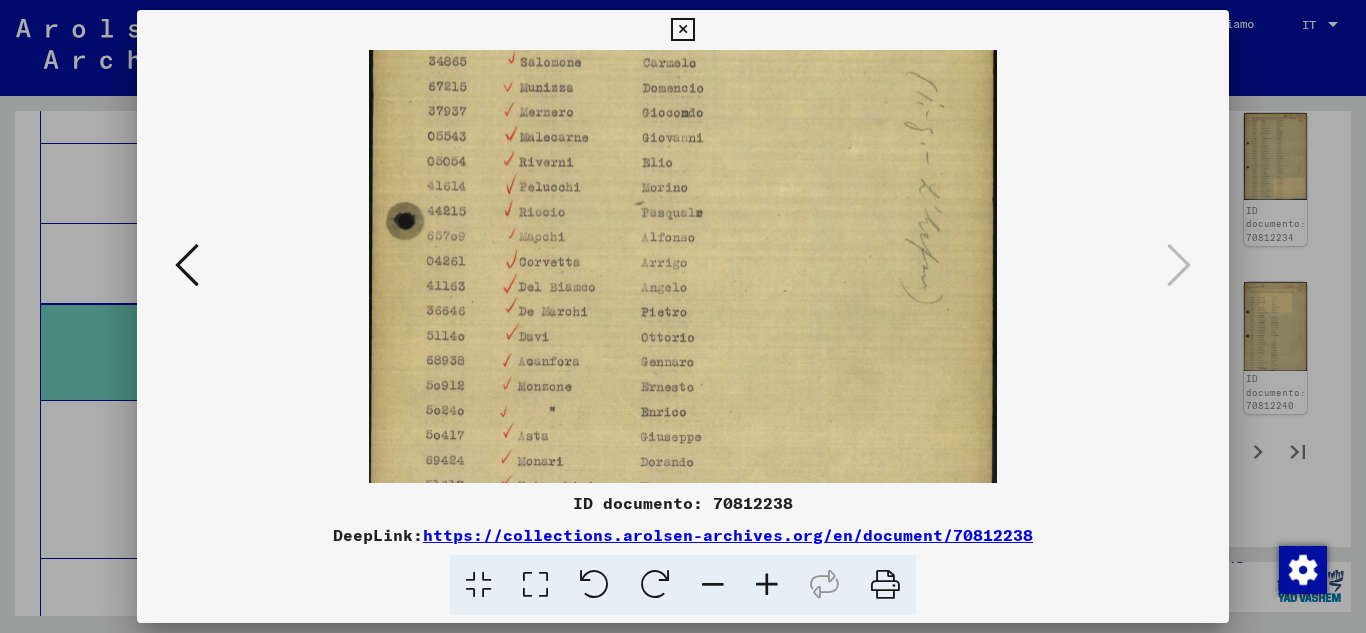 drag, startPoint x: 754, startPoint y: 405, endPoint x: 756, endPoint y: 236, distance: 169.01184 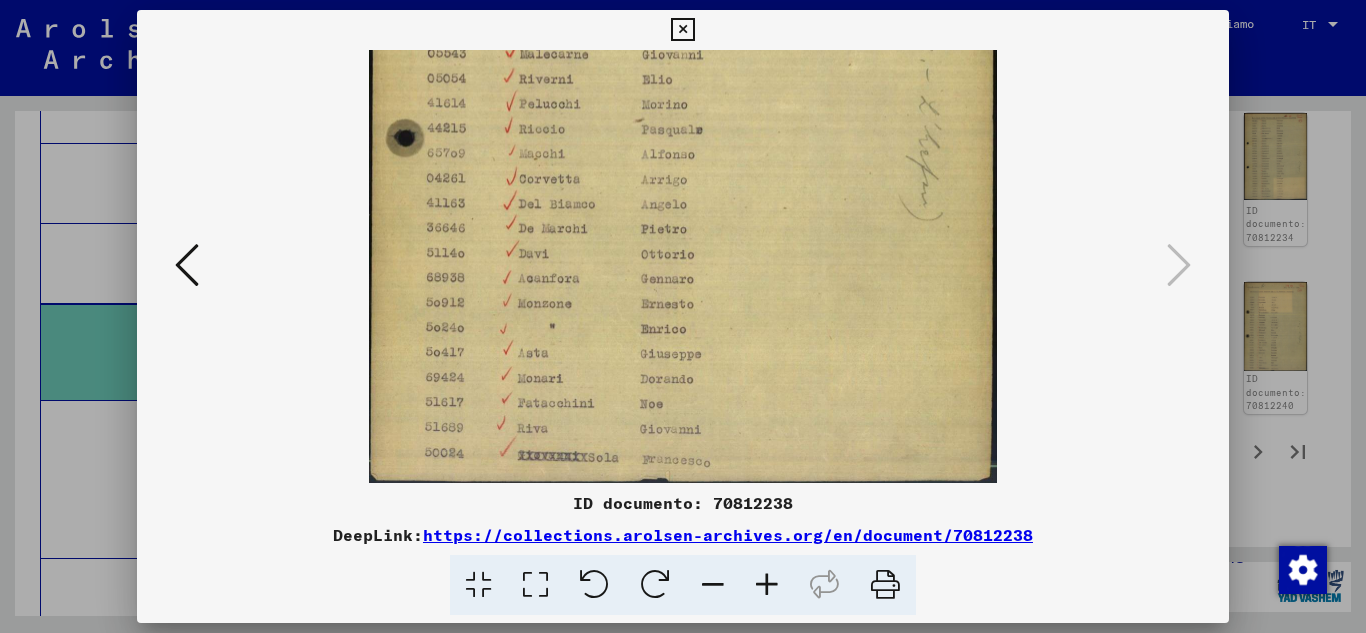 scroll, scrollTop: 450, scrollLeft: 0, axis: vertical 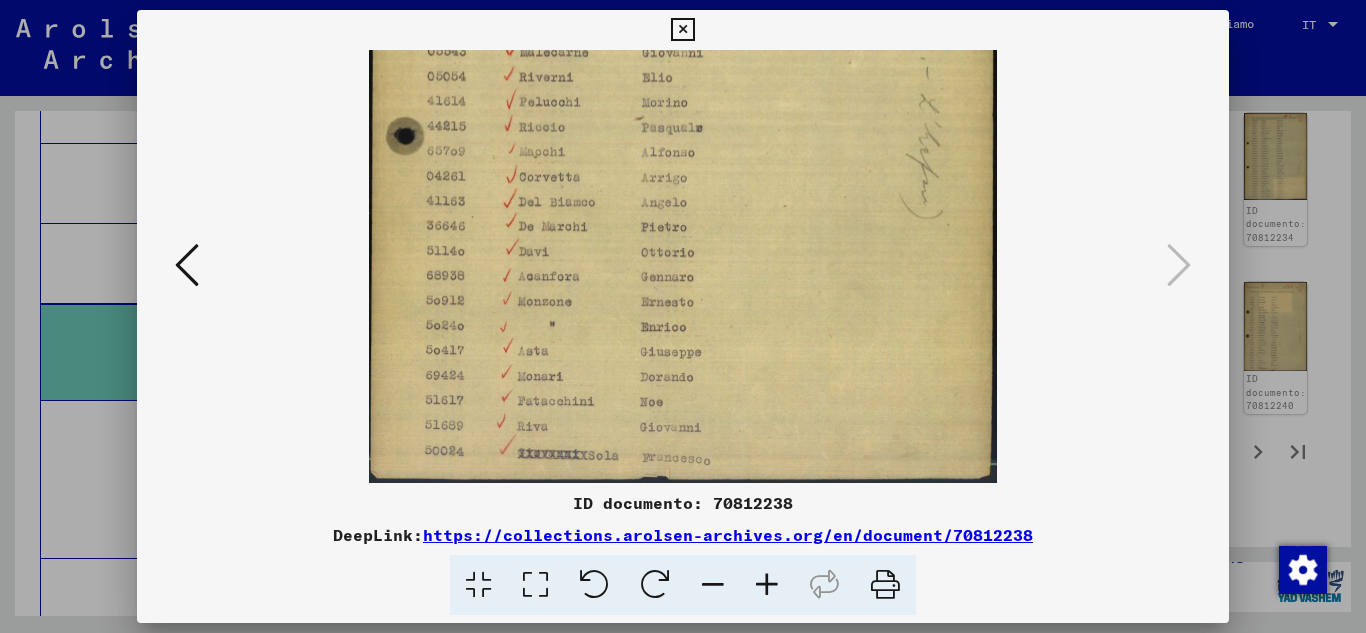 drag, startPoint x: 716, startPoint y: 360, endPoint x: 765, endPoint y: 152, distance: 213.69371 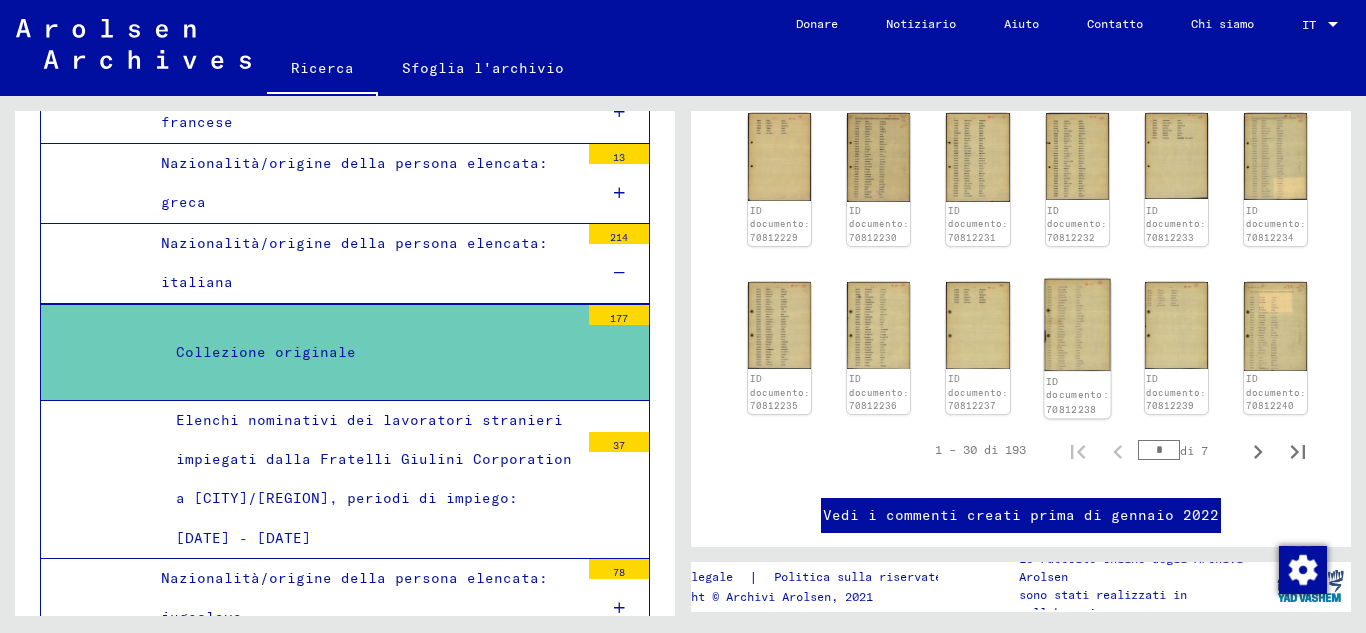click 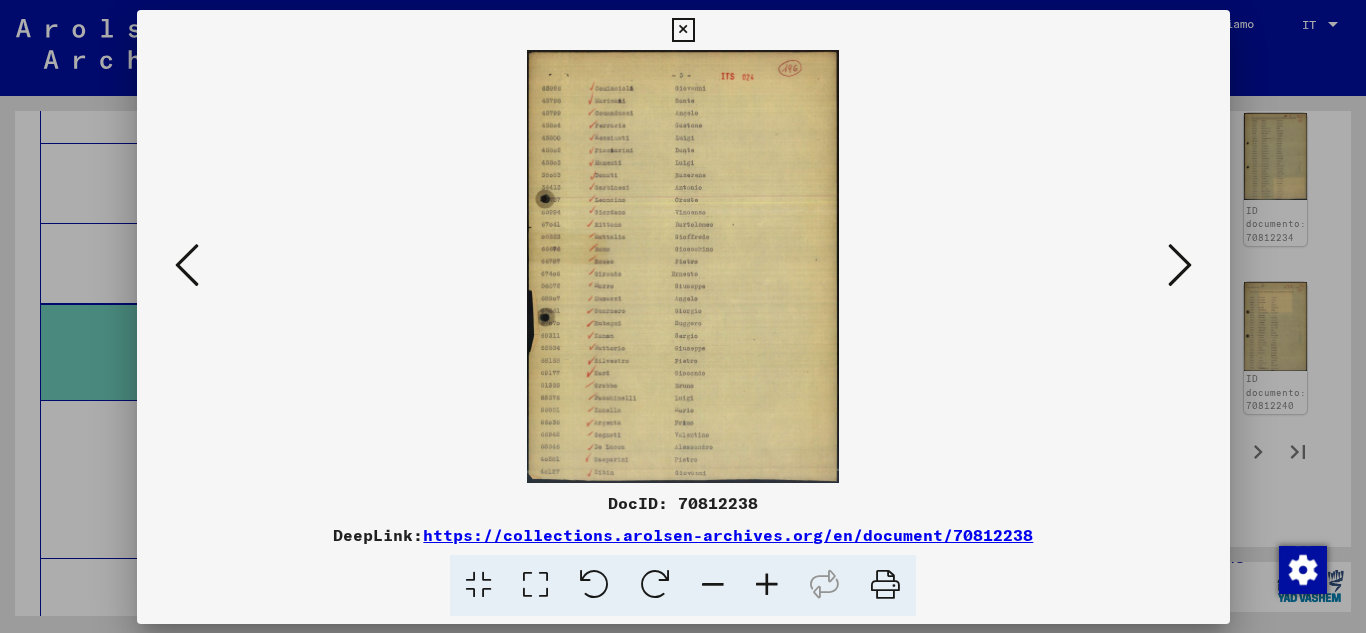 click at bounding box center (683, 266) 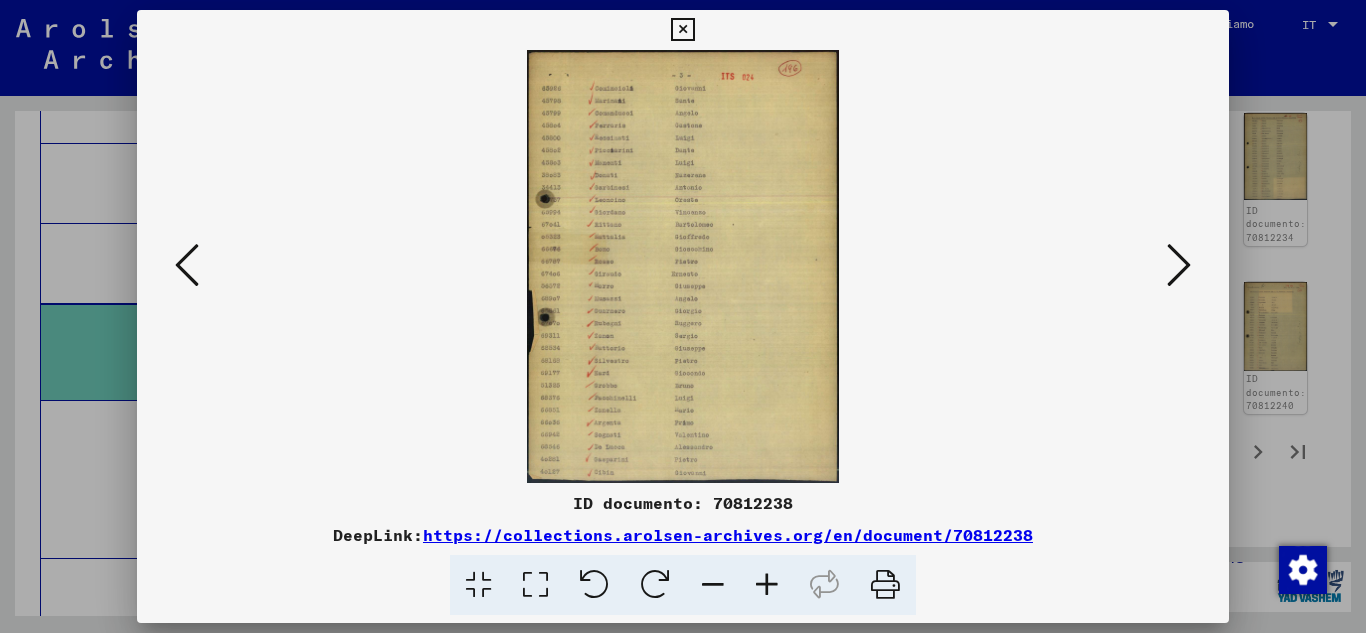 click at bounding box center (767, 585) 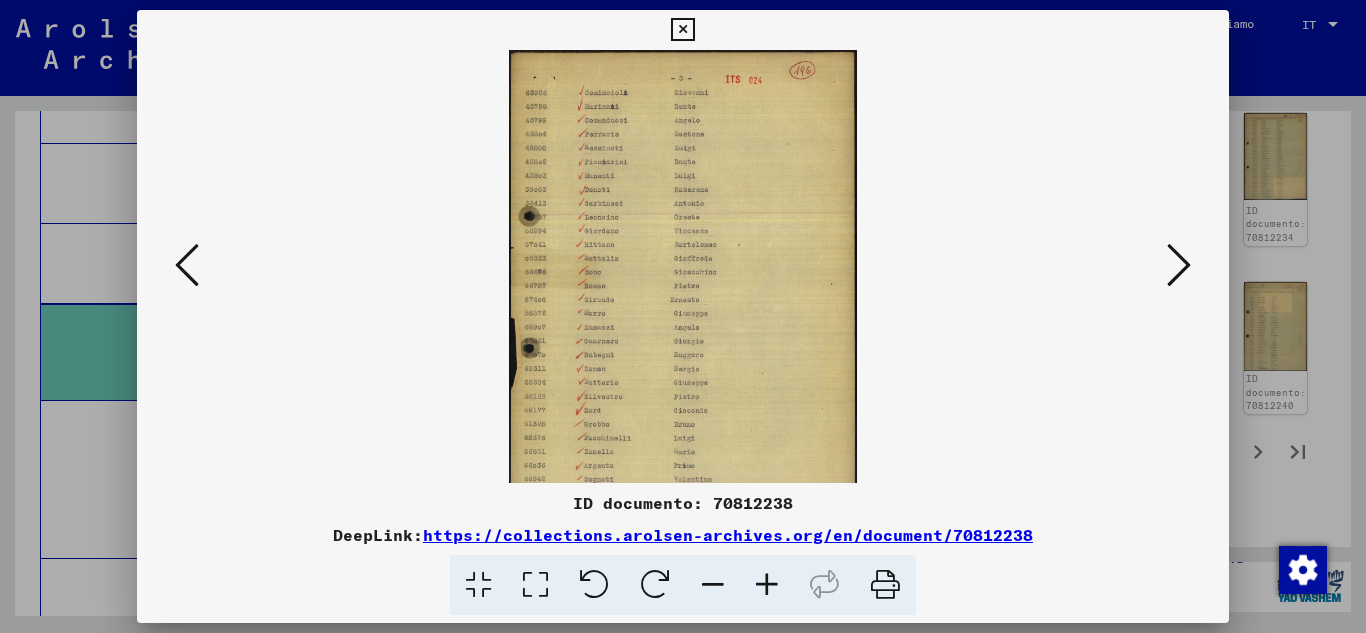 click at bounding box center (767, 585) 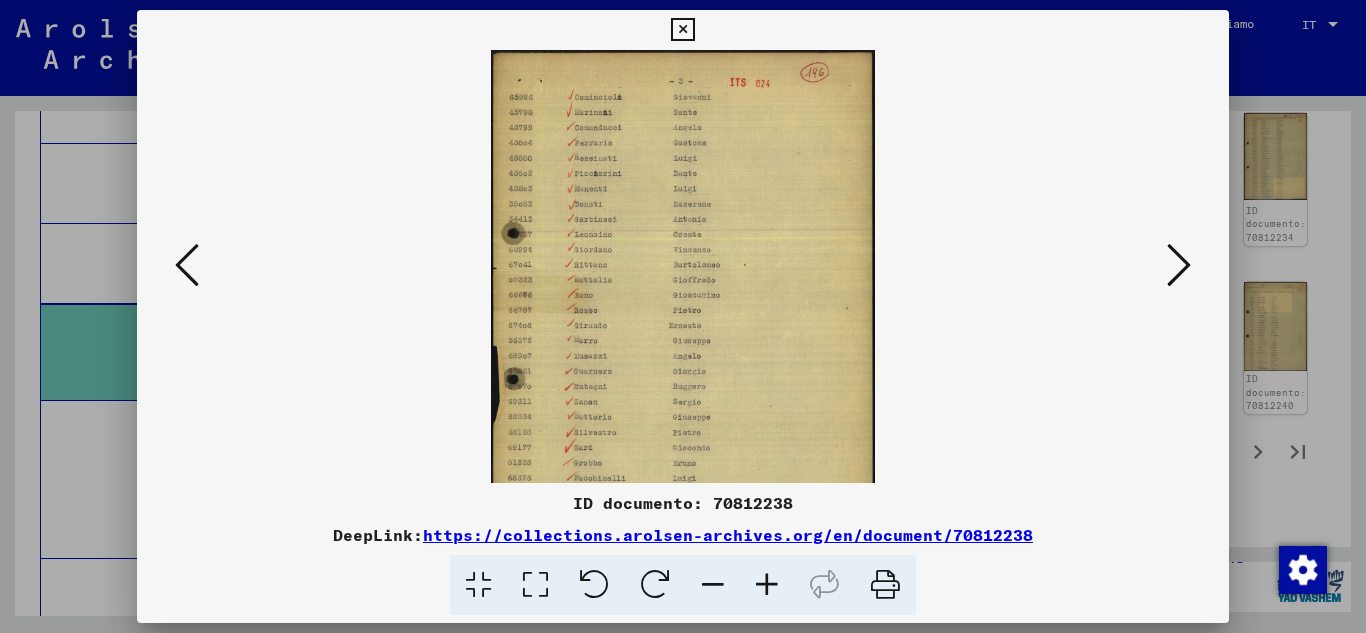 click at bounding box center [767, 585] 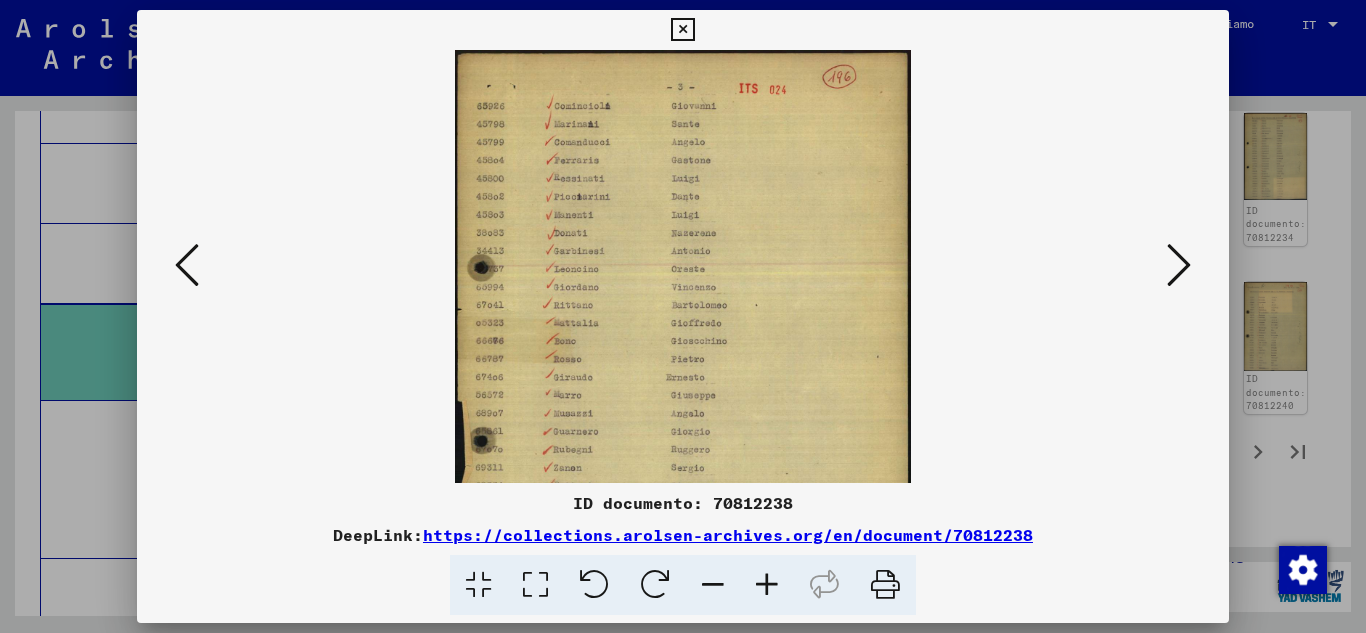 click at bounding box center (767, 585) 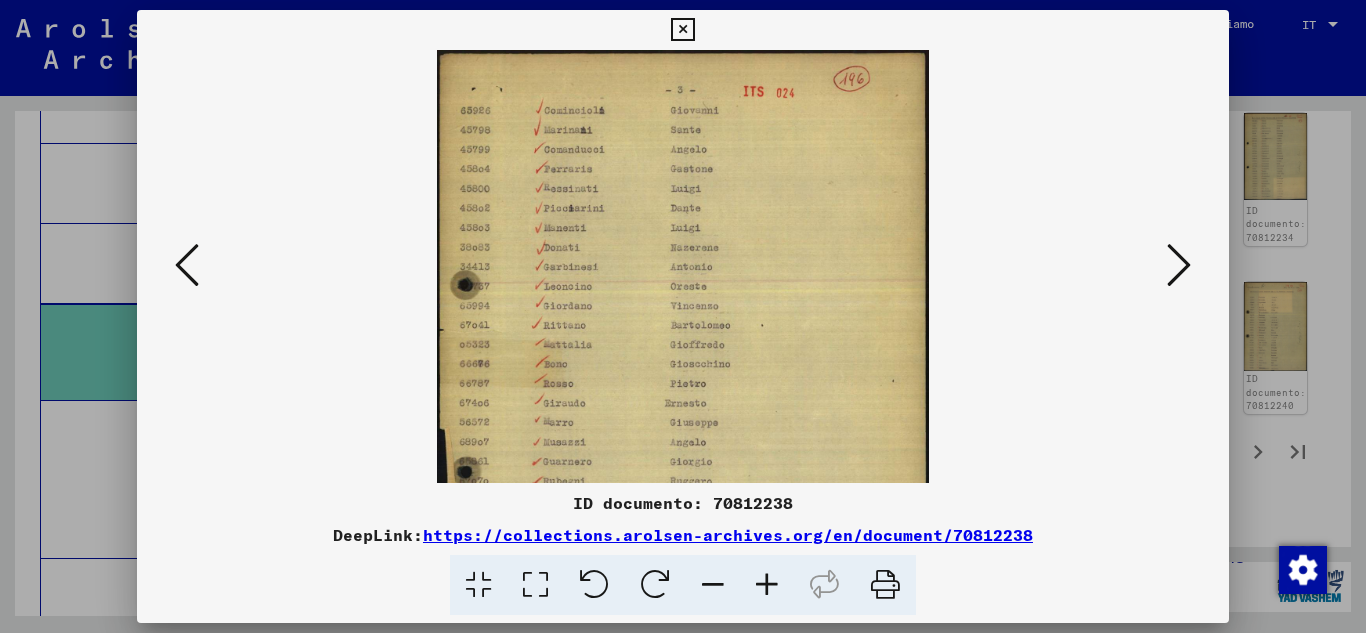 click at bounding box center [767, 585] 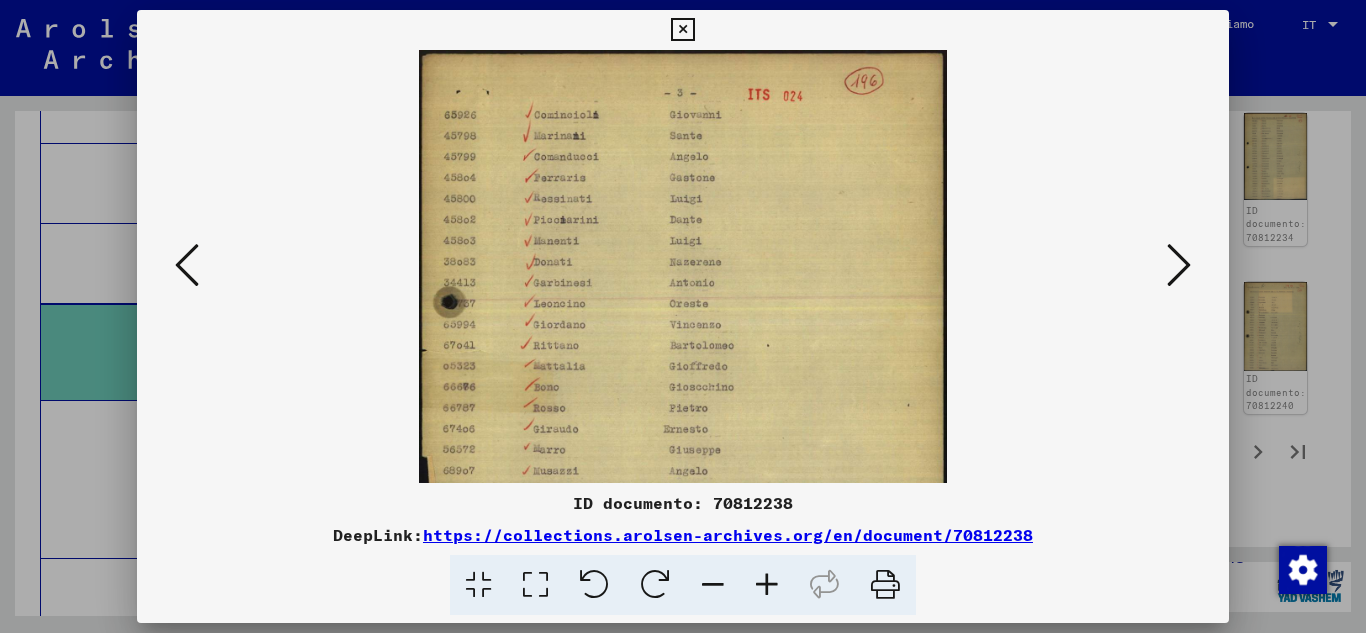click at bounding box center (767, 585) 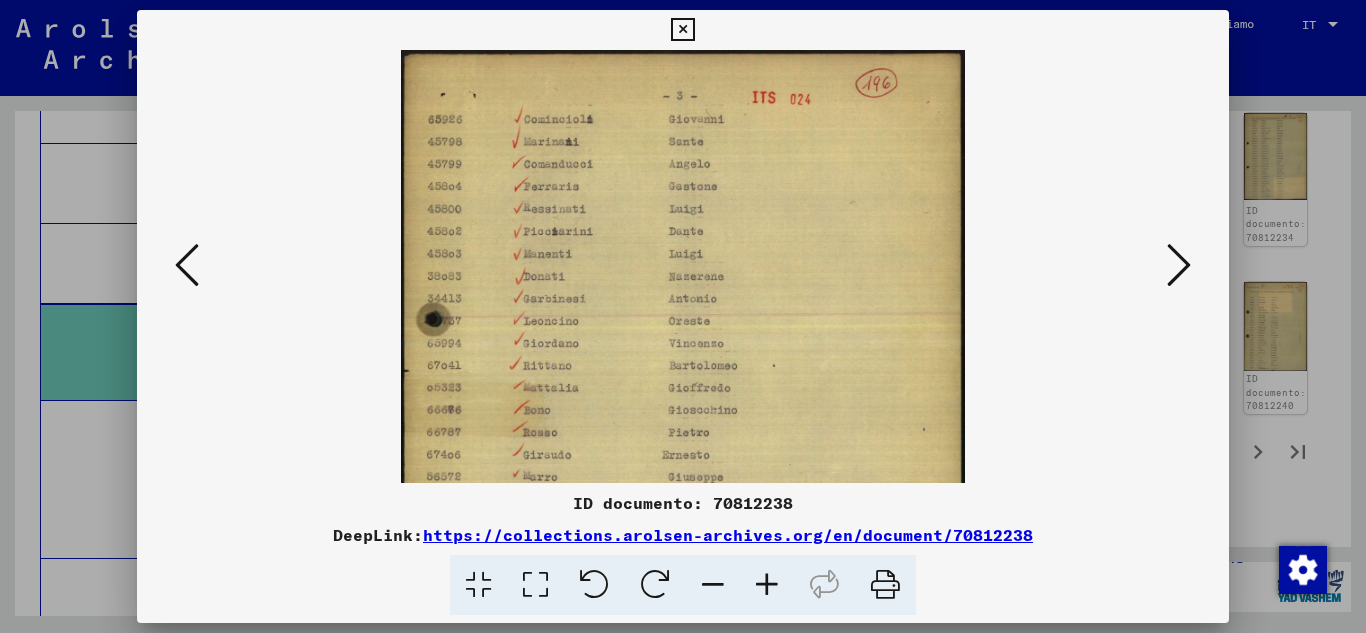 drag, startPoint x: 680, startPoint y: 410, endPoint x: 888, endPoint y: 234, distance: 272.47018 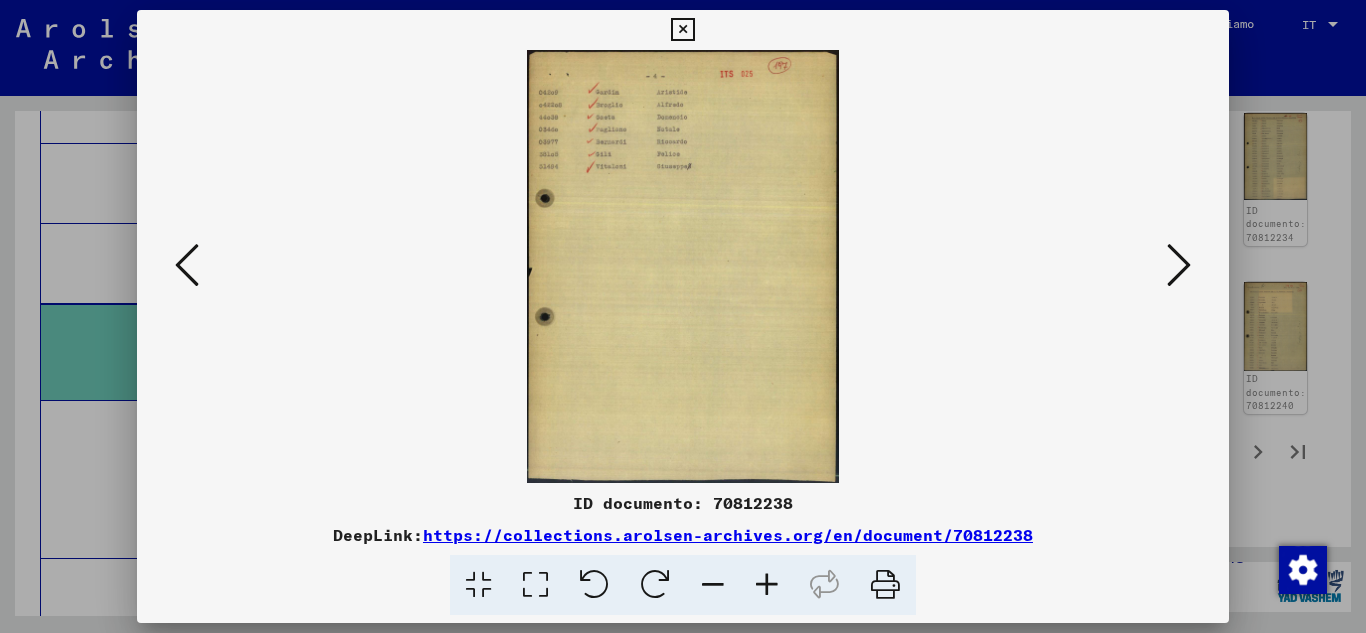click at bounding box center (767, 585) 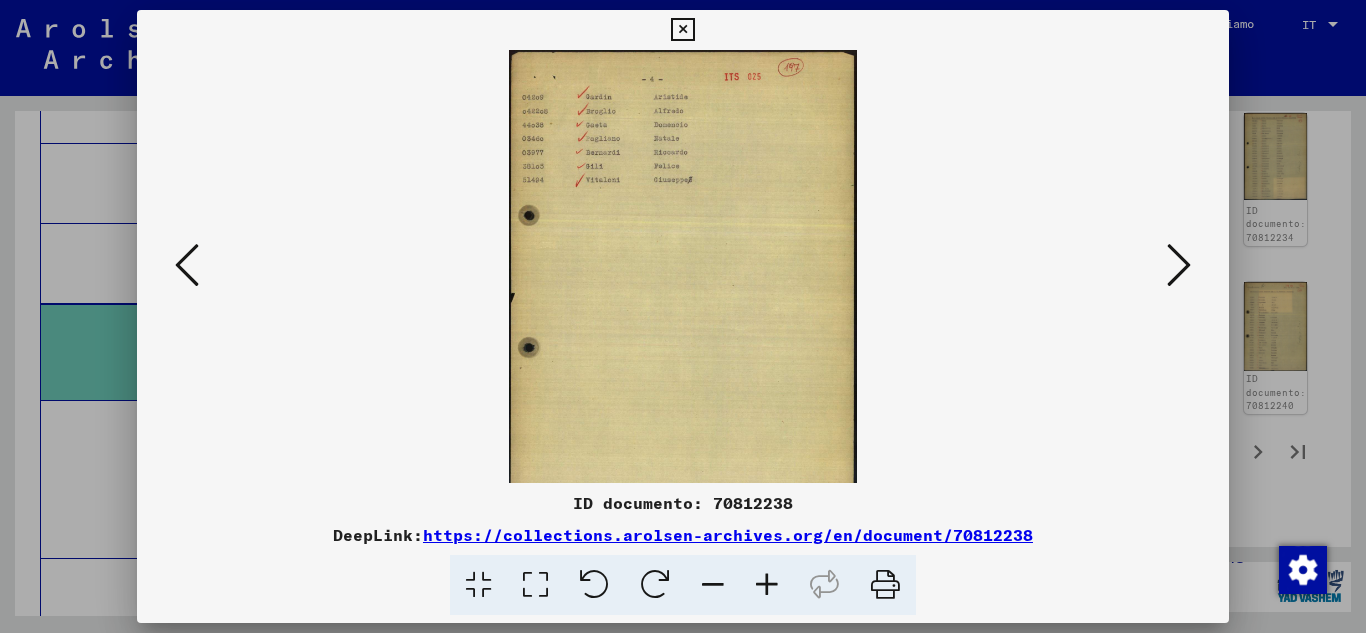 click at bounding box center (767, 585) 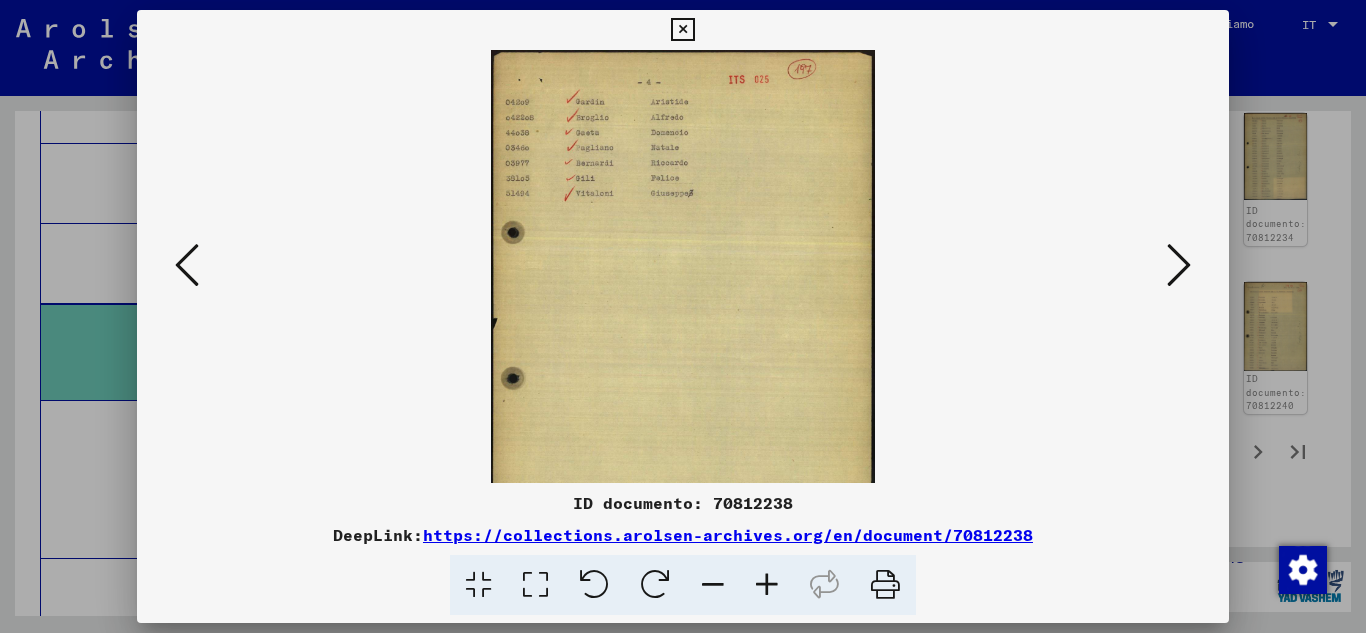 click at bounding box center (767, 585) 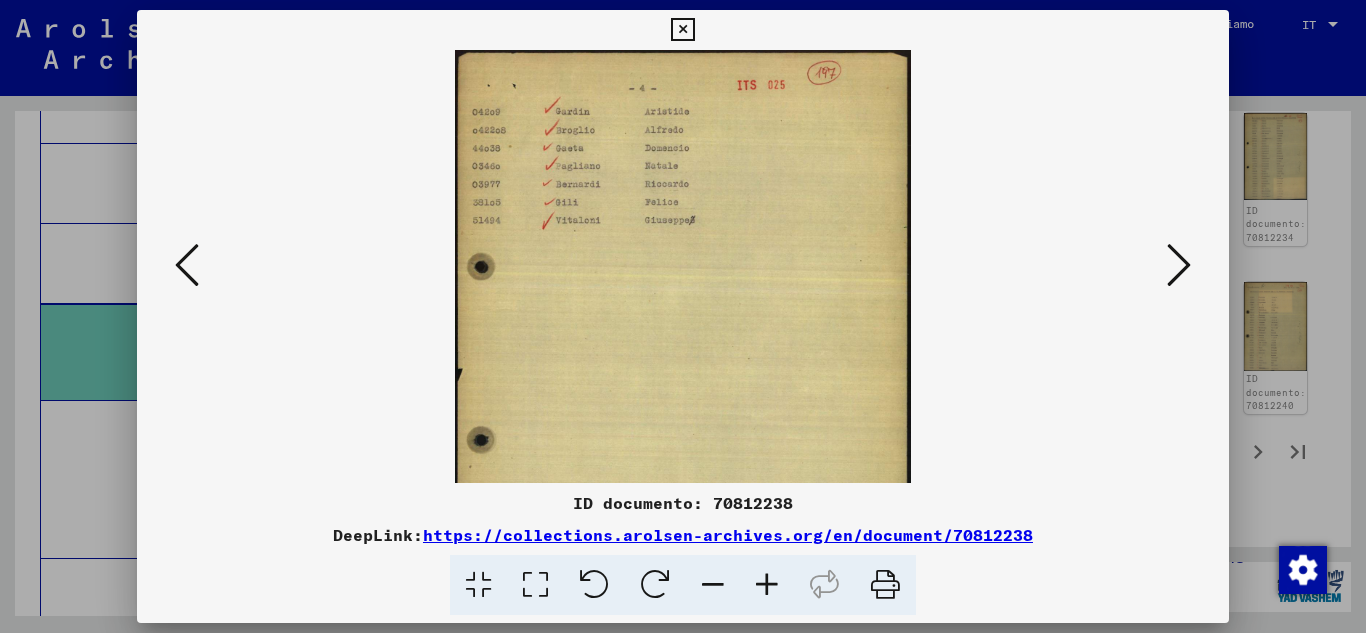 click at bounding box center (767, 585) 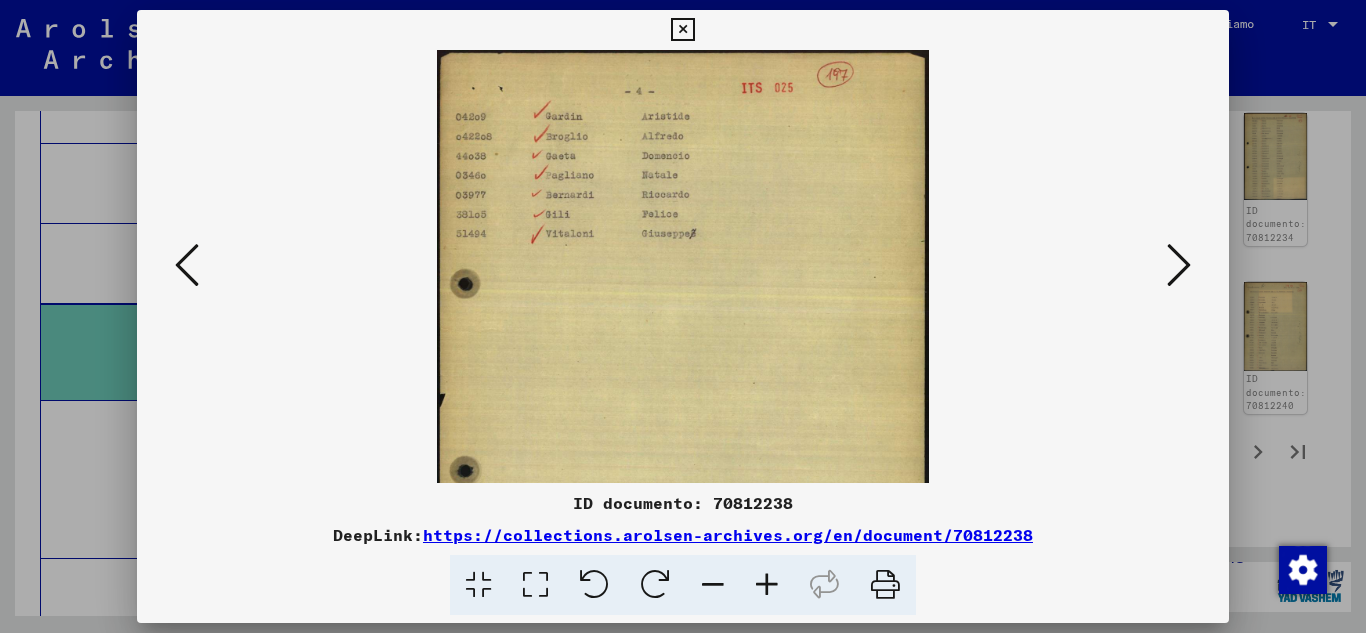 click at bounding box center (767, 585) 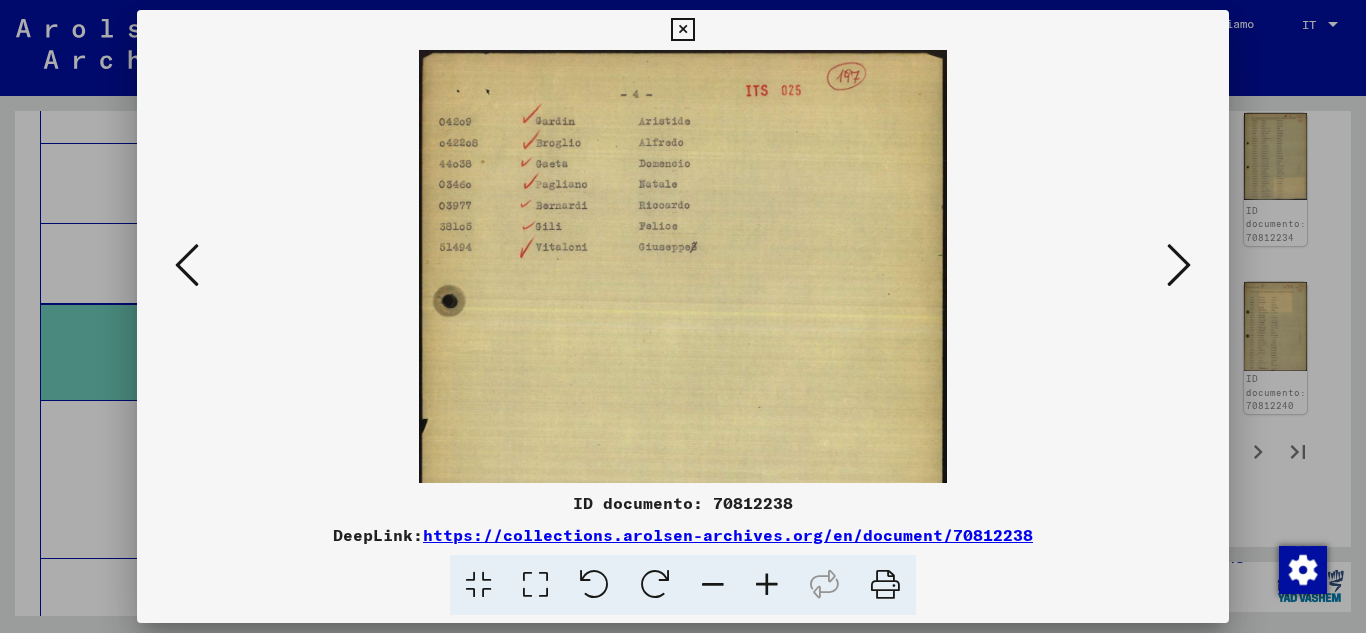click at bounding box center [767, 585] 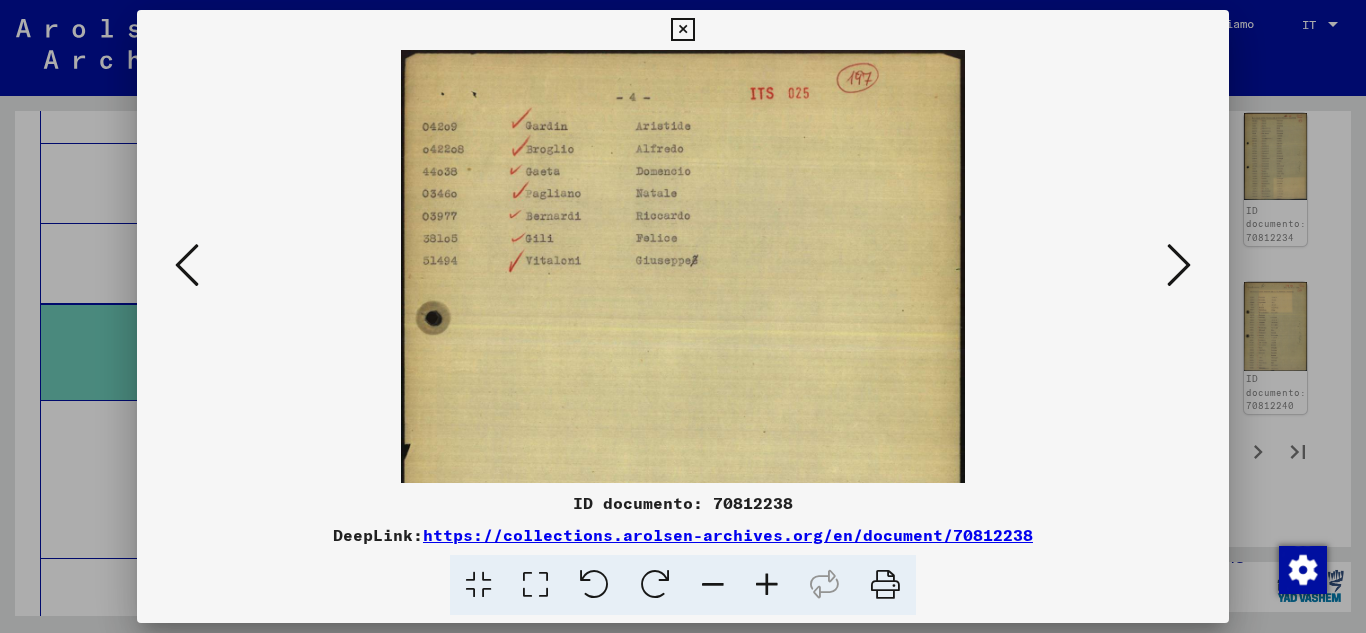 click at bounding box center [767, 585] 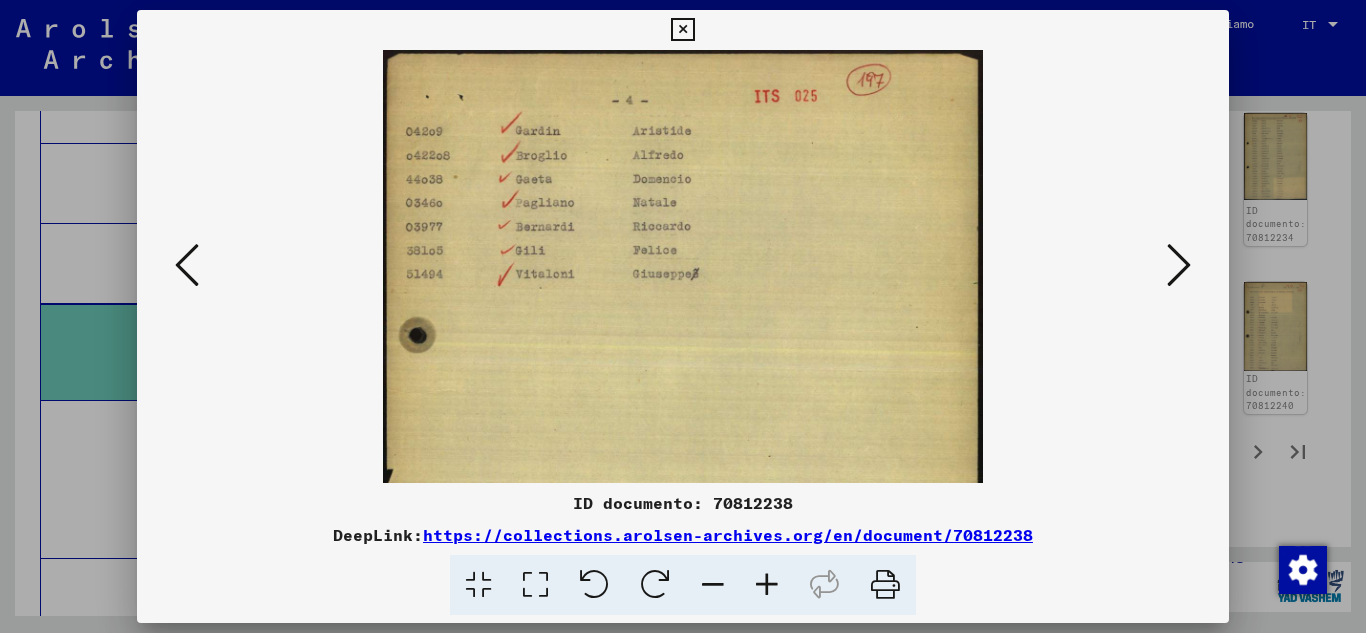 click at bounding box center [682, 30] 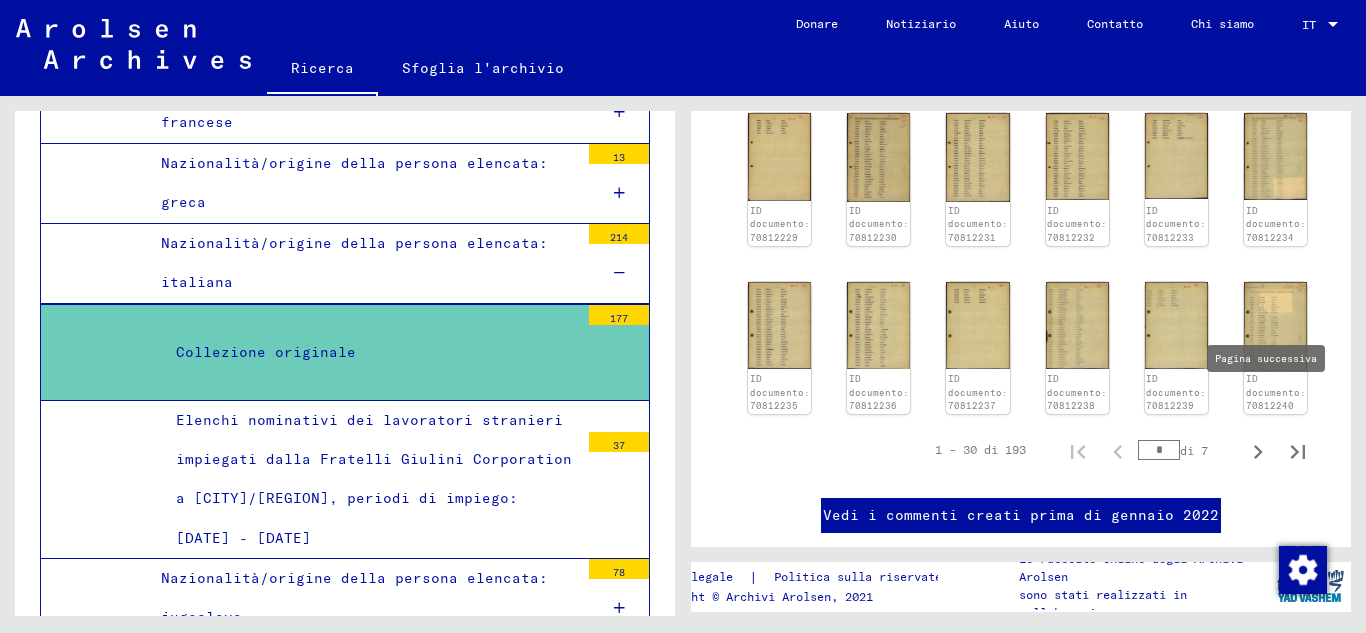 click 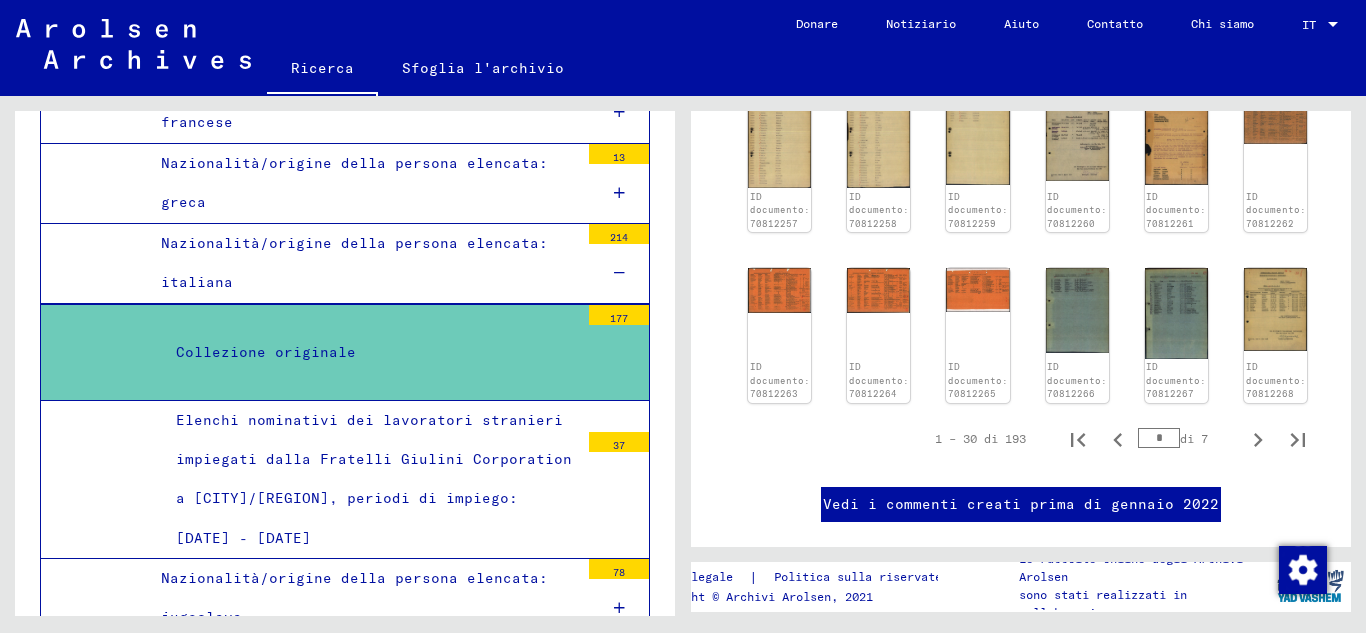 click 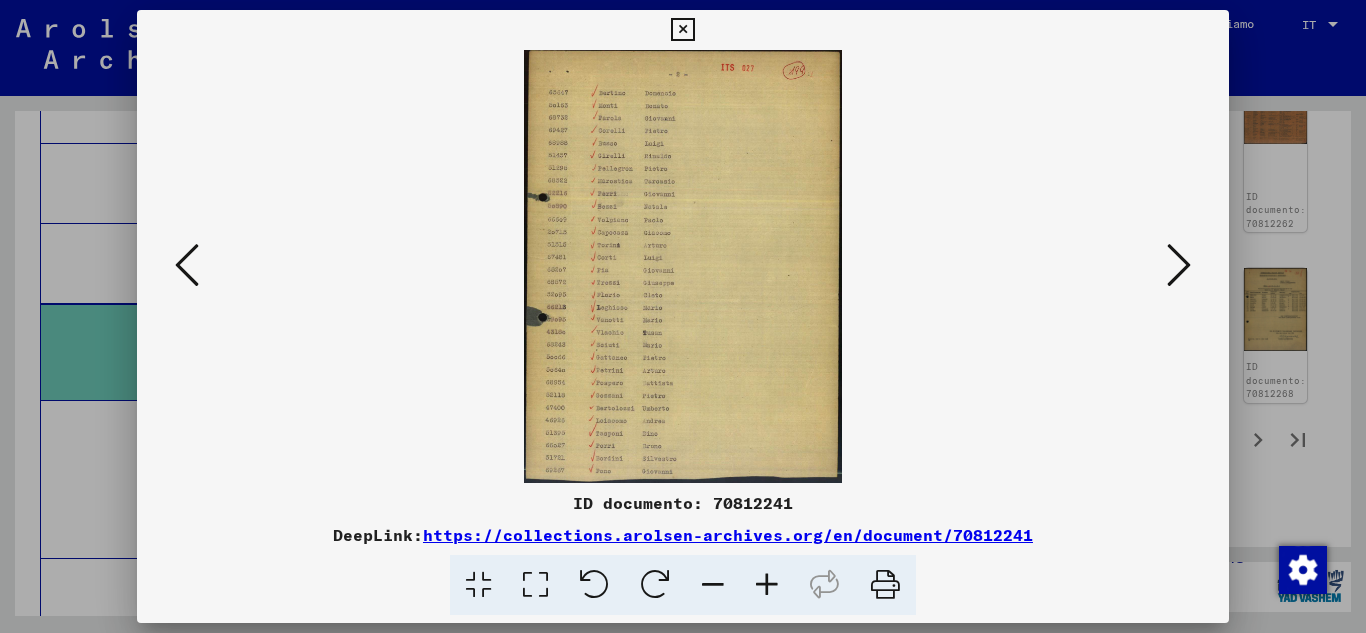 click at bounding box center [683, 266] 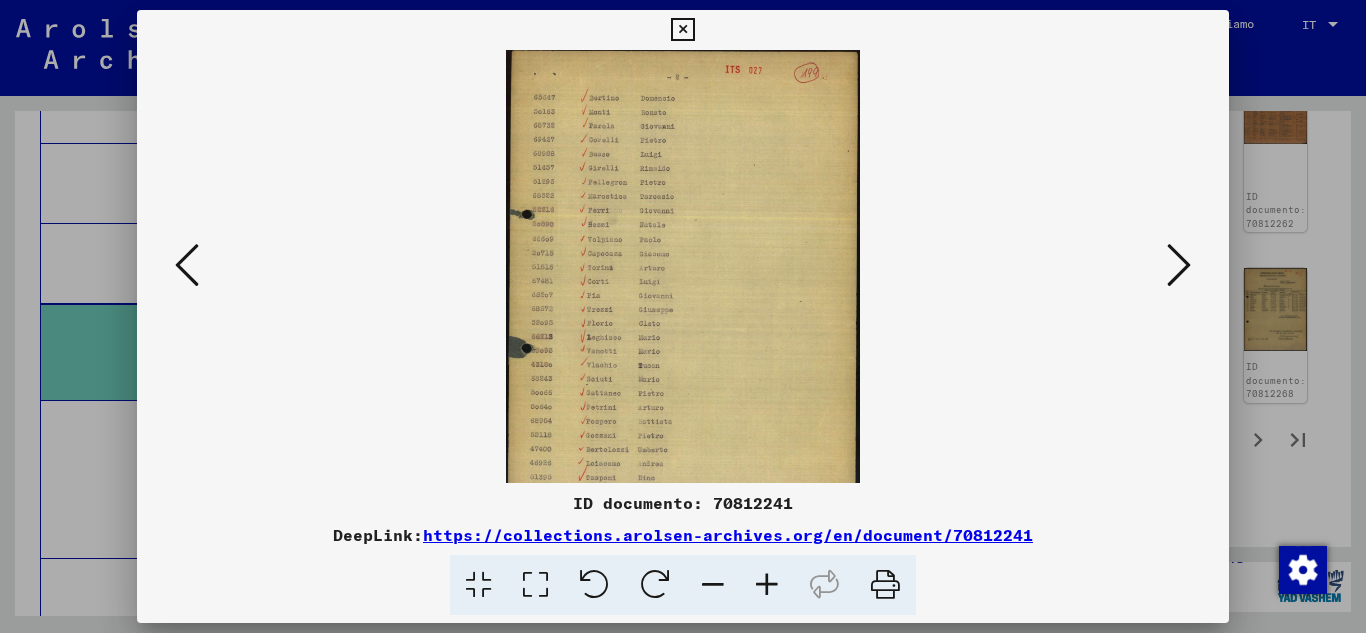 click at bounding box center (767, 585) 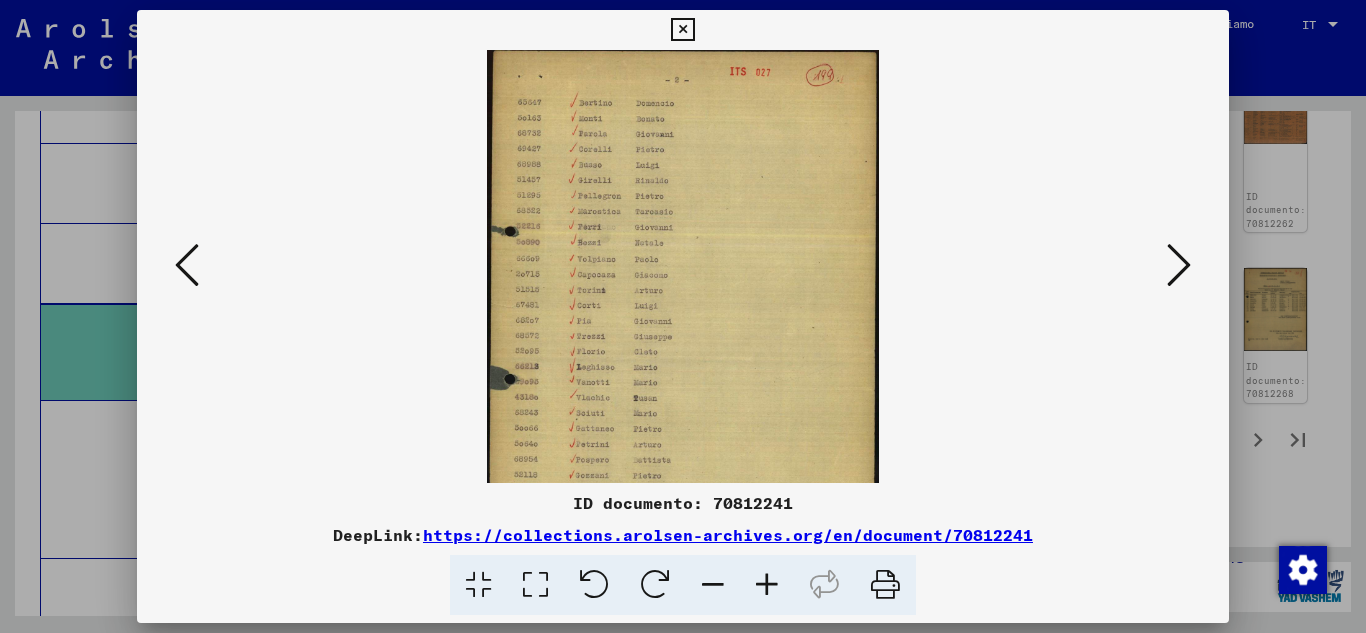 click at bounding box center [767, 585] 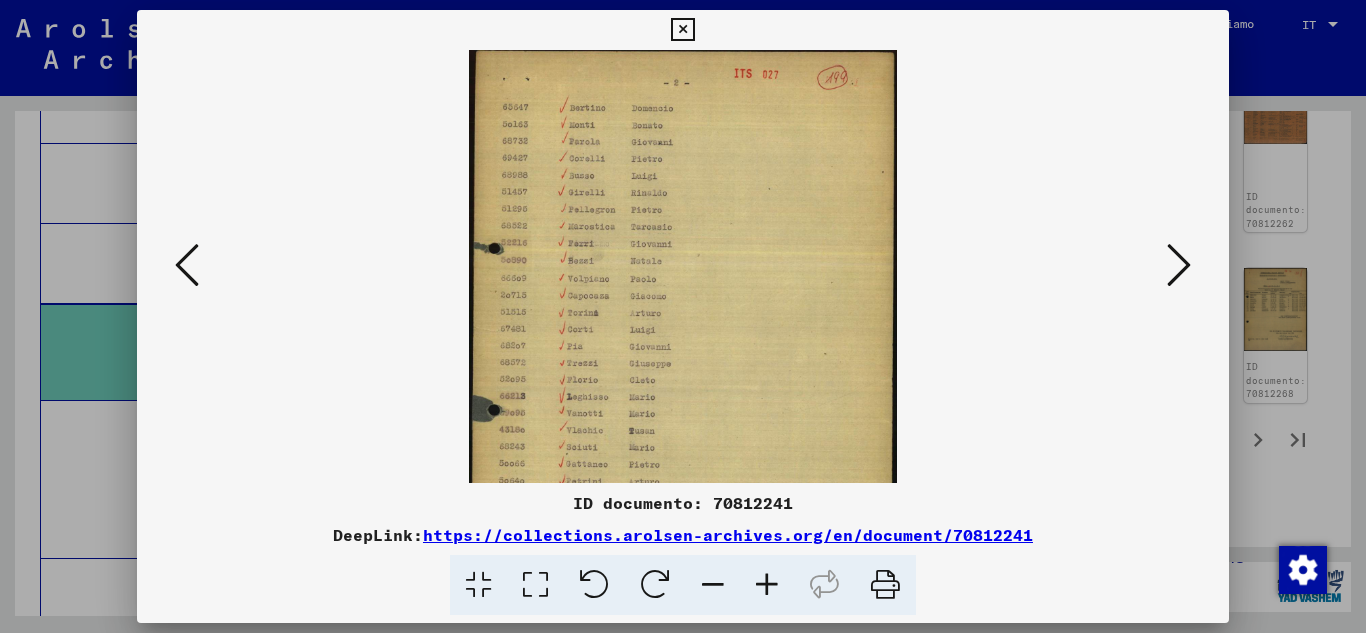 click at bounding box center [767, 585] 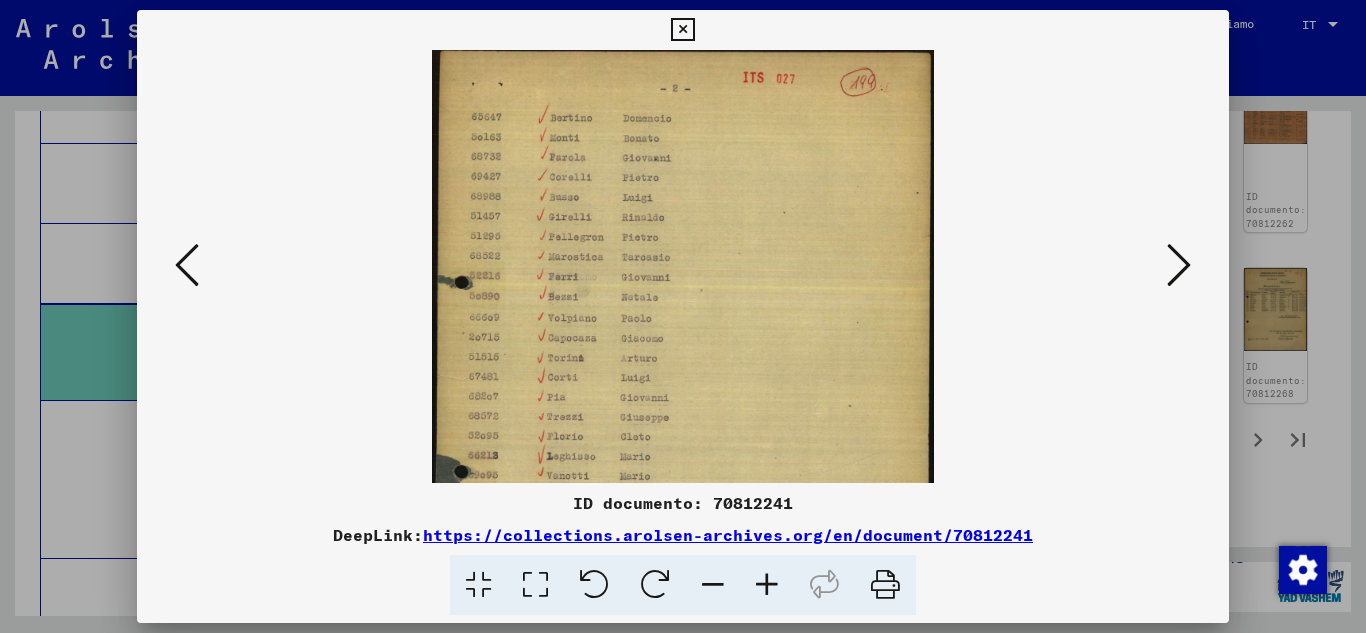 click at bounding box center [767, 585] 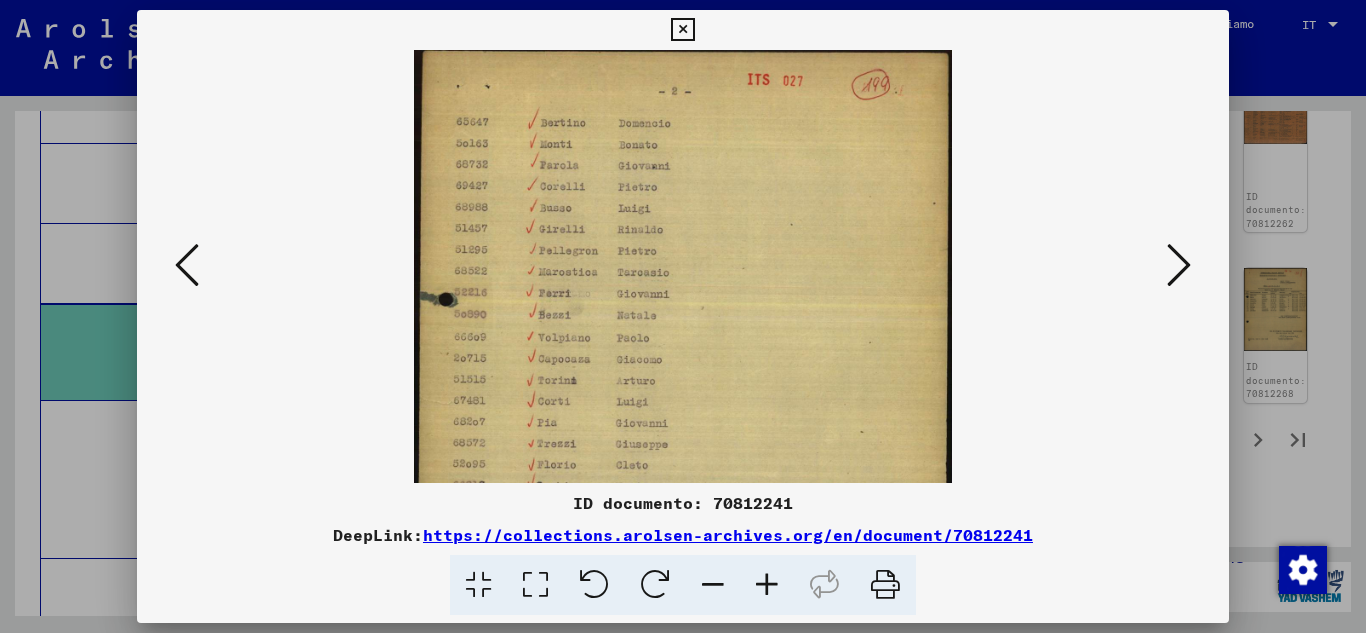 click at bounding box center [767, 585] 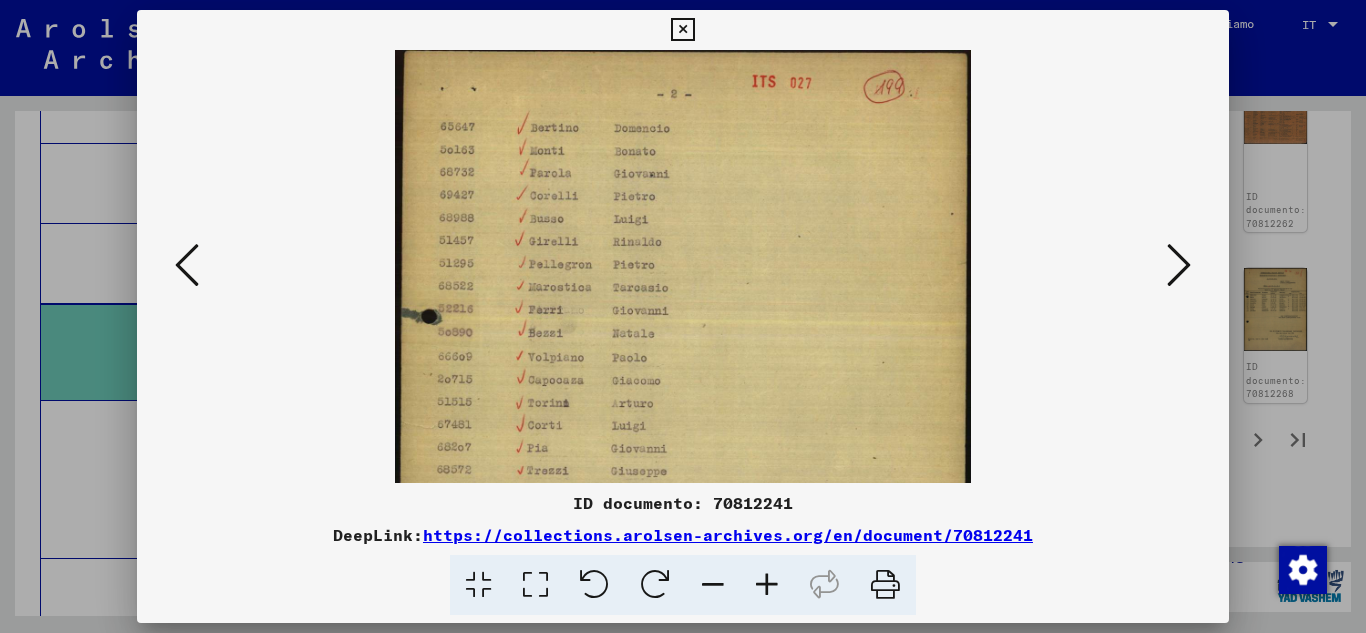 drag, startPoint x: 609, startPoint y: 363, endPoint x: 635, endPoint y: 267, distance: 99.458534 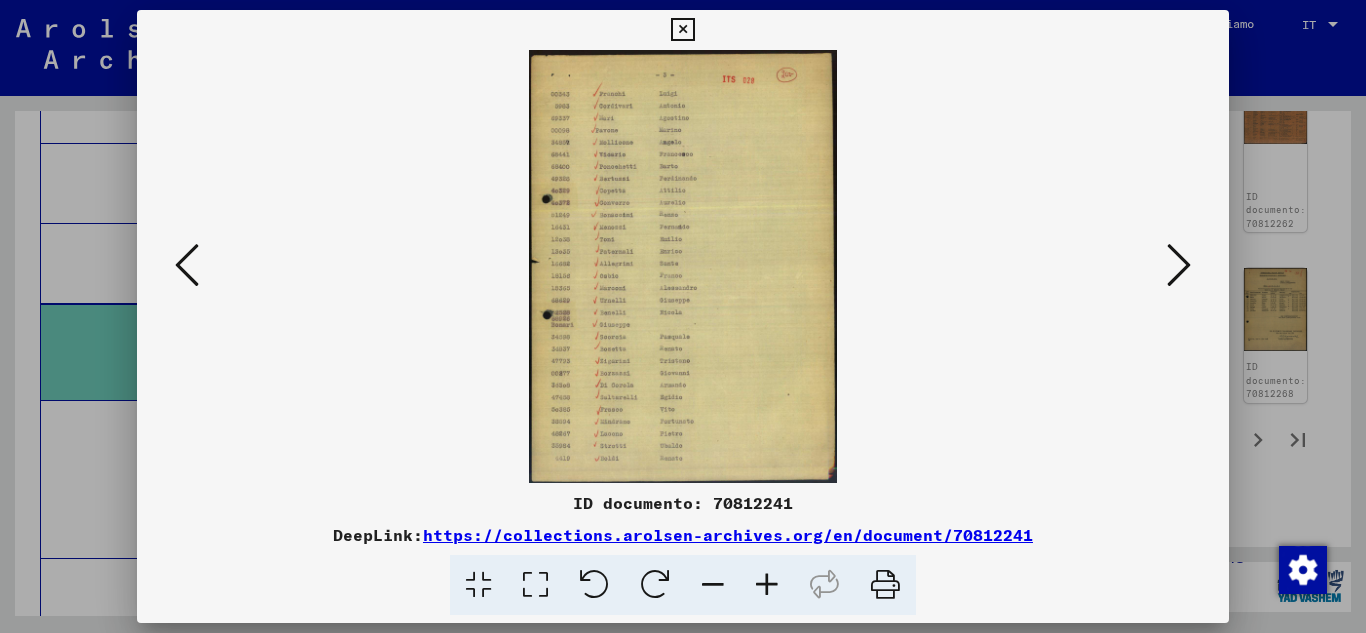 click at bounding box center [767, 585] 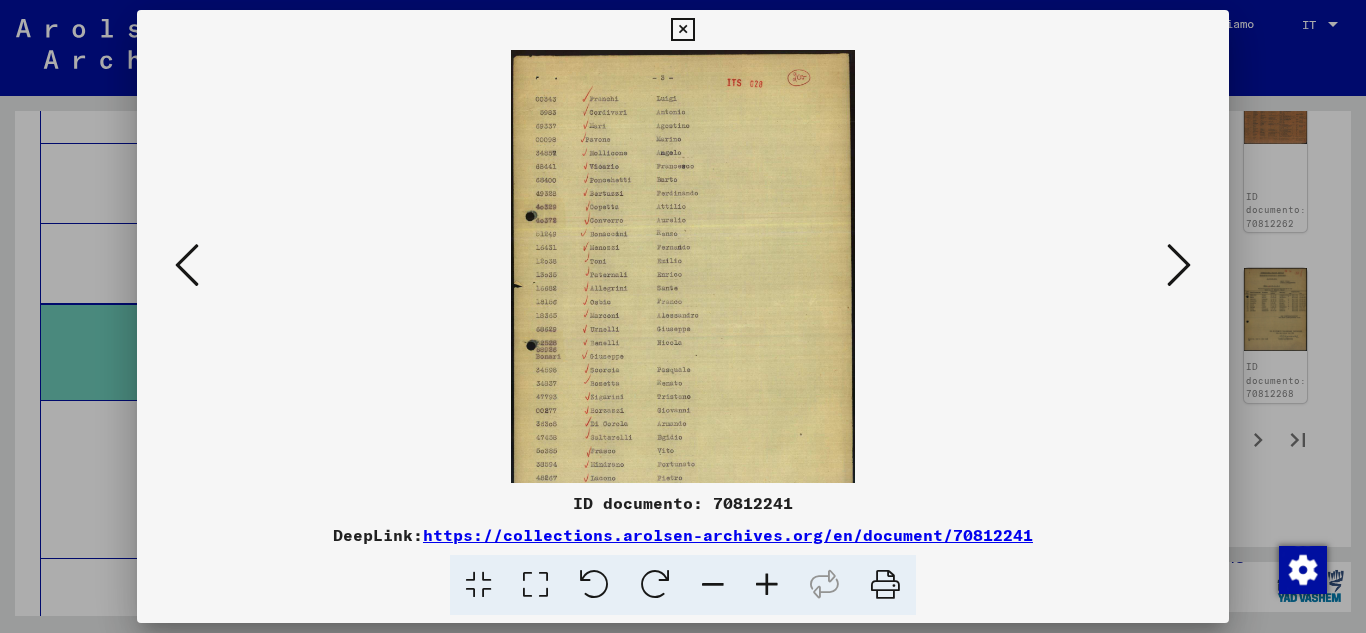 click at bounding box center (767, 585) 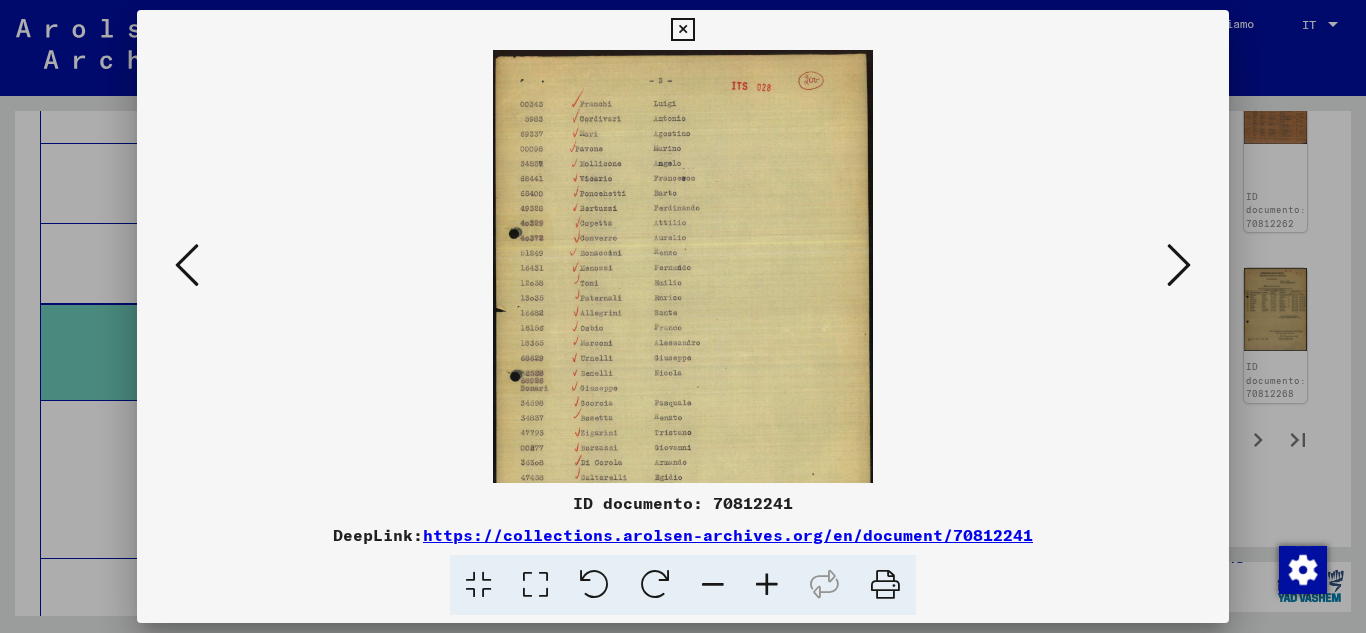 click at bounding box center (767, 585) 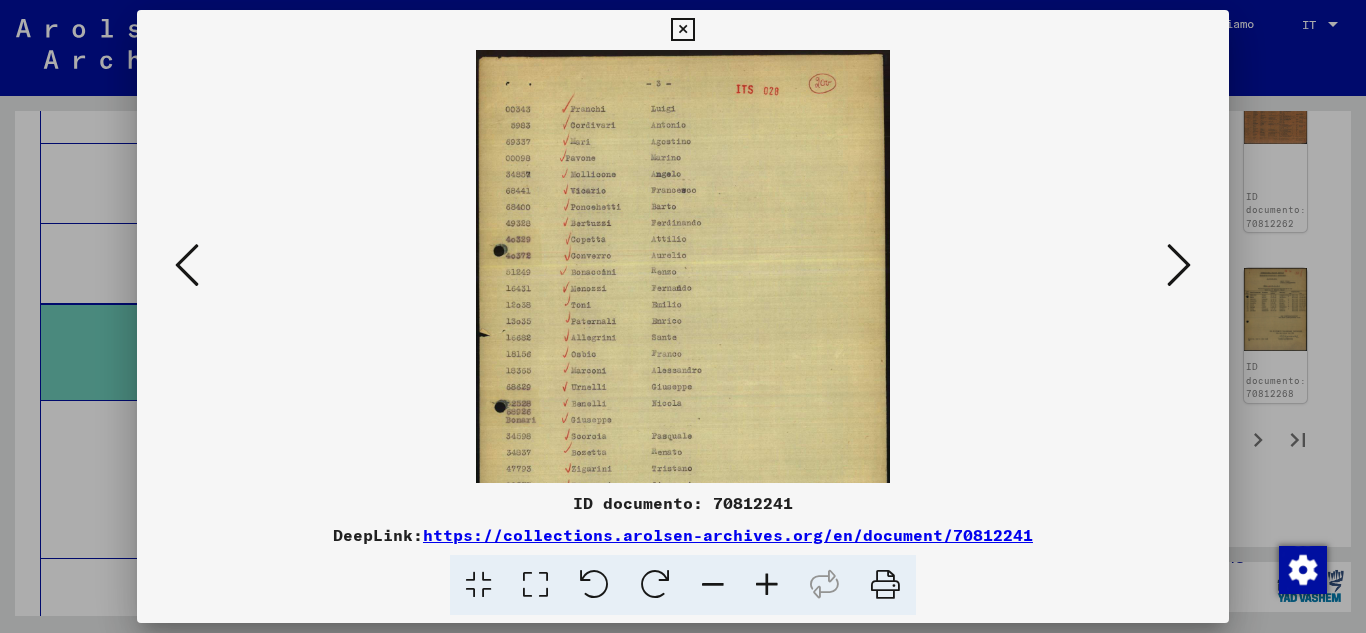 click at bounding box center [767, 585] 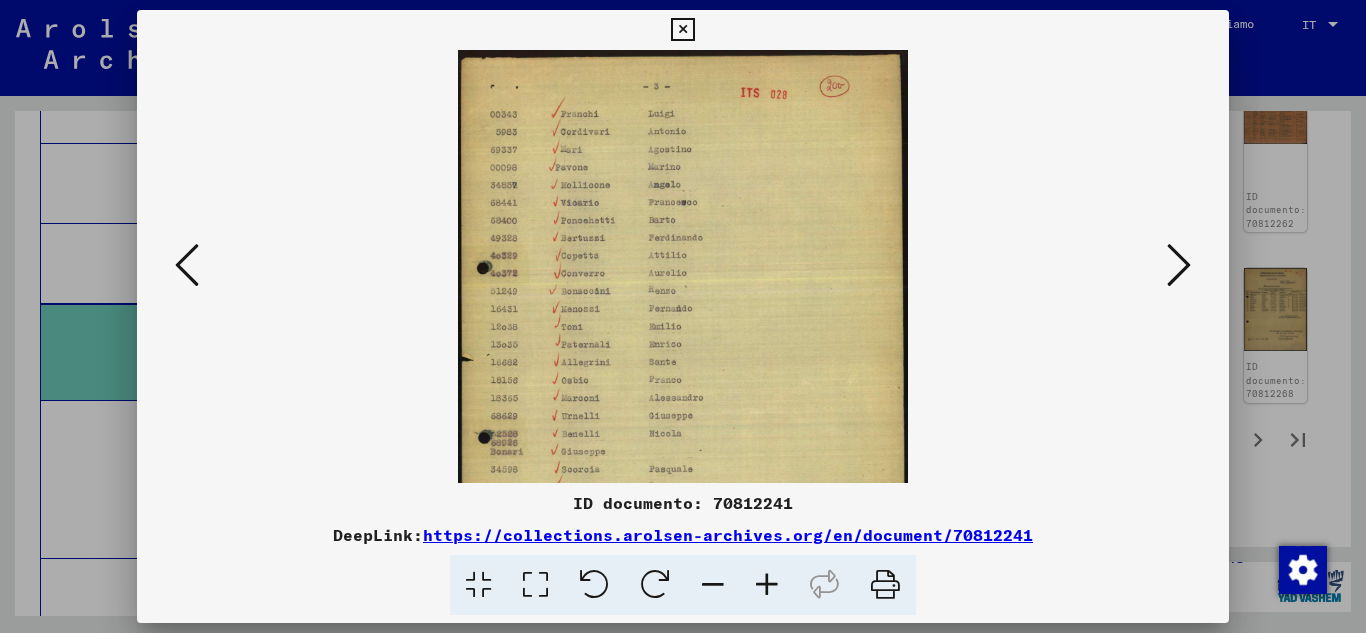 click at bounding box center [767, 585] 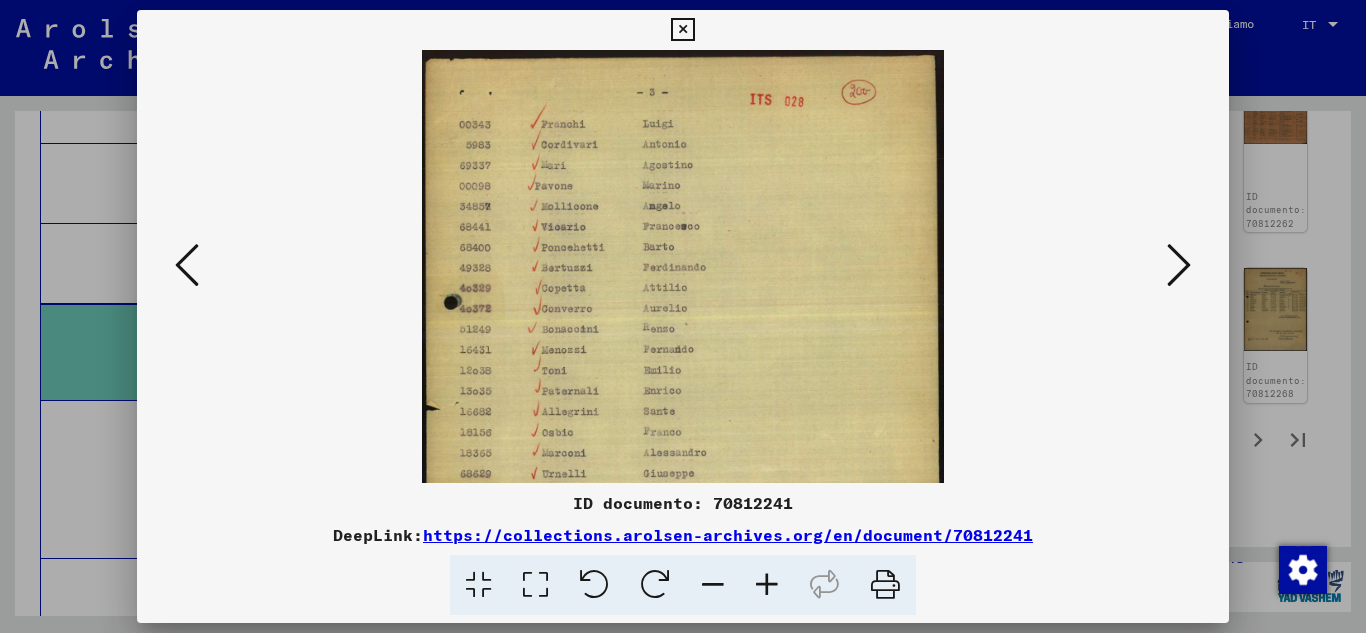 click at bounding box center [767, 585] 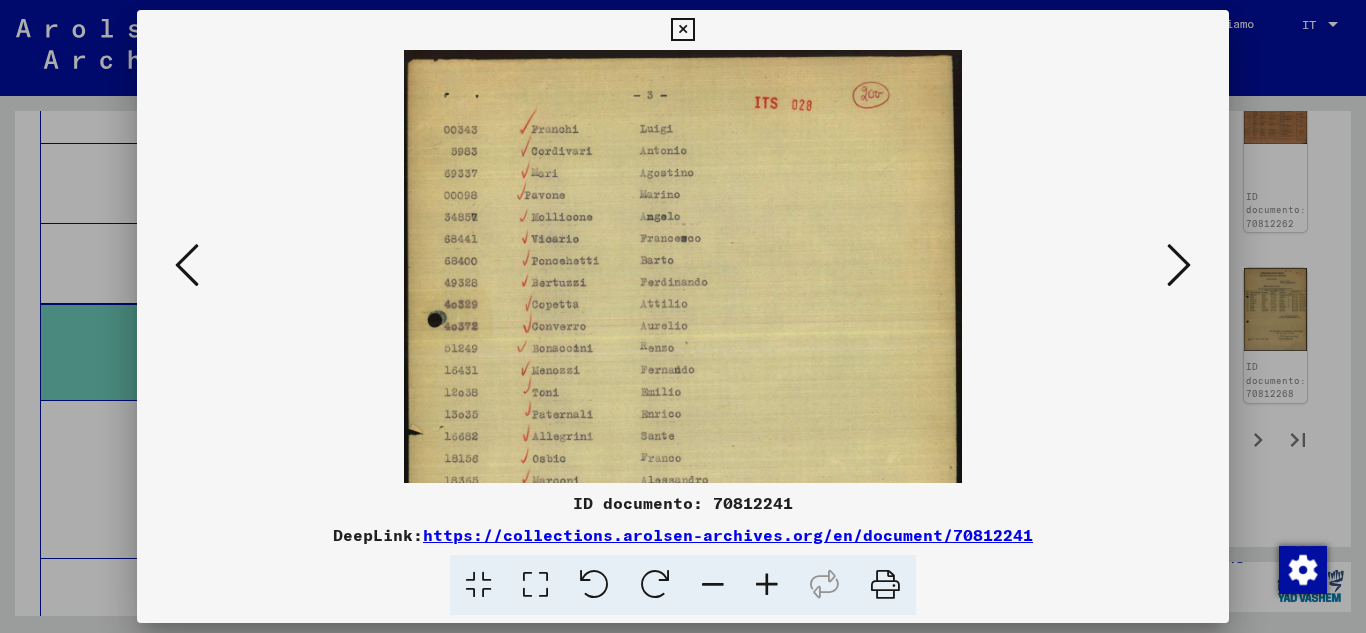 click at bounding box center [767, 585] 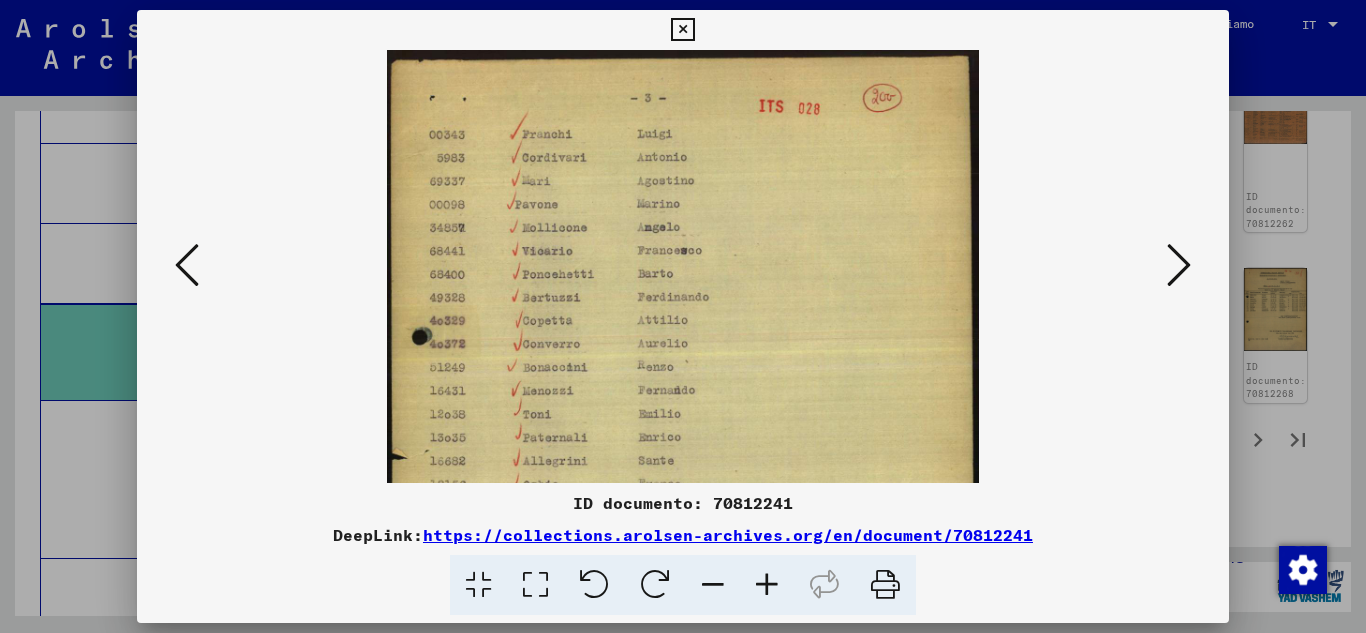 click at bounding box center (767, 585) 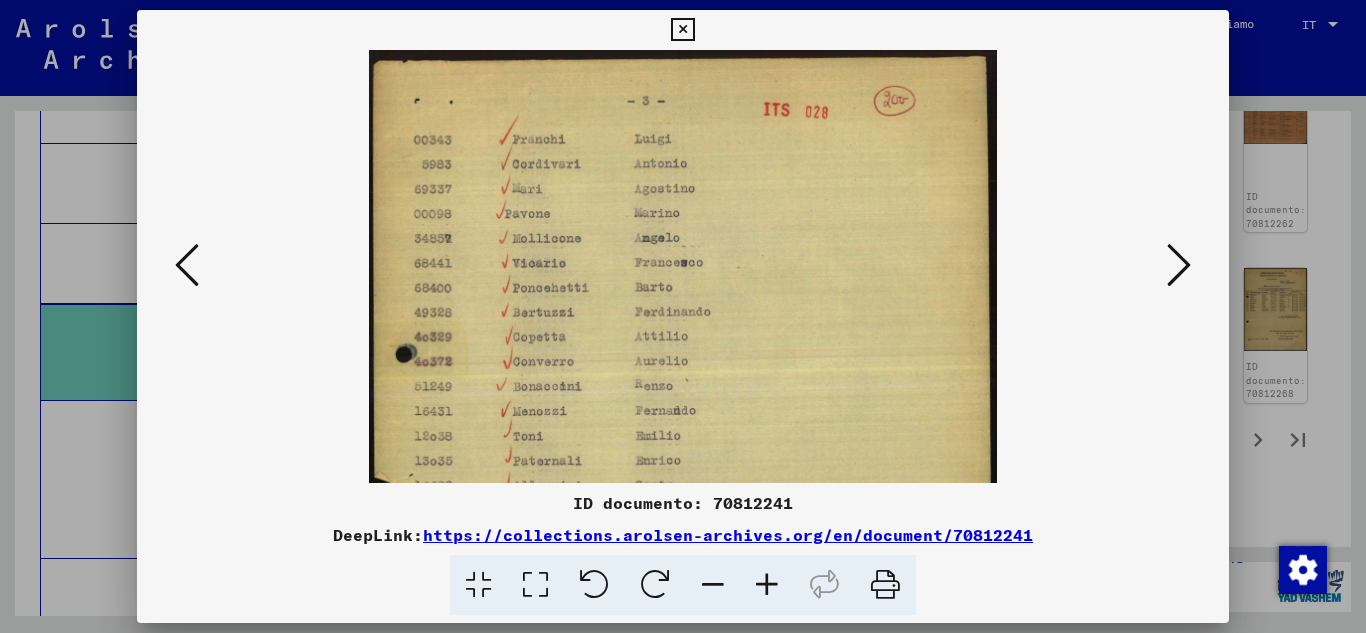 drag, startPoint x: 645, startPoint y: 408, endPoint x: 669, endPoint y: 289, distance: 121.39605 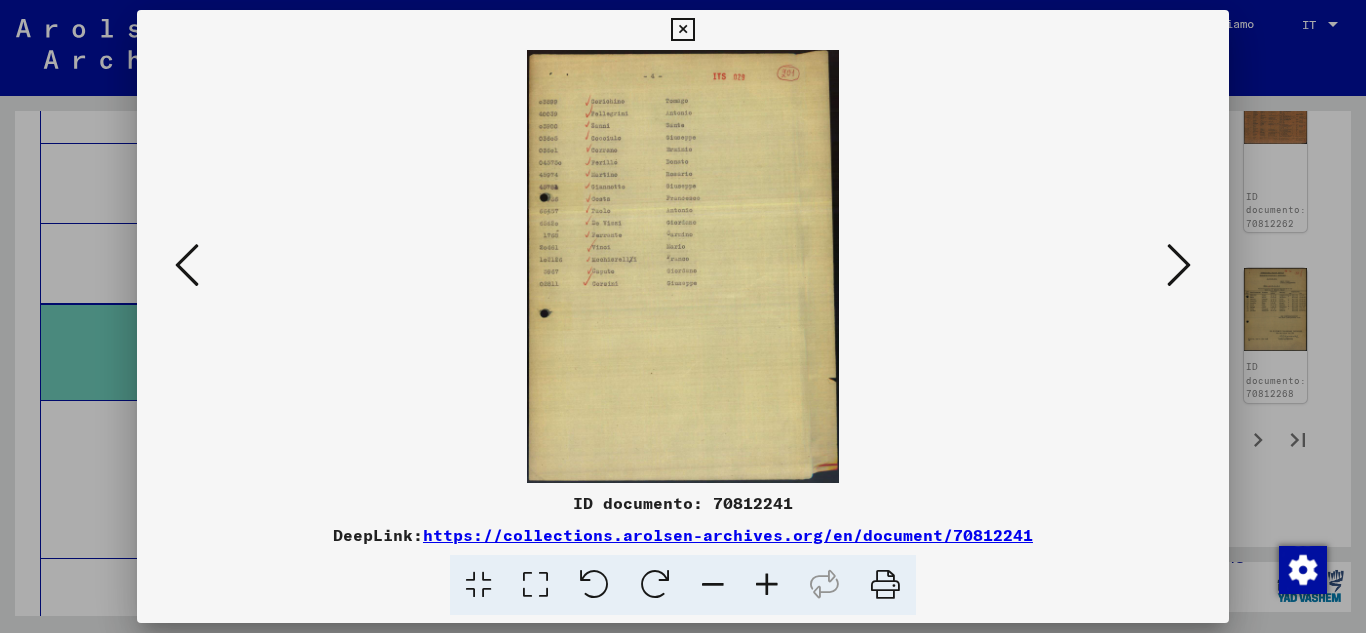 click at bounding box center (767, 585) 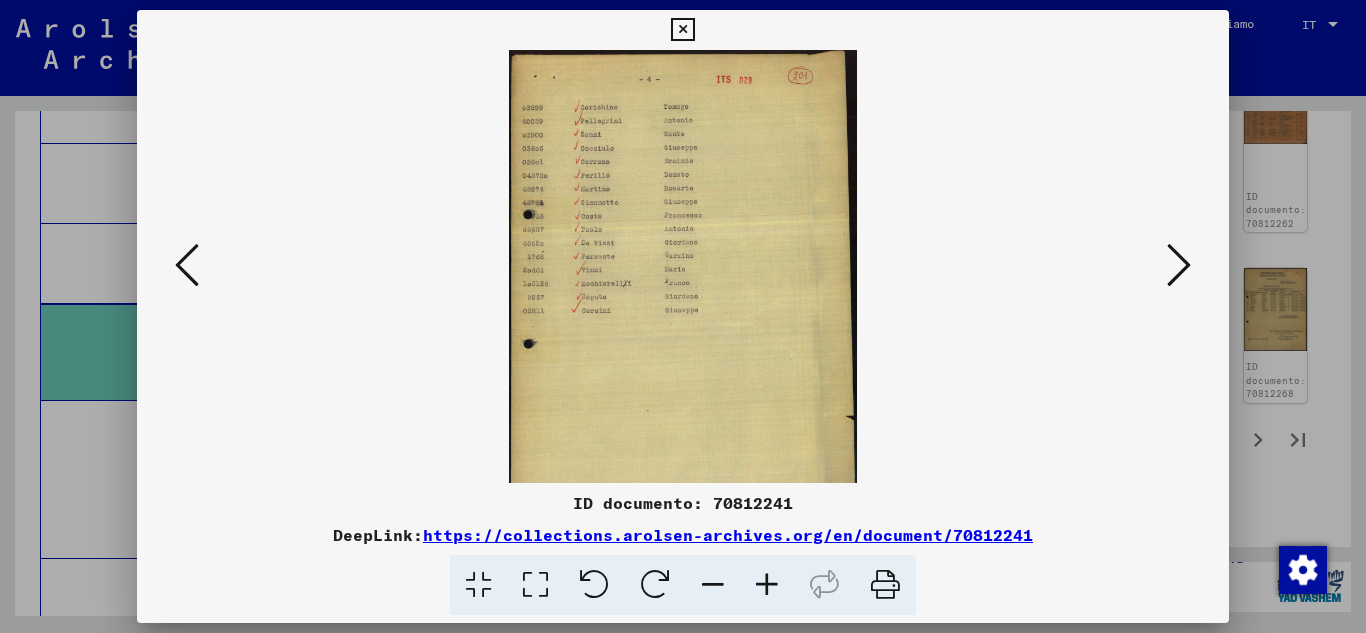 click at bounding box center (767, 585) 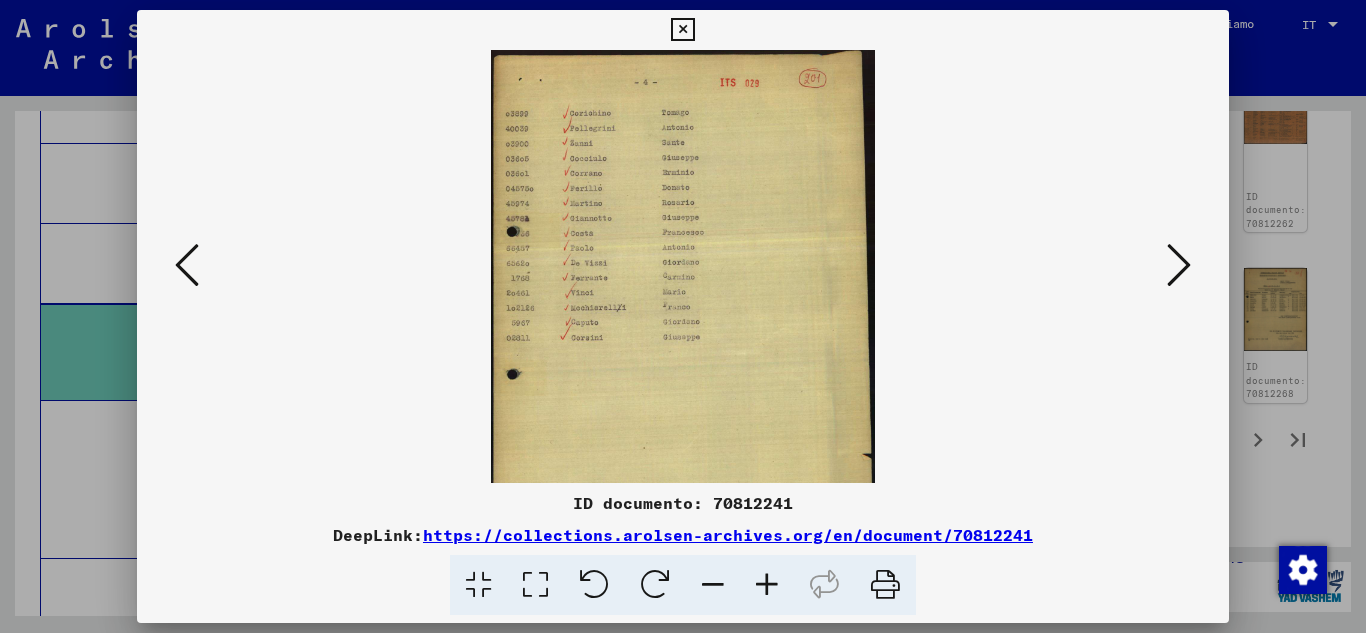 click at bounding box center (767, 585) 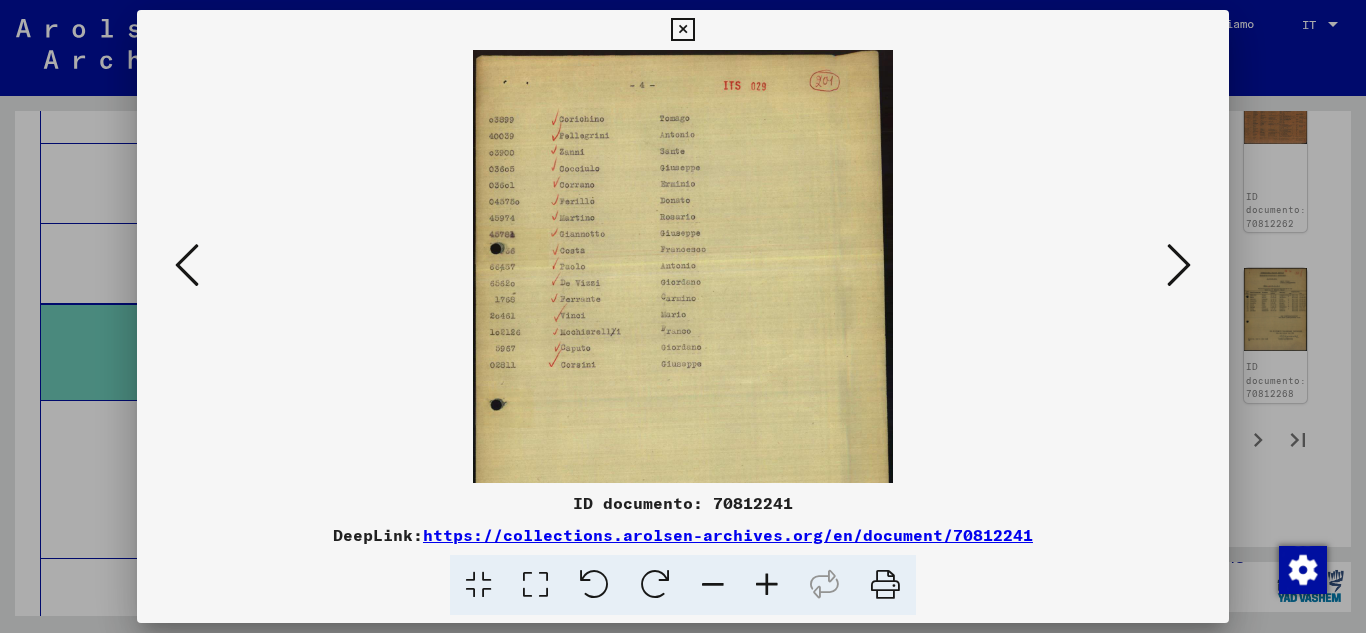 click at bounding box center [767, 585] 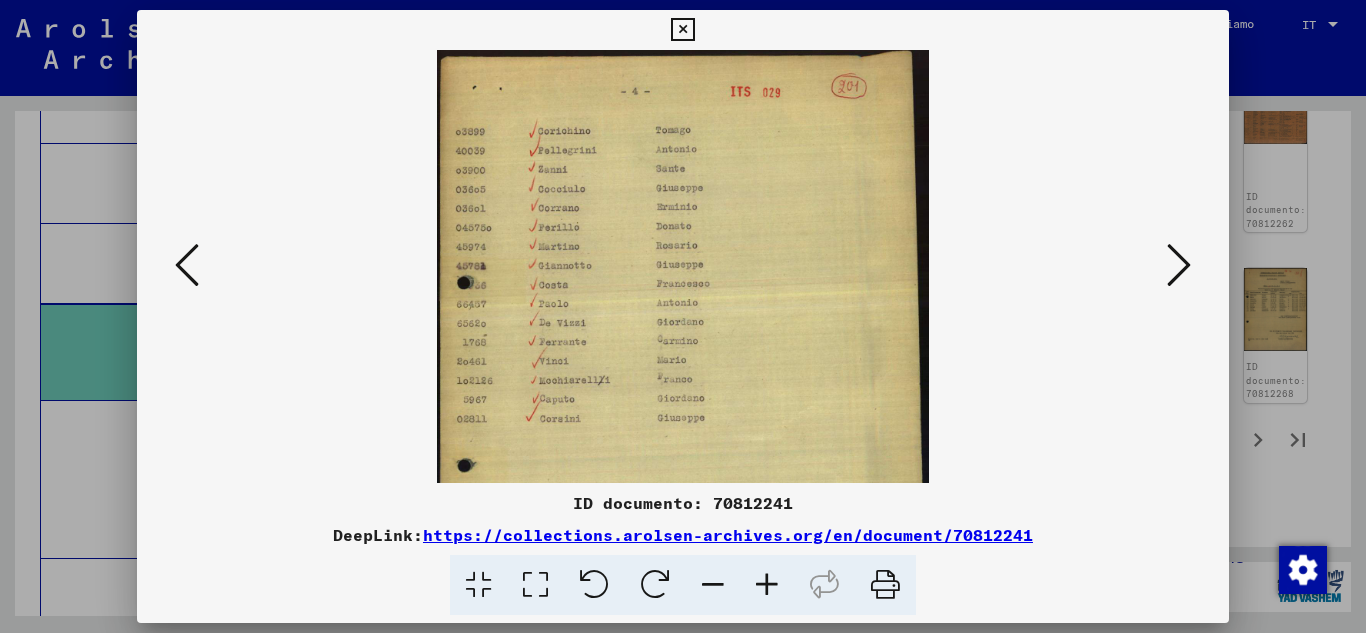 click at bounding box center [767, 585] 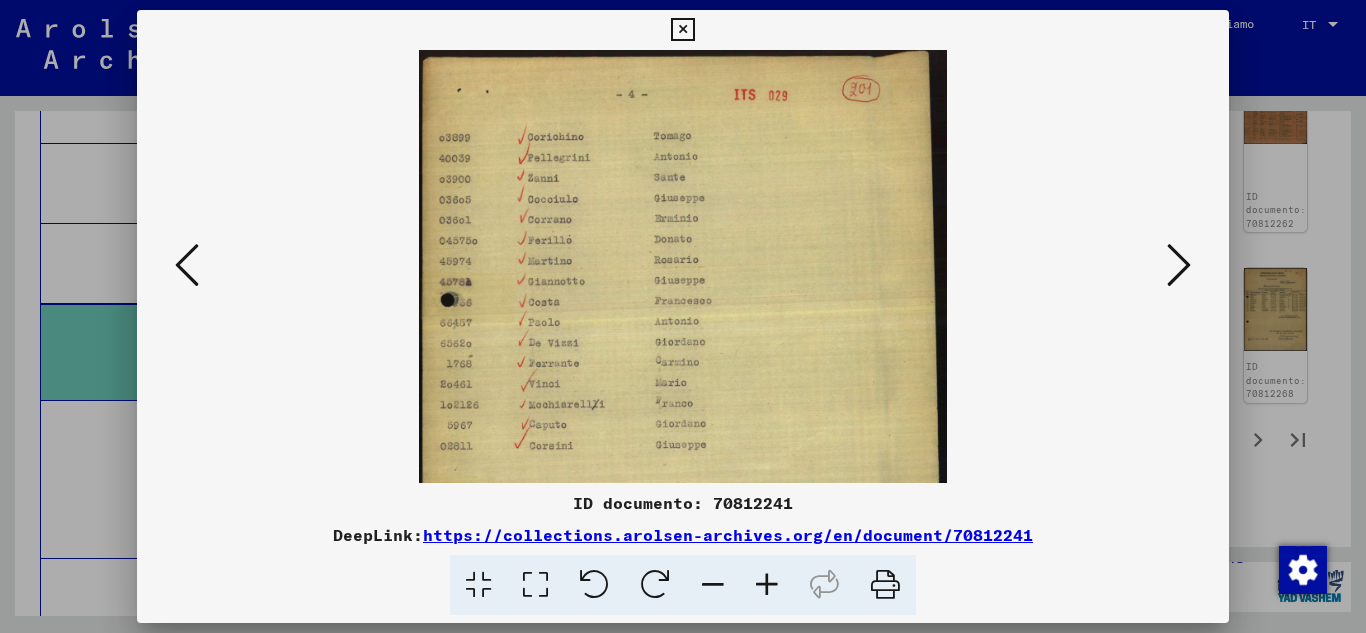 click at bounding box center [767, 585] 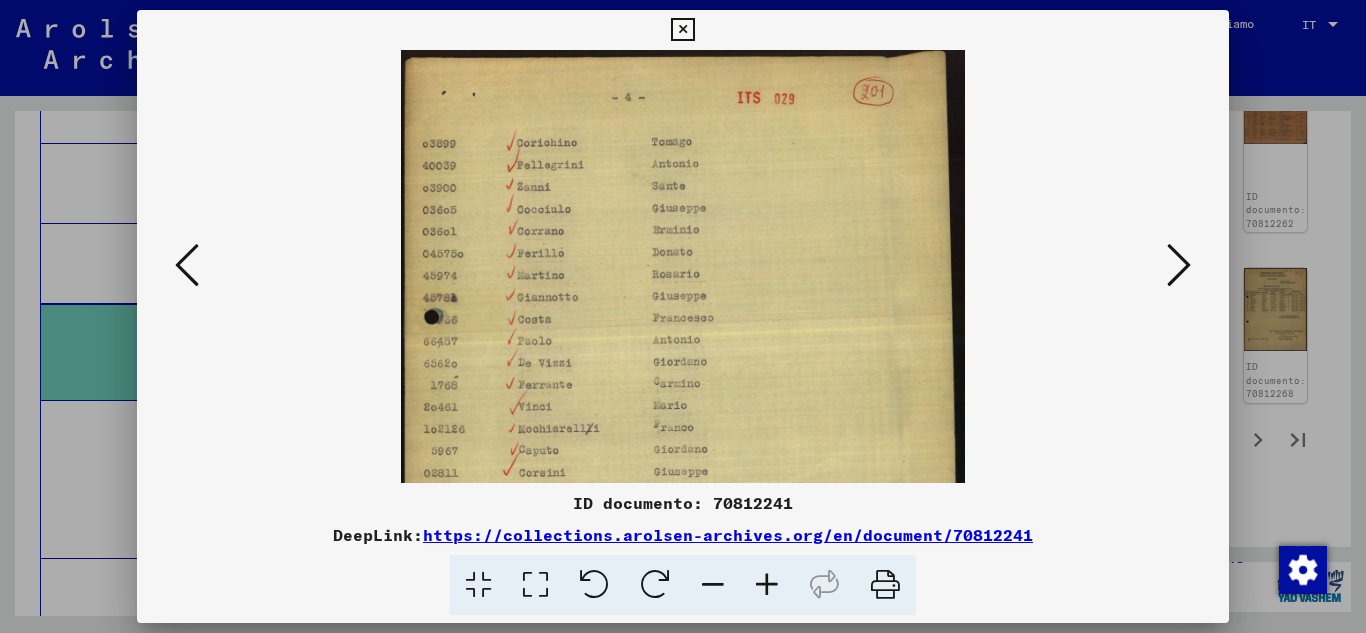 drag, startPoint x: 744, startPoint y: 454, endPoint x: 749, endPoint y: 393, distance: 61.204575 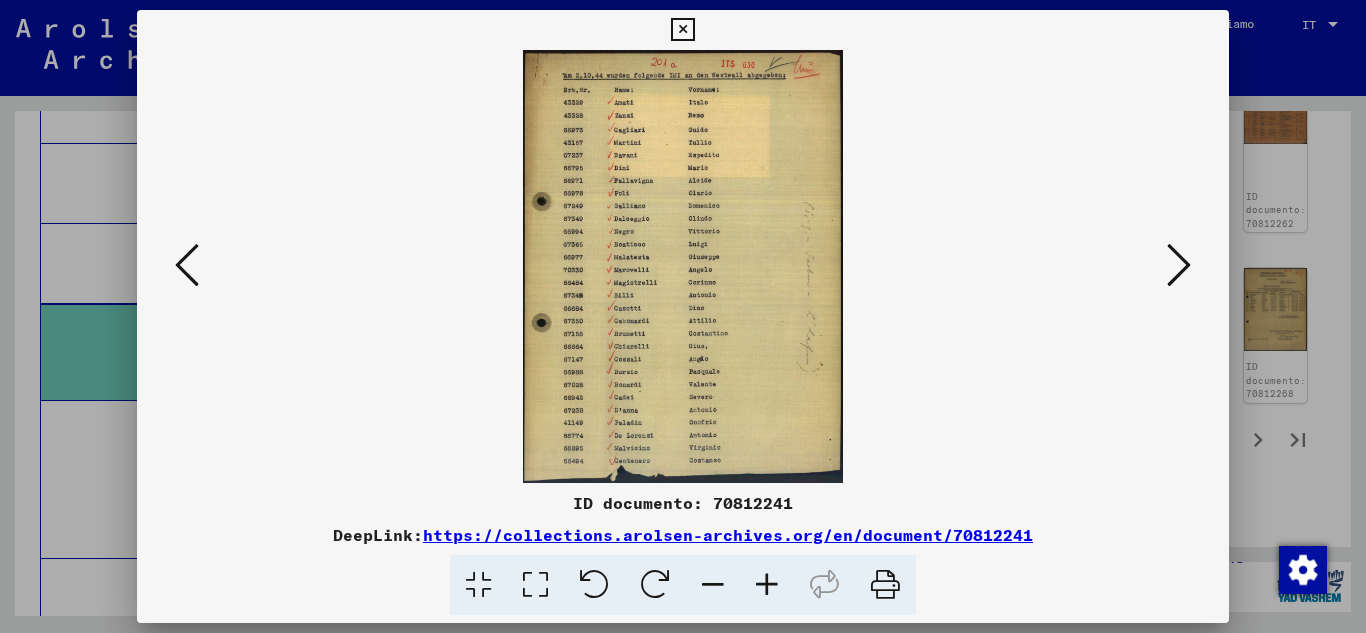 click at bounding box center (767, 585) 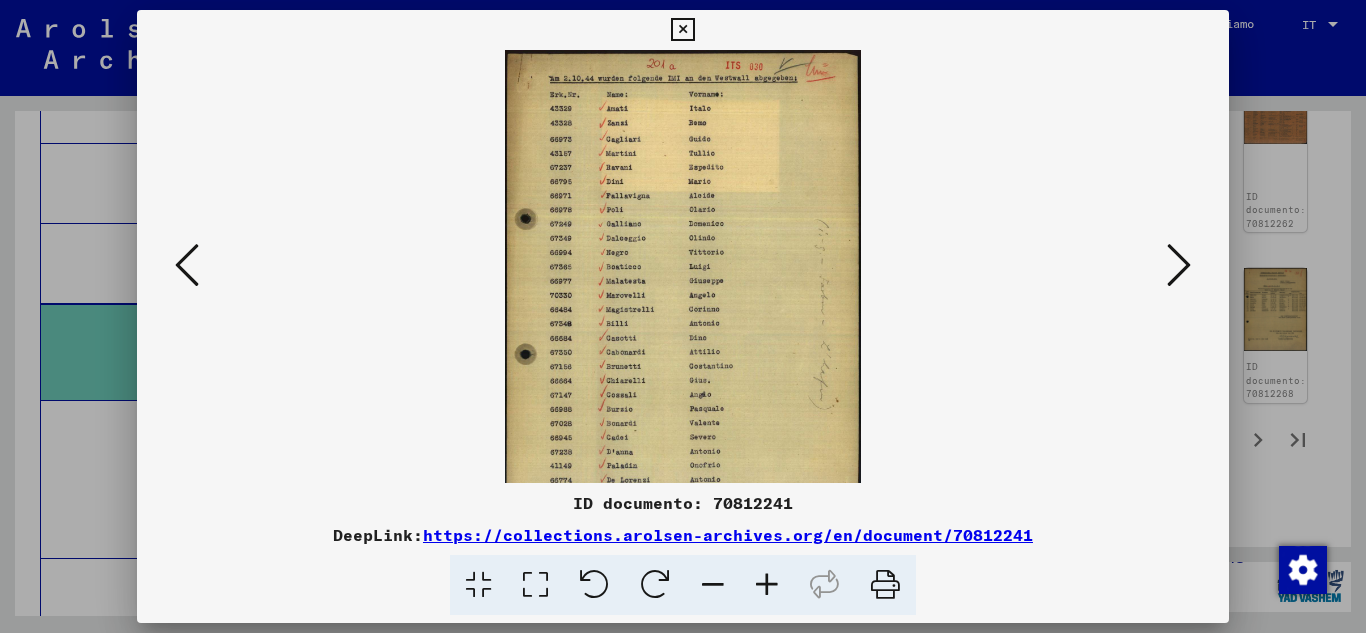 click at bounding box center [767, 585] 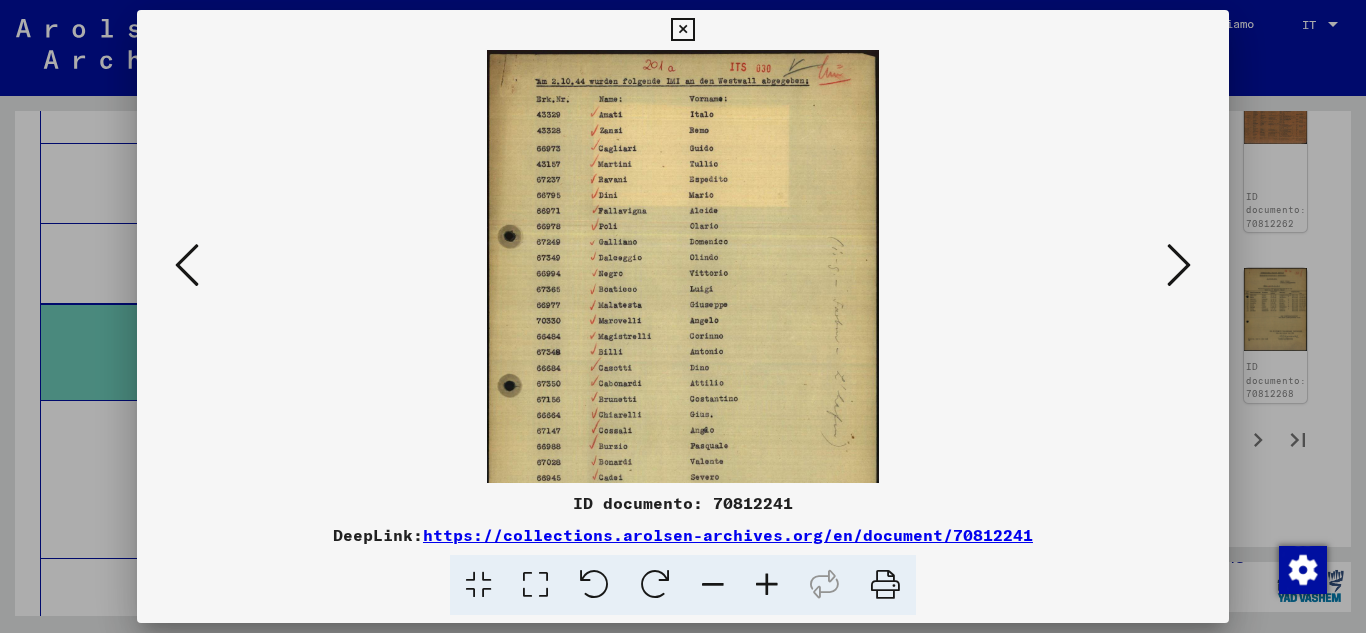 click at bounding box center [767, 585] 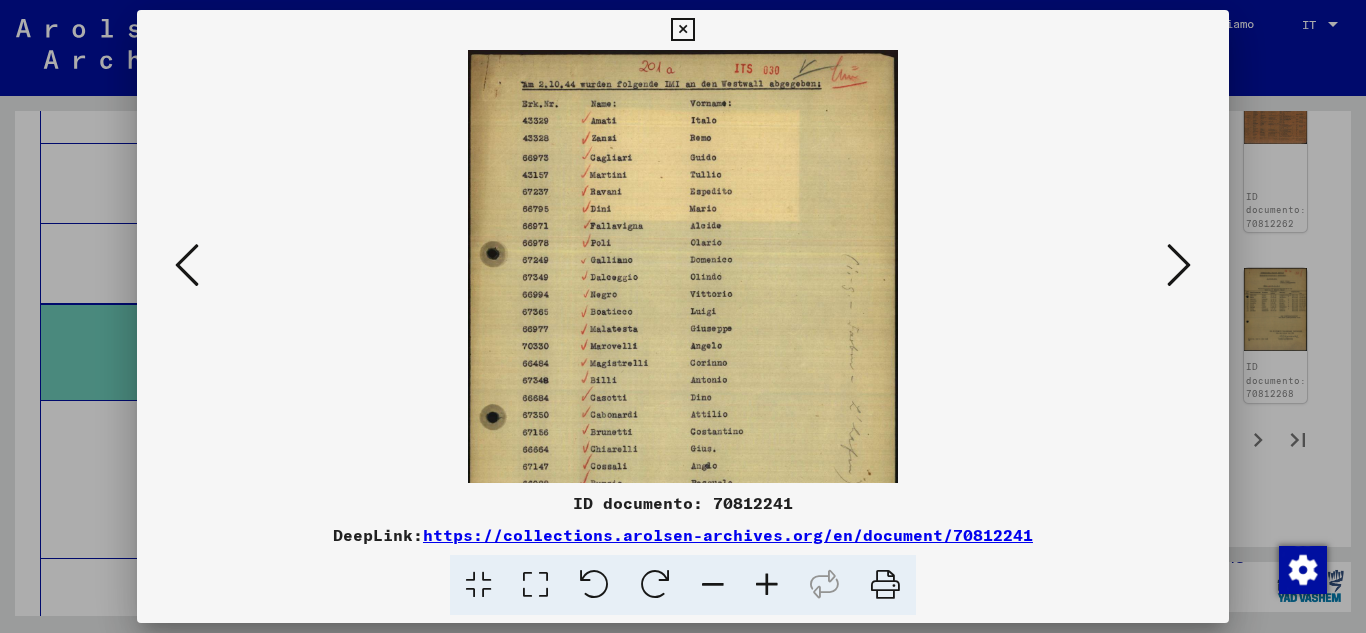 click at bounding box center [767, 585] 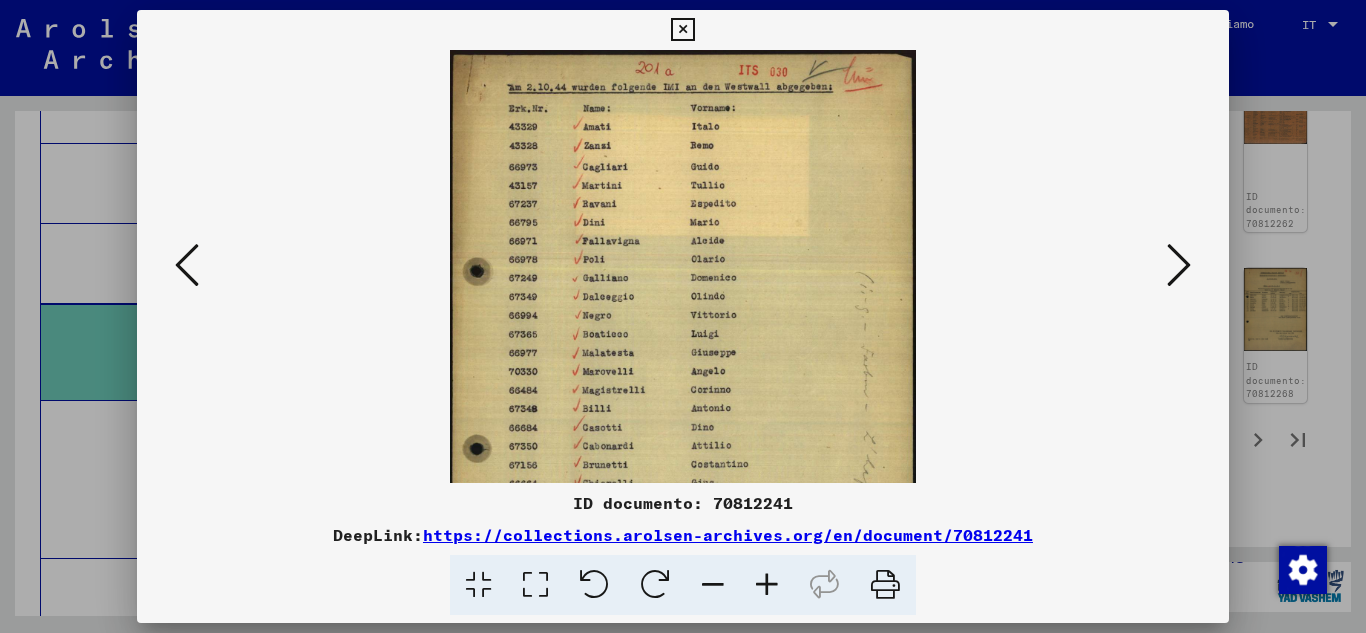 click at bounding box center (767, 585) 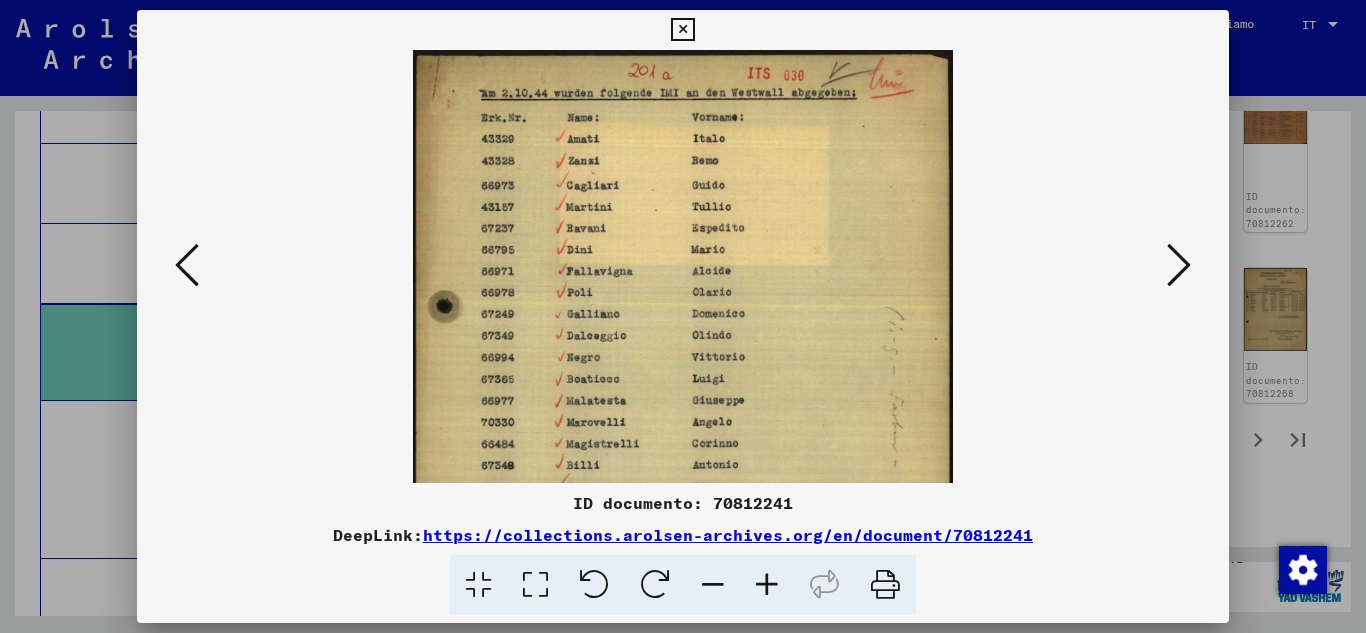 click at bounding box center [767, 585] 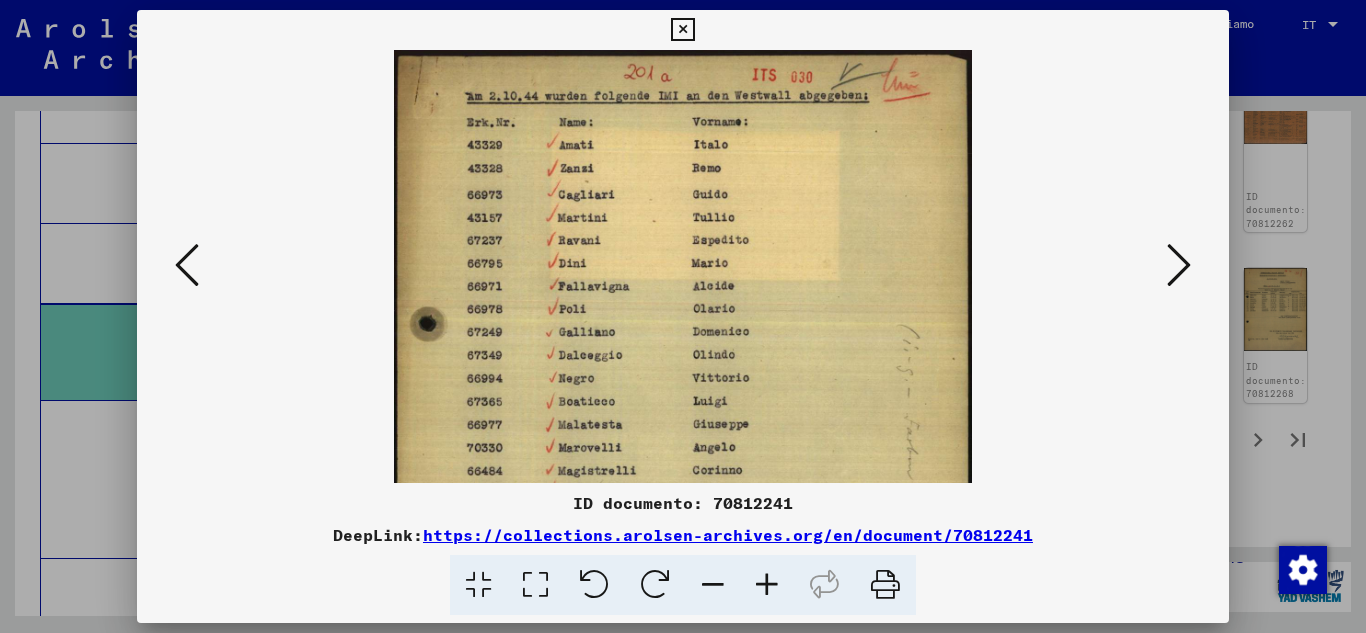 click at bounding box center [767, 585] 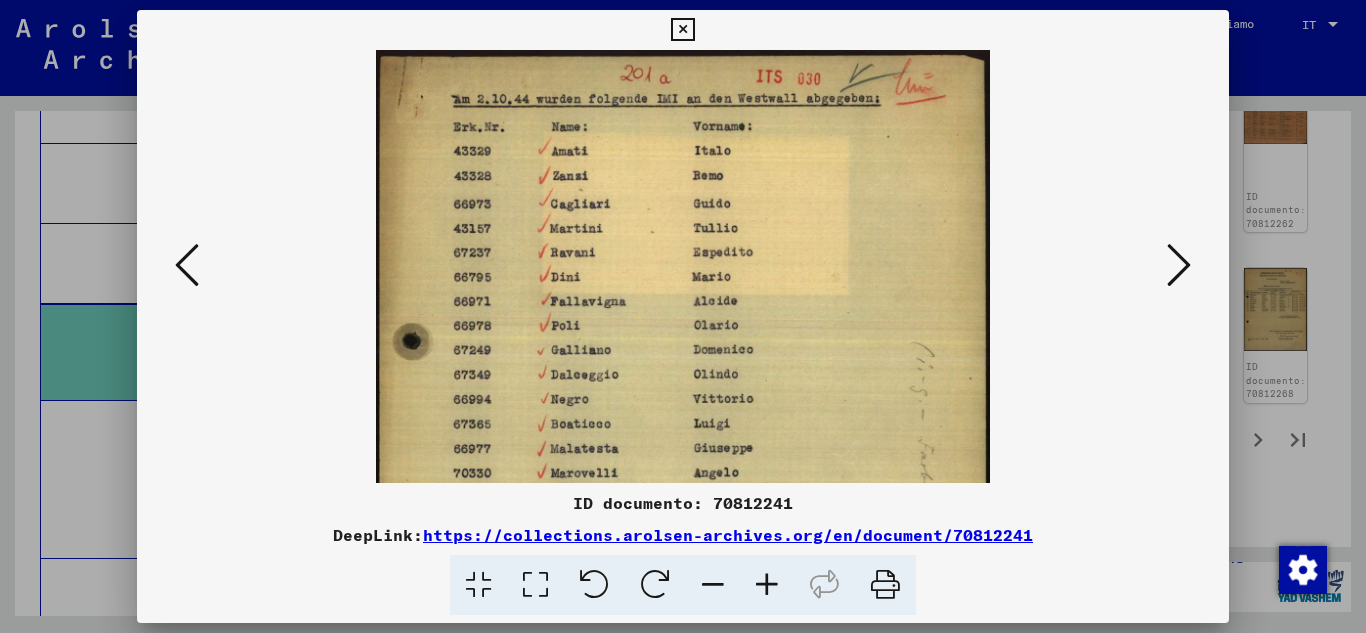 click at bounding box center [767, 585] 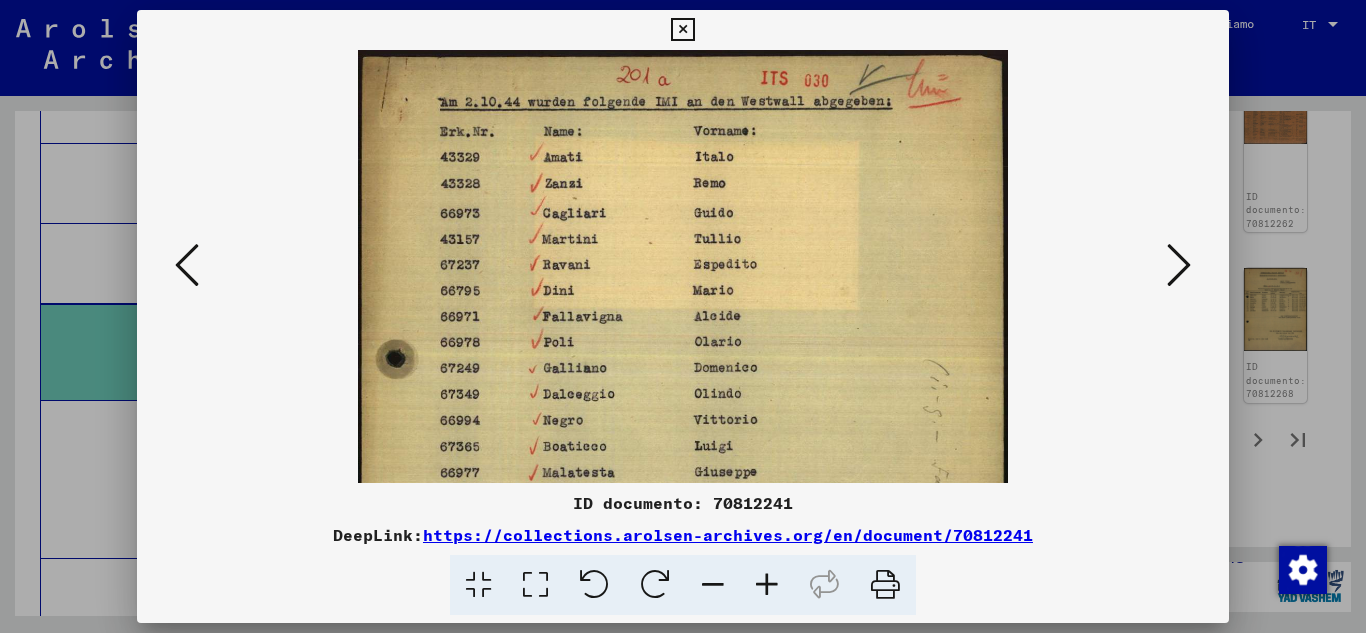drag, startPoint x: 741, startPoint y: 423, endPoint x: 745, endPoint y: 369, distance: 54.147945 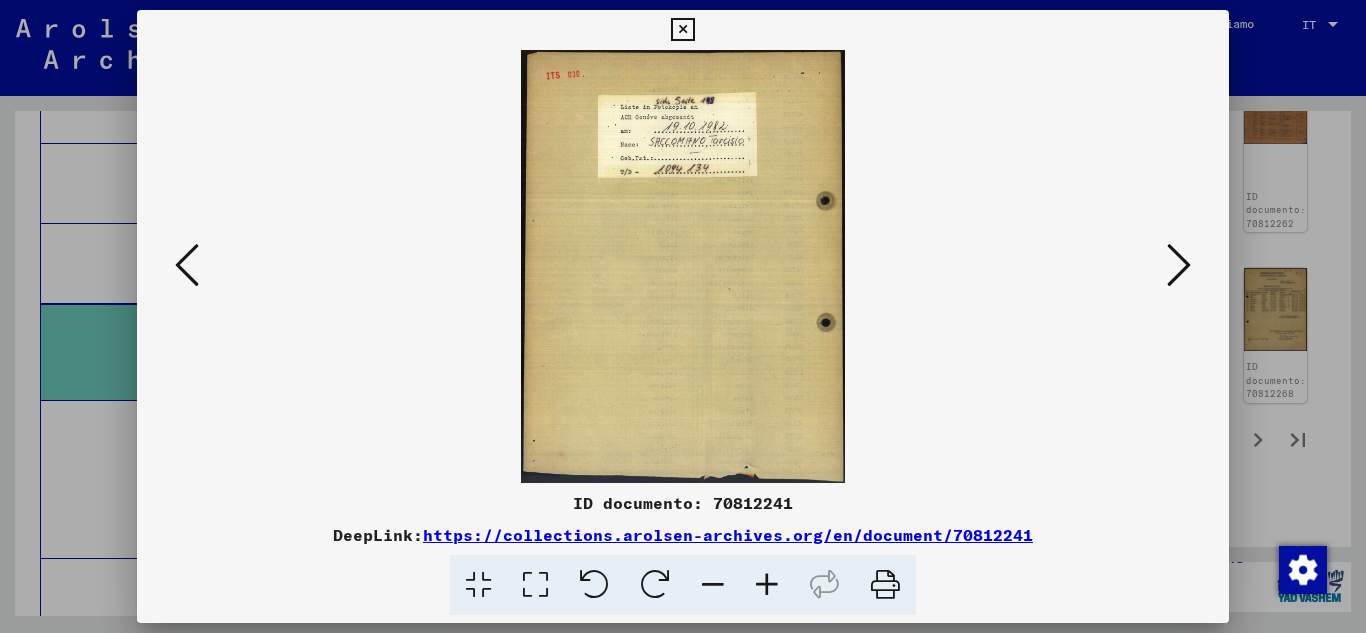 click at bounding box center (1179, 265) 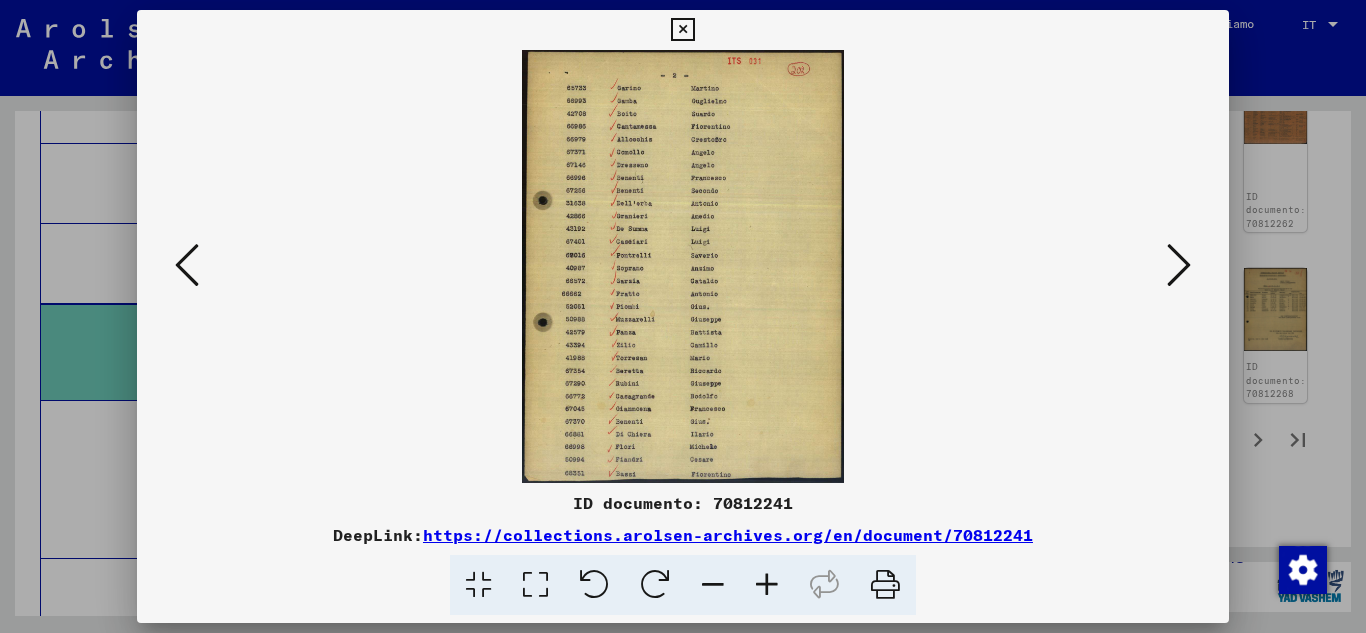 drag, startPoint x: 785, startPoint y: 580, endPoint x: 777, endPoint y: 572, distance: 11.313708 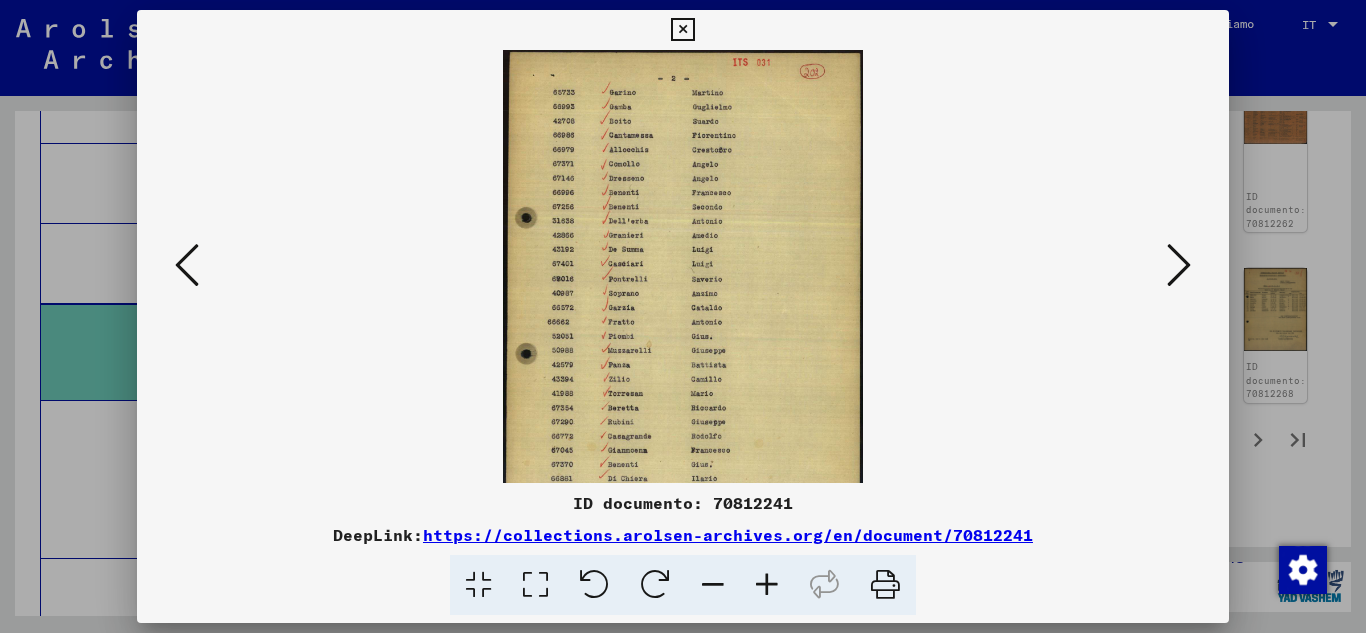 click at bounding box center (767, 585) 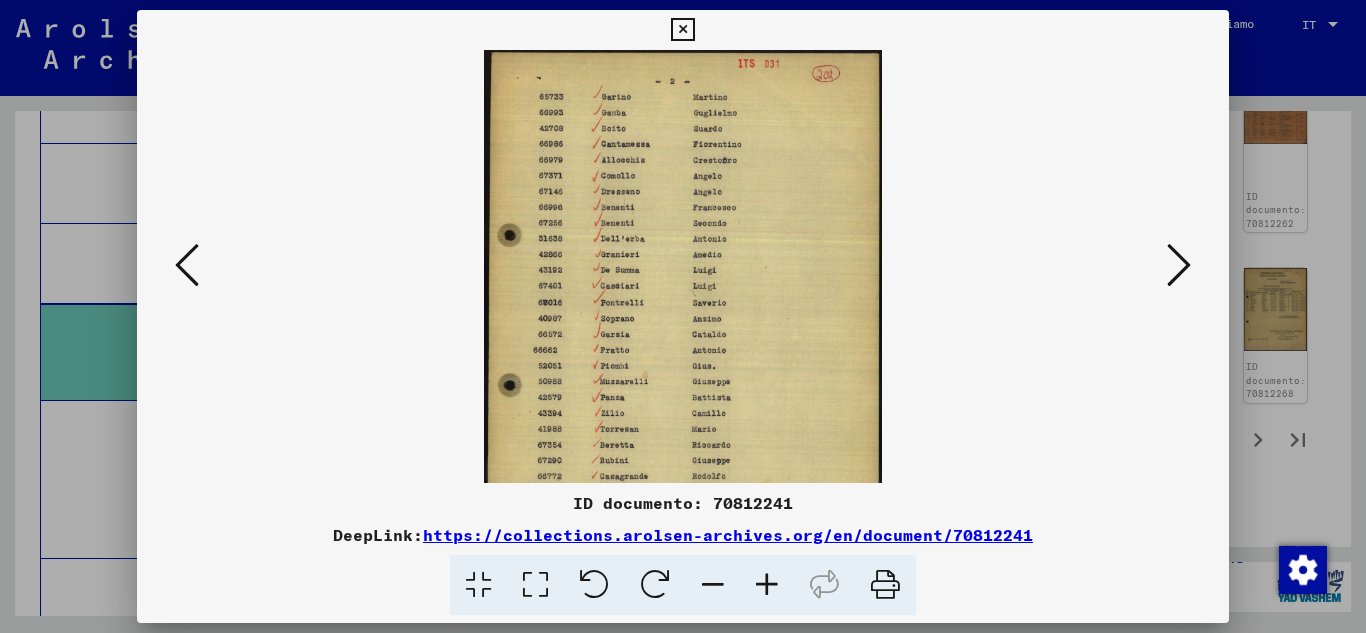 click at bounding box center [767, 585] 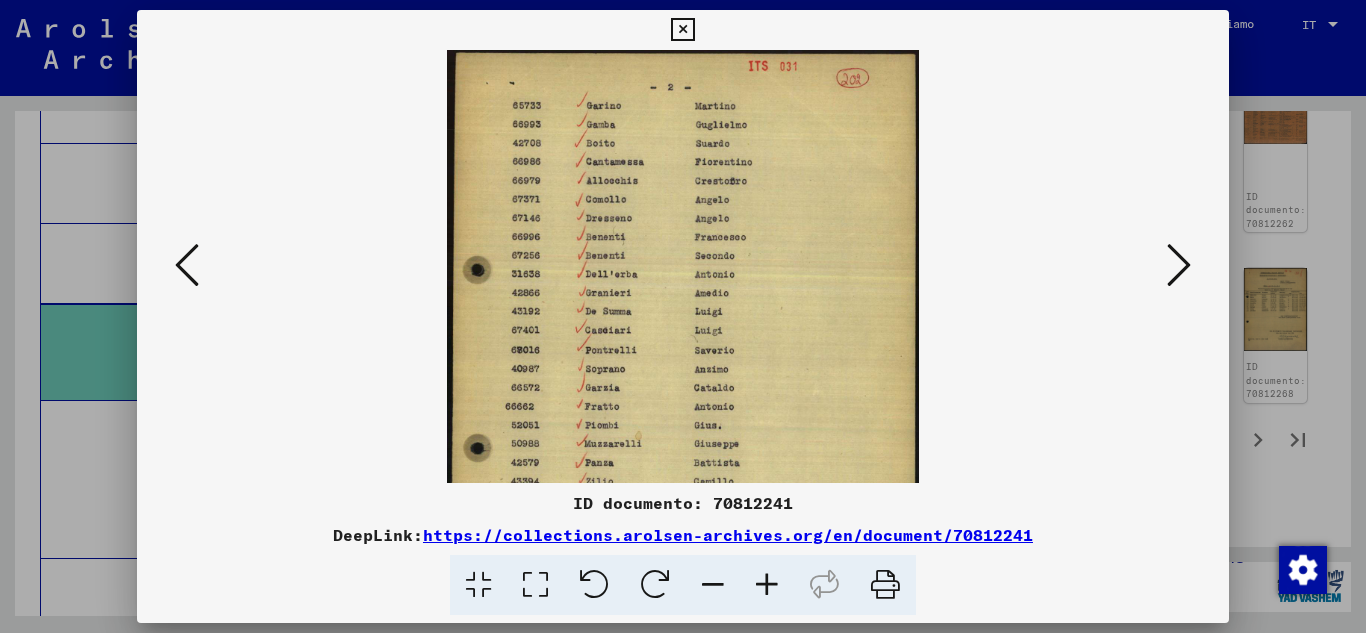 click at bounding box center (767, 585) 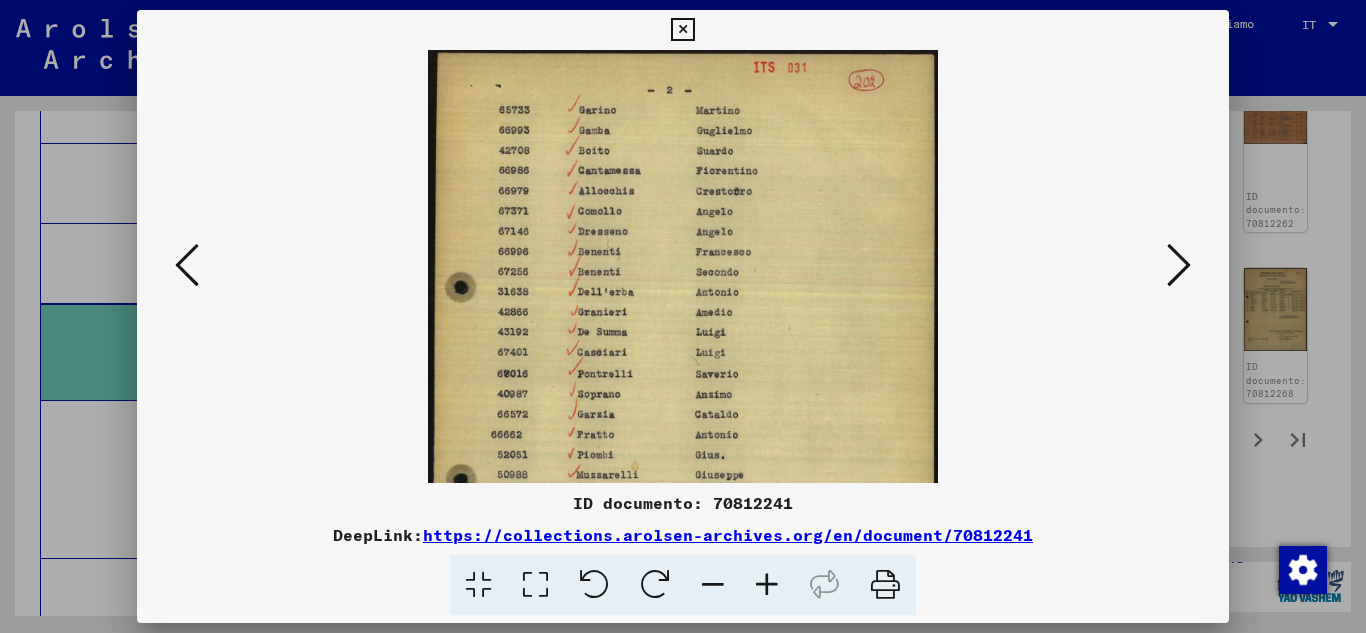 click at bounding box center [767, 585] 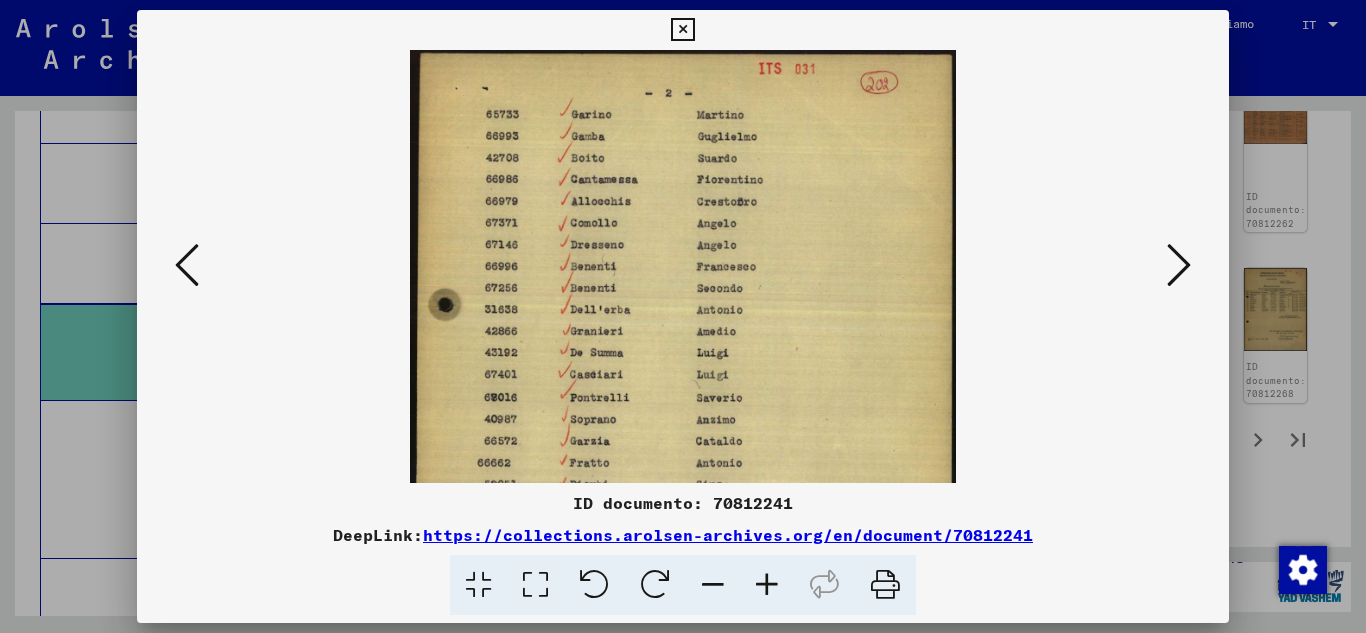 click at bounding box center (767, 585) 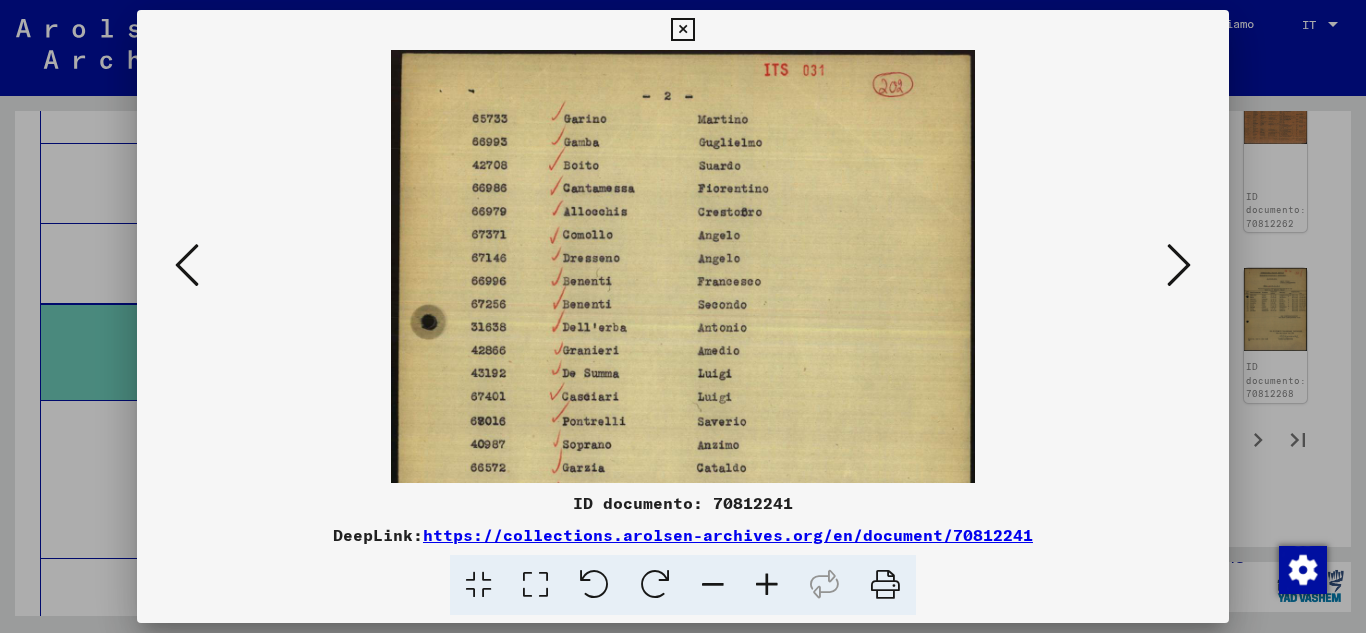 click on "ID documento: 70812241 DeepLink:  https://collections.arolsen-archives.org/en/document/70812241" at bounding box center (683, 553) 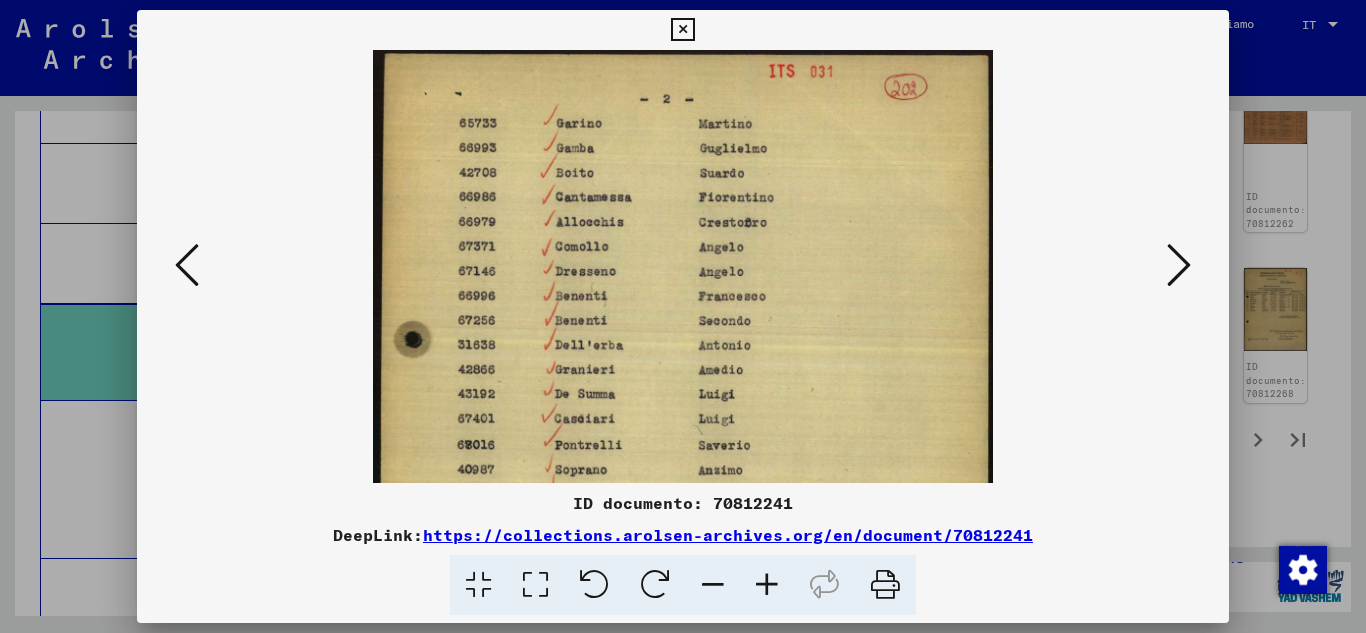click at bounding box center [767, 585] 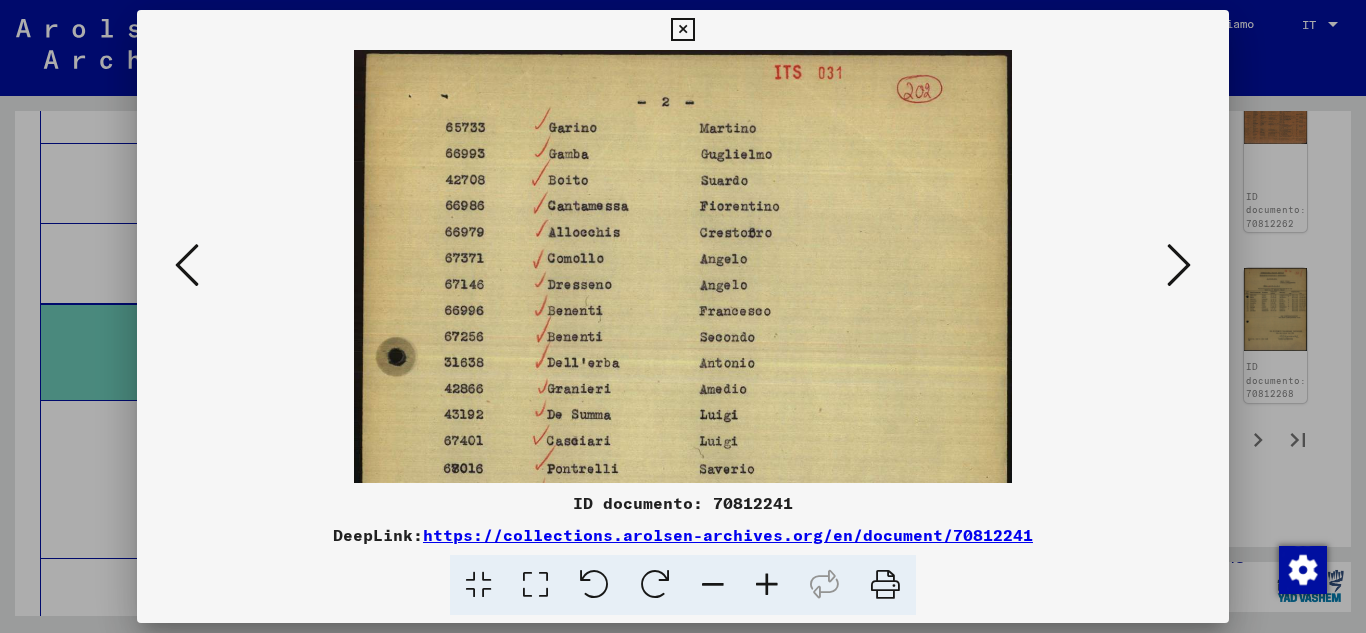 drag, startPoint x: 804, startPoint y: 412, endPoint x: 813, endPoint y: 279, distance: 133.30417 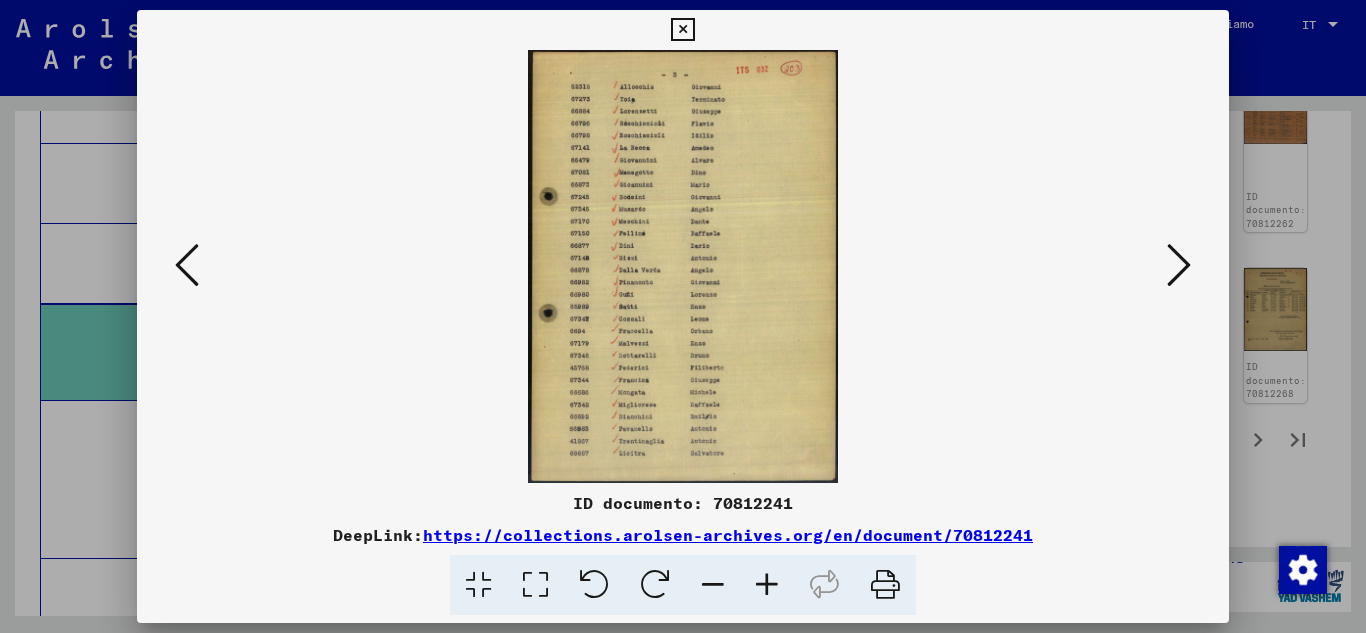 click at bounding box center (767, 585) 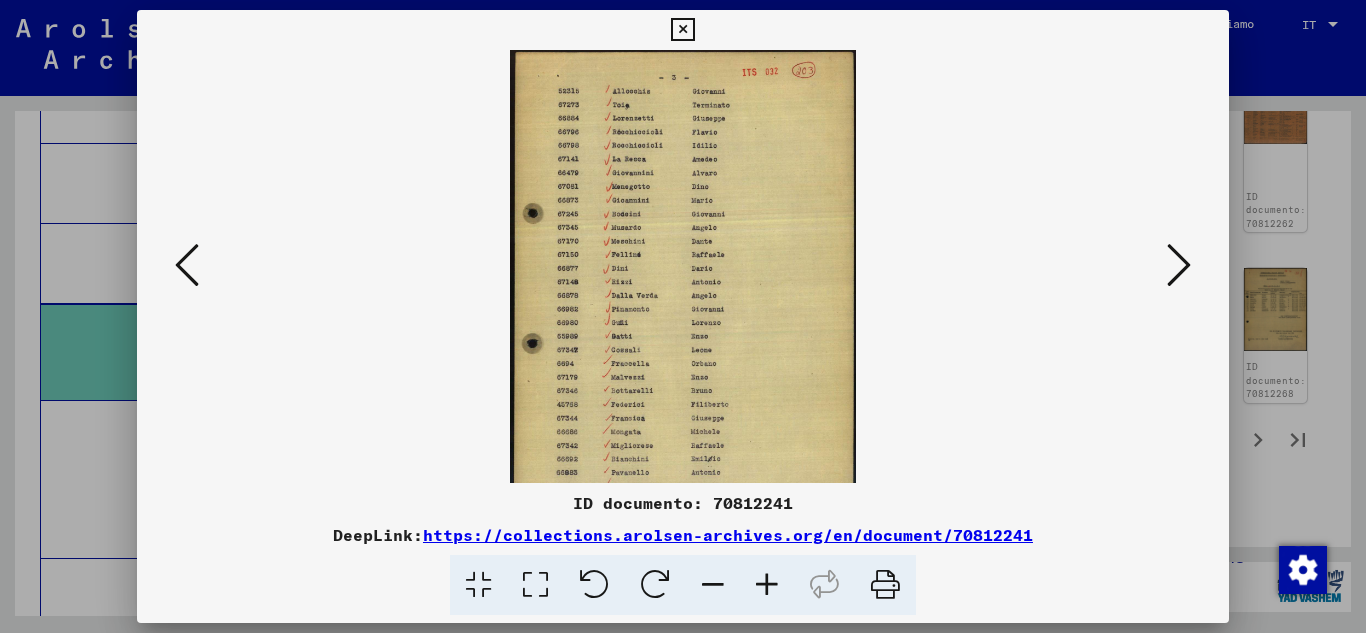 click at bounding box center (767, 585) 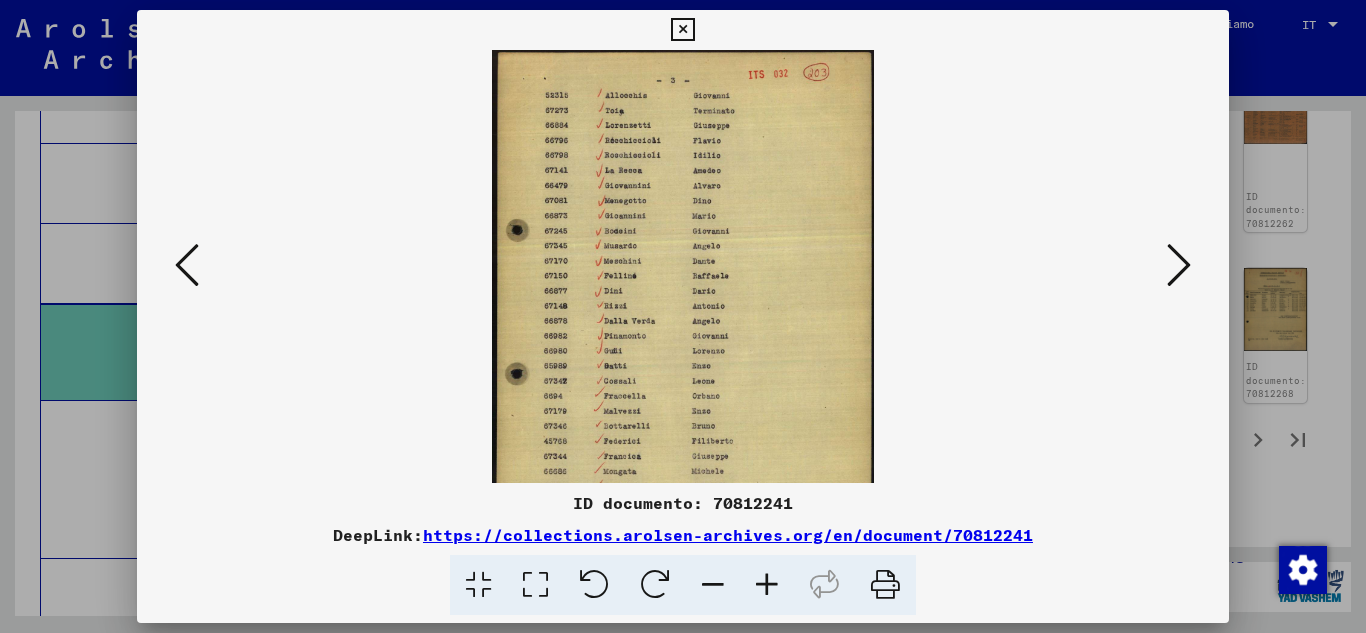 click at bounding box center [767, 585] 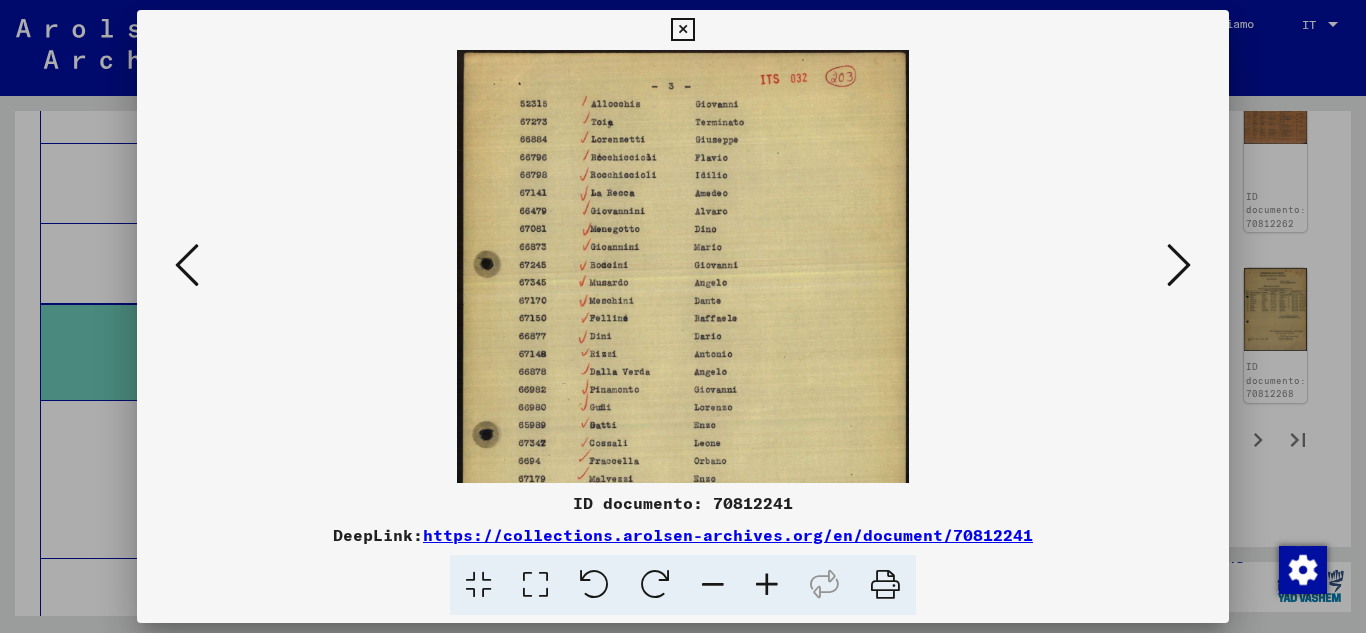 click at bounding box center [767, 585] 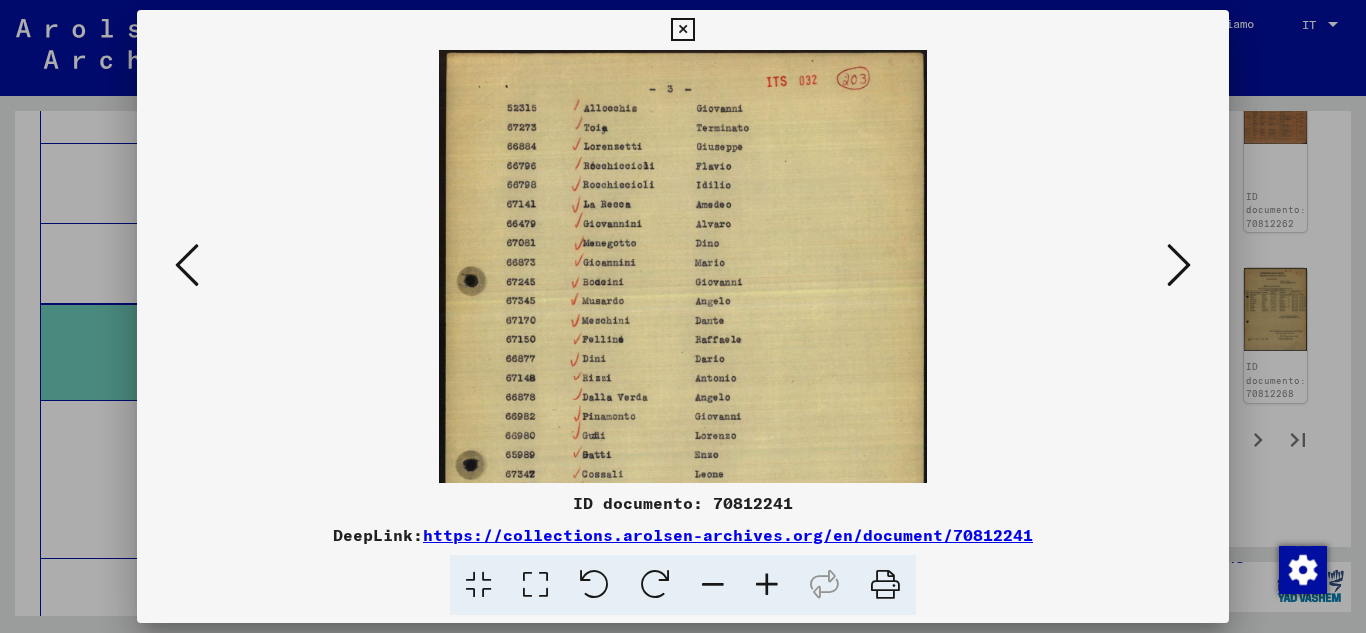 click at bounding box center [767, 585] 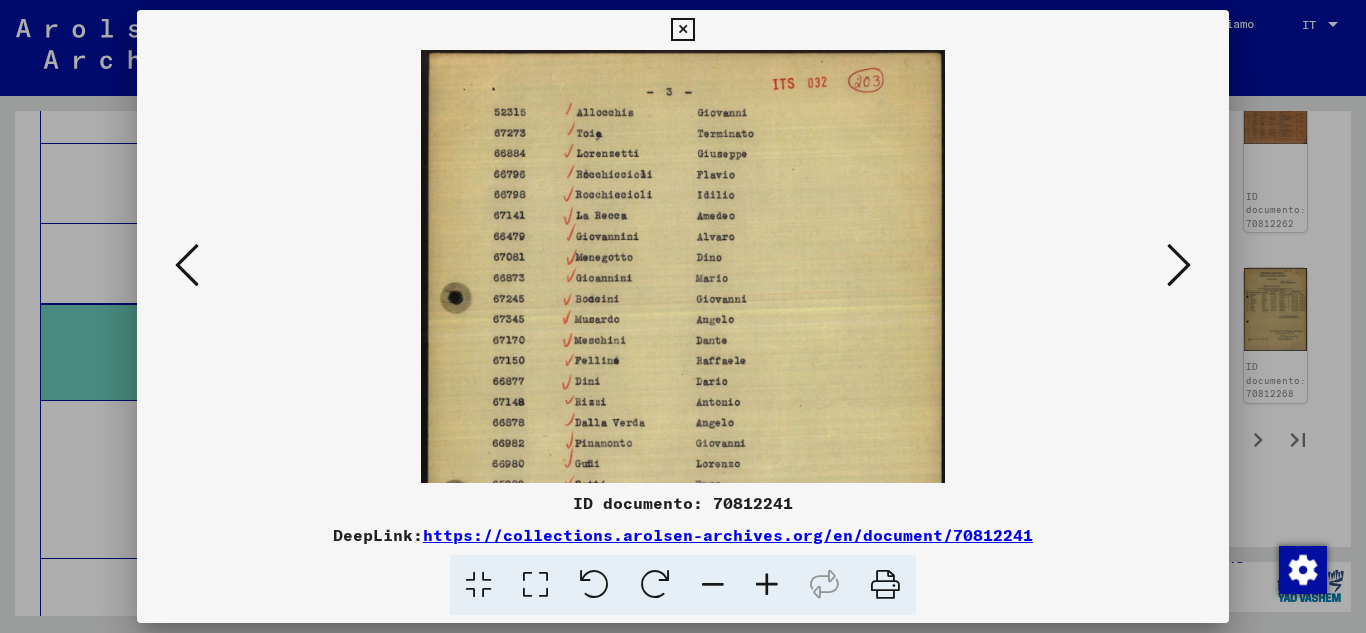 click at bounding box center [767, 585] 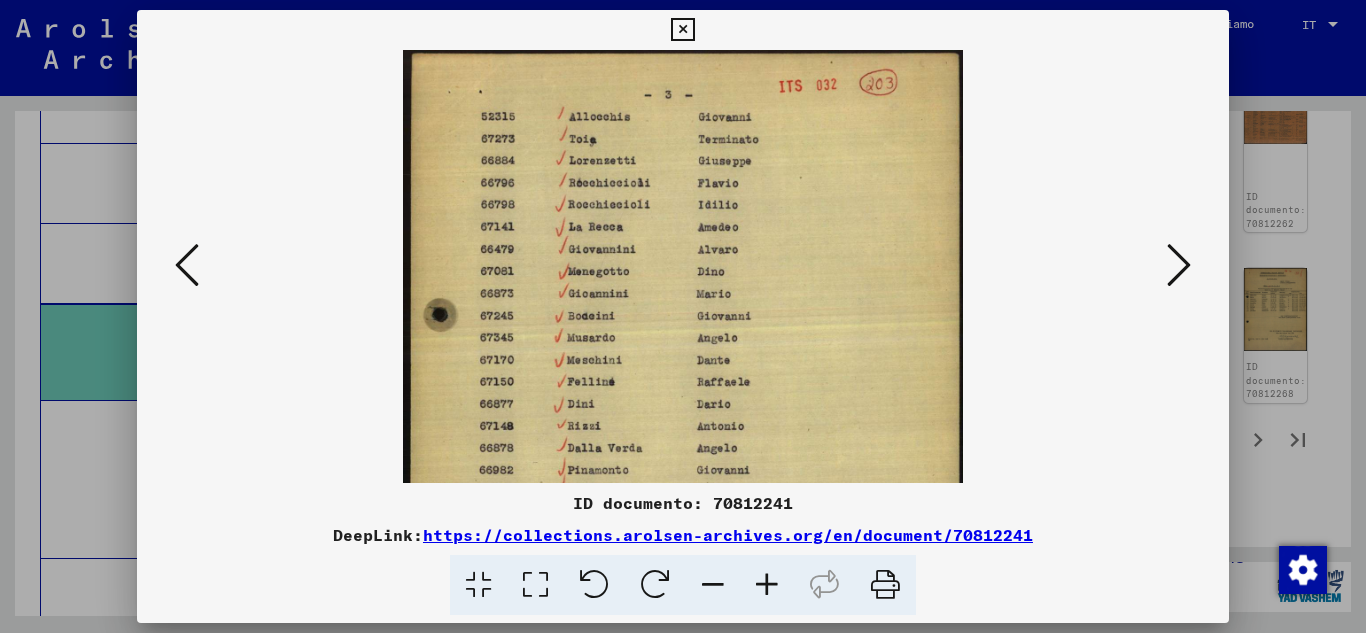 click at bounding box center [767, 585] 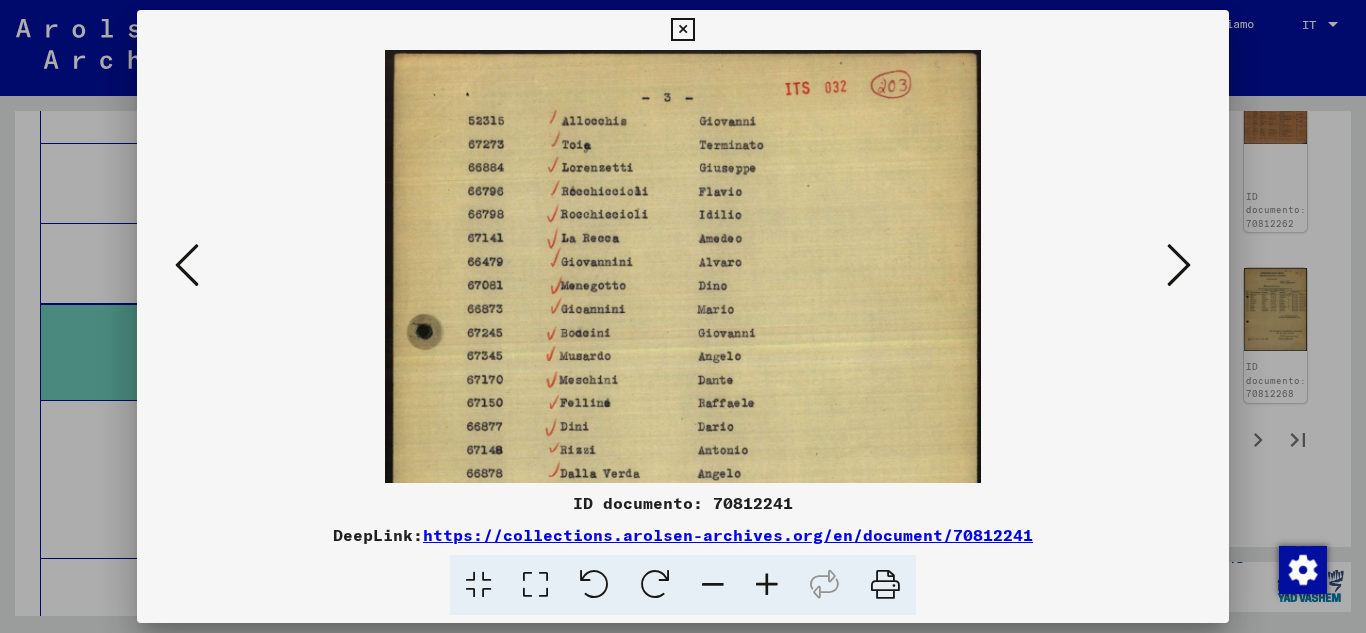 drag, startPoint x: 765, startPoint y: 388, endPoint x: 772, endPoint y: 264, distance: 124.197426 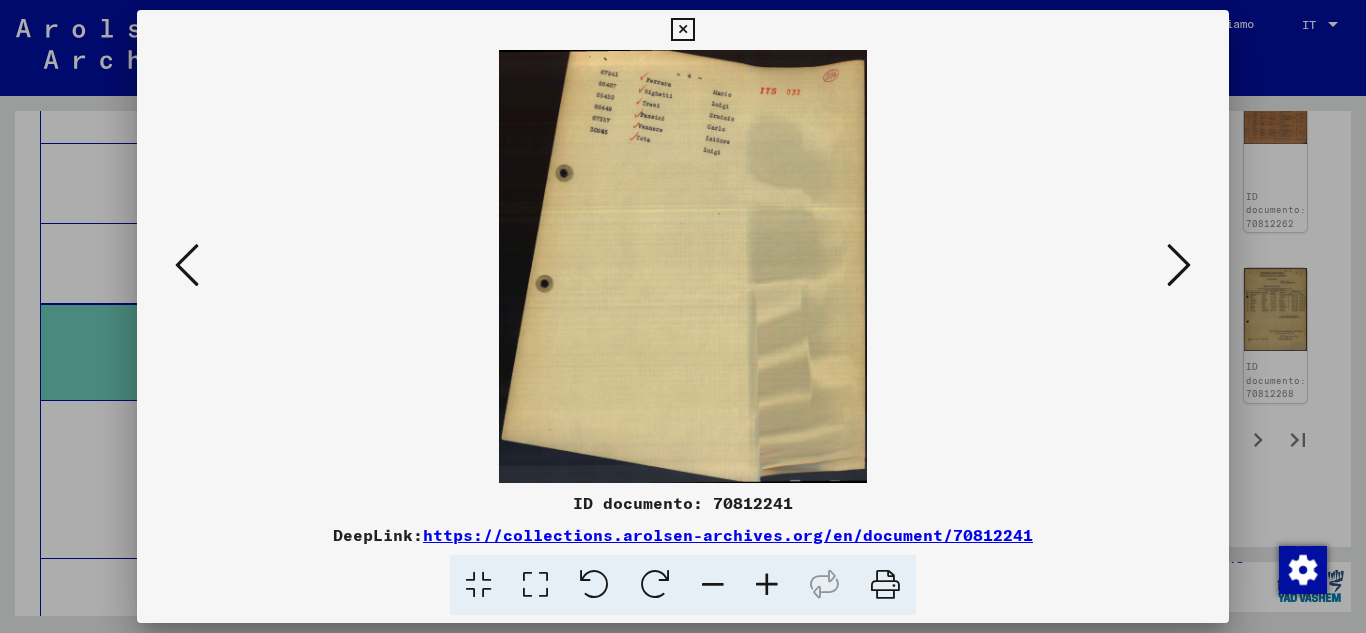 click at bounding box center (767, 585) 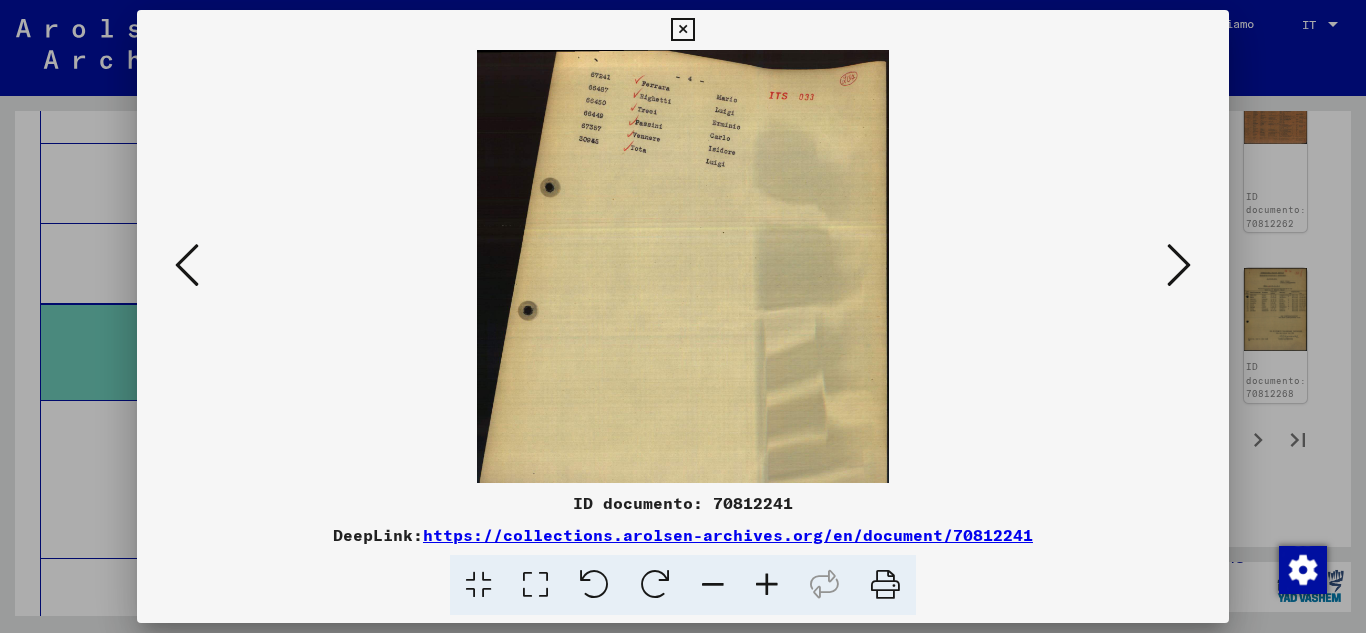click at bounding box center [767, 585] 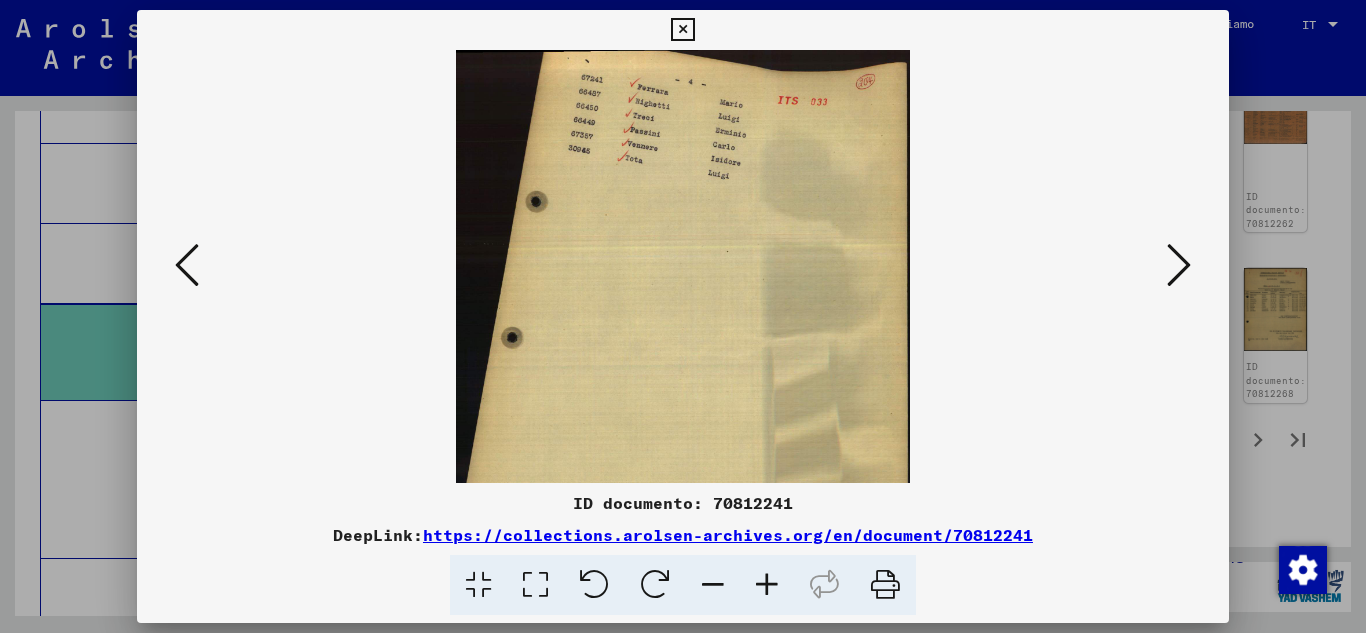 click at bounding box center (767, 585) 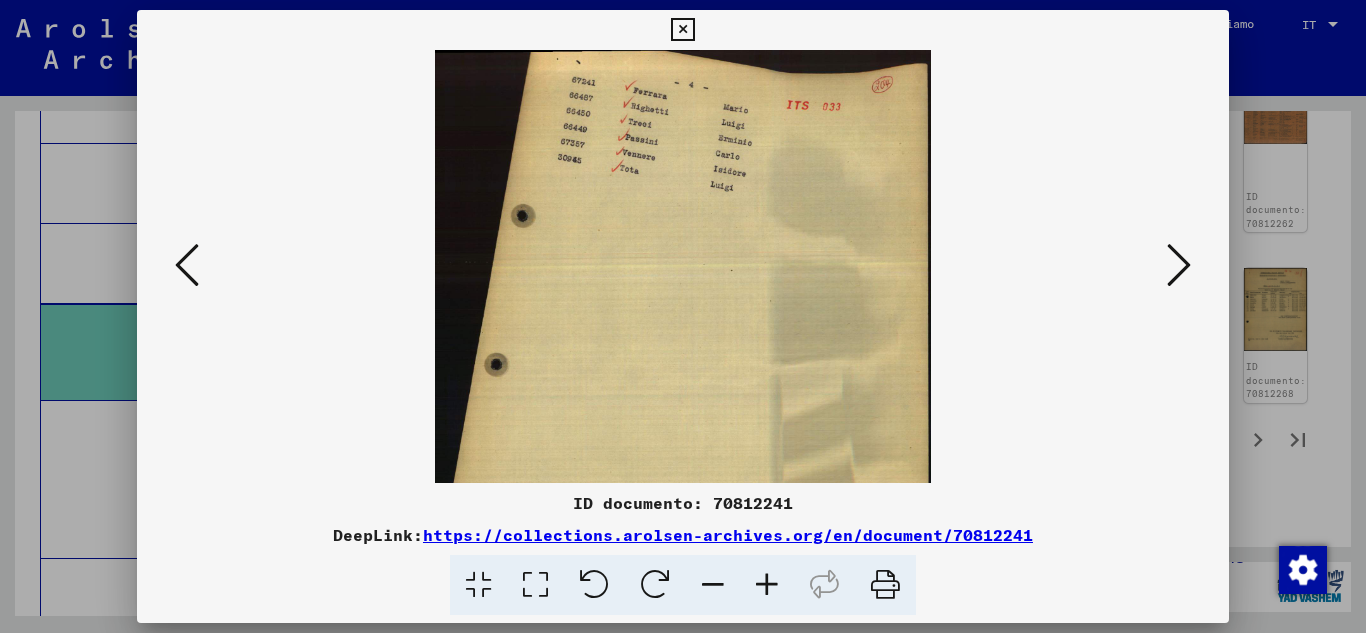 click at bounding box center [767, 585] 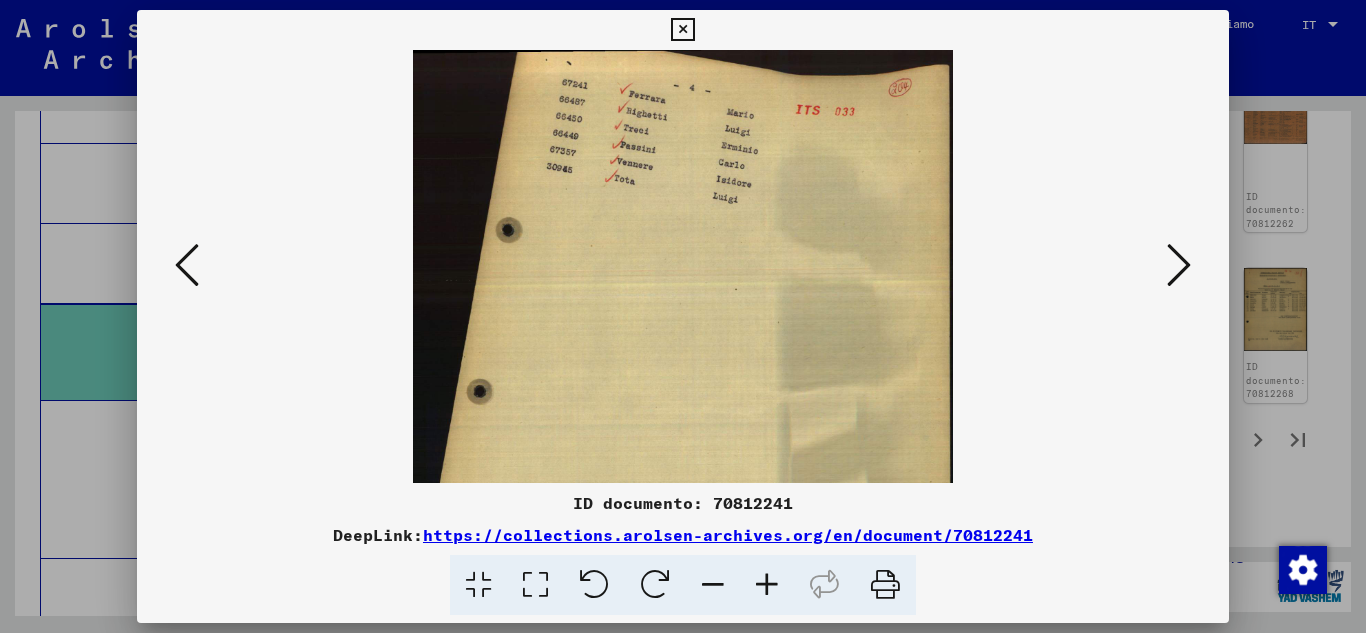 click at bounding box center [767, 585] 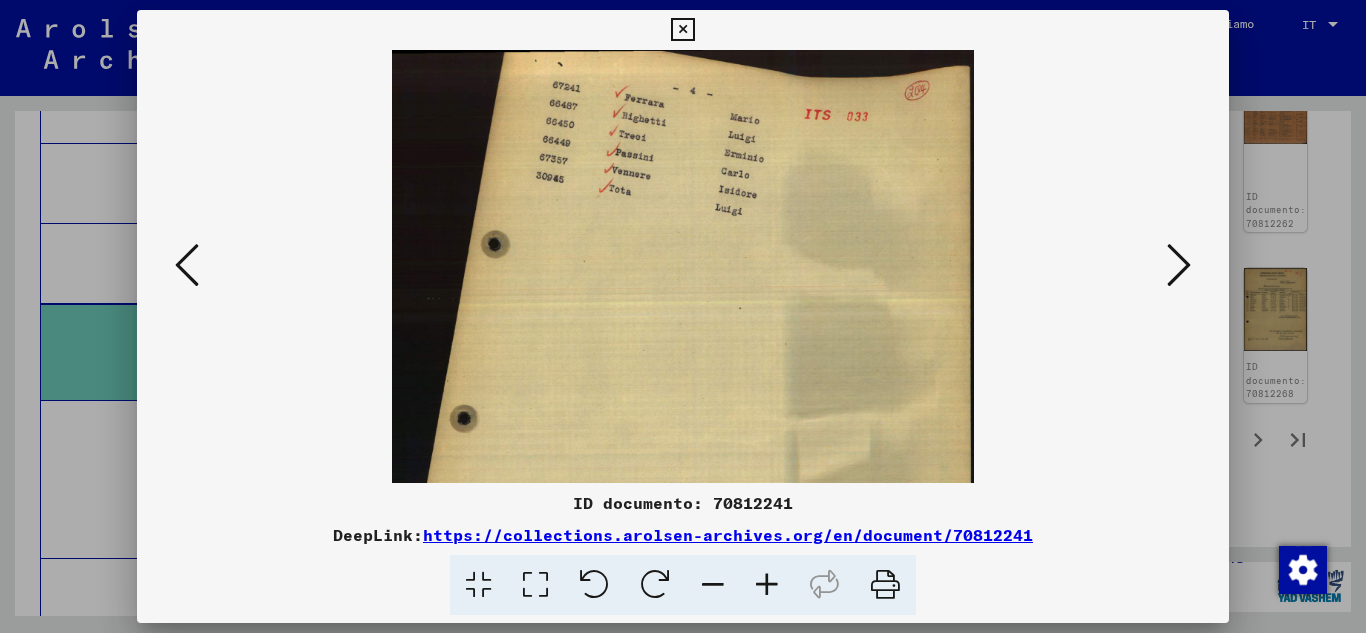 click at bounding box center (767, 585) 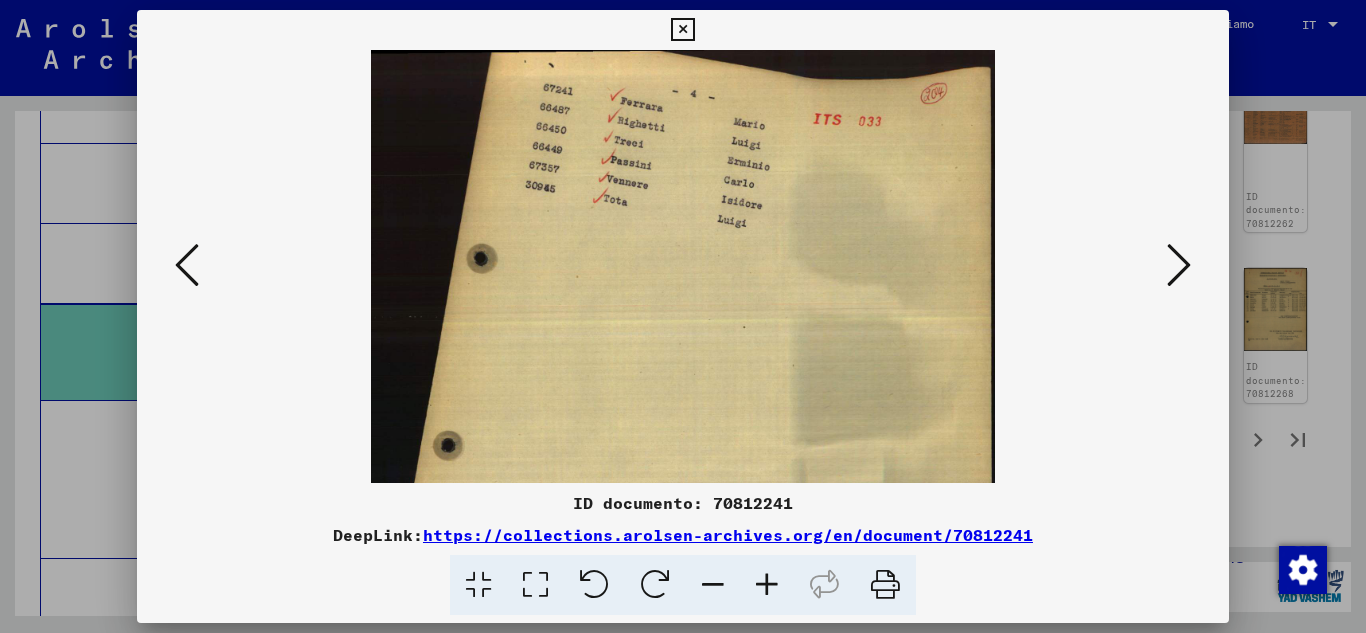 click at bounding box center [767, 585] 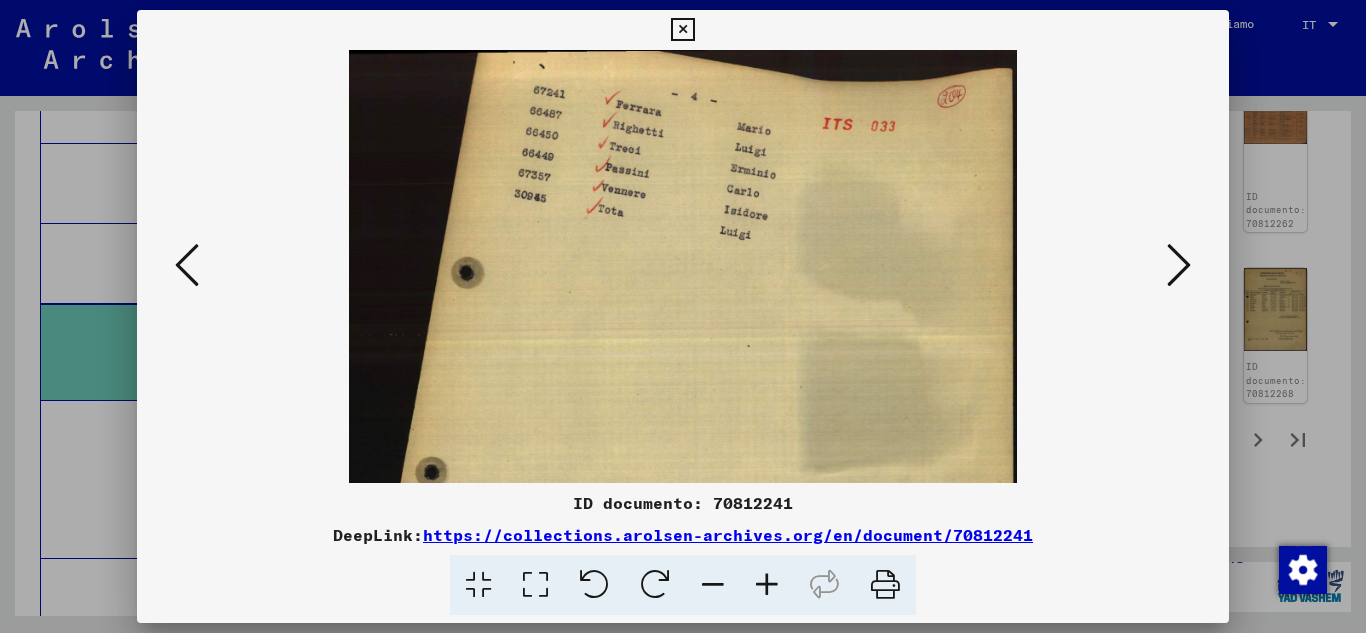 click at bounding box center [767, 585] 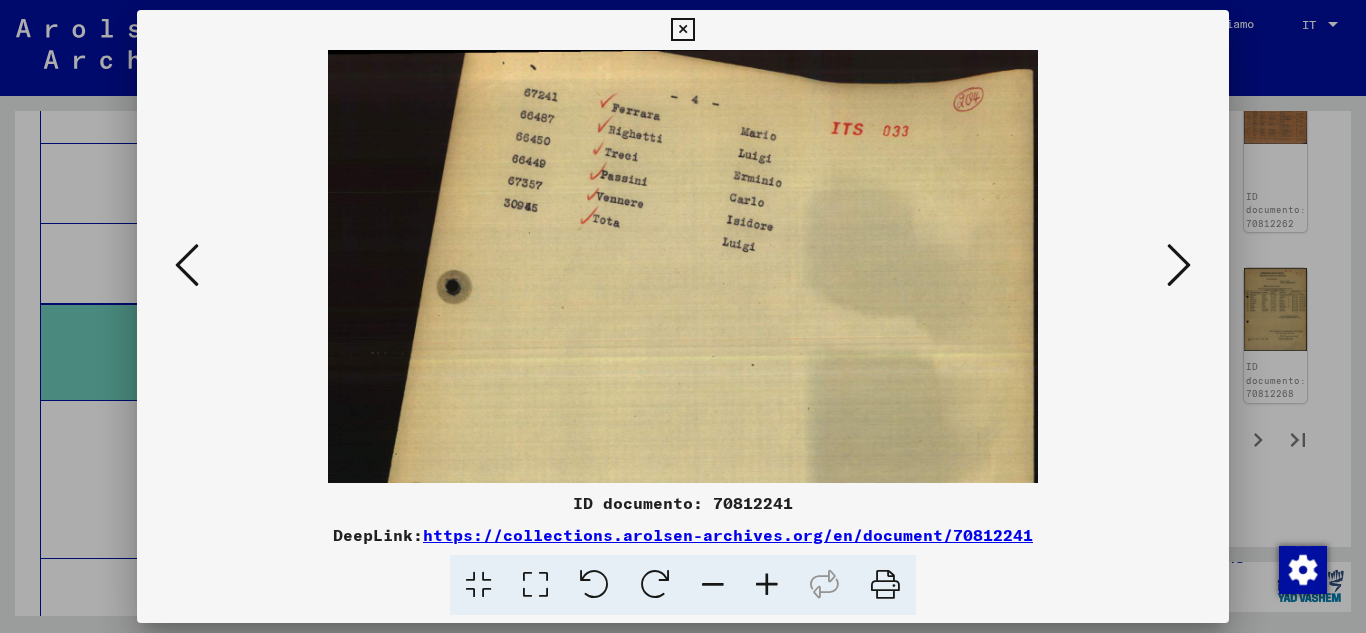 click at bounding box center (187, 265) 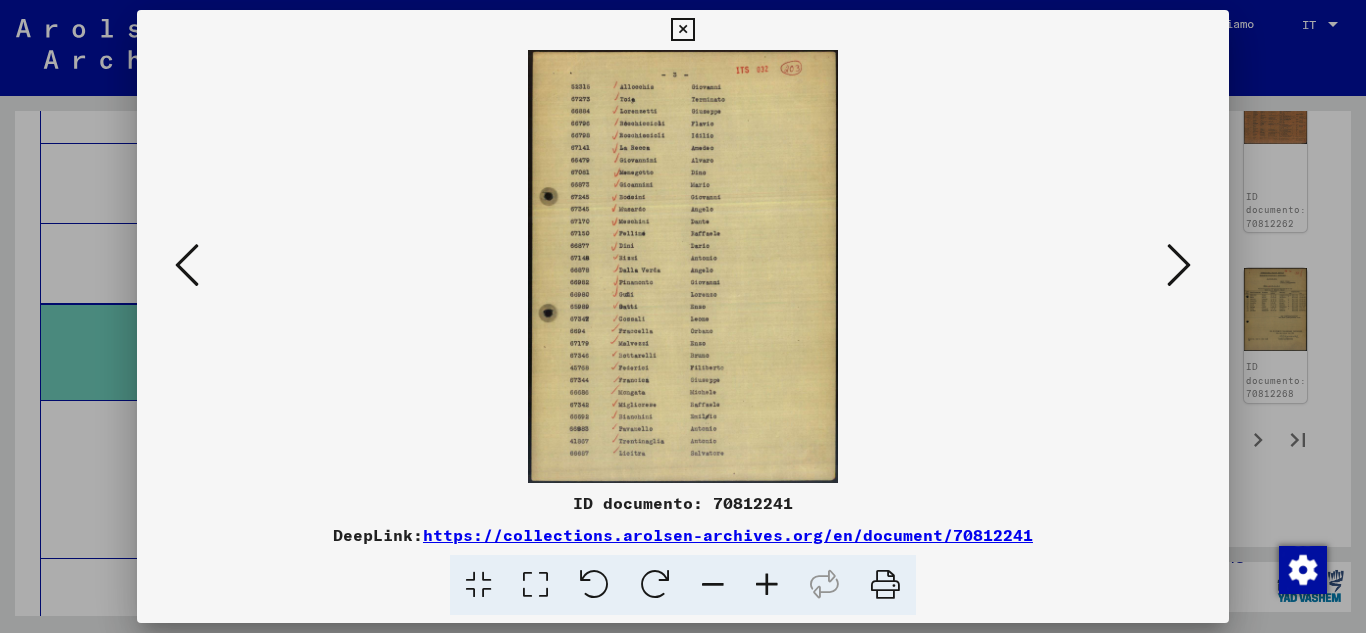 click at bounding box center [187, 265] 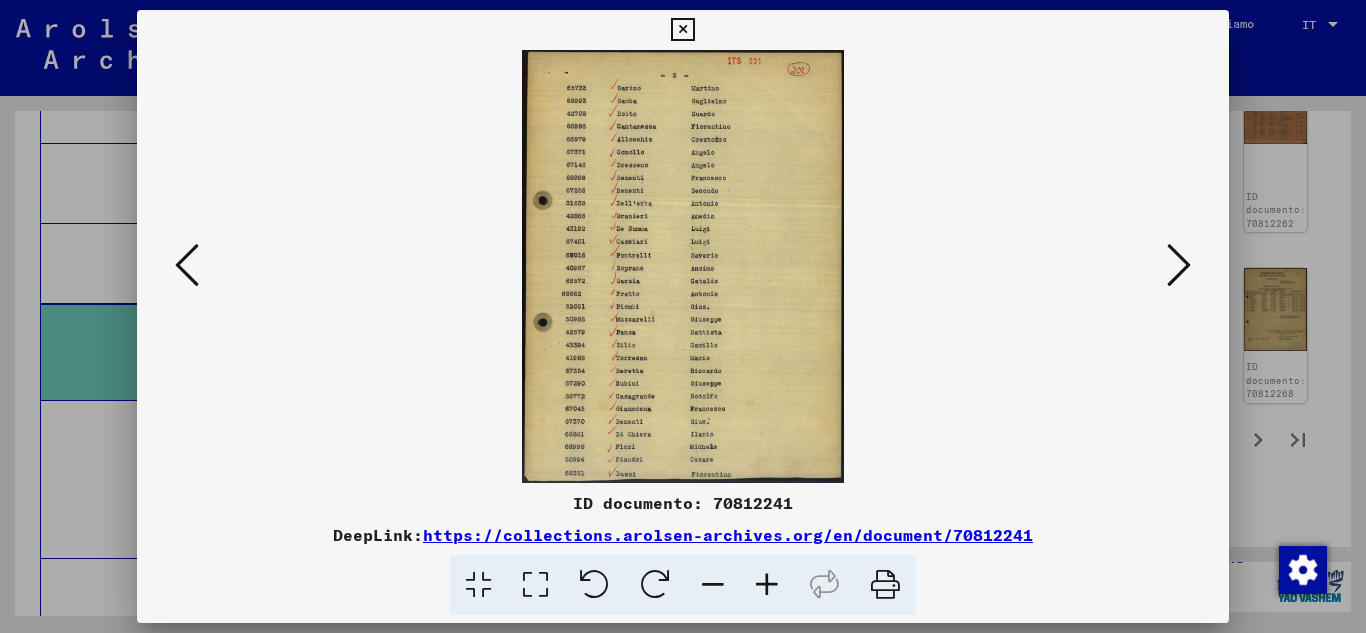 click at bounding box center [187, 265] 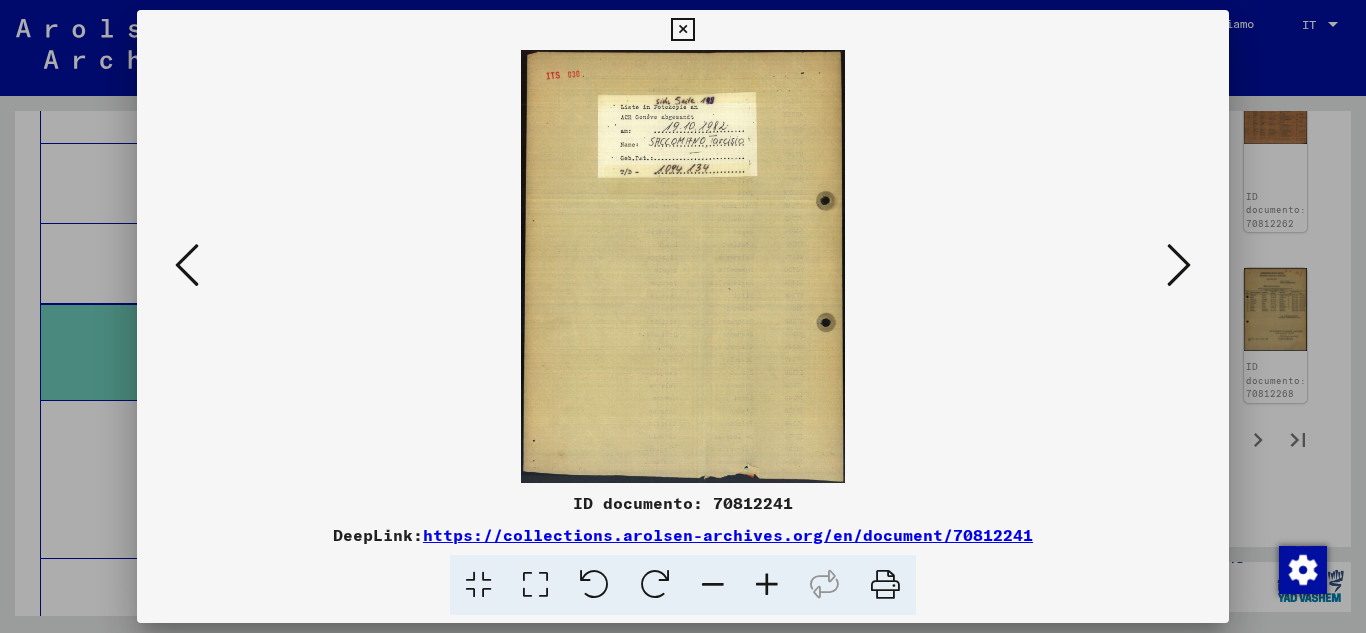 click at bounding box center (1179, 265) 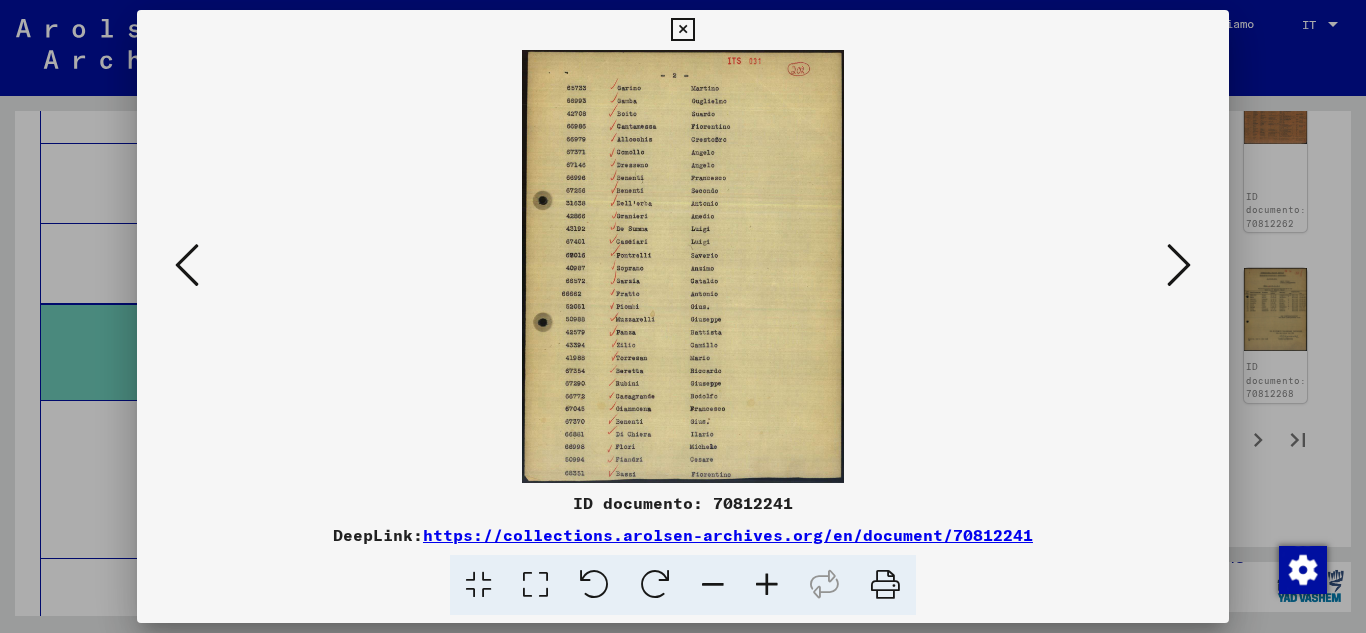 click at bounding box center (187, 266) 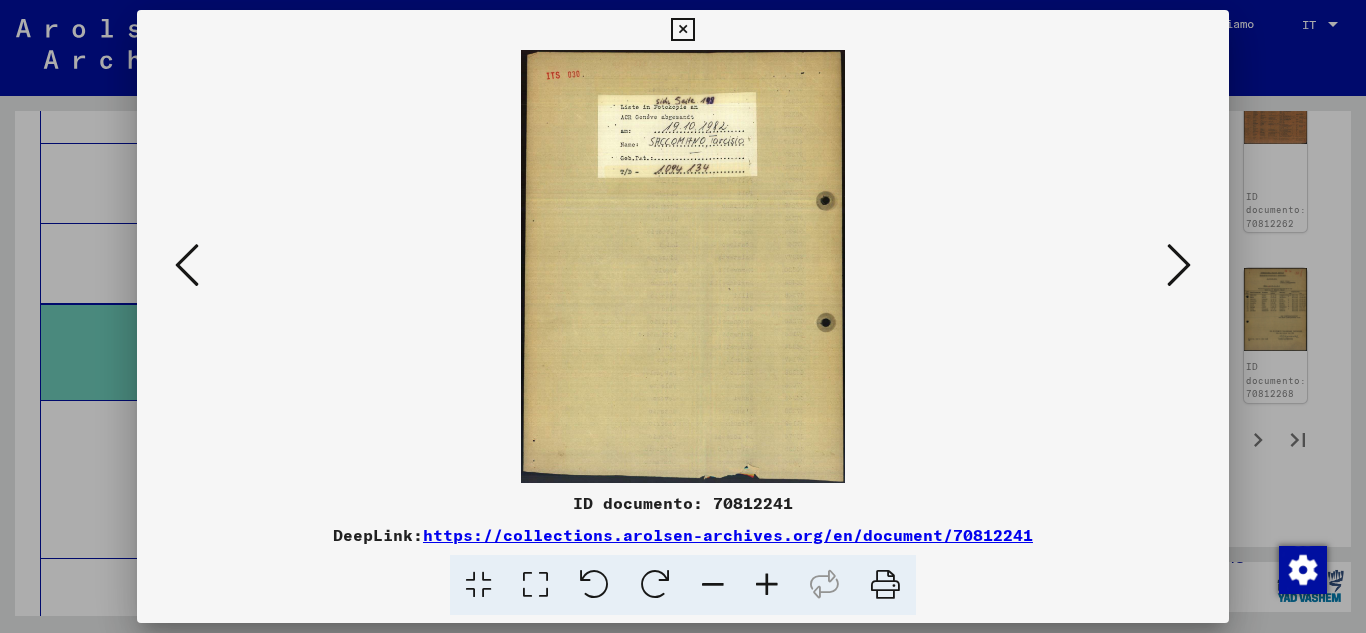 click at bounding box center [767, 585] 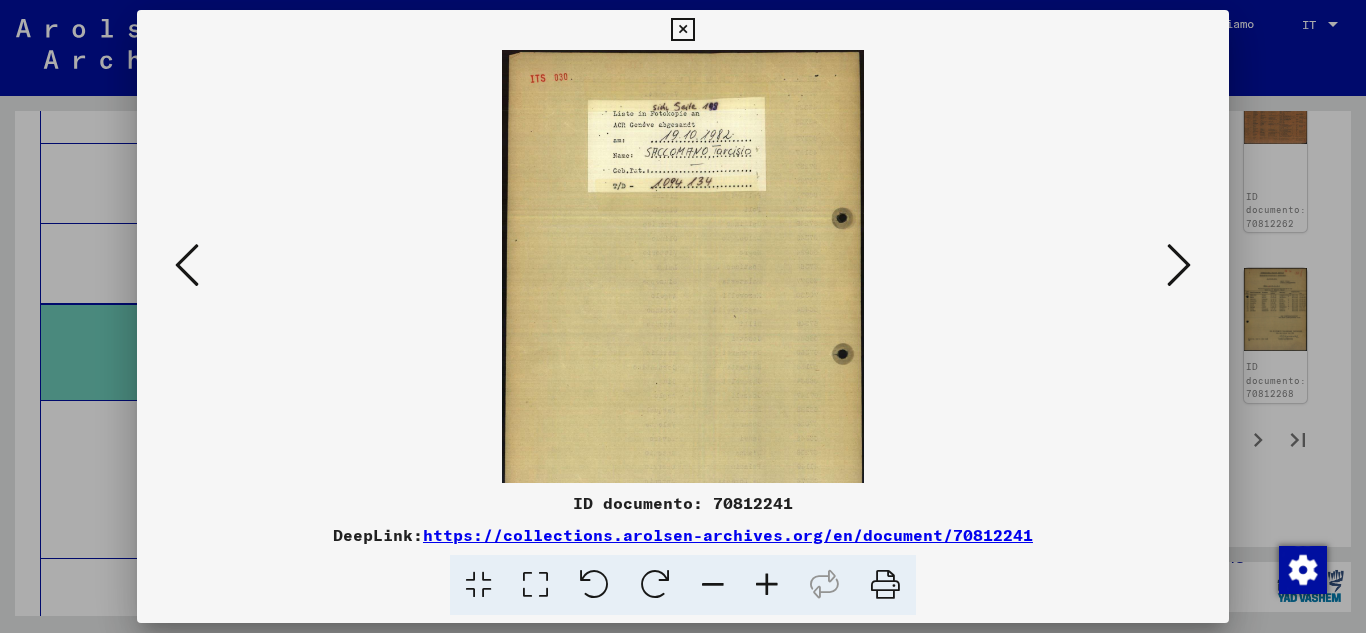 click at bounding box center [767, 585] 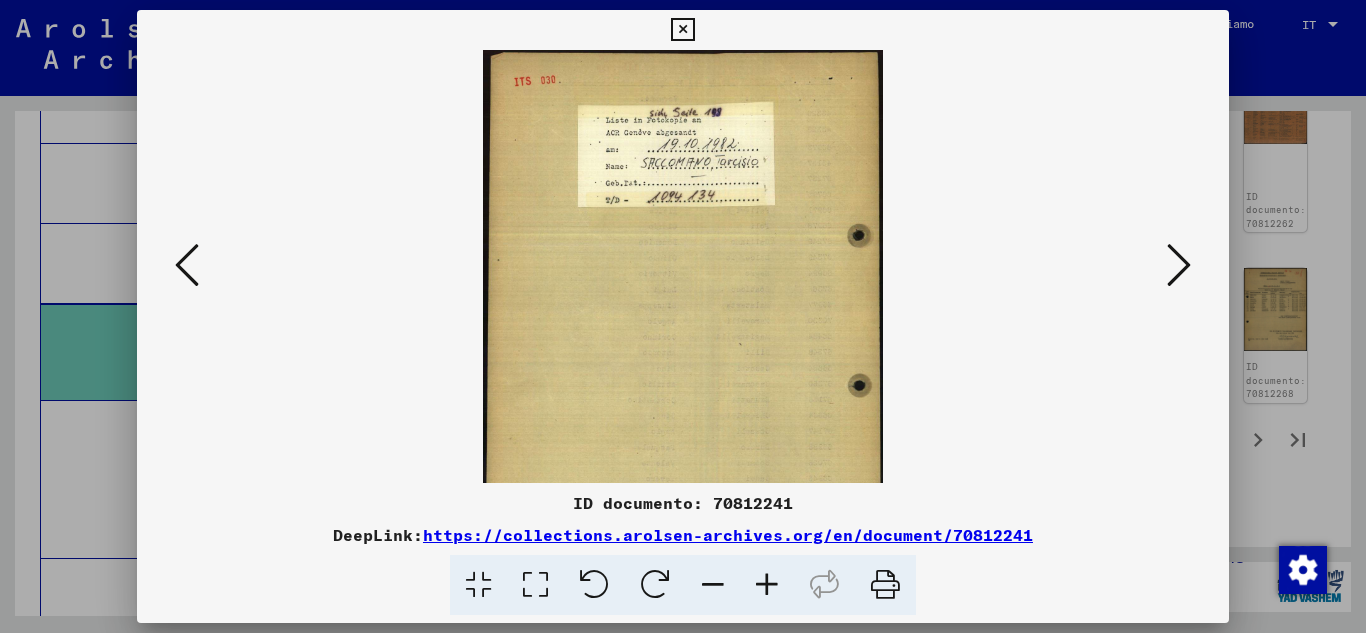 click at bounding box center [767, 585] 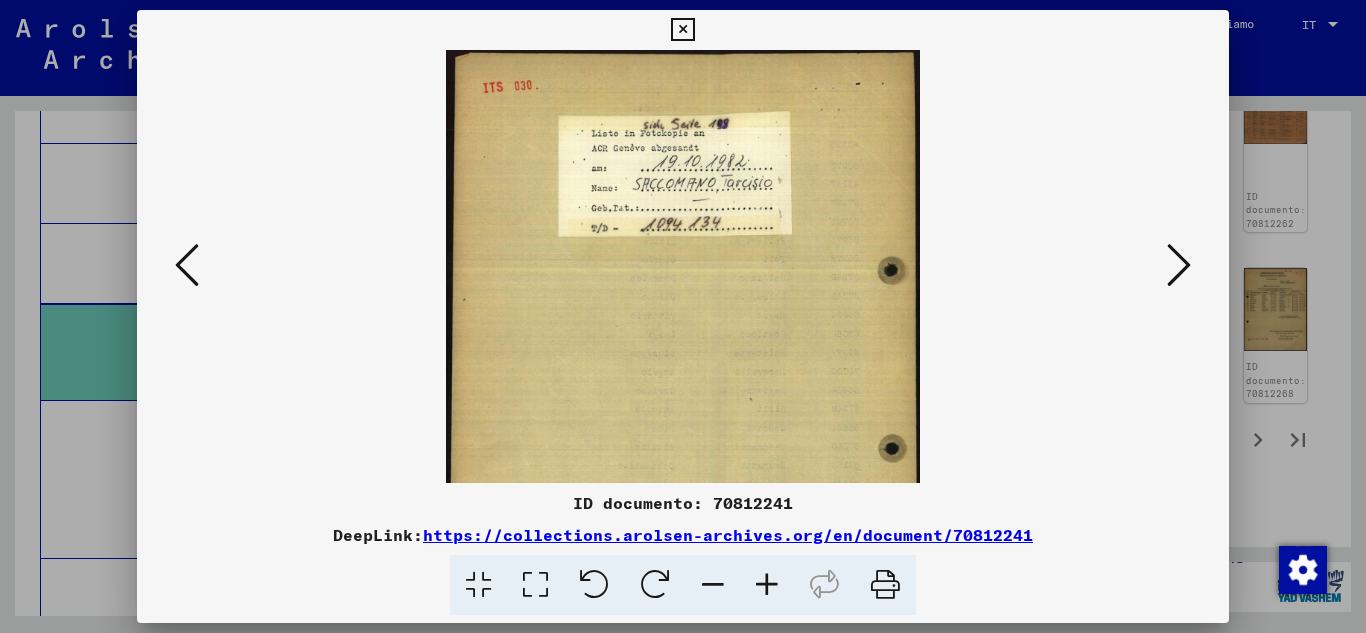 click at bounding box center [767, 585] 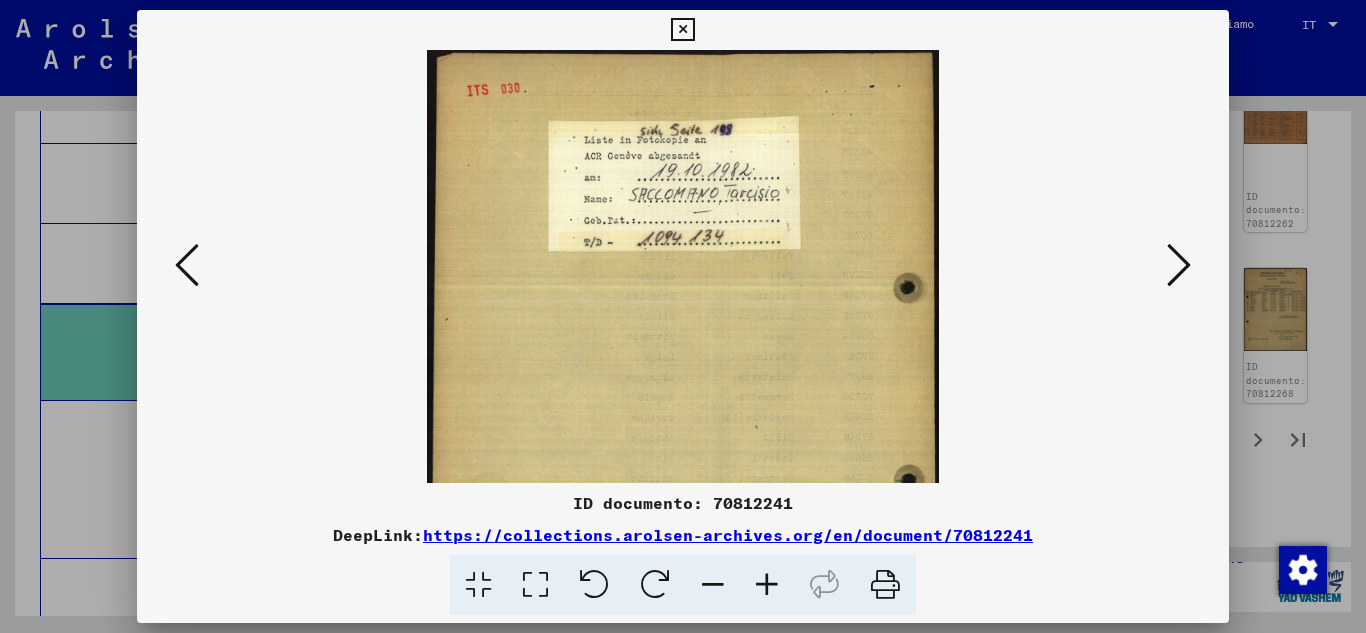 click at bounding box center (767, 585) 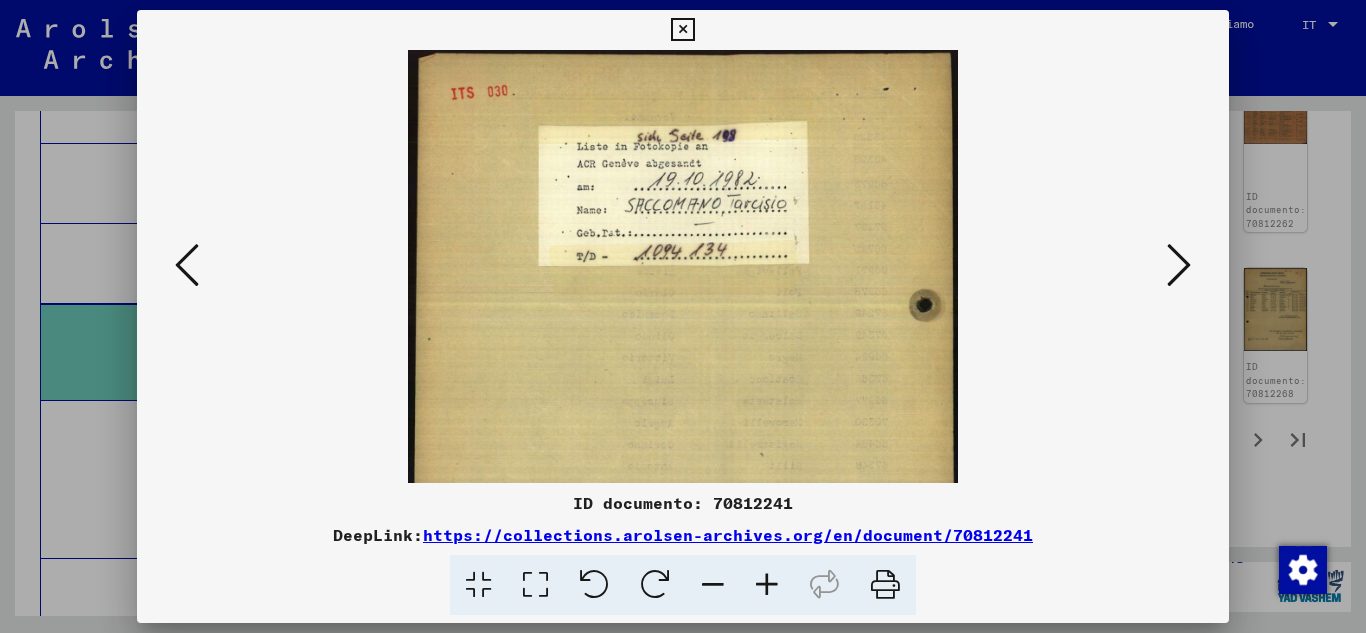 click at bounding box center (767, 585) 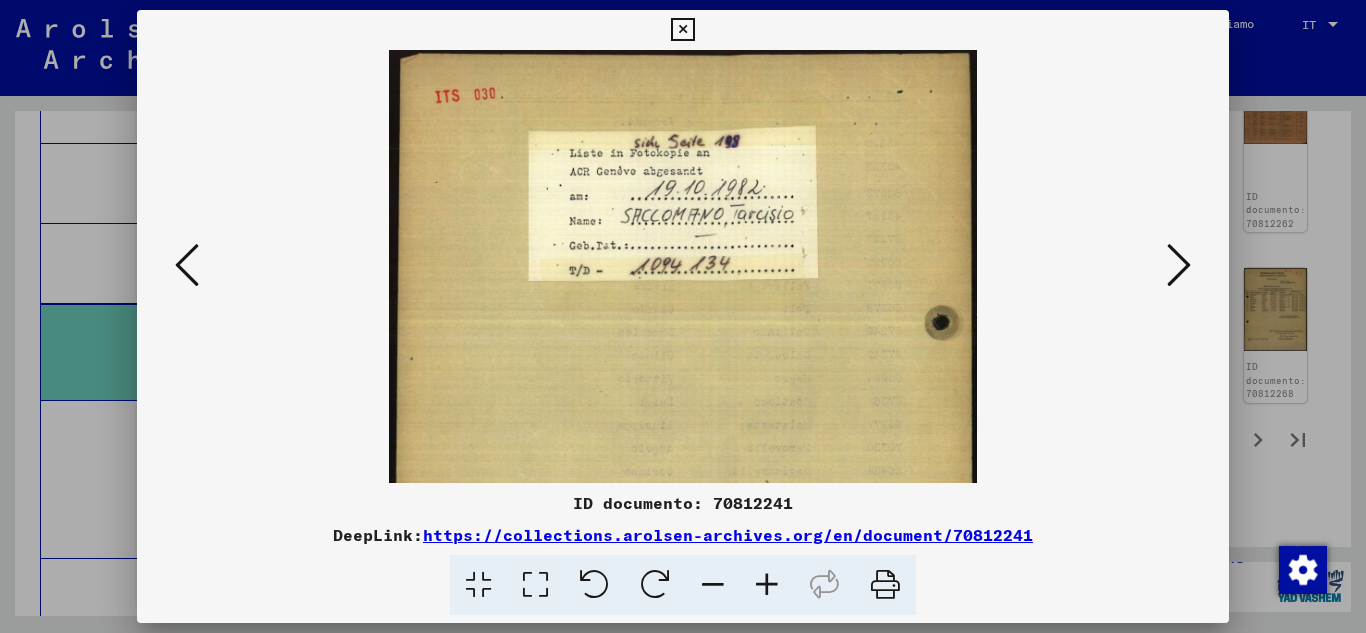 click at bounding box center [767, 585] 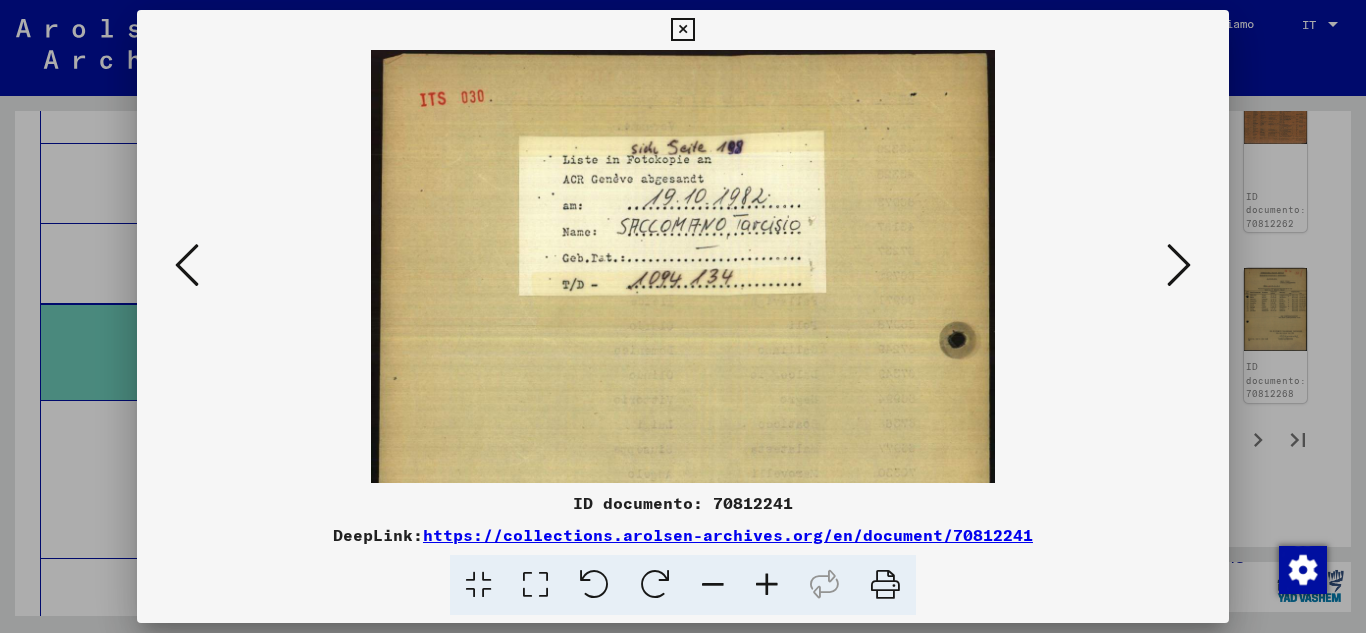 click at bounding box center [767, 585] 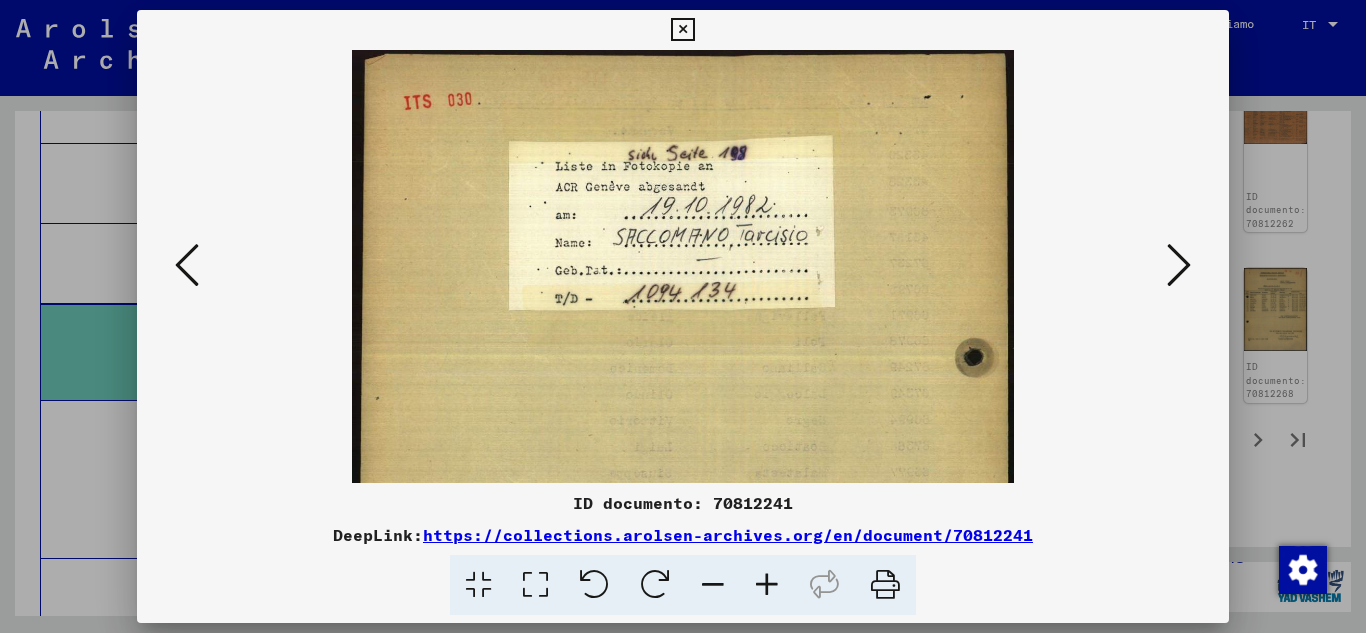 click at bounding box center [767, 585] 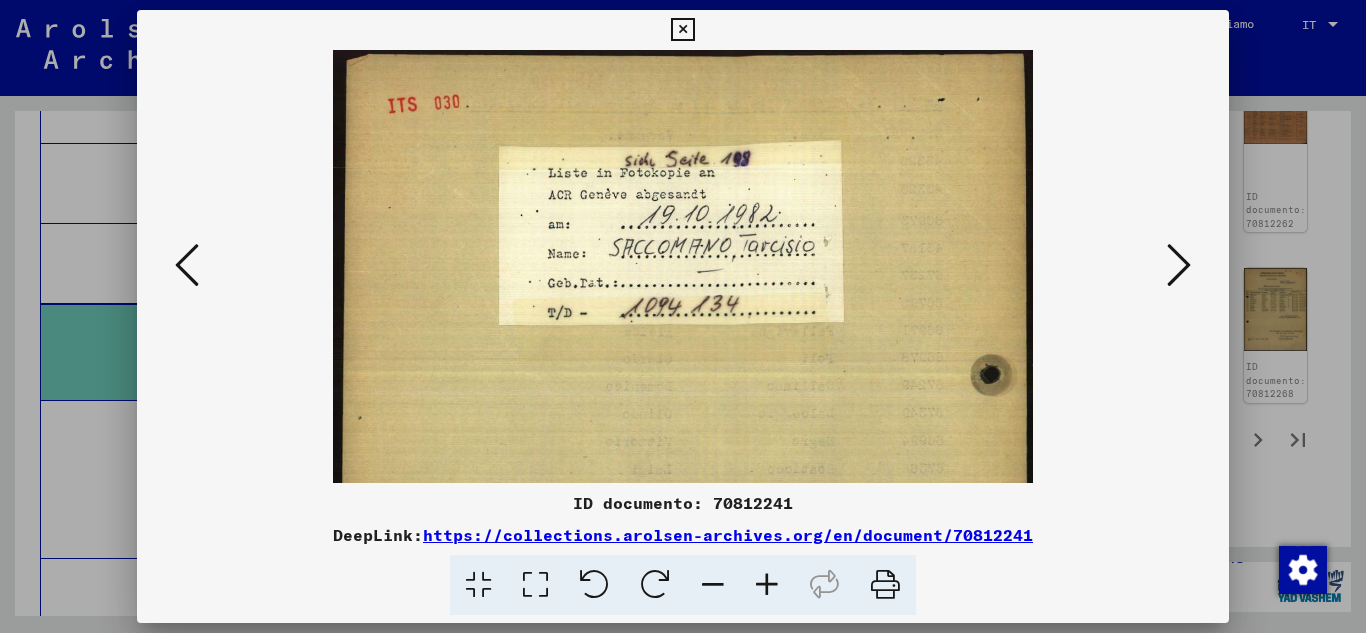 click at bounding box center (767, 585) 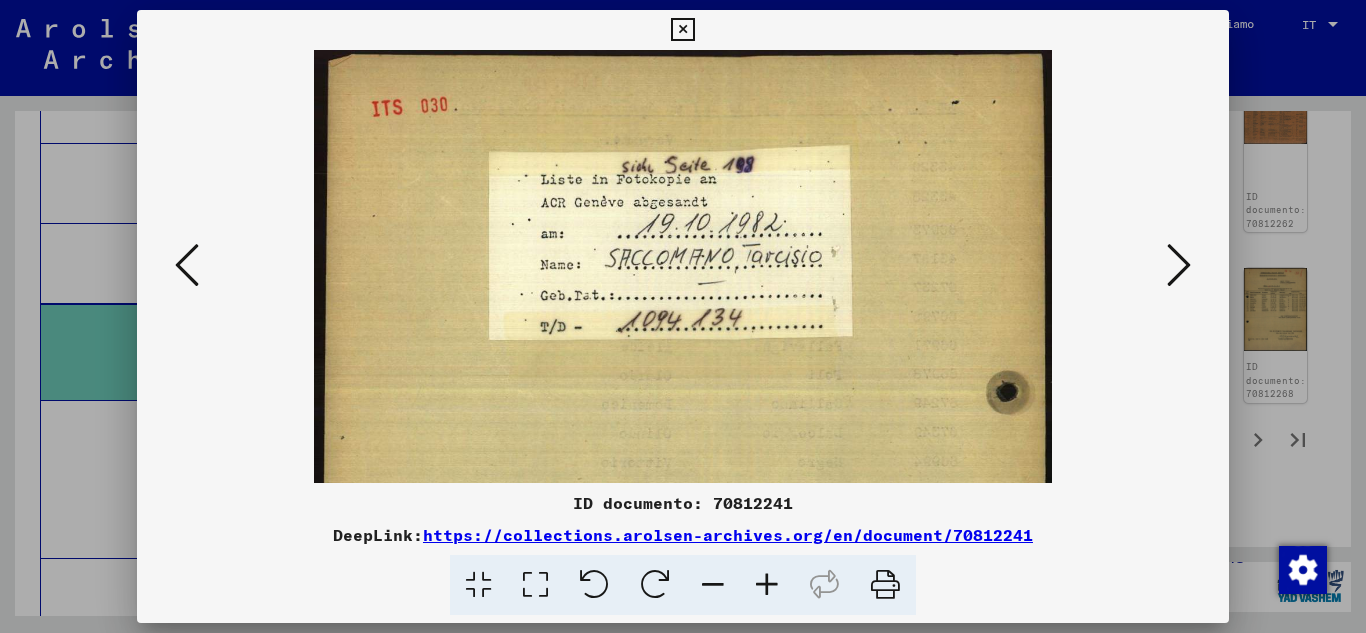 click at bounding box center (1179, 265) 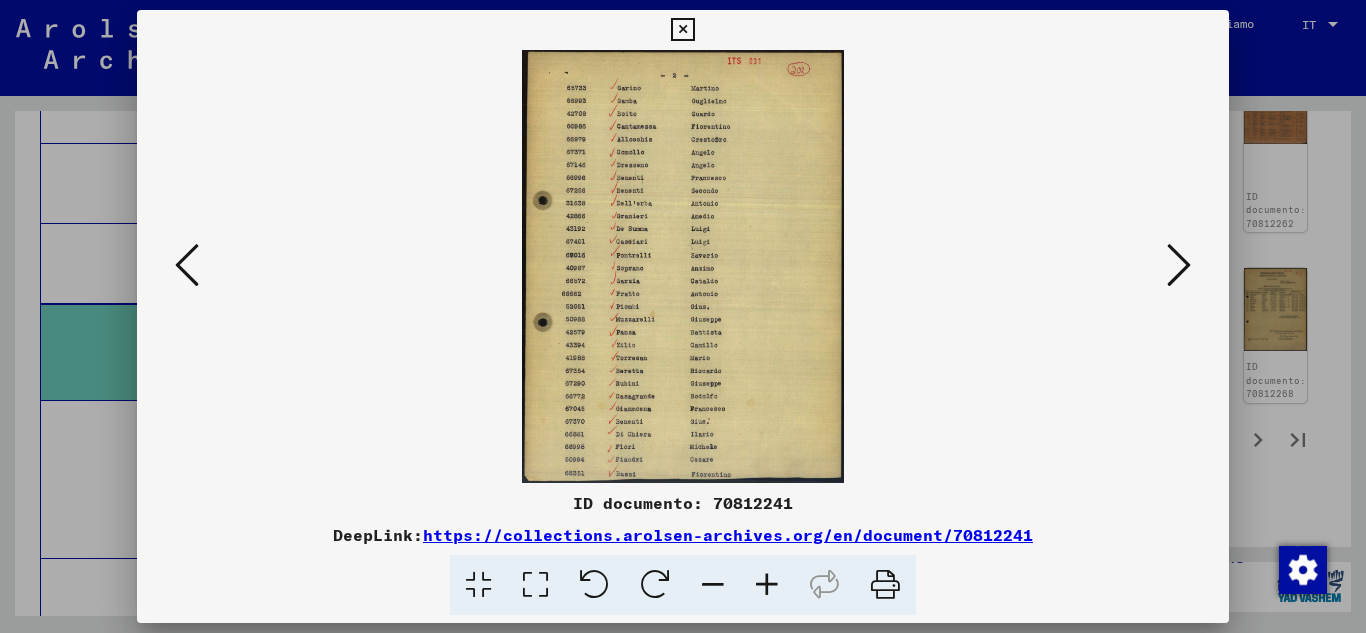 click at bounding box center [1179, 265] 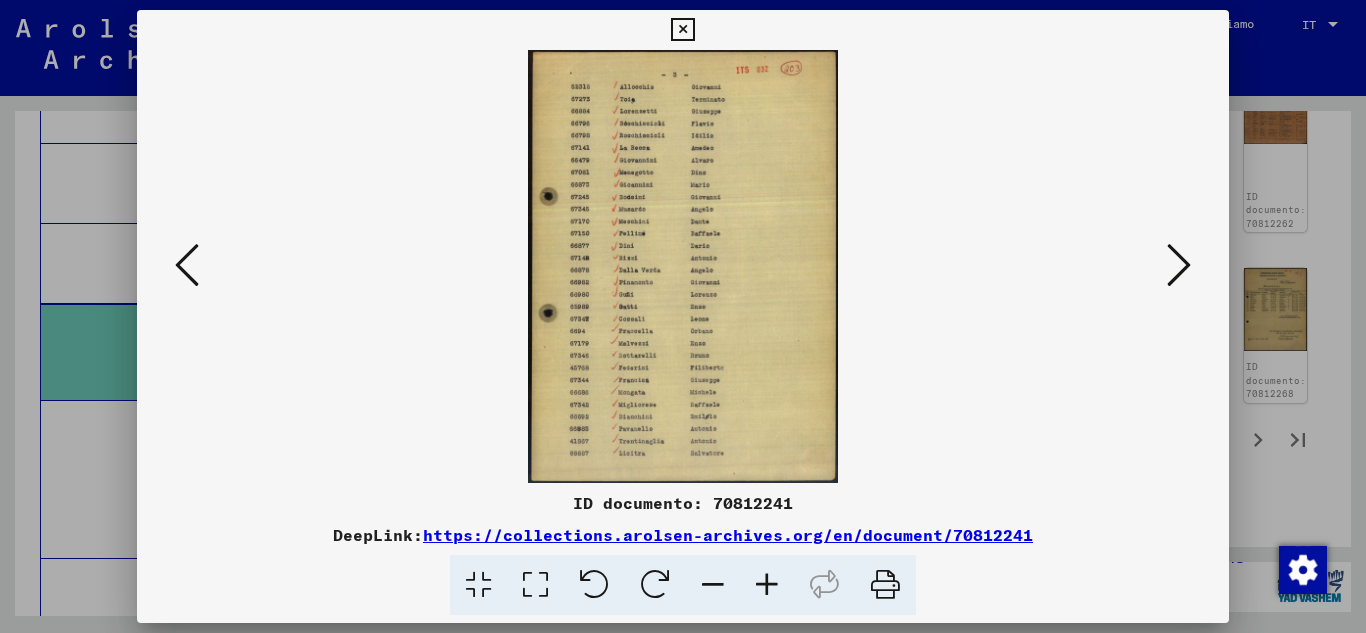 click at bounding box center [1179, 265] 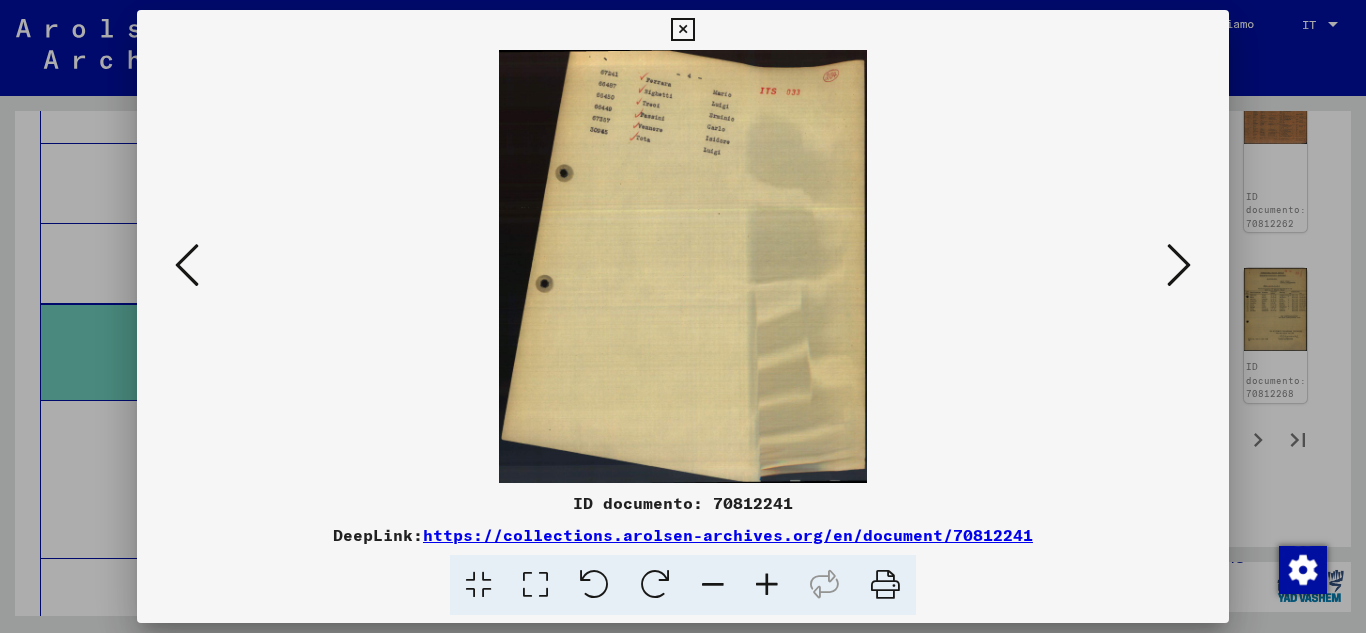 click at bounding box center [1179, 265] 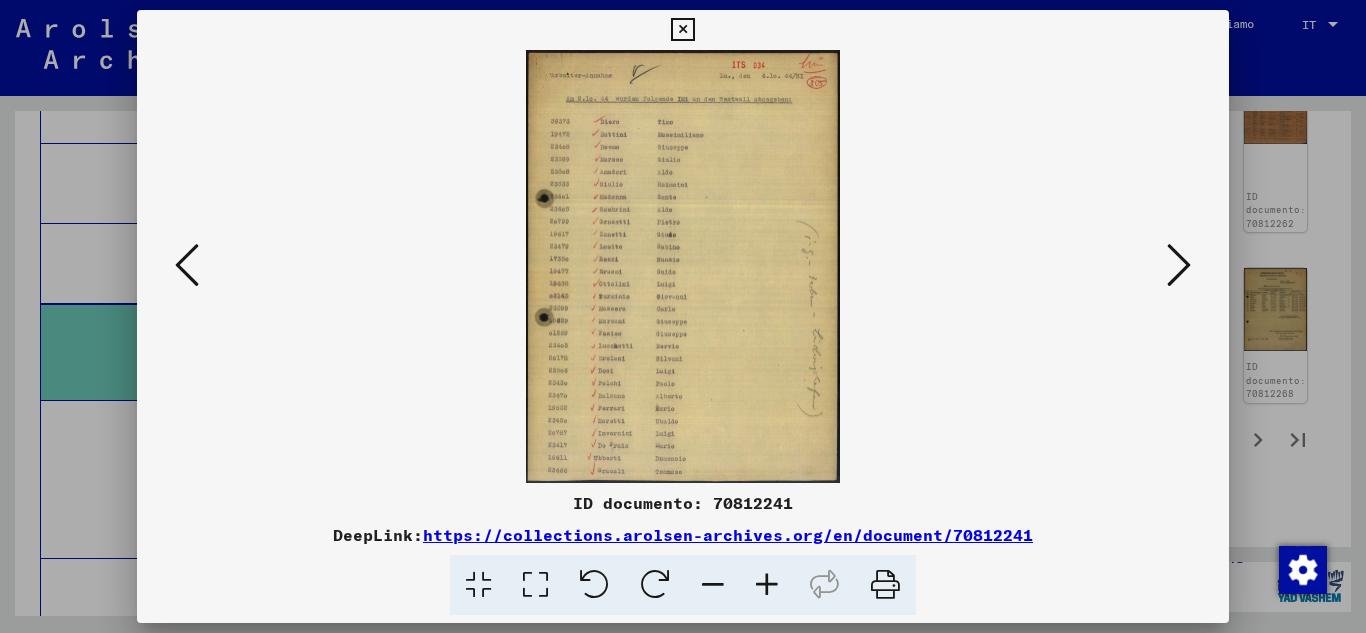 click at bounding box center (767, 585) 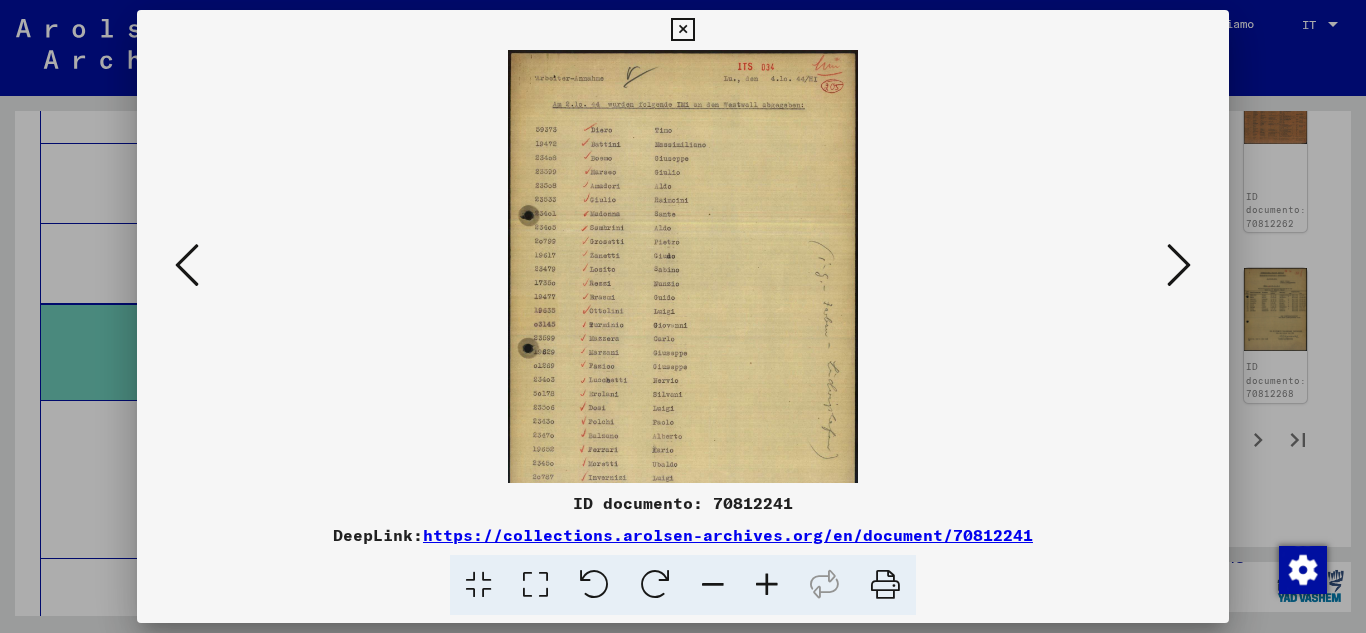 click at bounding box center (767, 585) 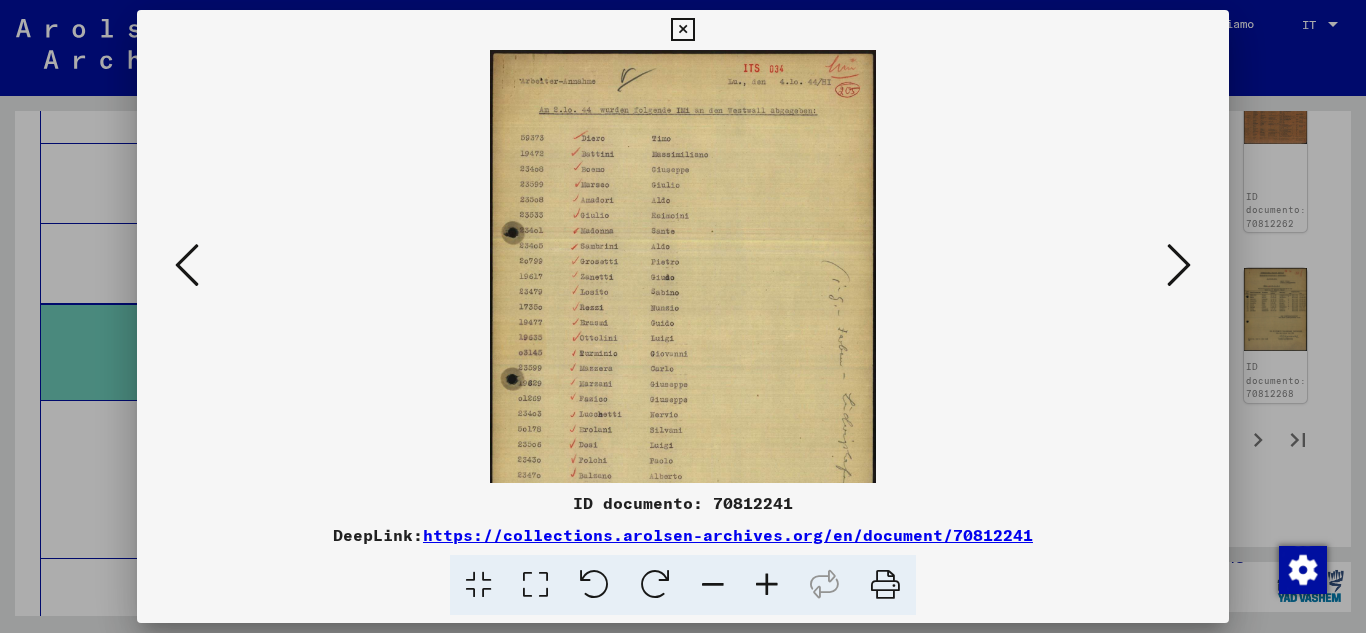 click at bounding box center [767, 585] 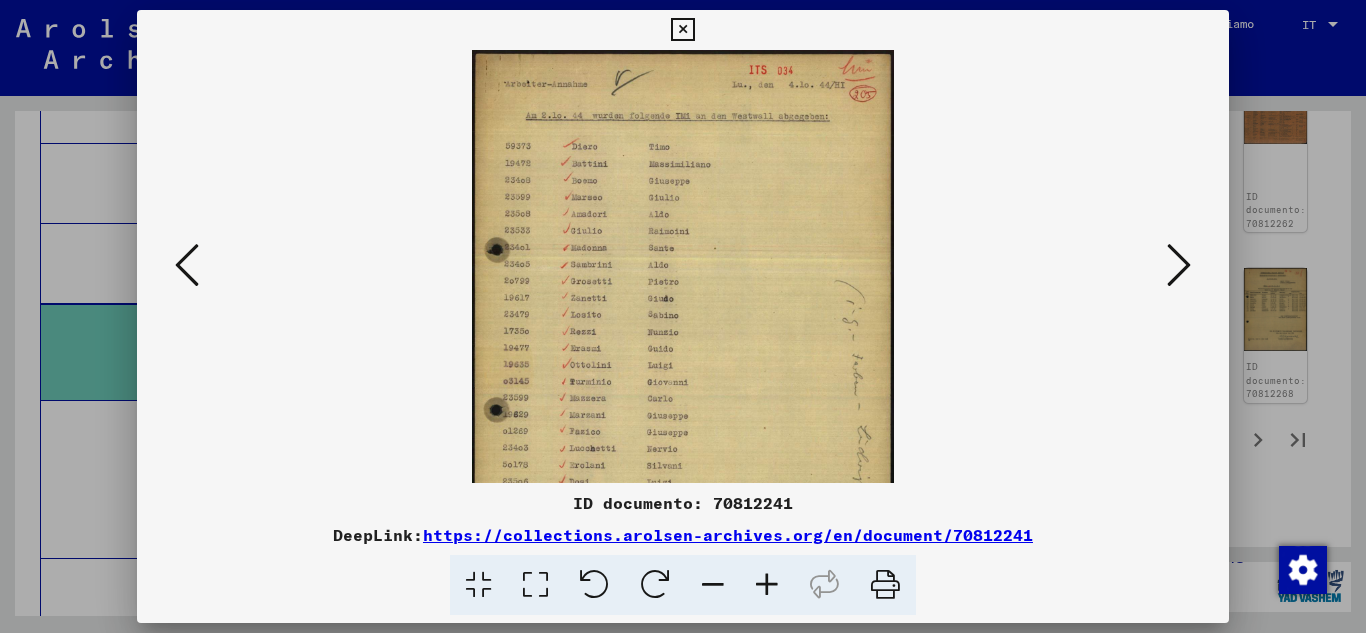 click at bounding box center [767, 585] 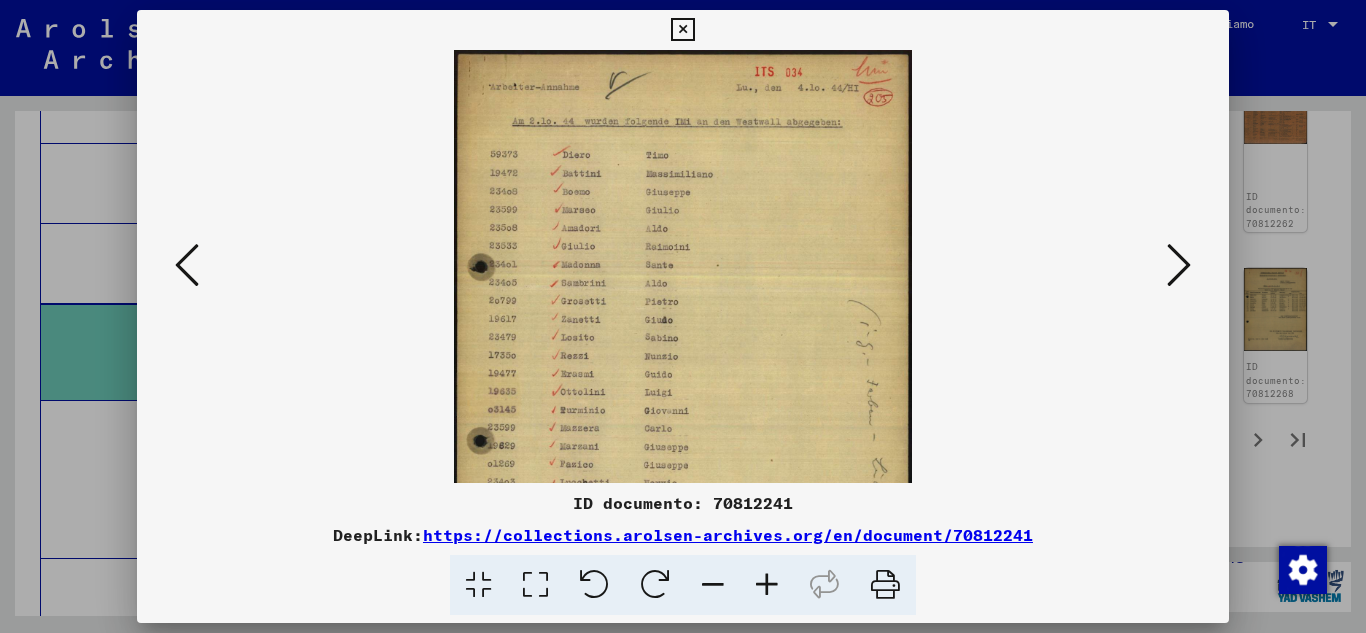 click at bounding box center (767, 585) 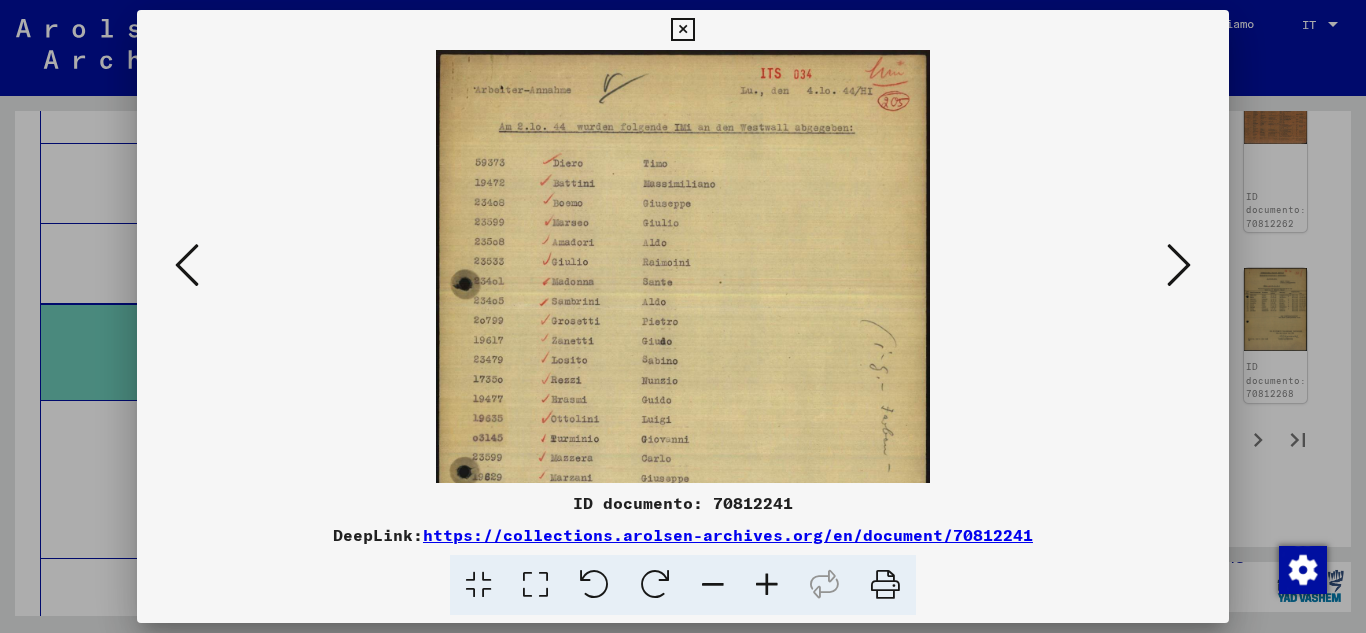 click at bounding box center [767, 585] 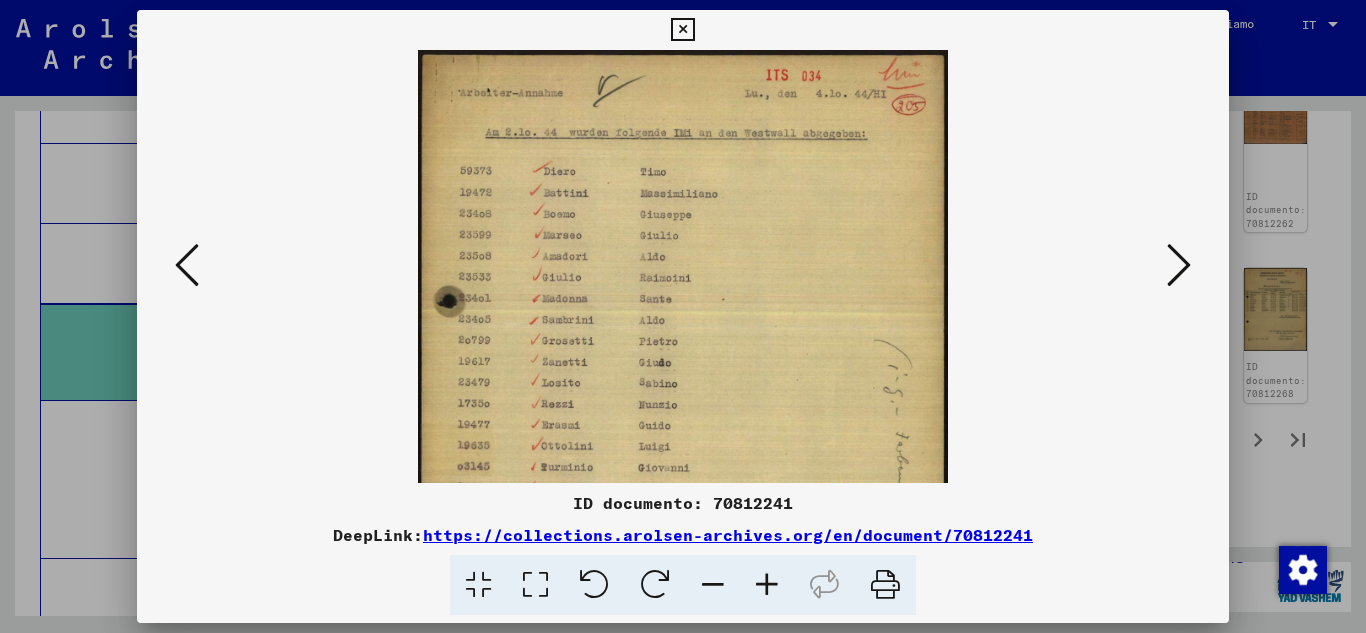 click at bounding box center [767, 585] 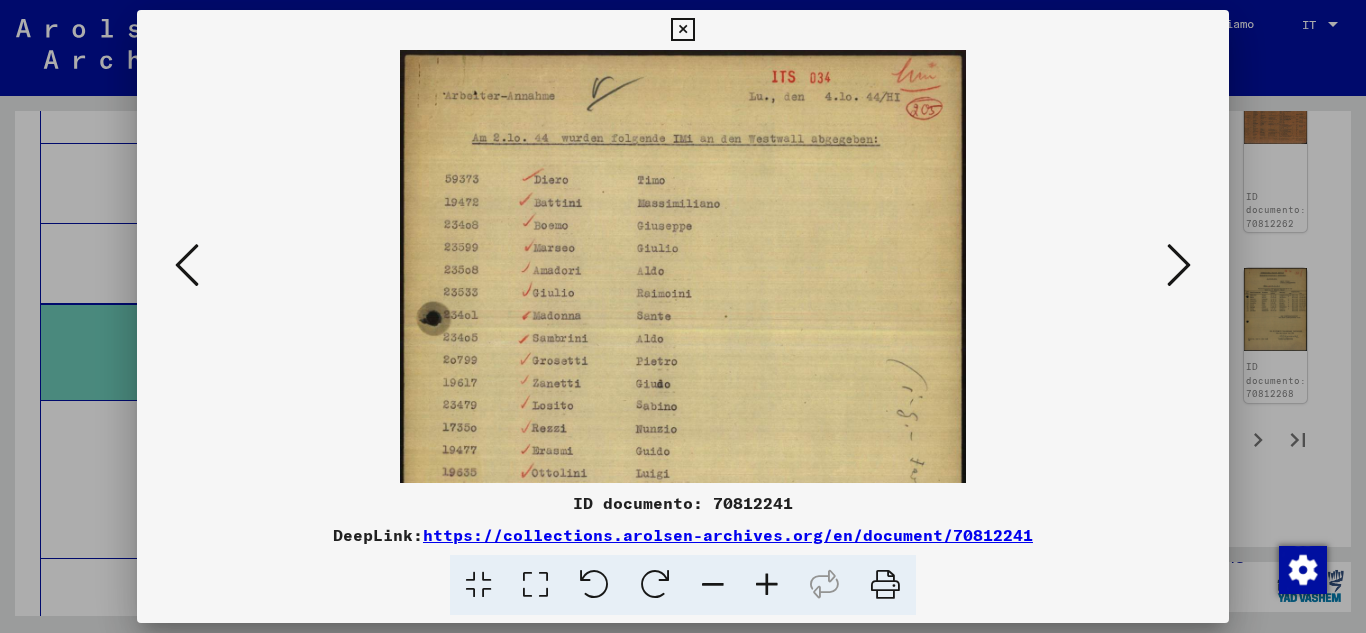 click at bounding box center (187, 265) 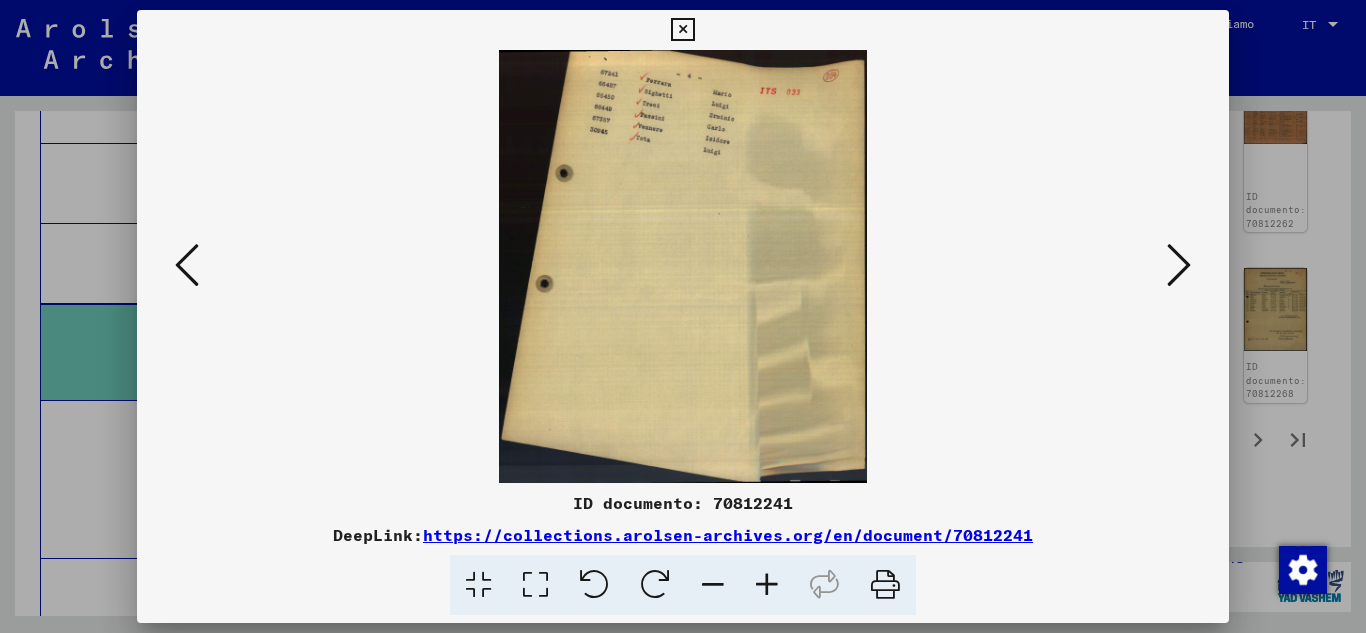 click at bounding box center (767, 585) 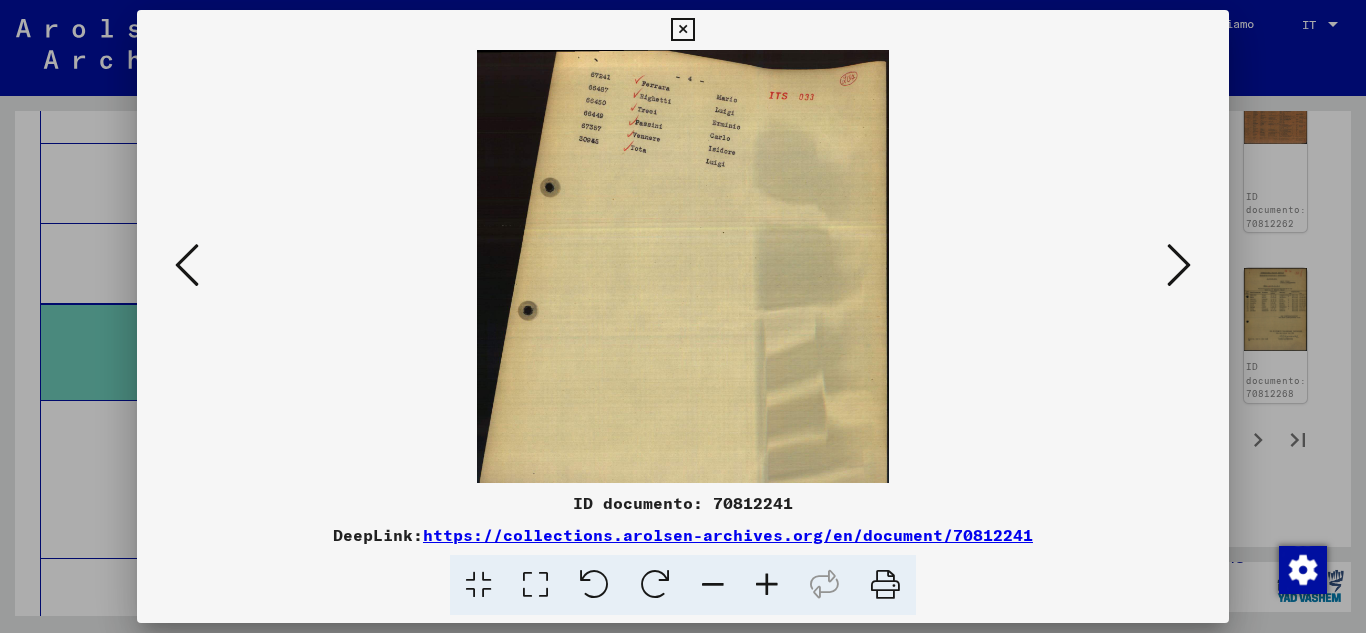 click at bounding box center [767, 585] 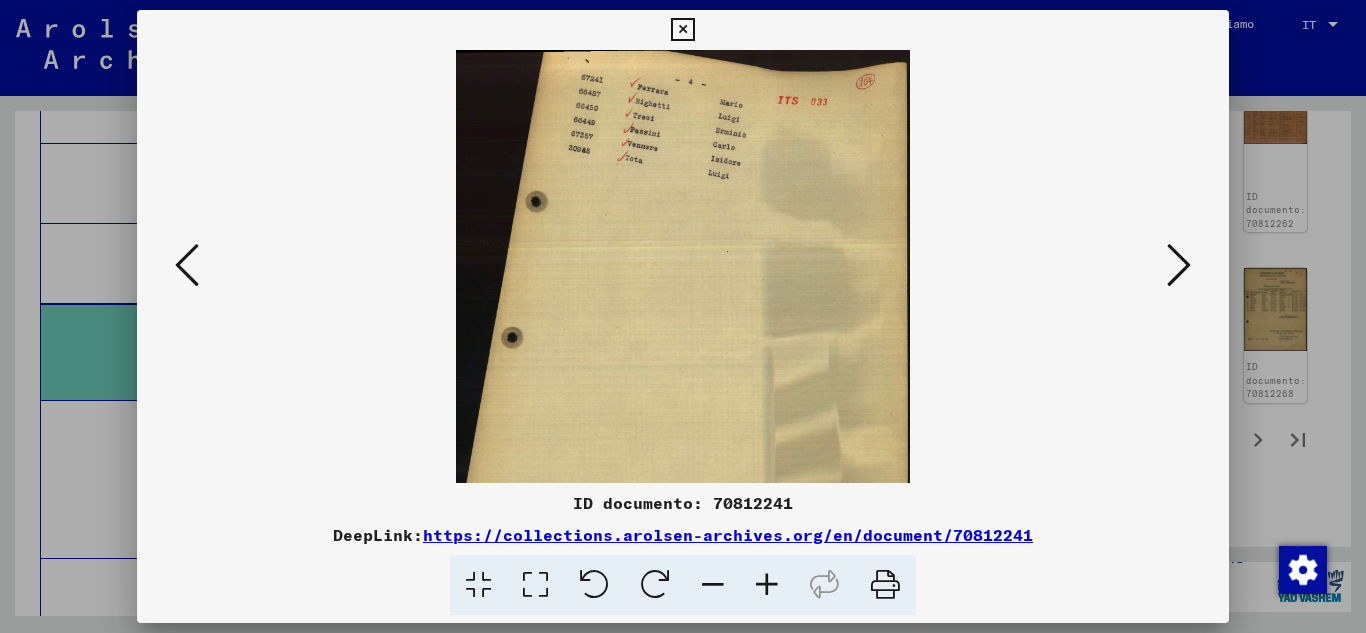click at bounding box center (767, 585) 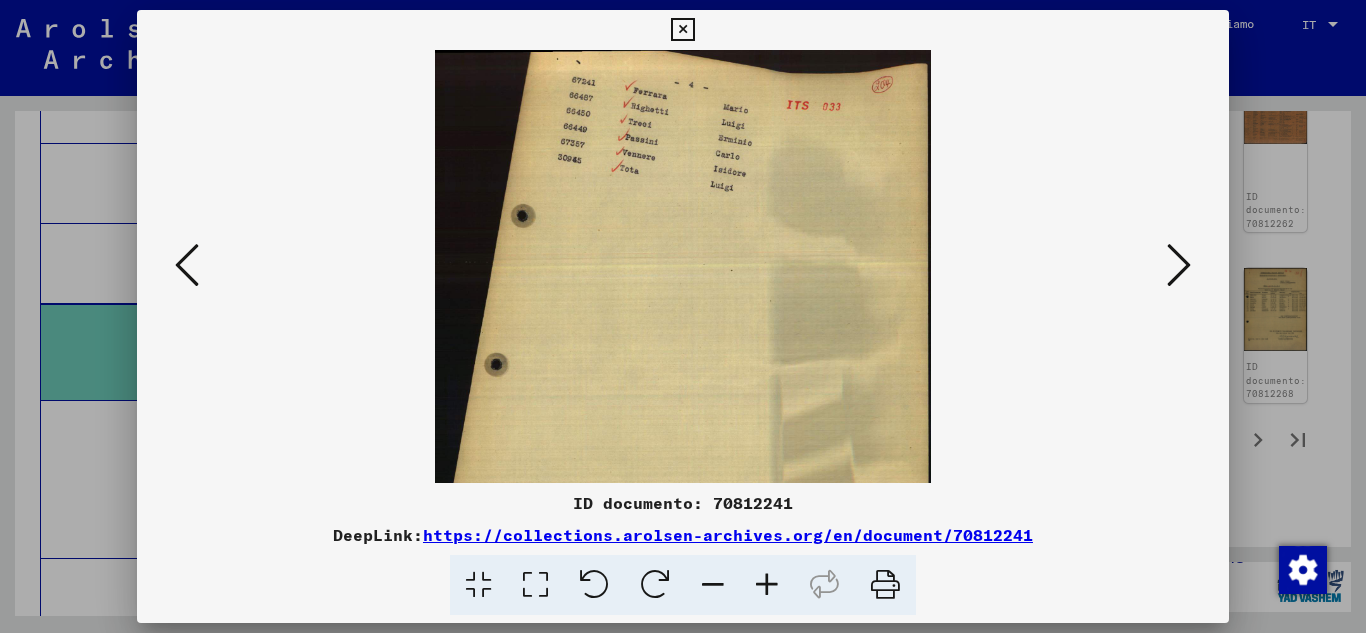 click at bounding box center [767, 585] 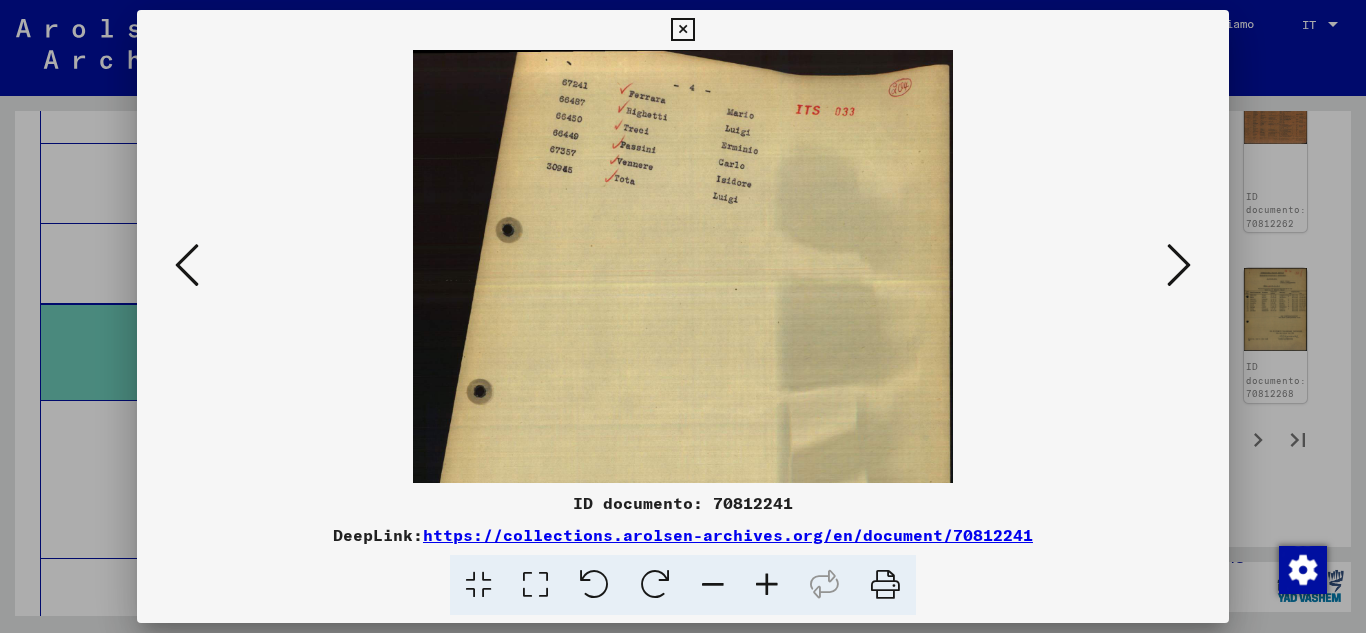 click at bounding box center (767, 585) 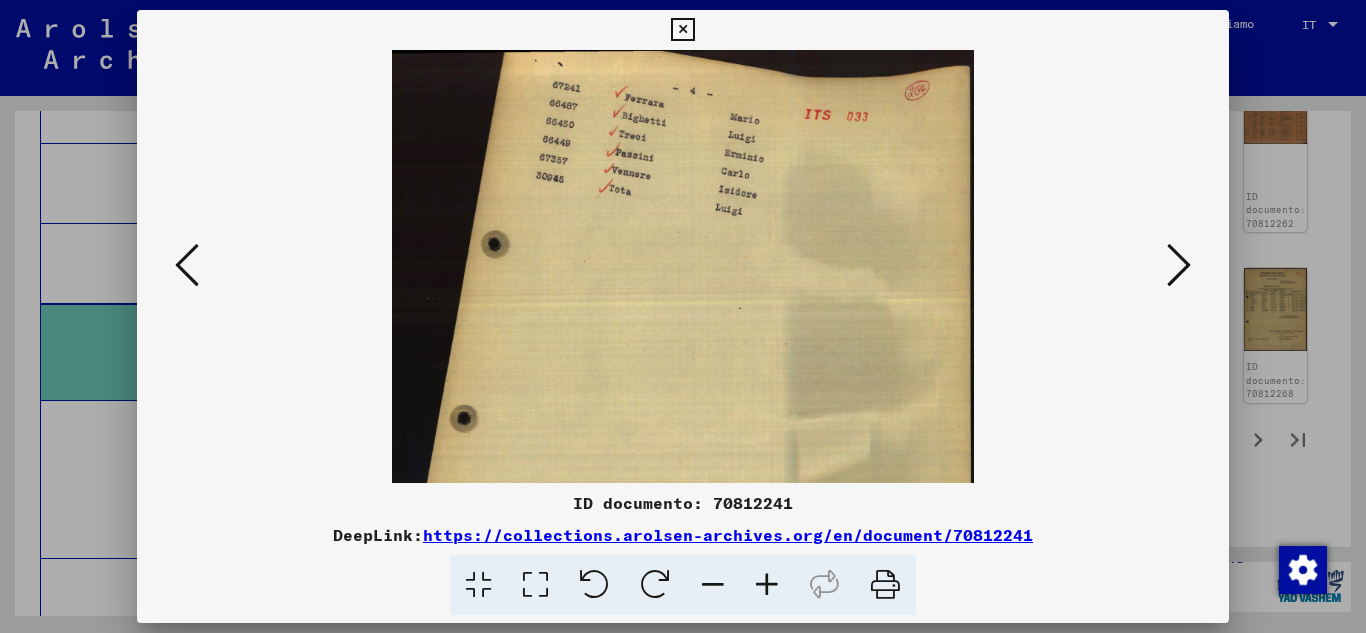 click at bounding box center [767, 585] 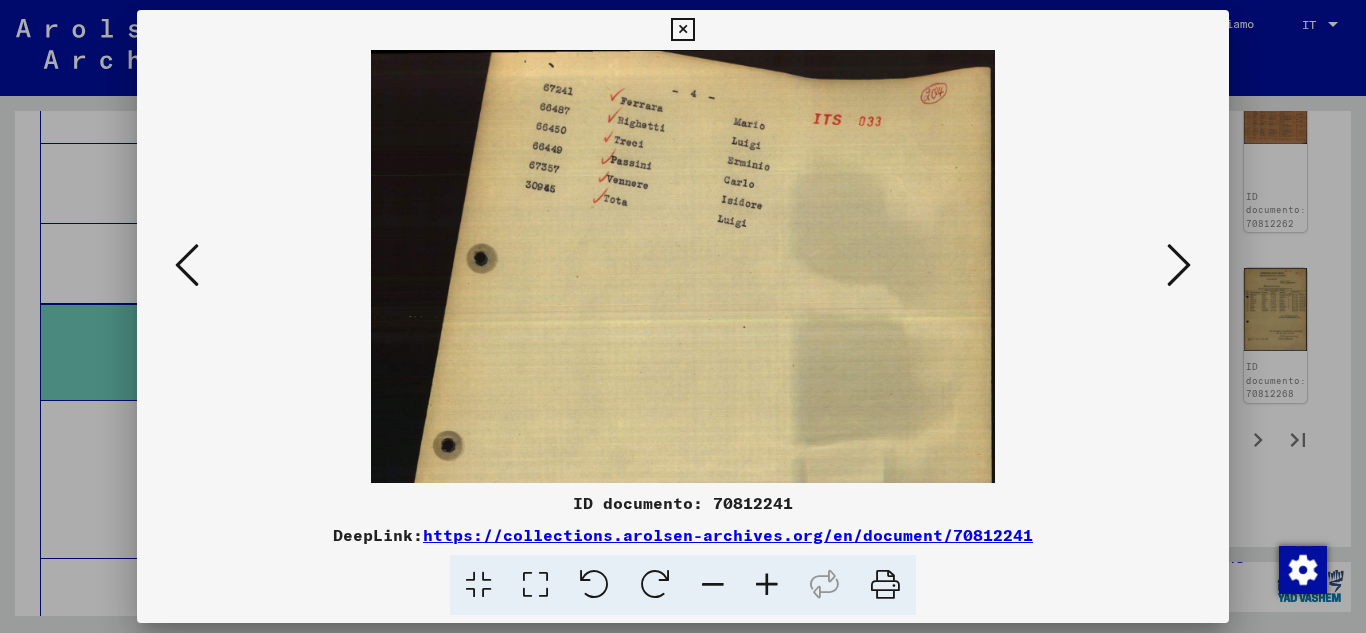 click at bounding box center [767, 585] 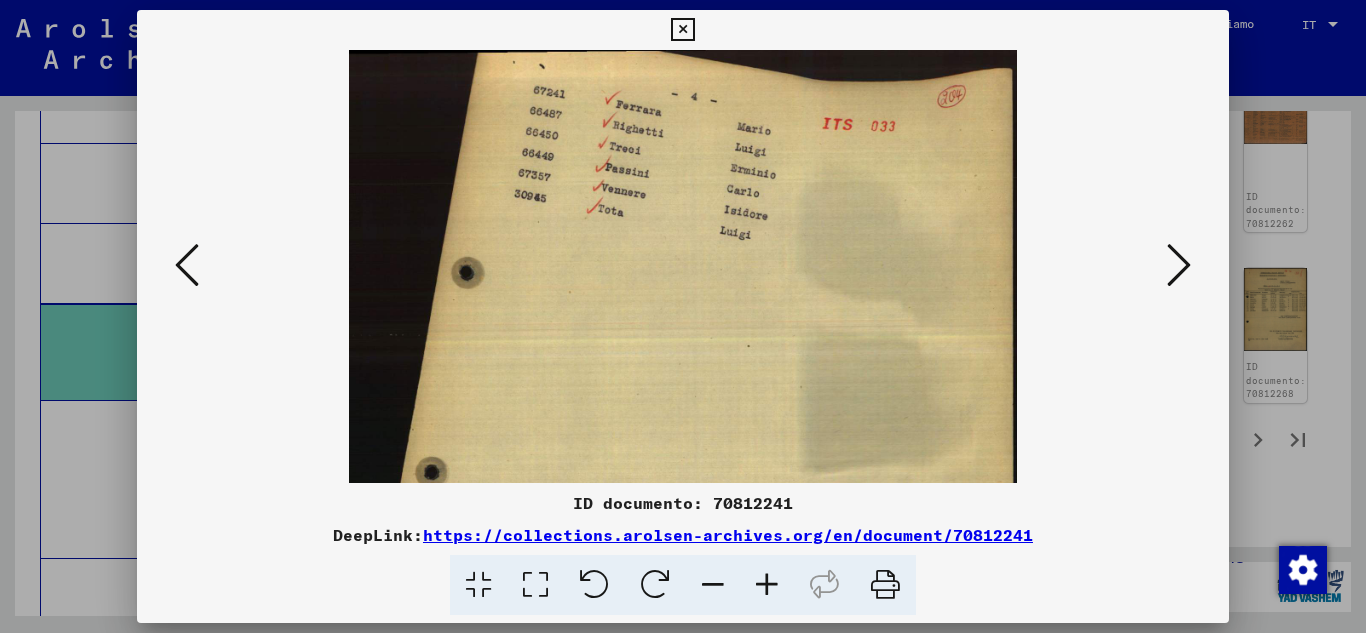 click at bounding box center [767, 585] 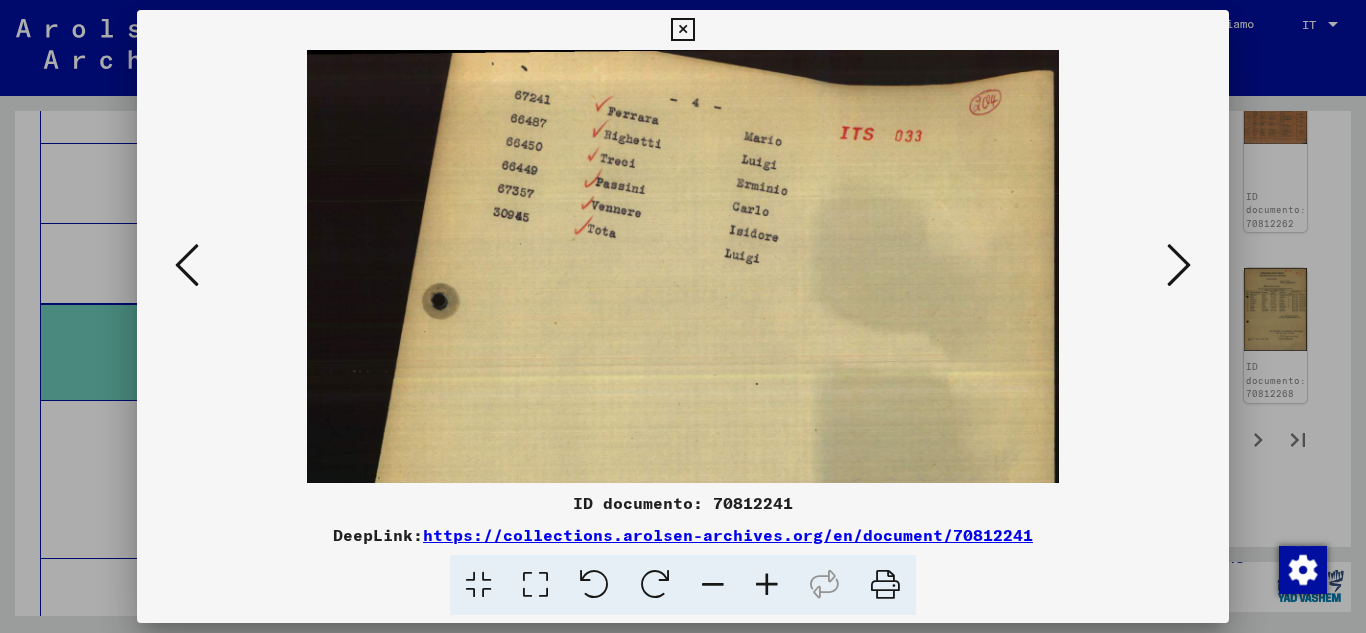 click at bounding box center [767, 585] 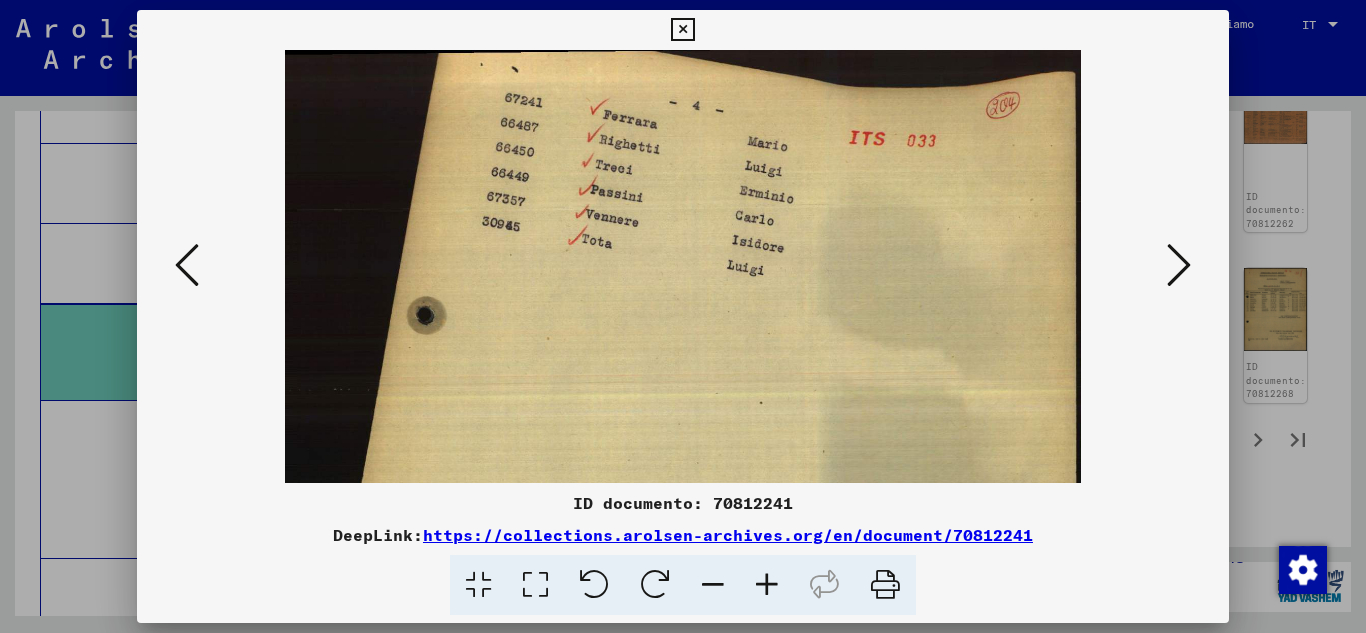click at bounding box center (767, 585) 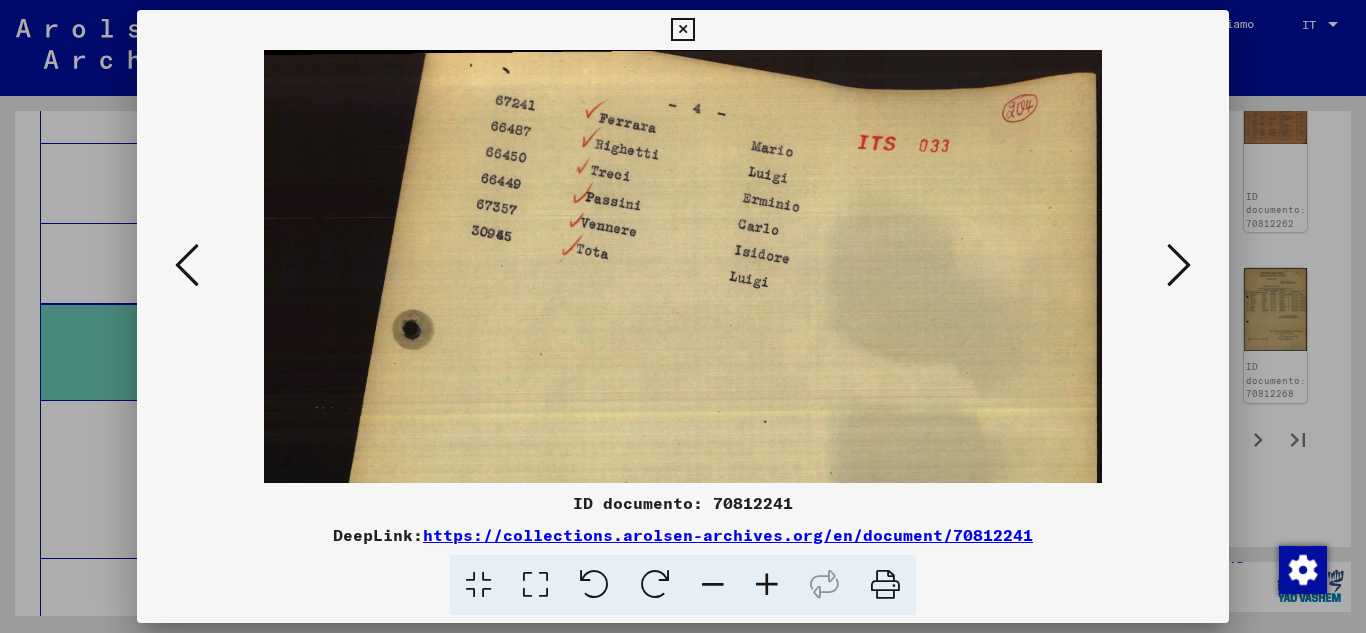 click at bounding box center [767, 585] 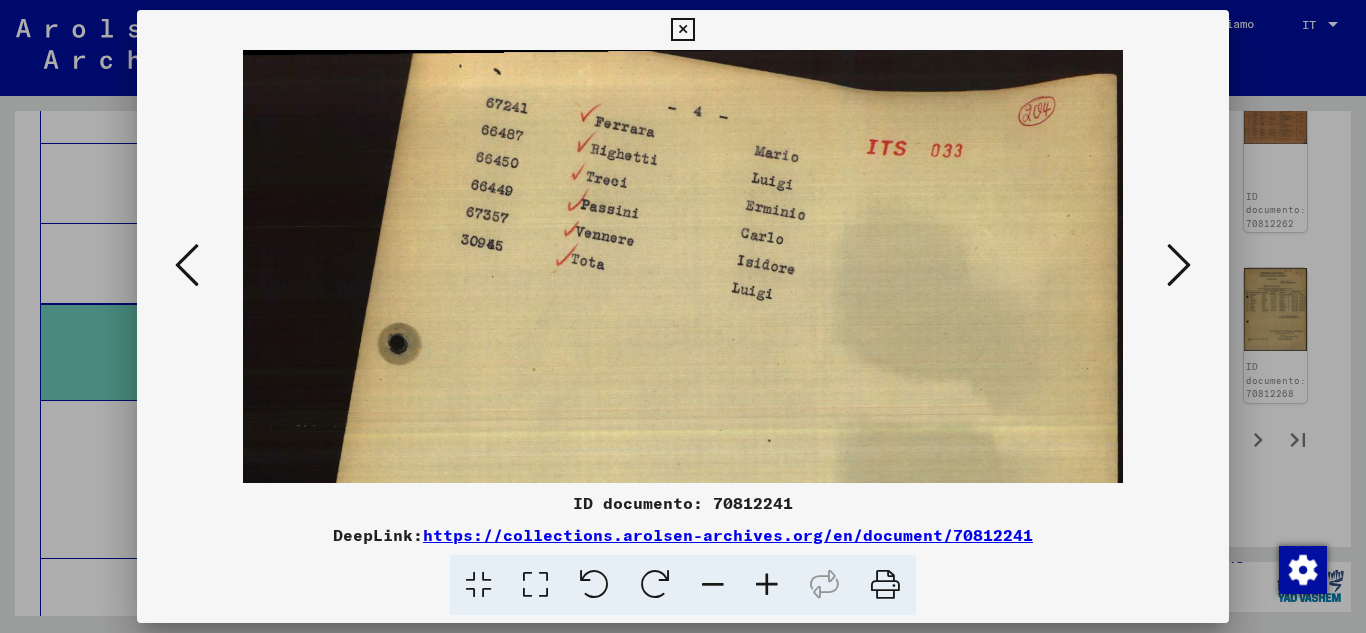 click at bounding box center (767, 585) 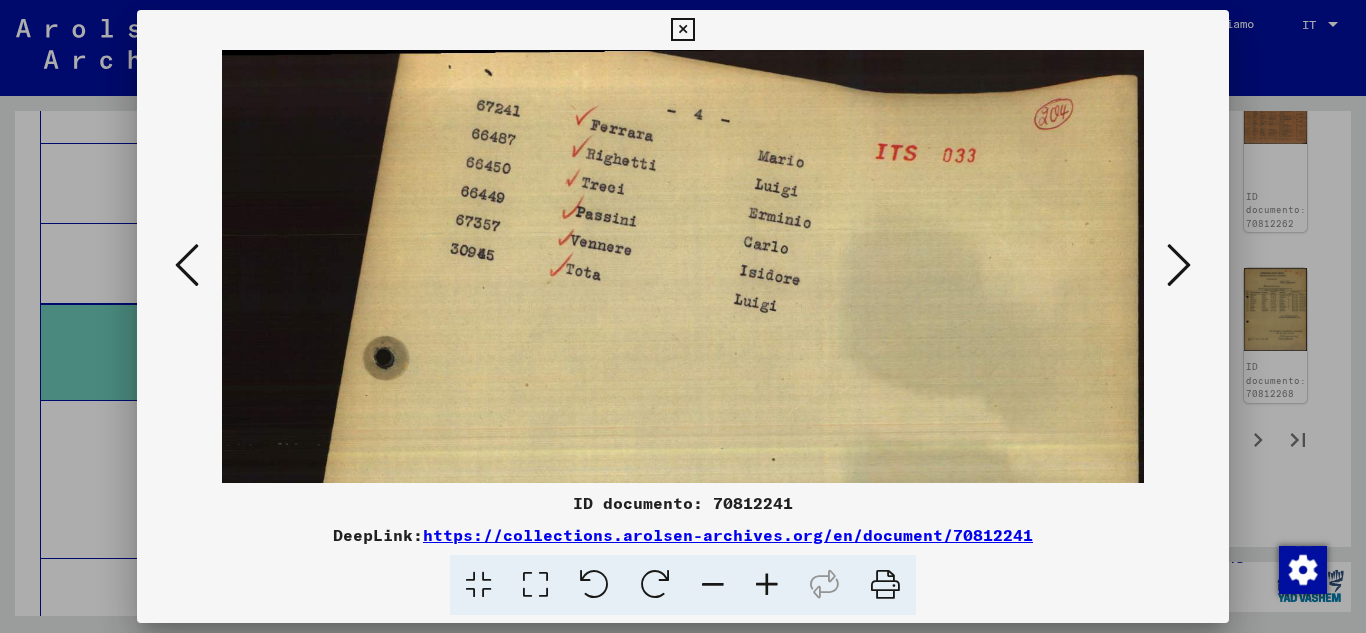 drag, startPoint x: 747, startPoint y: 240, endPoint x: 747, endPoint y: 312, distance: 72 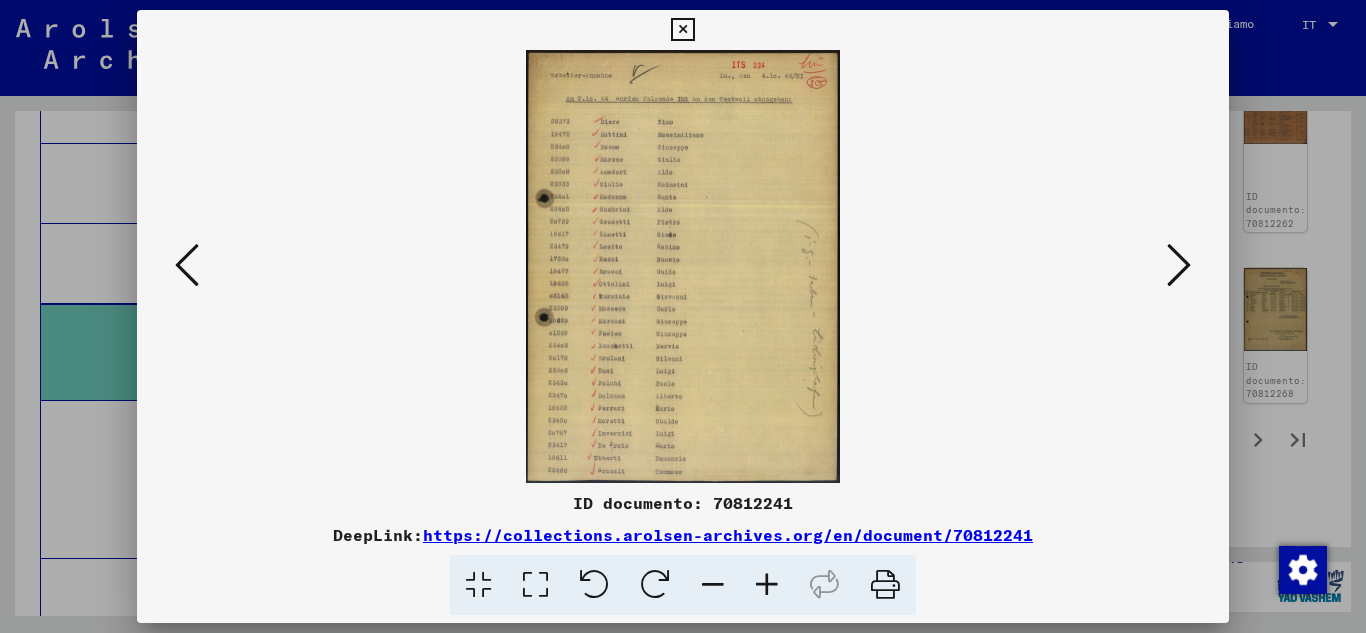 click at bounding box center (1179, 265) 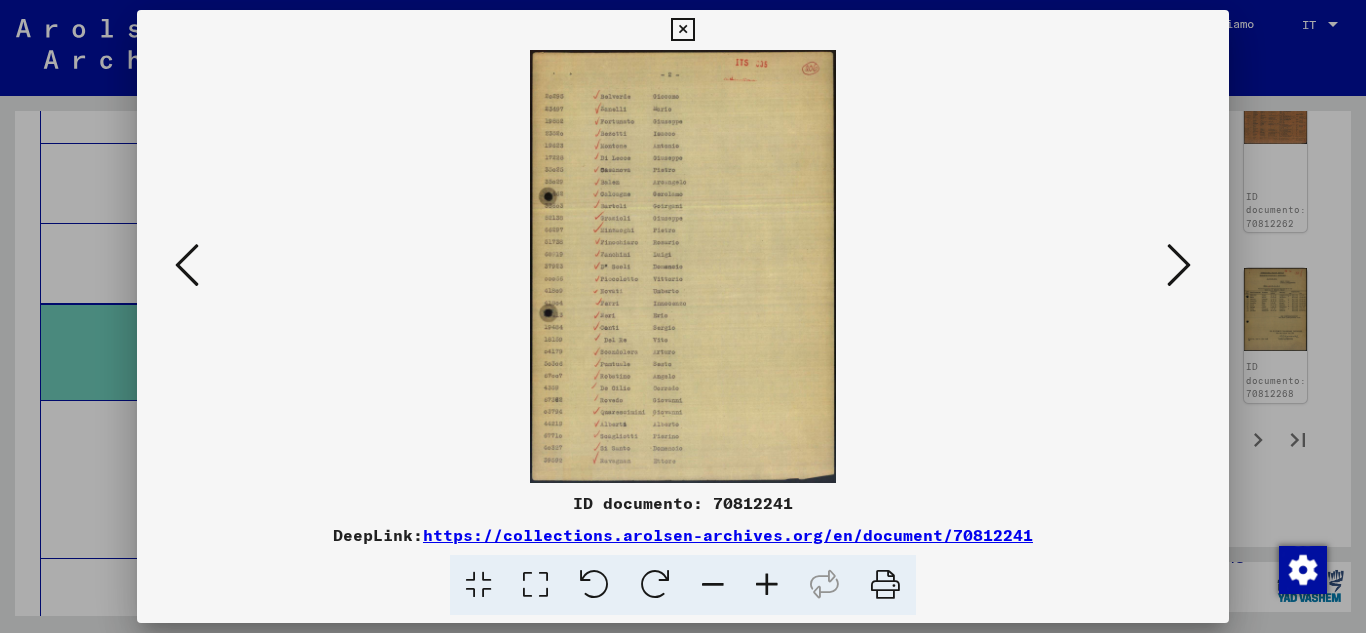 click at bounding box center (767, 585) 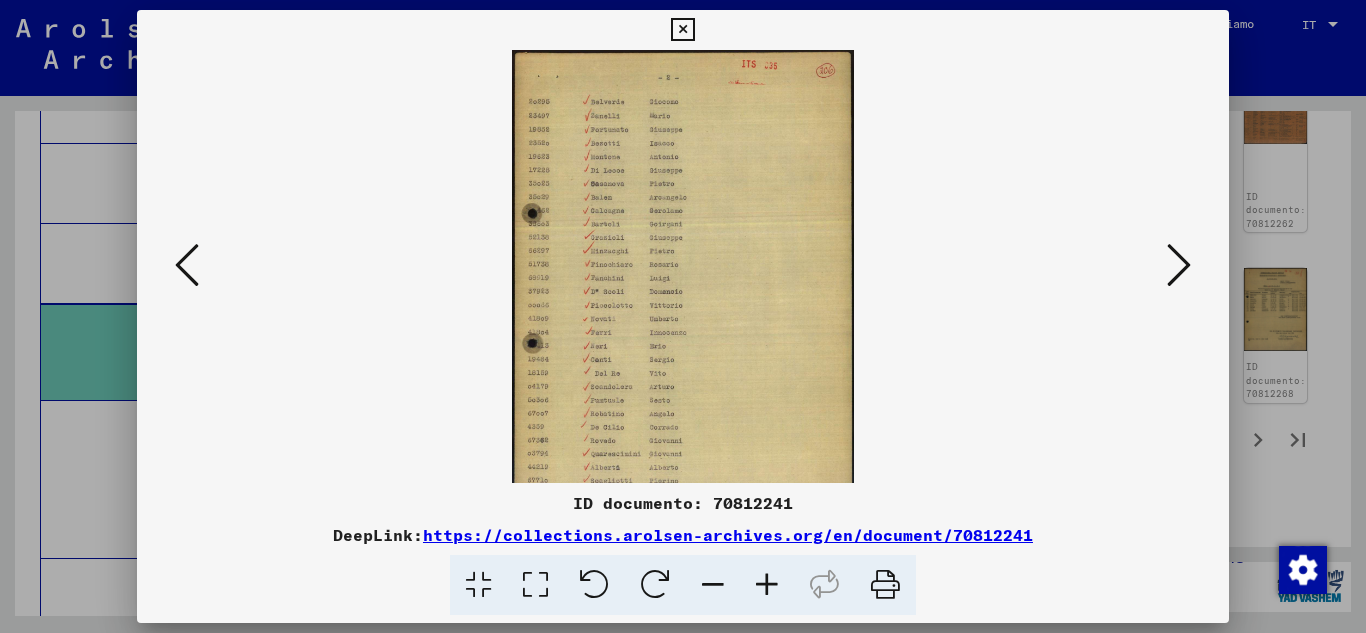 click at bounding box center (767, 585) 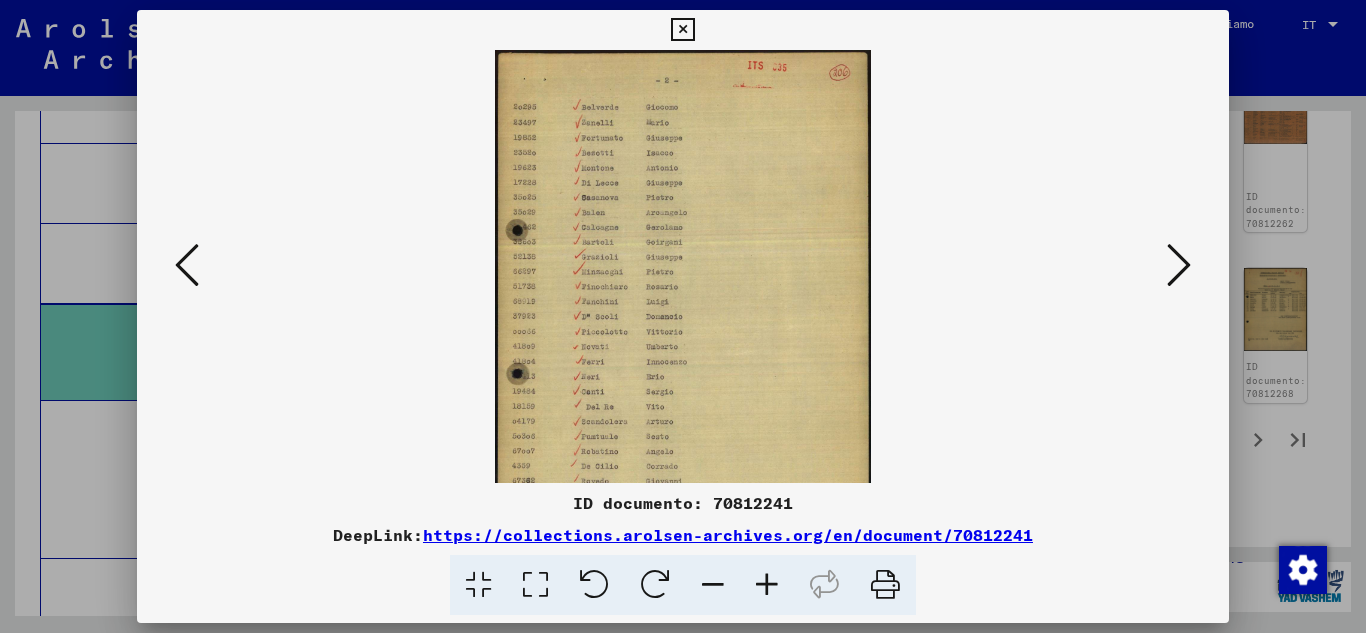 click at bounding box center [767, 585] 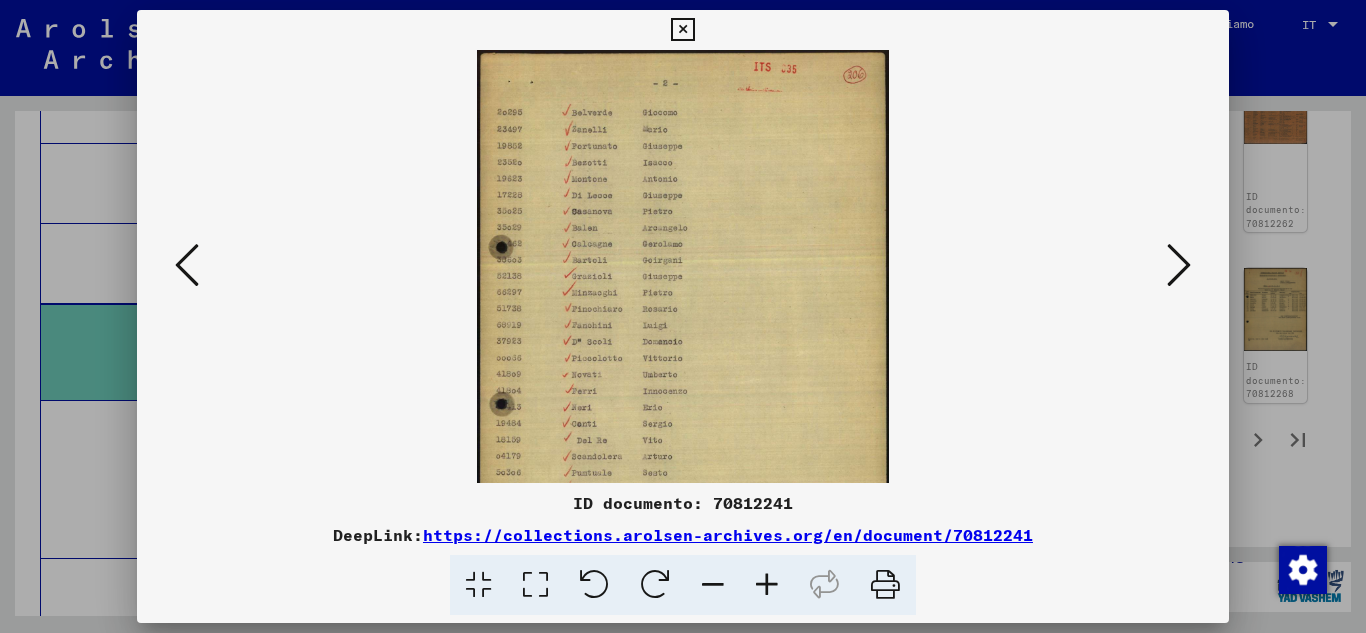 click at bounding box center [767, 585] 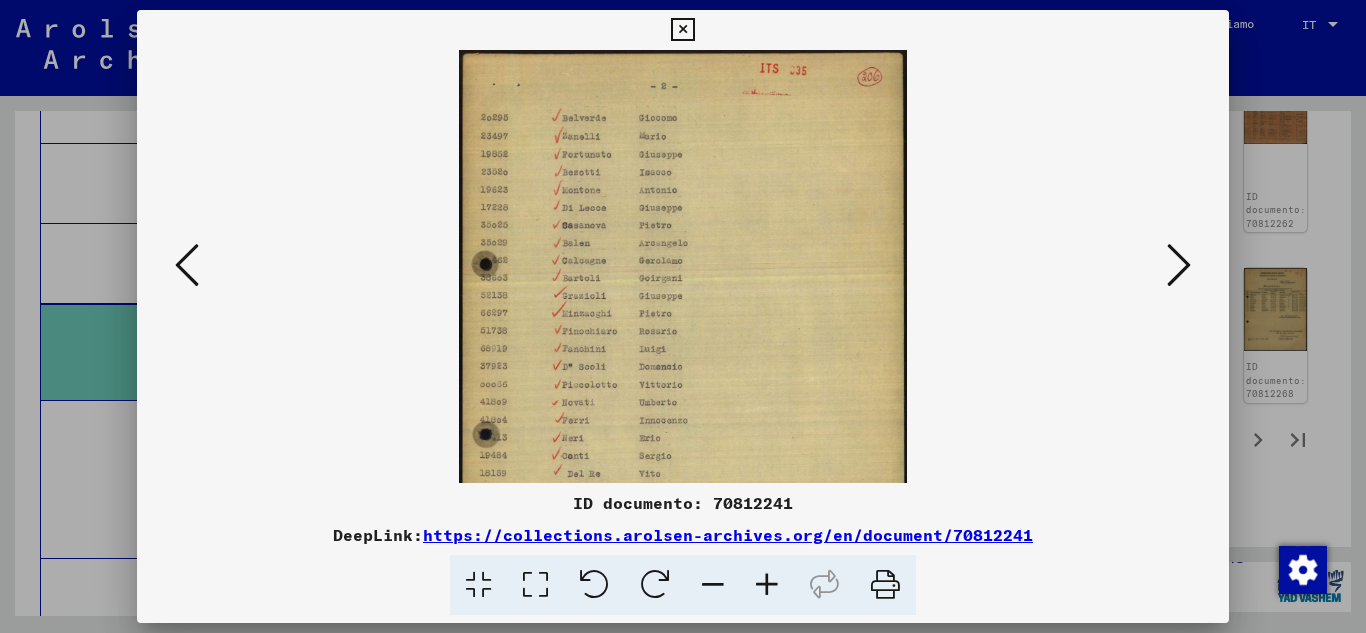 click at bounding box center [767, 585] 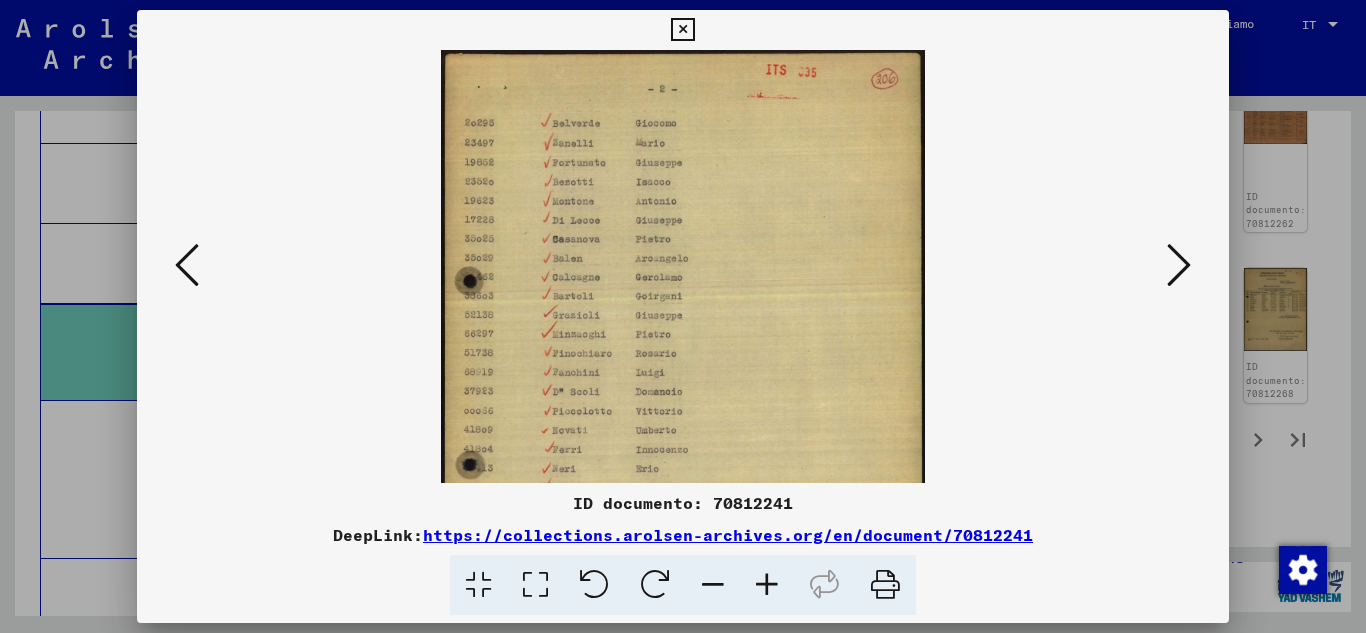 click at bounding box center [767, 585] 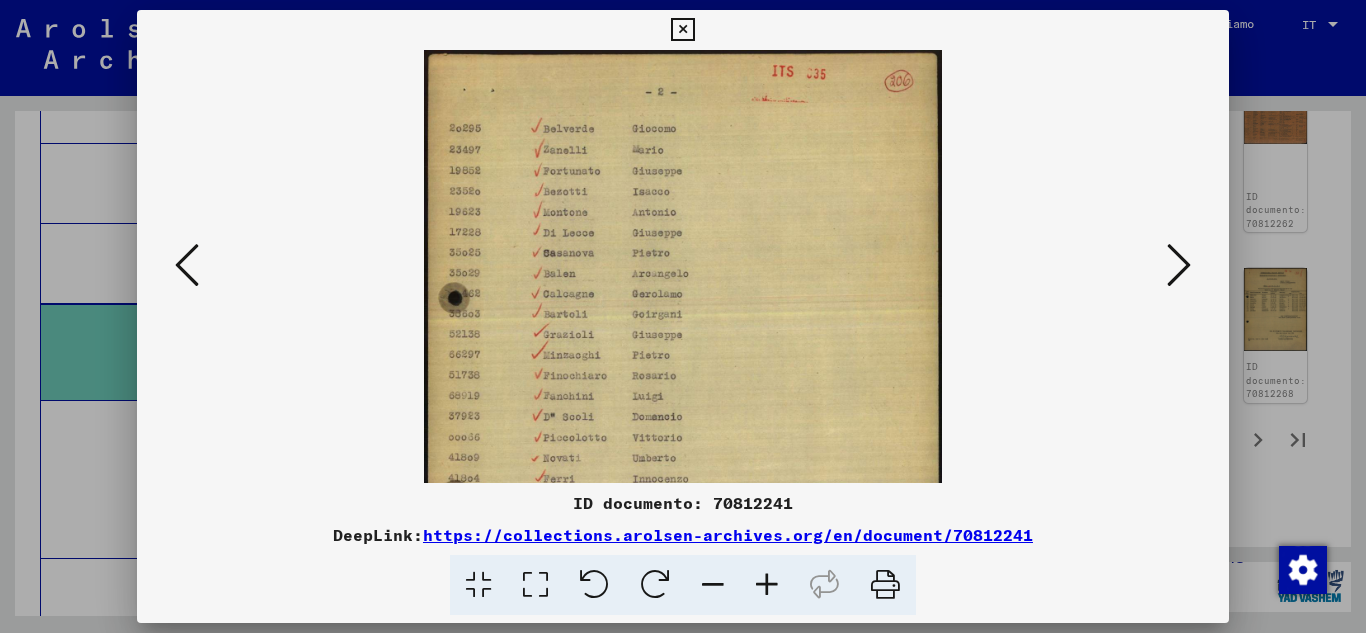 click at bounding box center [767, 585] 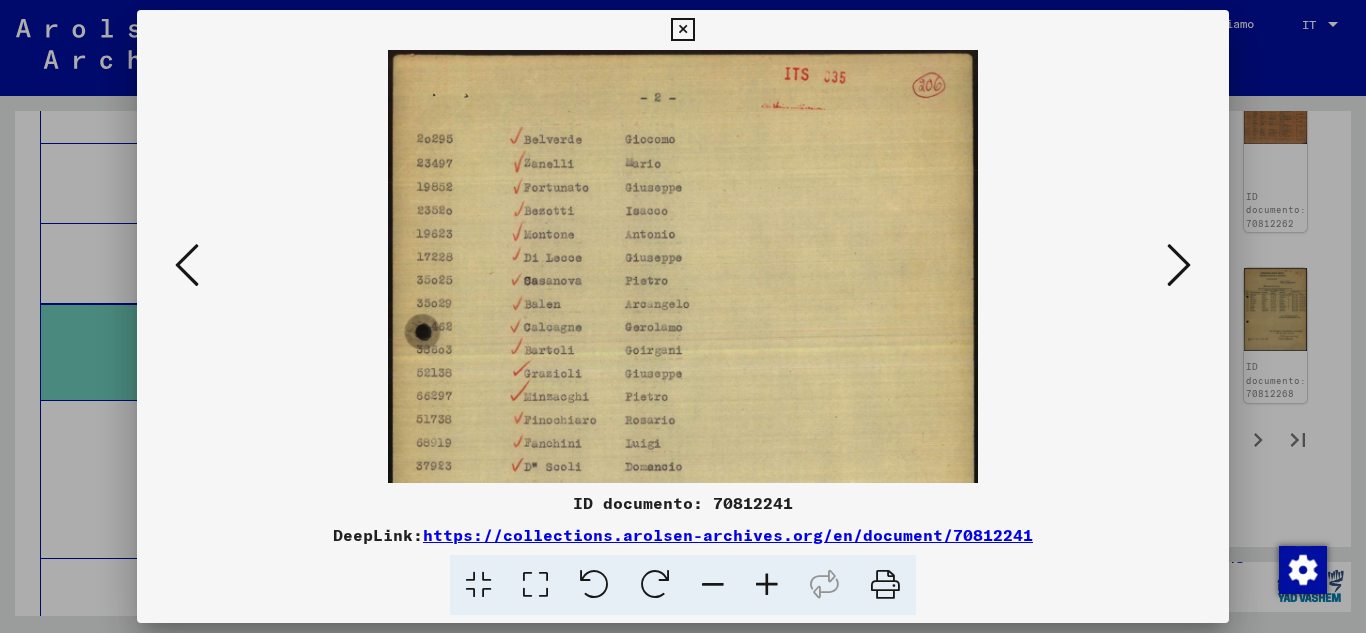 click at bounding box center [767, 585] 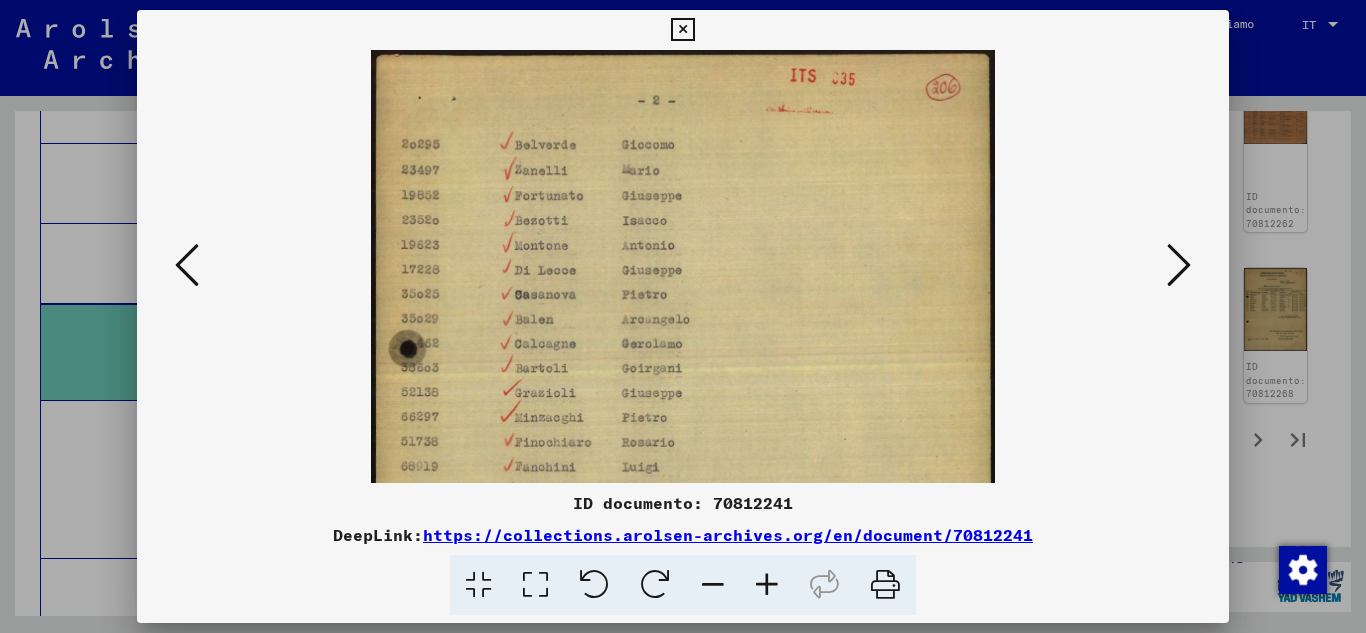 click at bounding box center [767, 585] 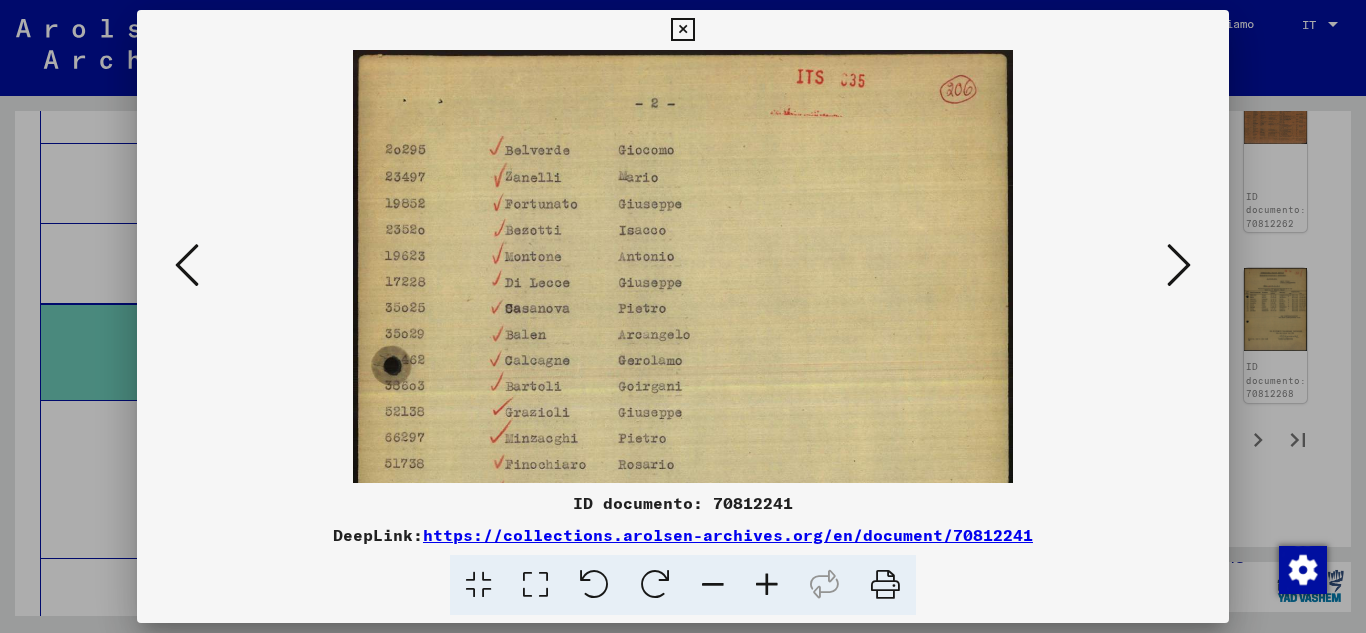 drag, startPoint x: 769, startPoint y: 414, endPoint x: 786, endPoint y: 101, distance: 313.46133 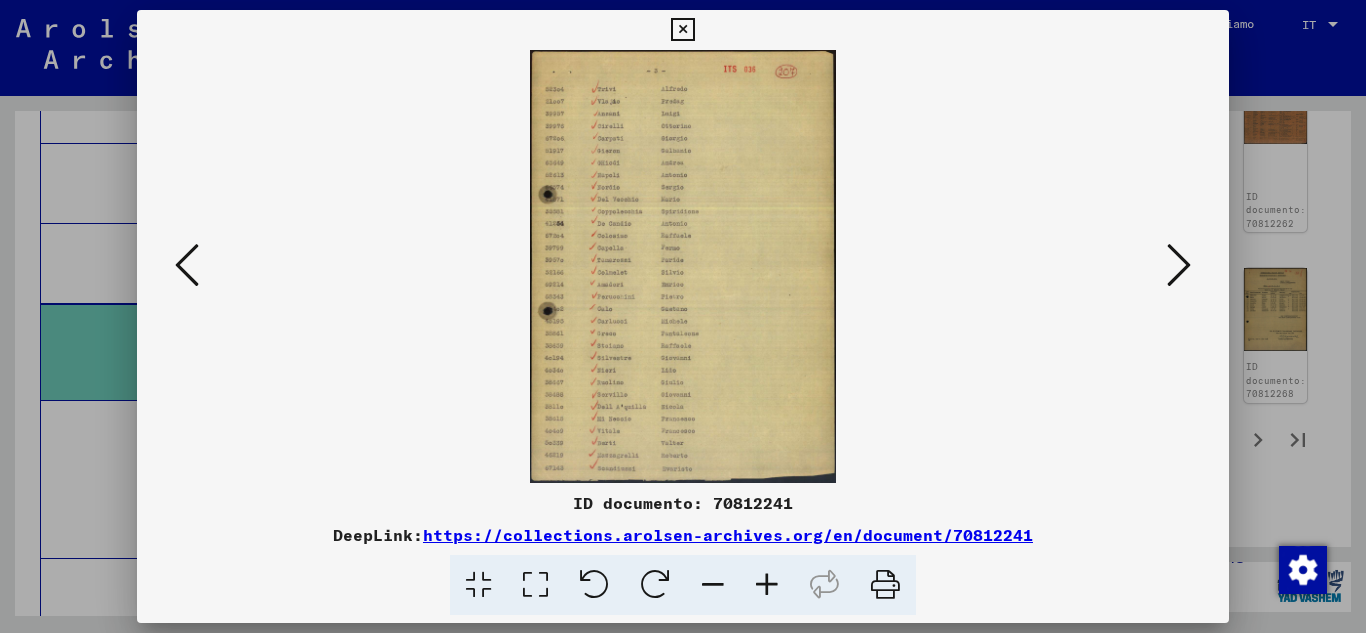 click at bounding box center (767, 585) 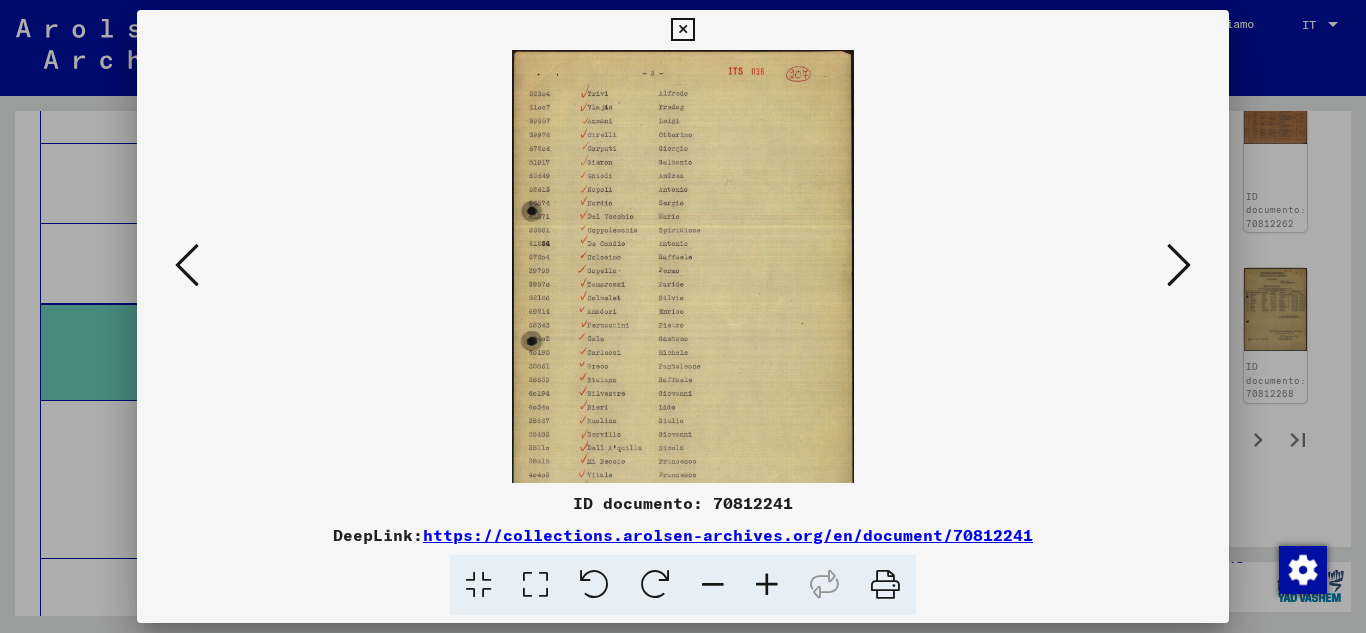 click at bounding box center (767, 585) 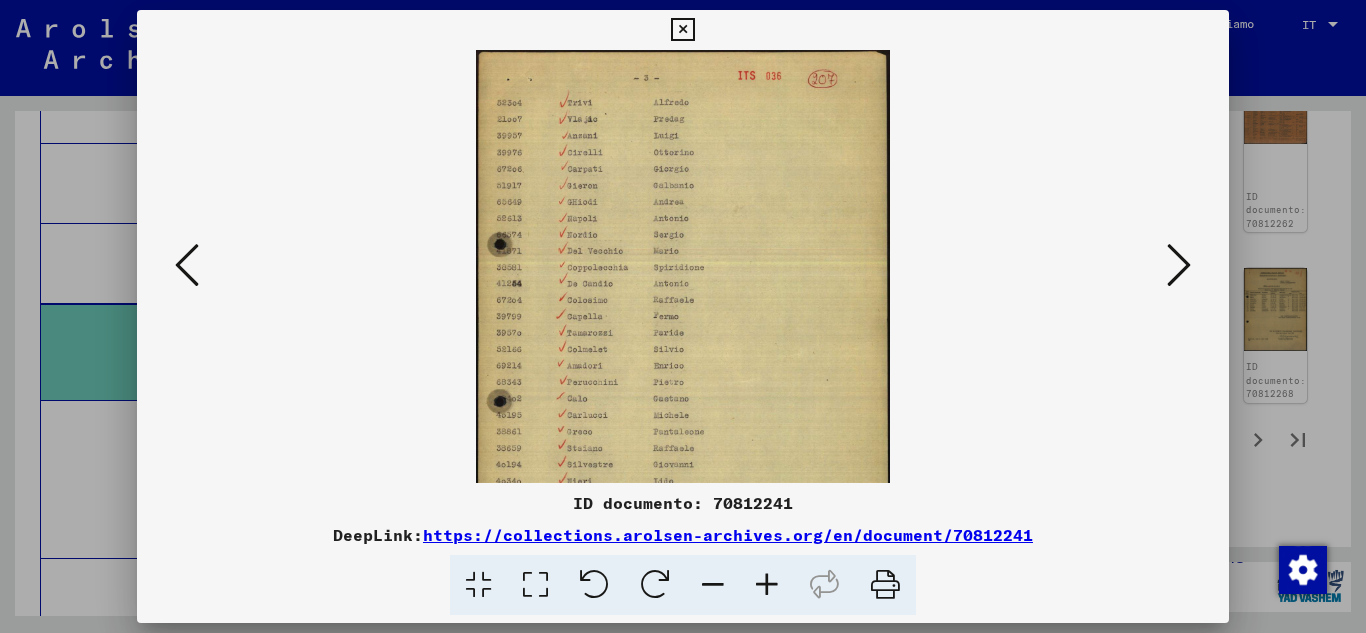 click at bounding box center [767, 585] 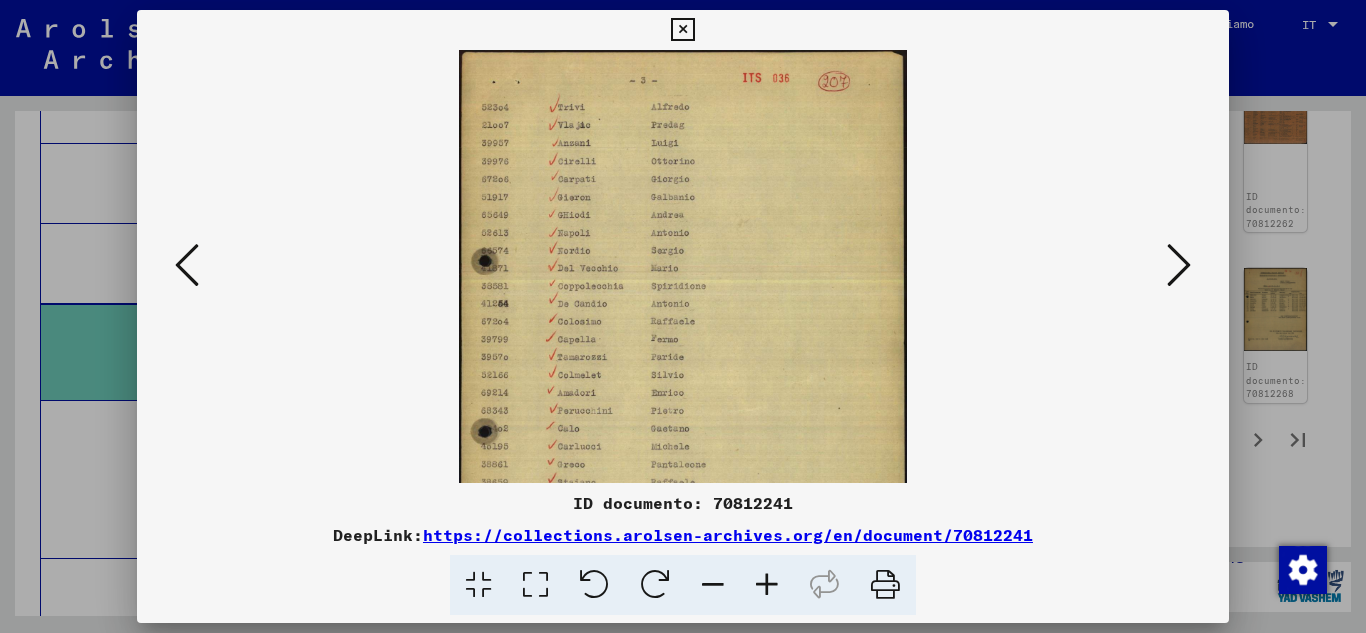 click at bounding box center [767, 585] 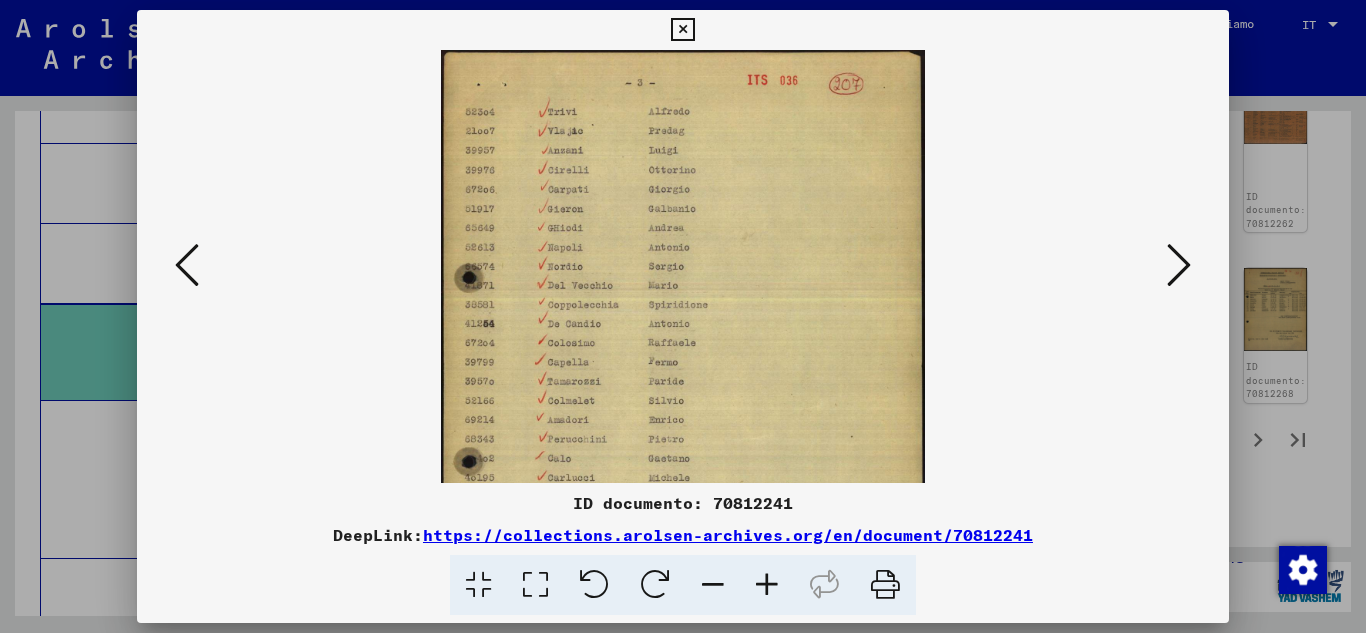 click at bounding box center [767, 585] 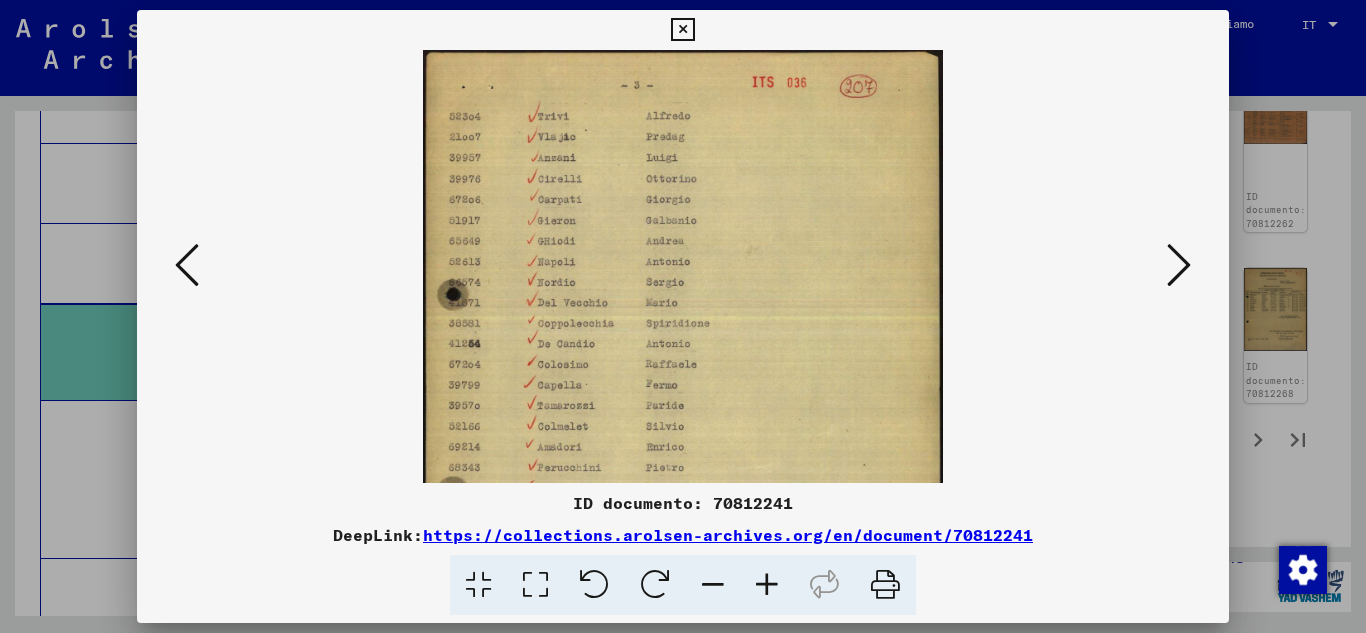 click at bounding box center [767, 585] 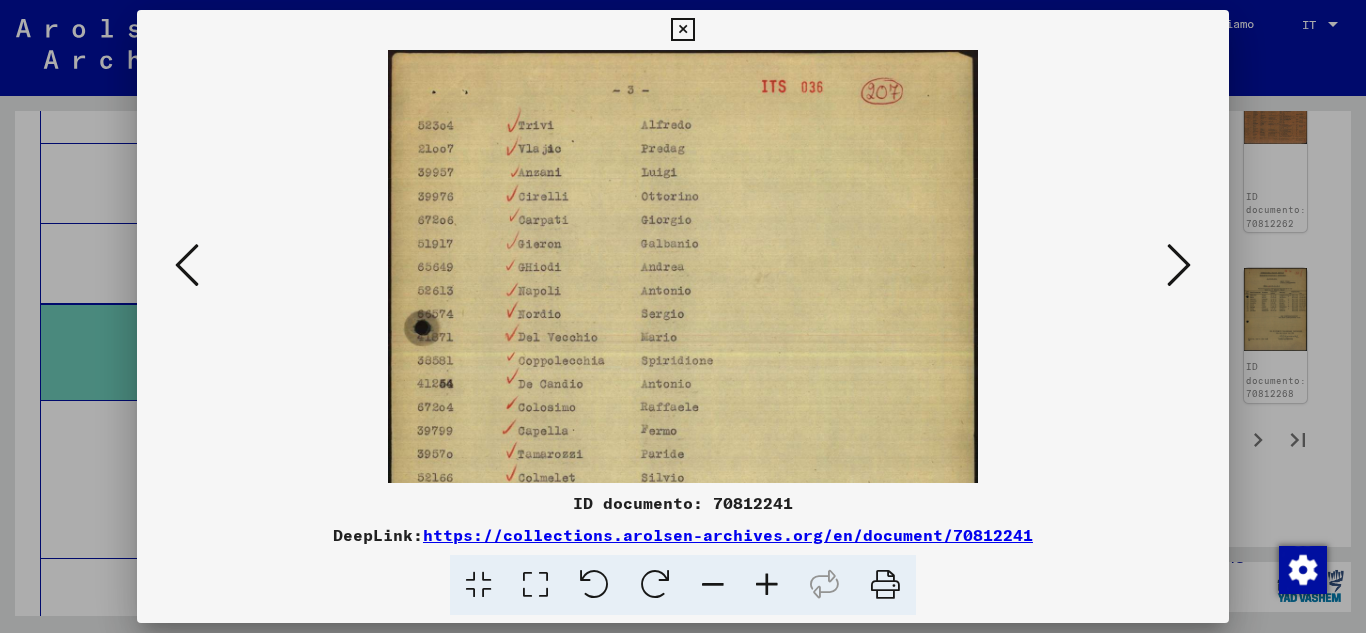 click at bounding box center (767, 585) 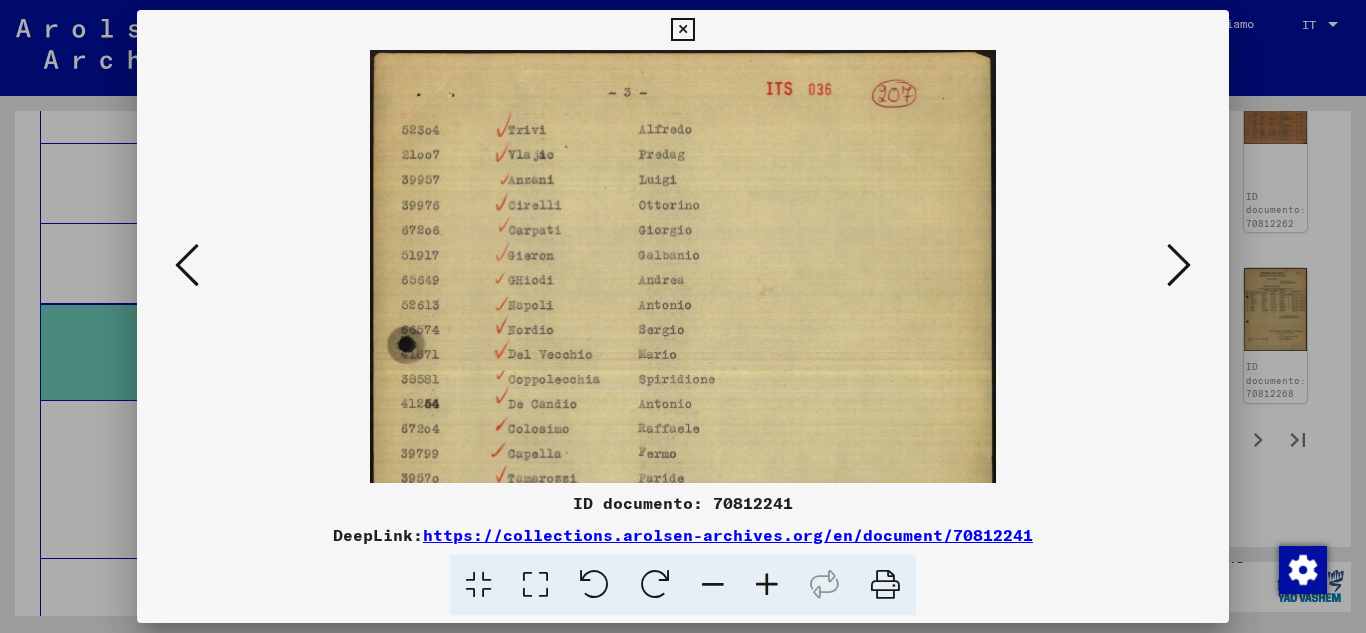 drag, startPoint x: 684, startPoint y: 428, endPoint x: 668, endPoint y: 235, distance: 193.66208 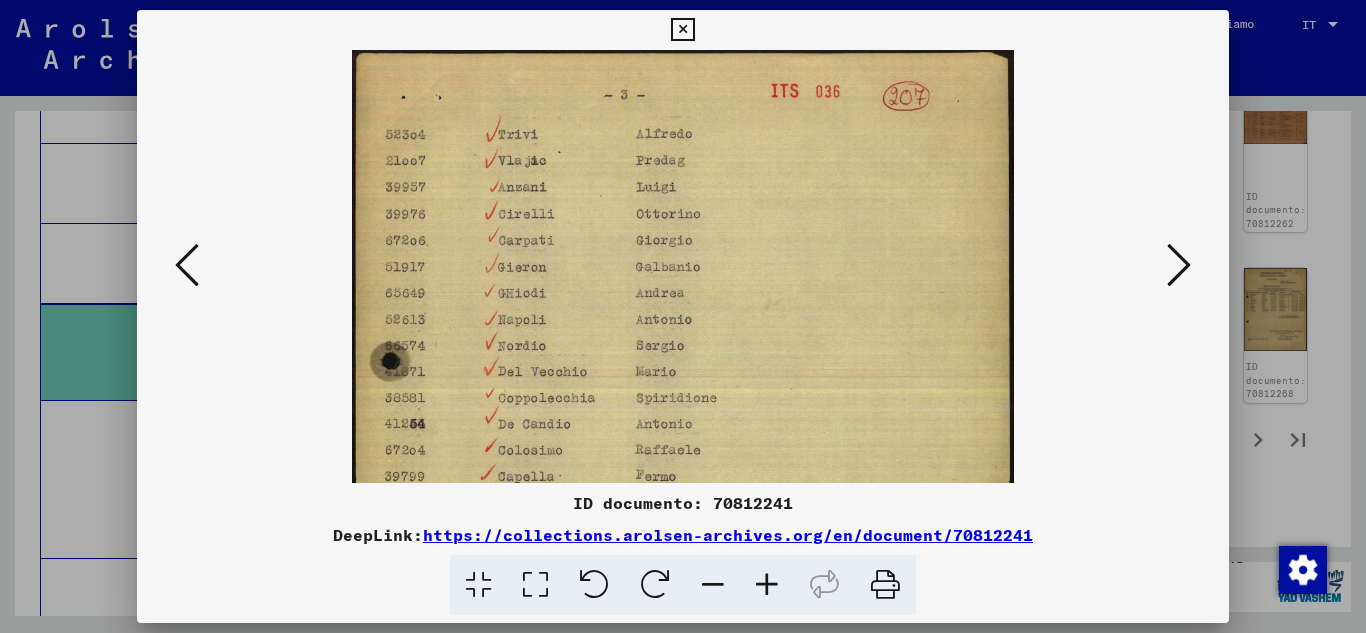 drag, startPoint x: 757, startPoint y: 445, endPoint x: 760, endPoint y: 180, distance: 265.01697 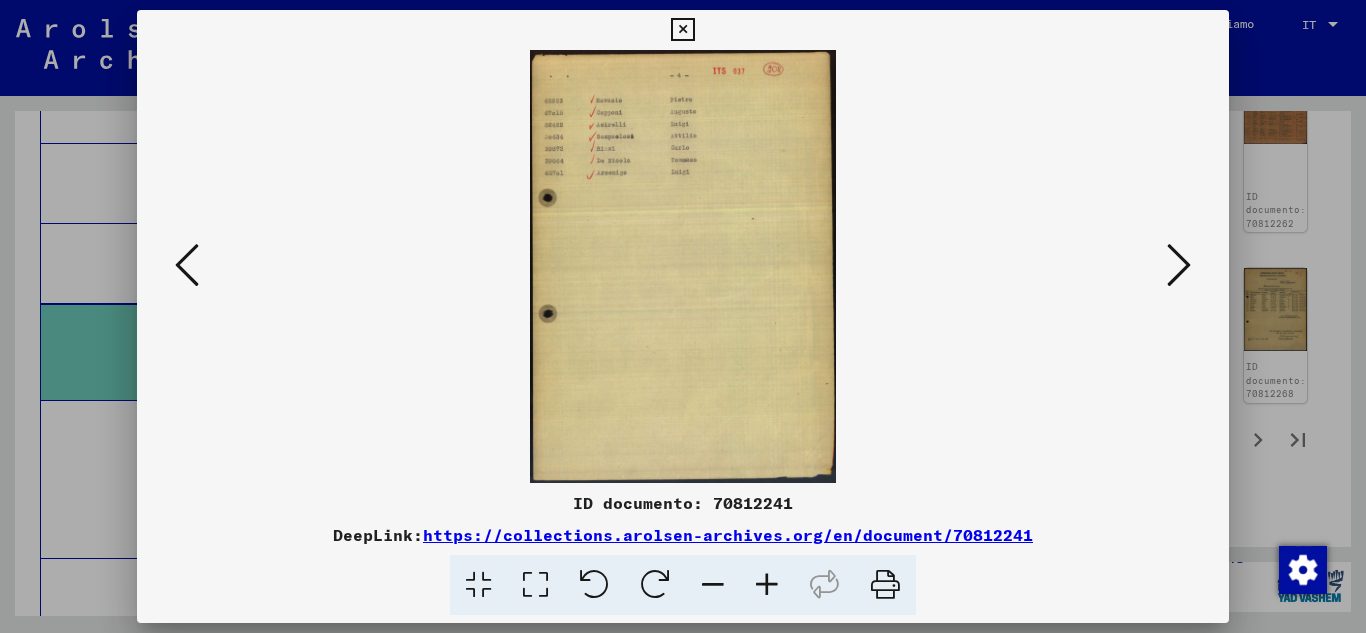 click at bounding box center [767, 585] 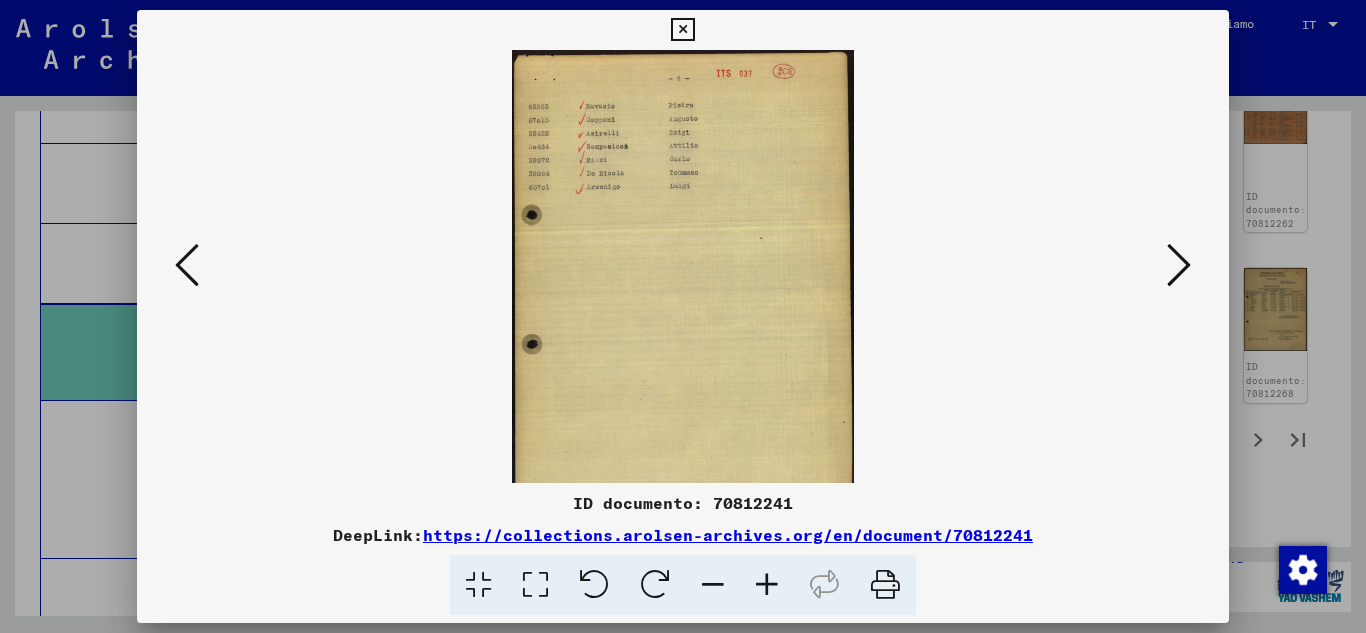 click at bounding box center (767, 585) 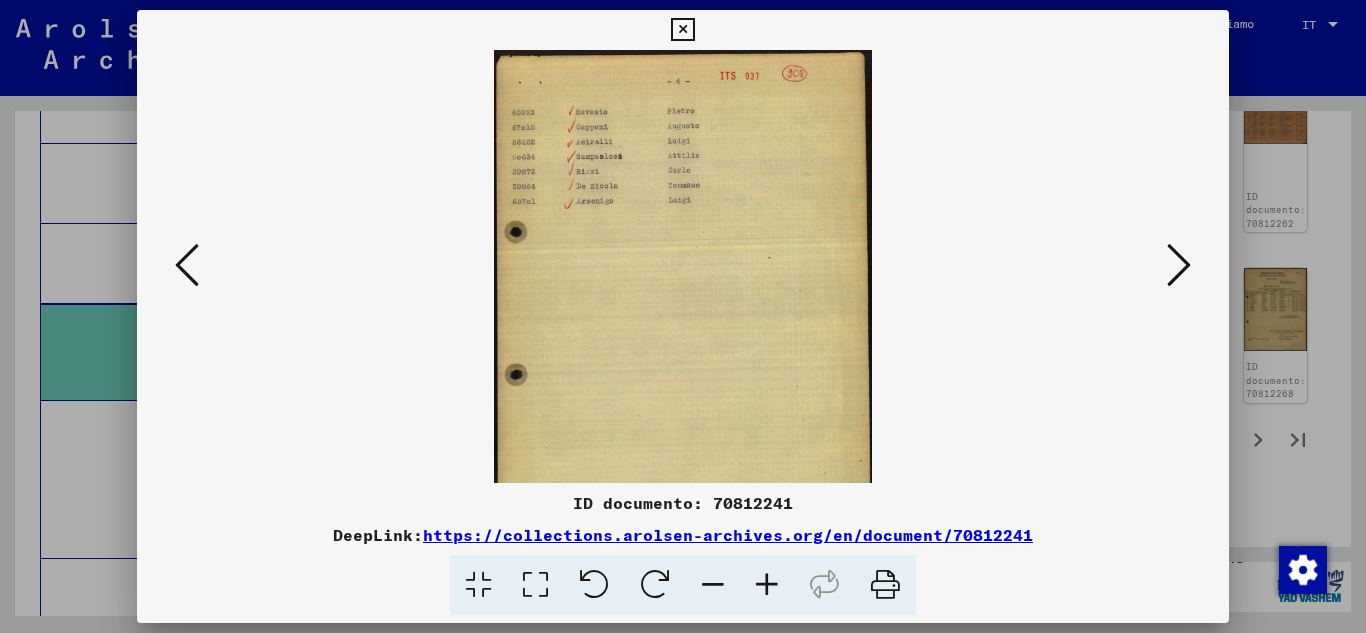 click at bounding box center (767, 585) 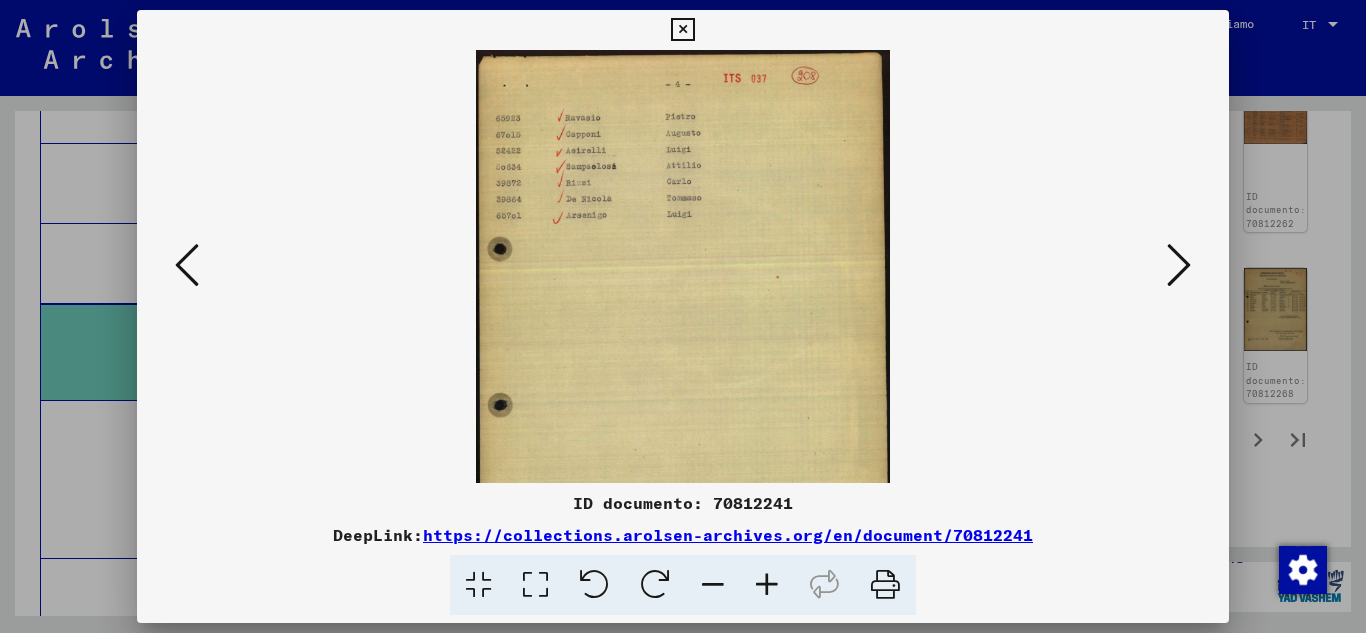 click at bounding box center (767, 585) 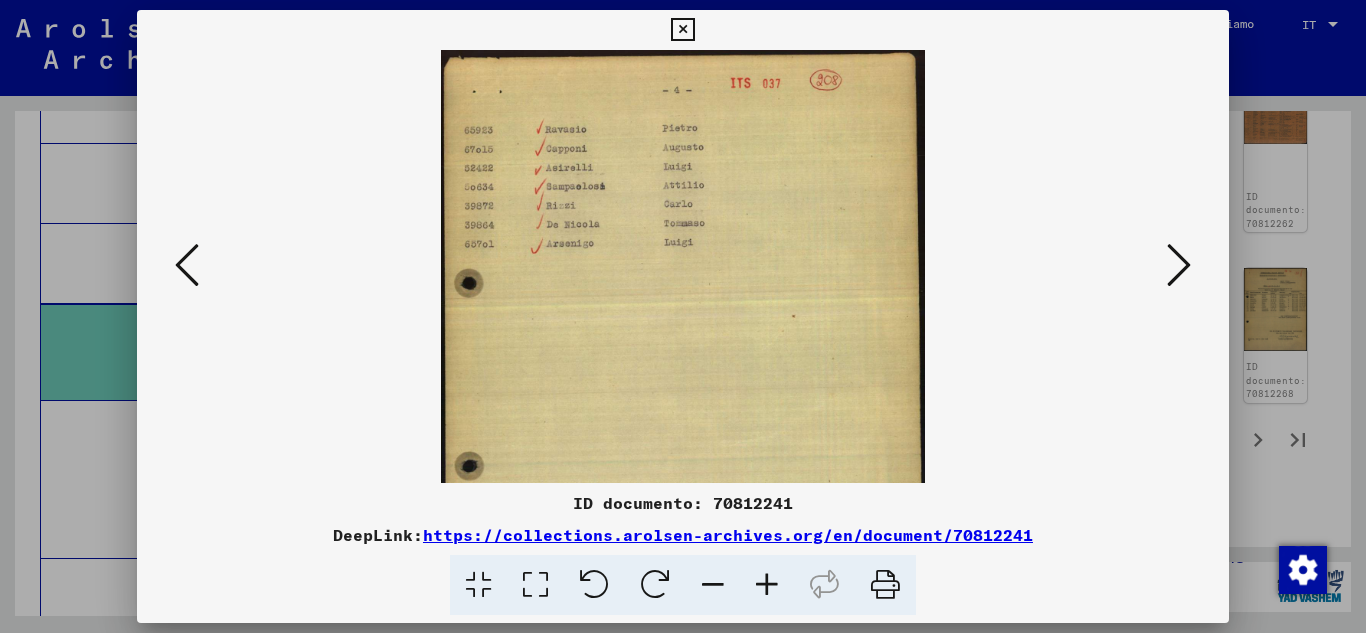 click at bounding box center (767, 585) 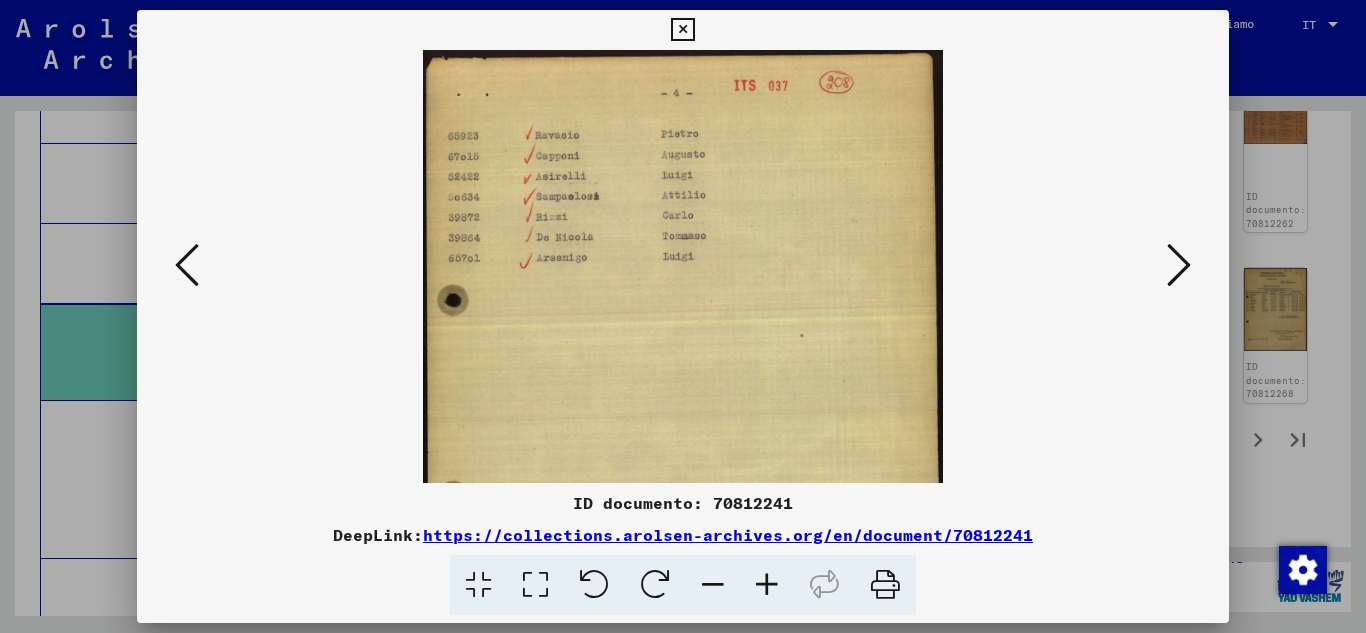 click at bounding box center [767, 585] 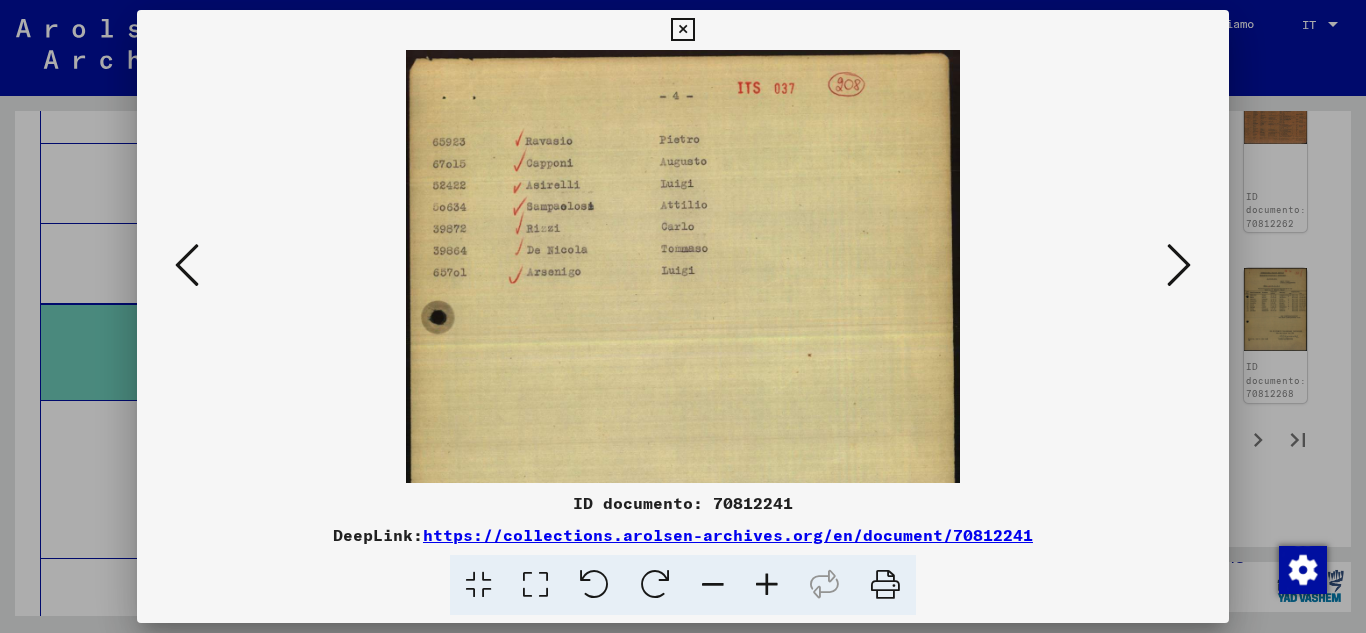 click at bounding box center [767, 585] 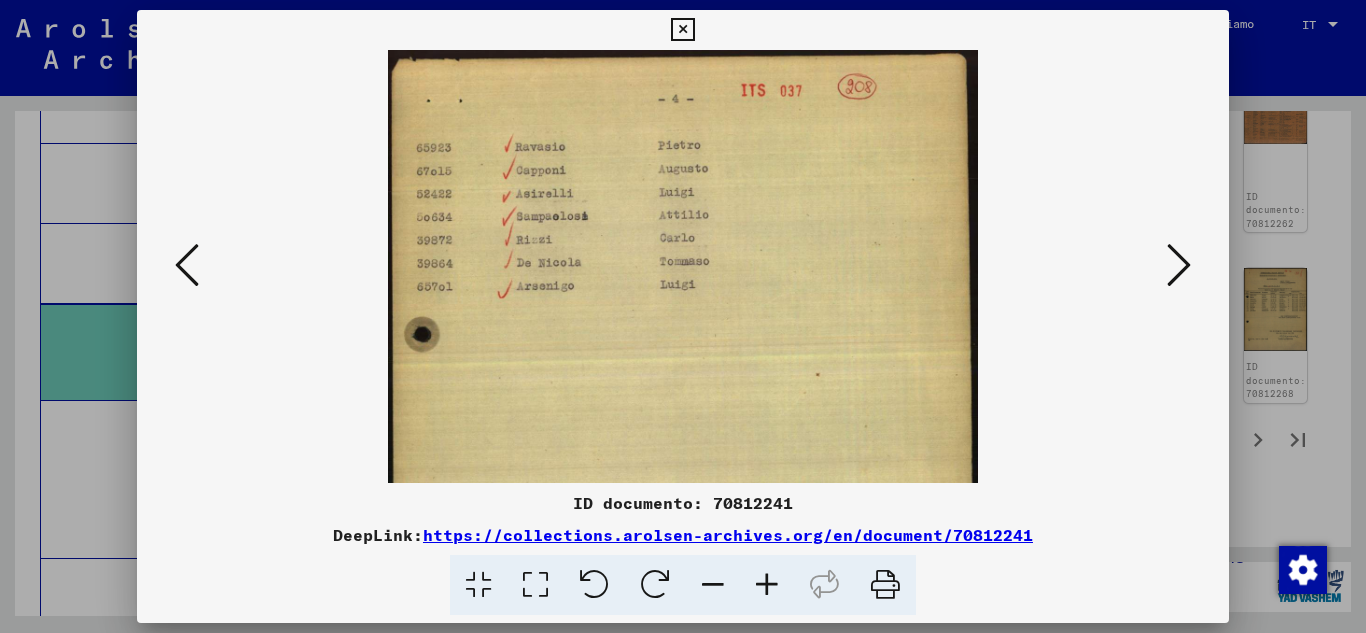 click at bounding box center [1179, 266] 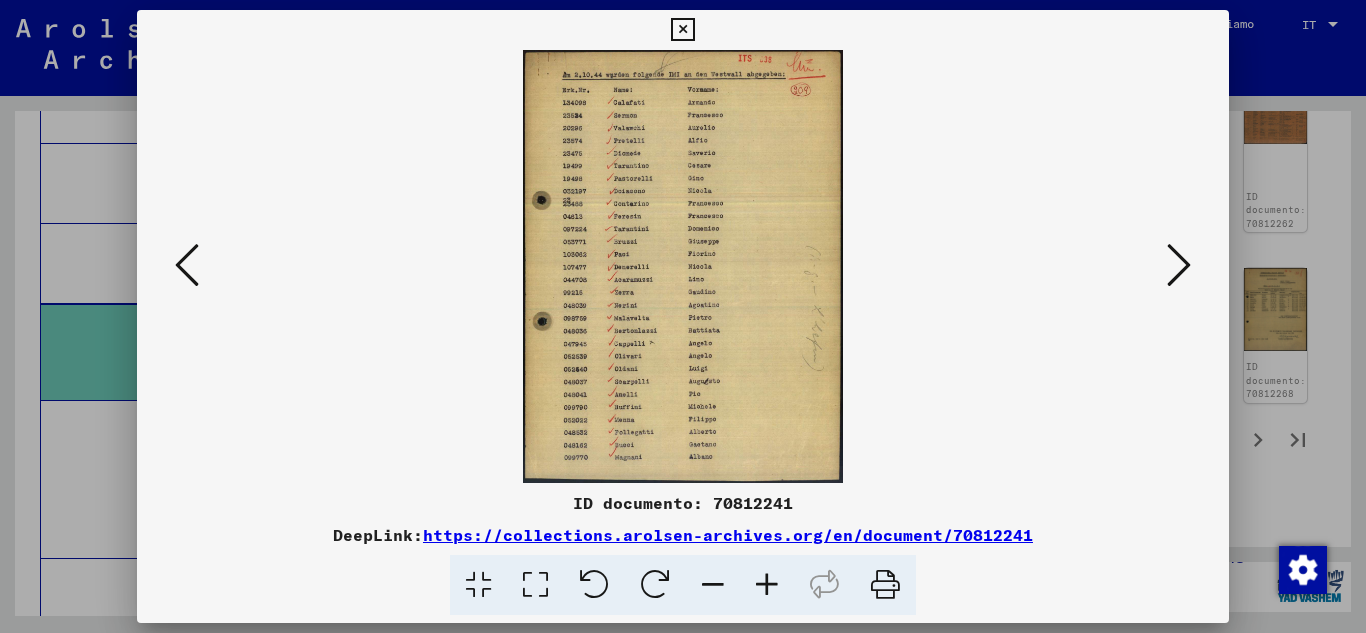 click at bounding box center (767, 585) 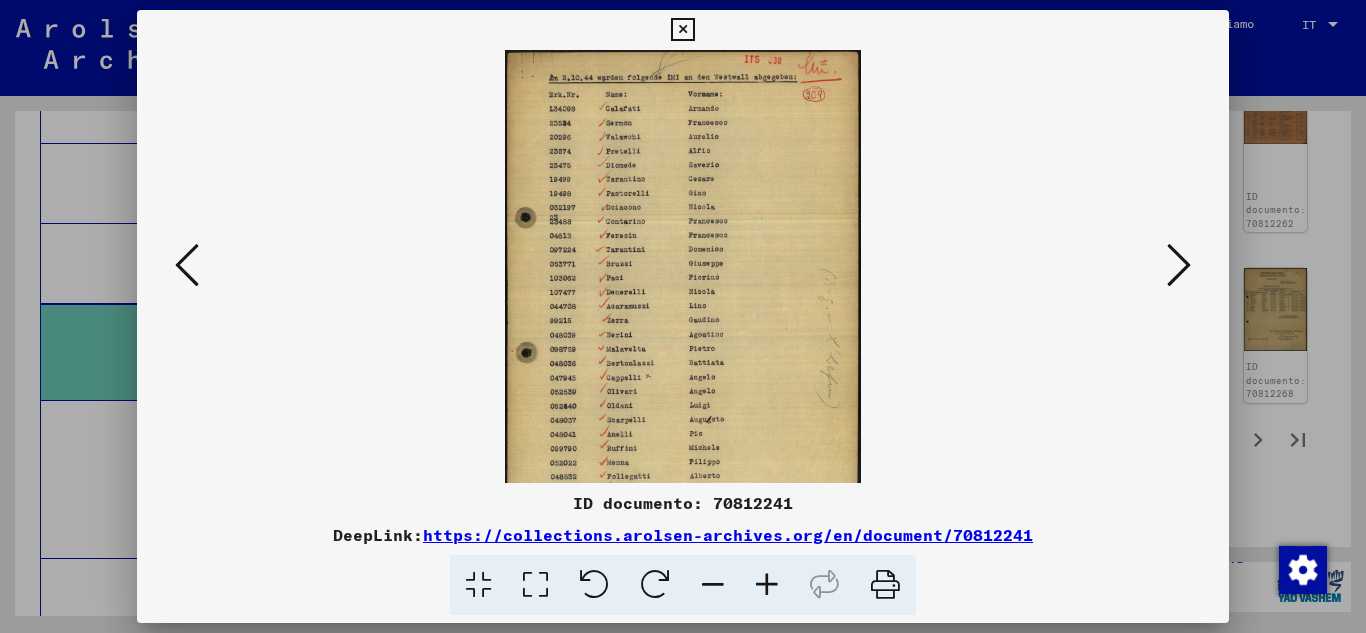 click at bounding box center (767, 585) 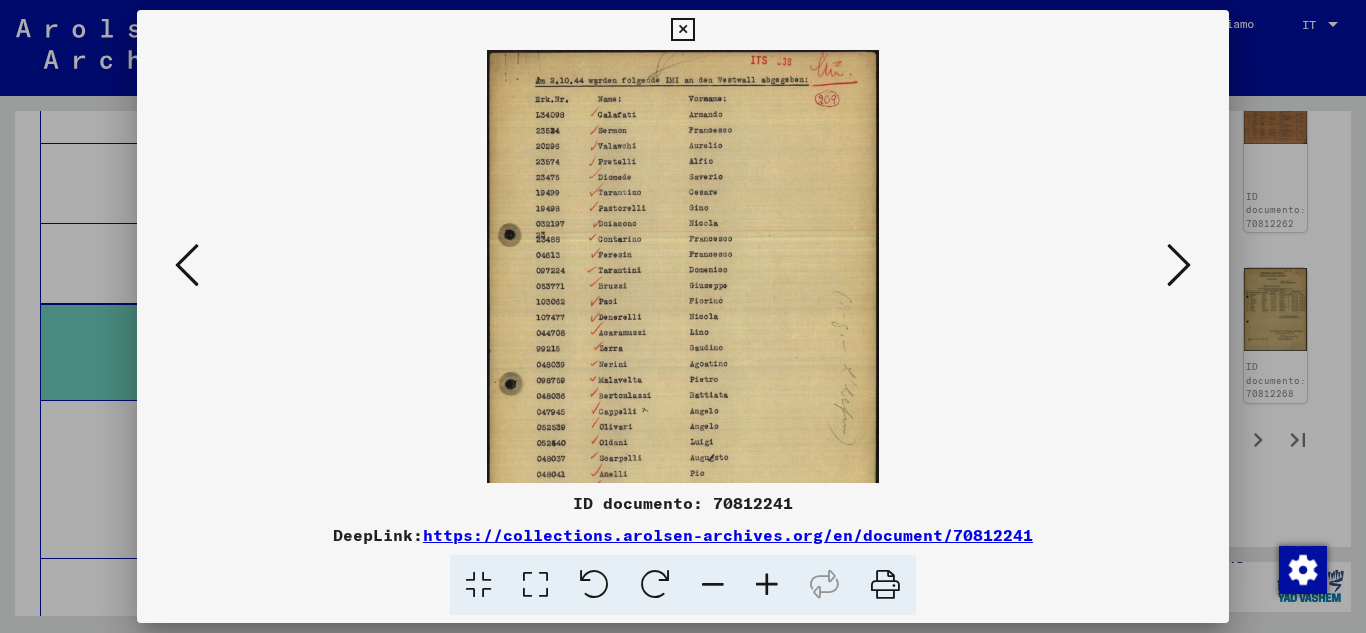 click at bounding box center (767, 585) 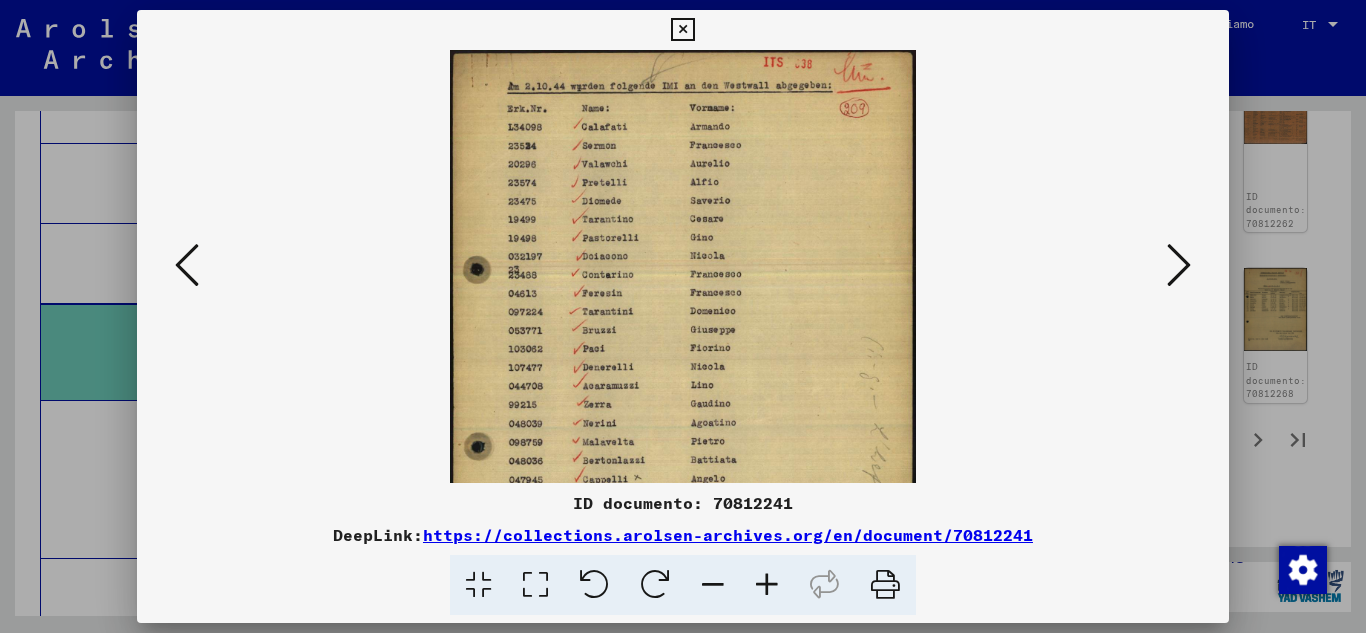 click at bounding box center [767, 585] 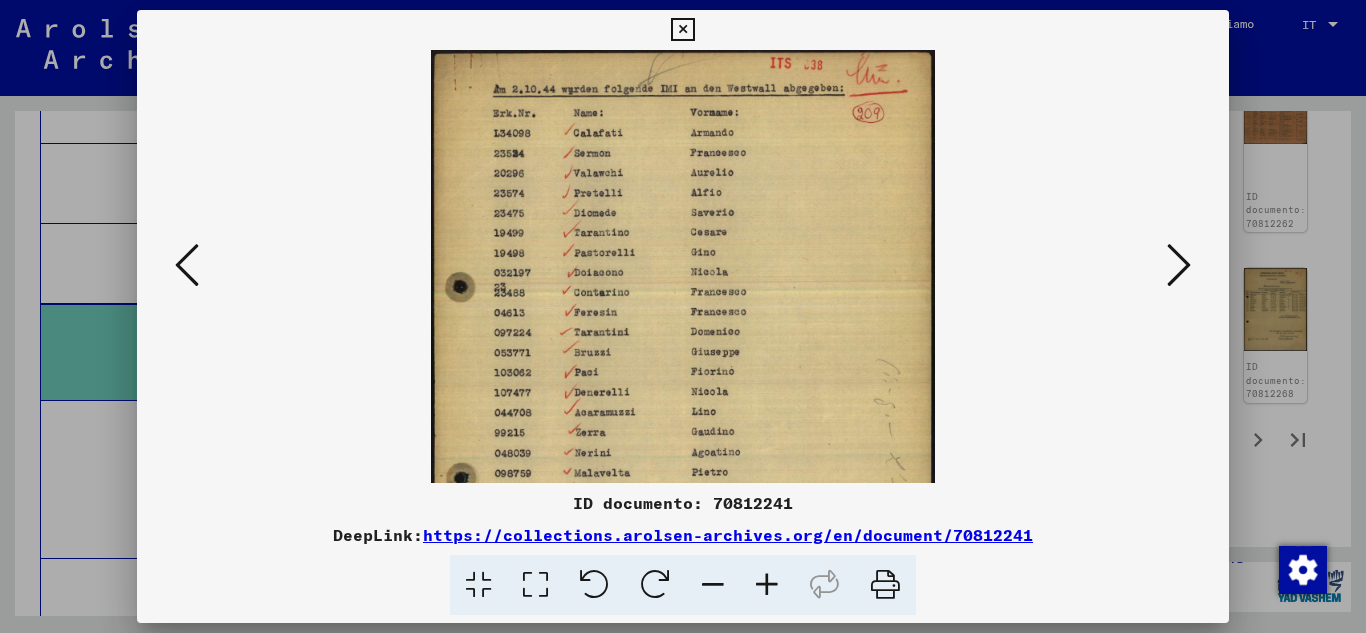 click at bounding box center [767, 585] 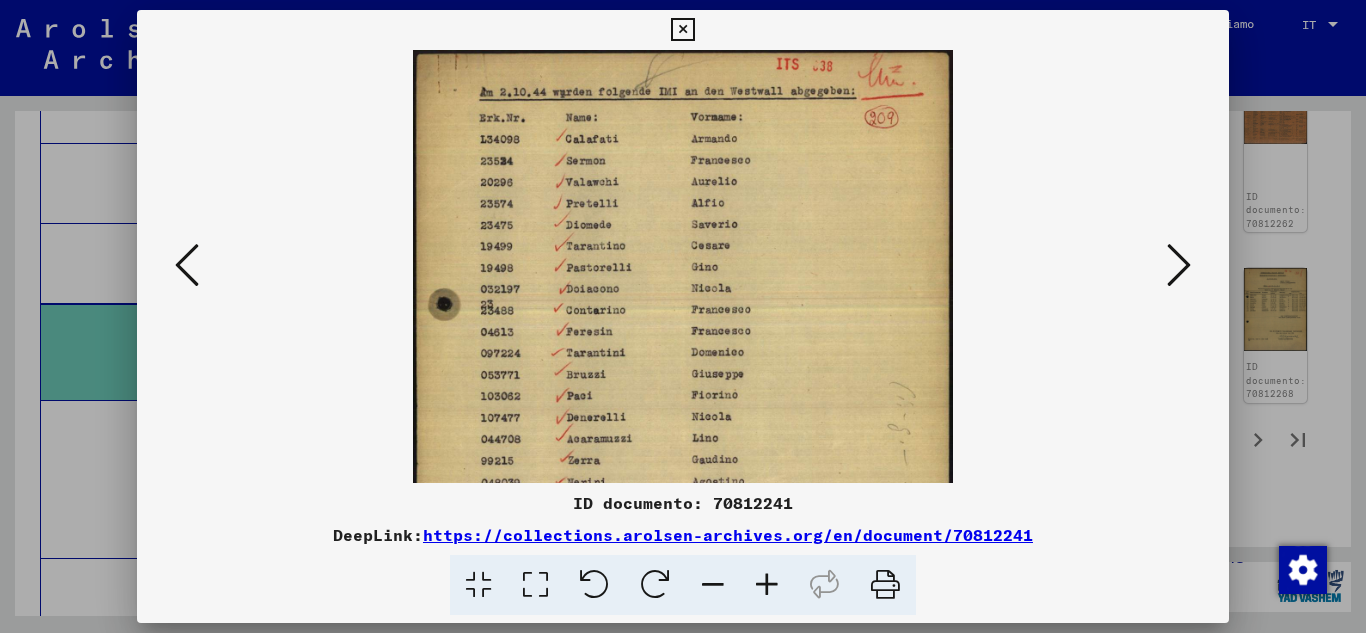 click at bounding box center (767, 585) 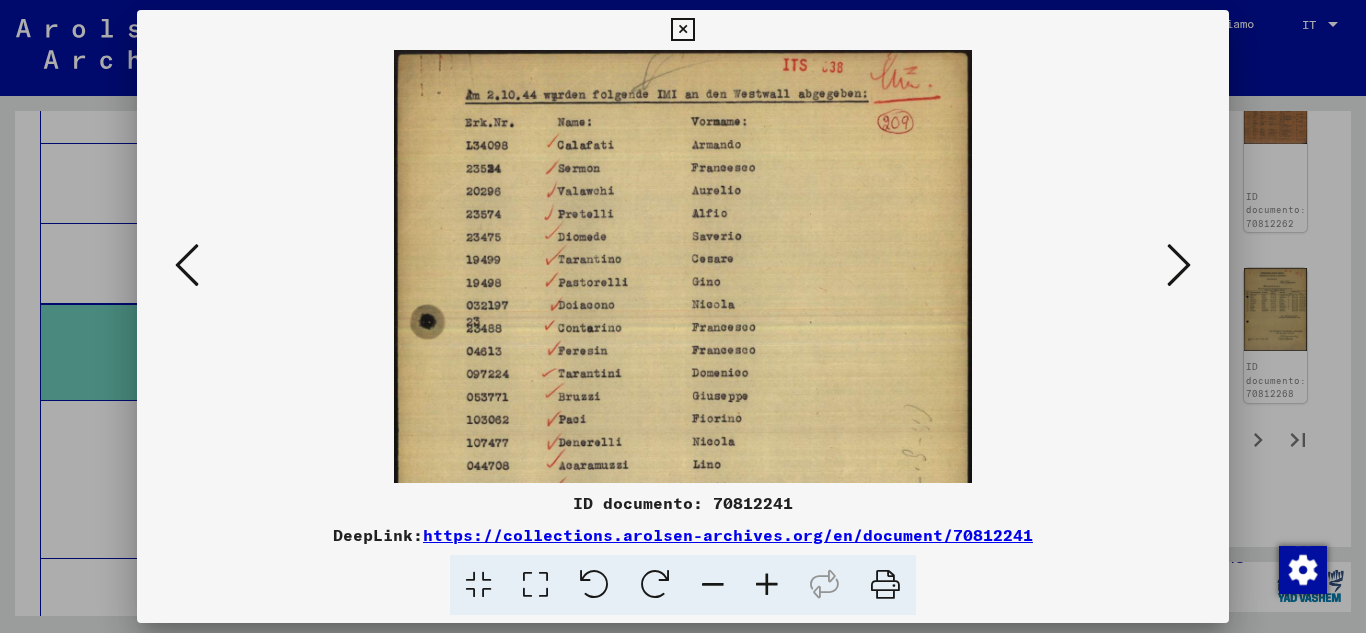click at bounding box center [767, 585] 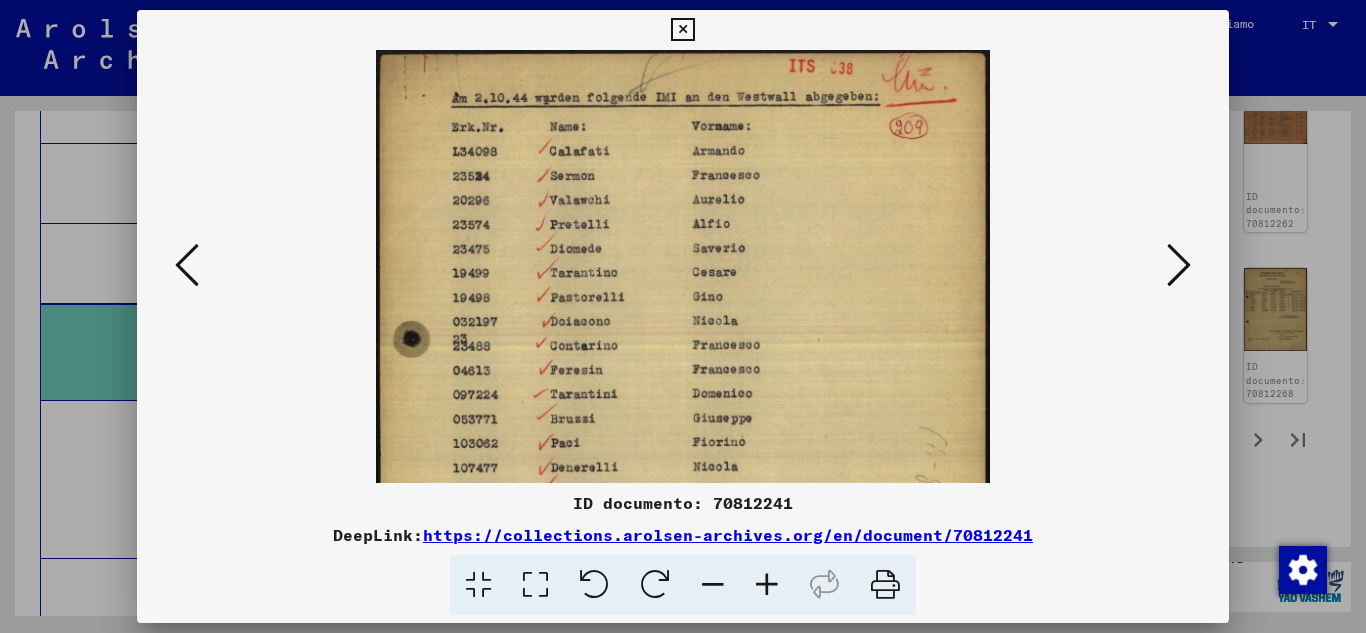 click at bounding box center [767, 585] 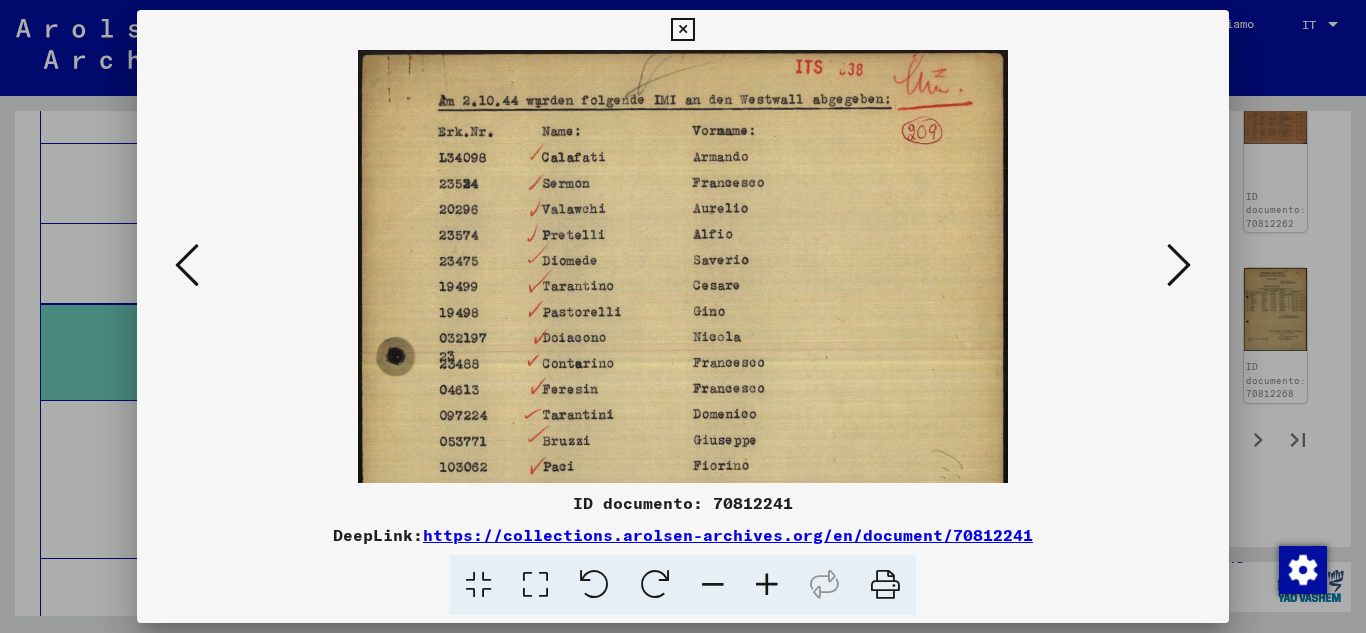 click at bounding box center (767, 585) 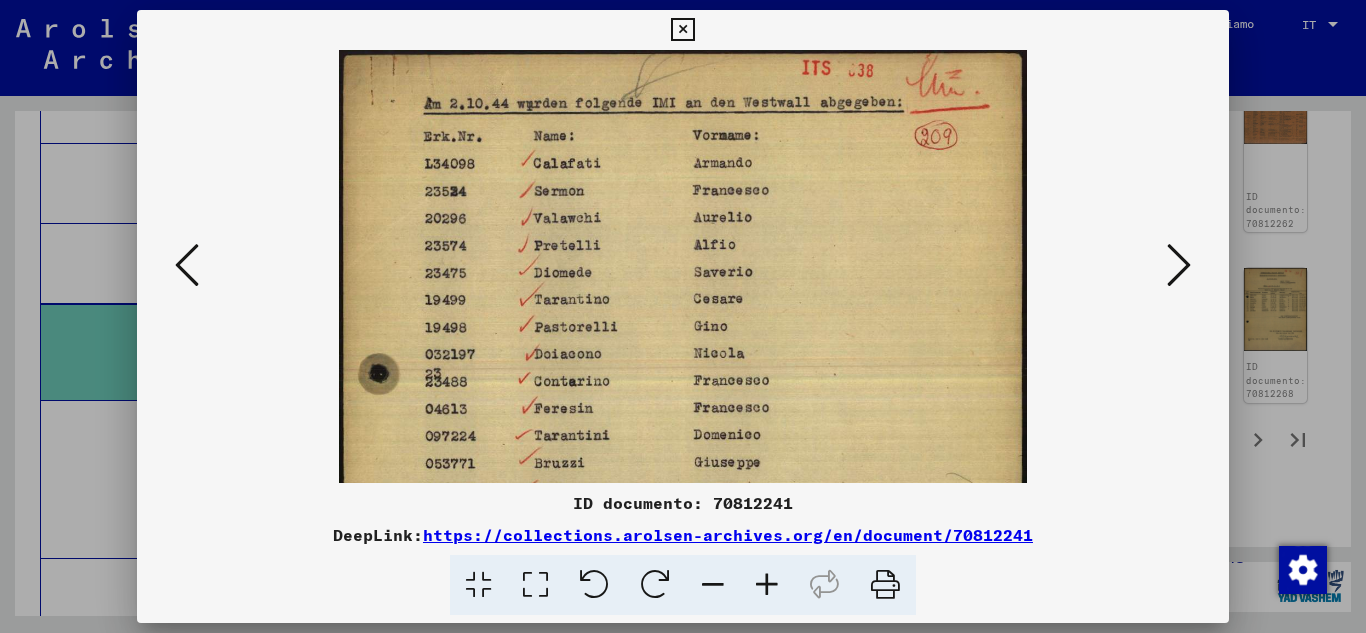 drag, startPoint x: 721, startPoint y: 426, endPoint x: 732, endPoint y: 243, distance: 183.3303 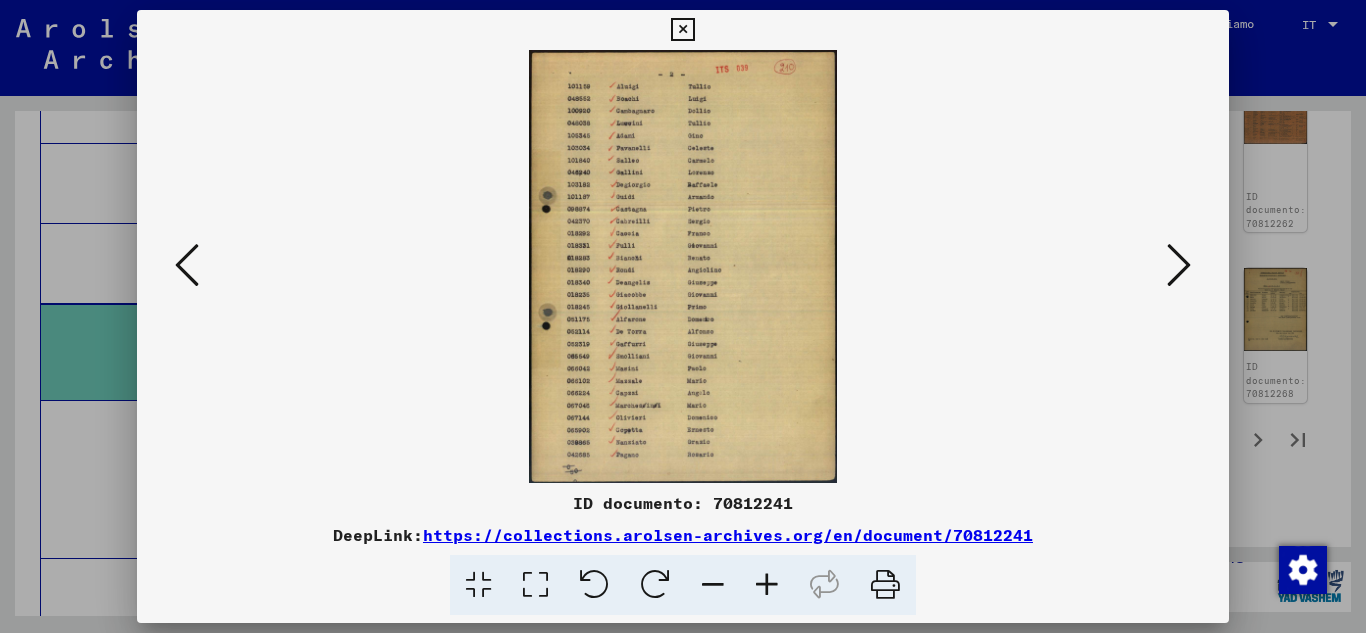 click at bounding box center (767, 585) 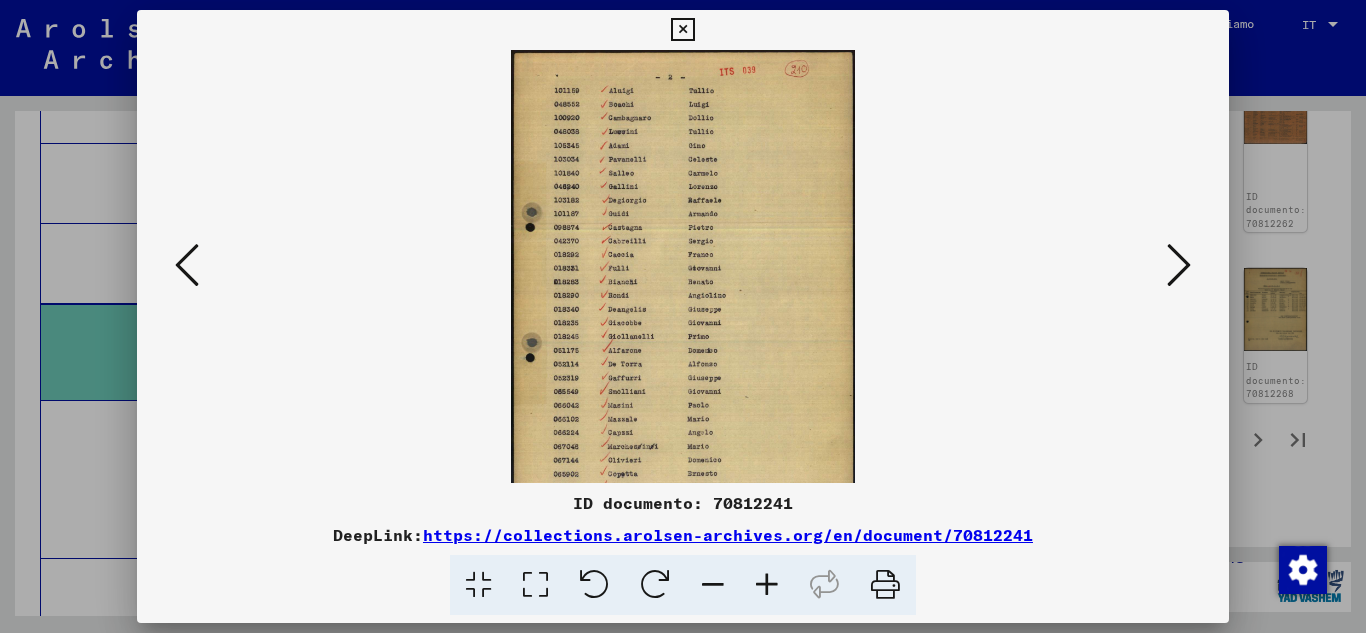 click at bounding box center [767, 585] 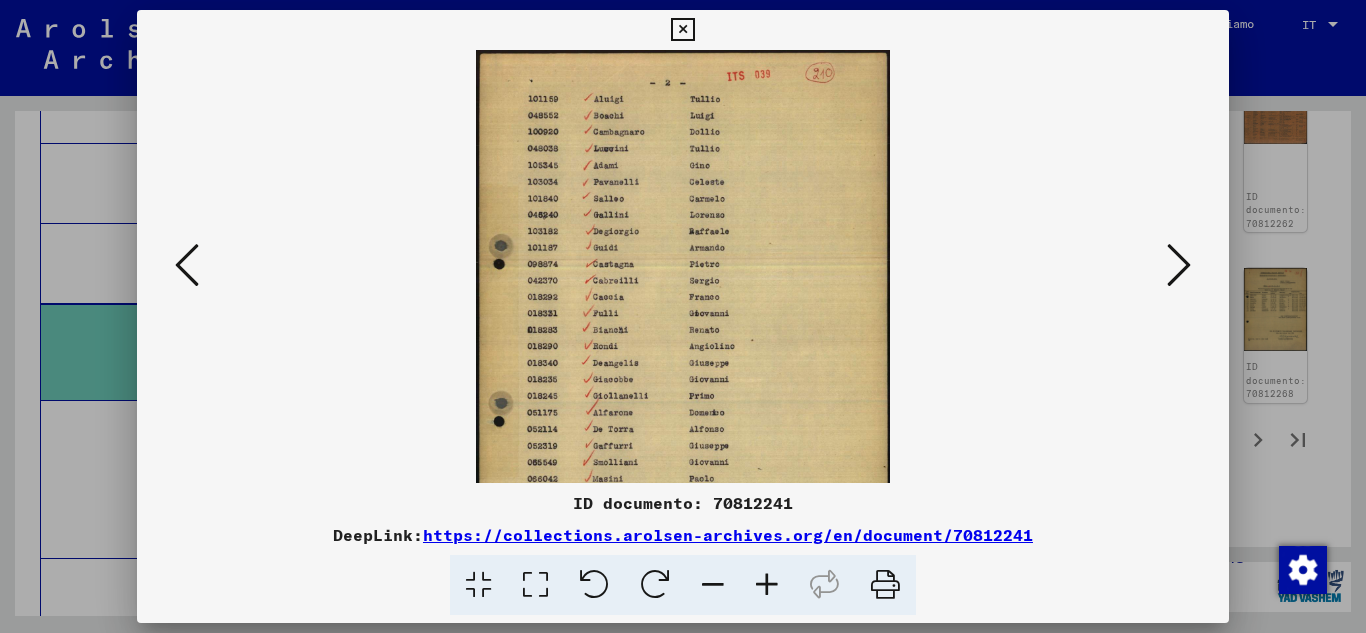 click at bounding box center (767, 585) 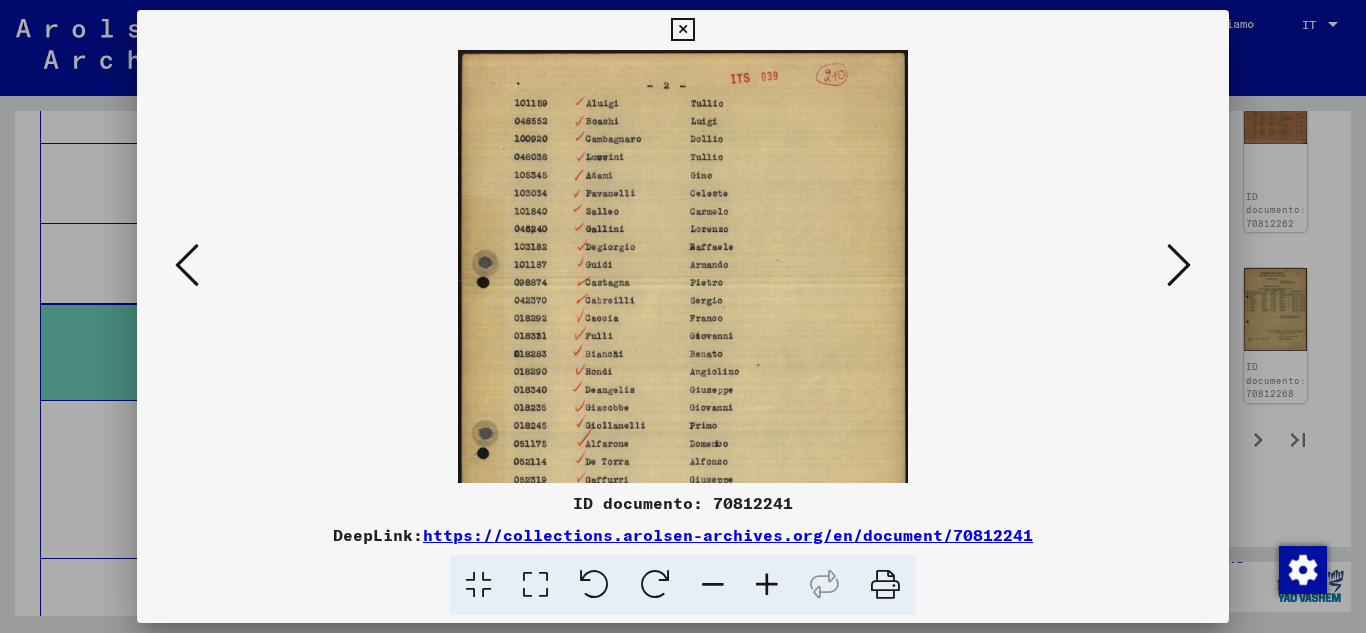 click at bounding box center [767, 585] 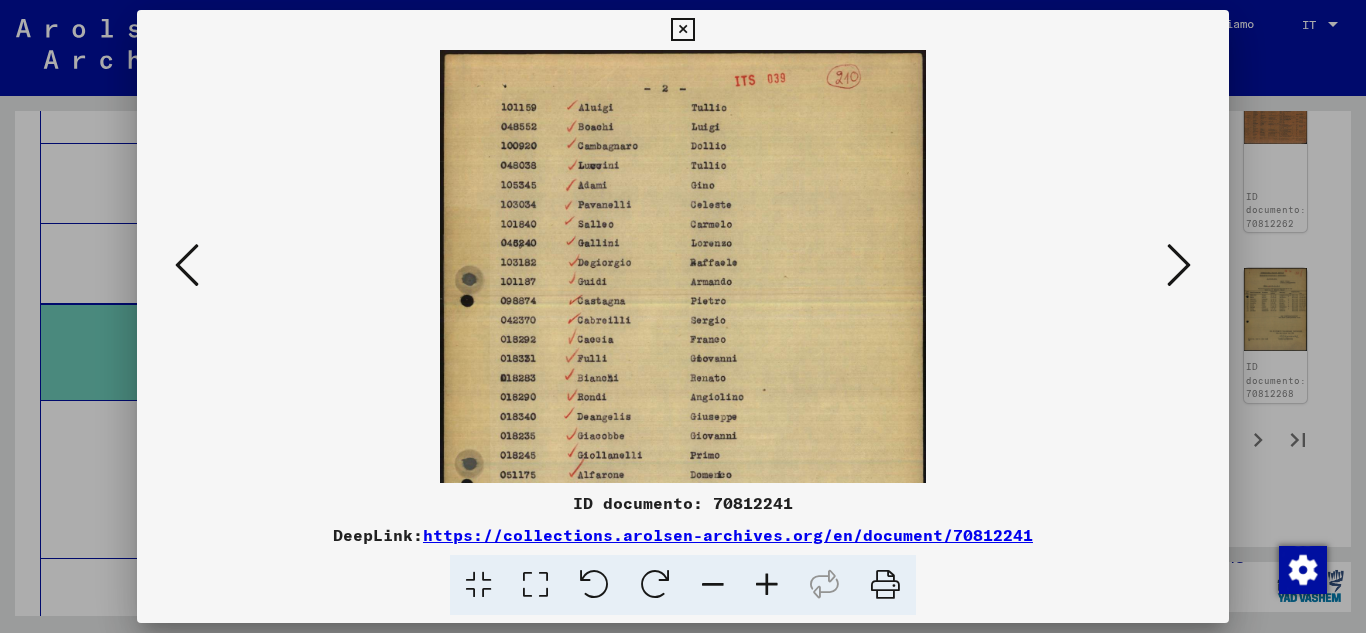 click at bounding box center (767, 585) 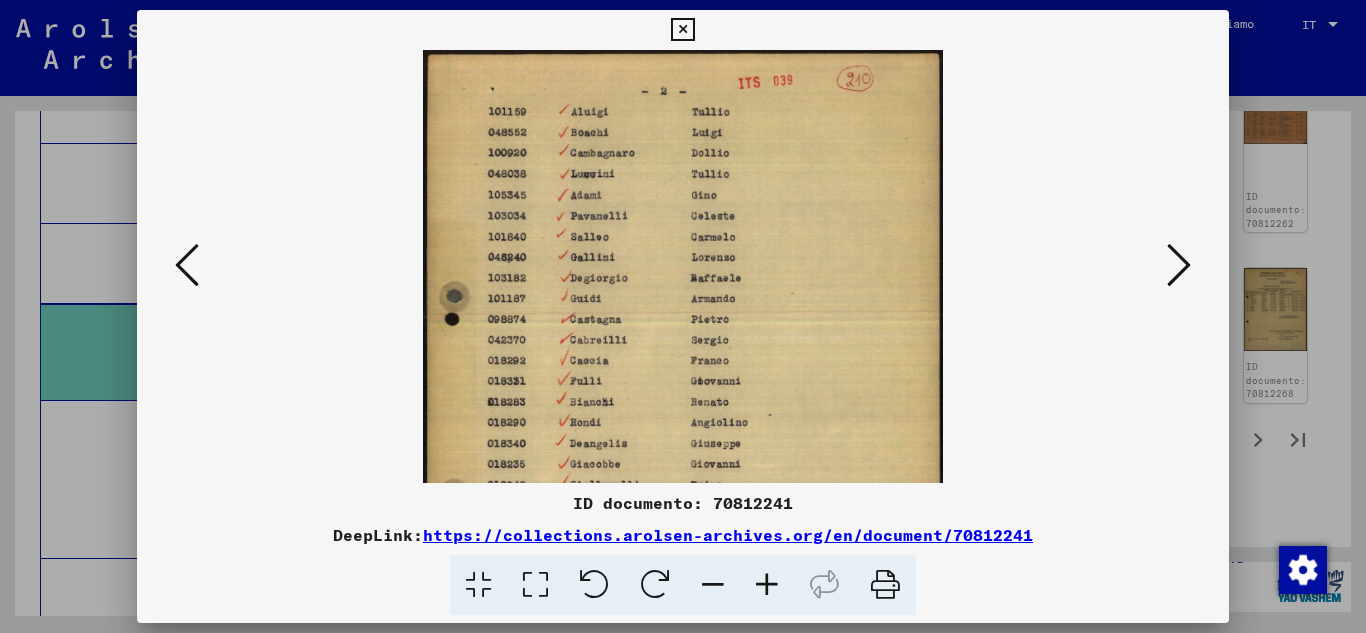 click at bounding box center (767, 585) 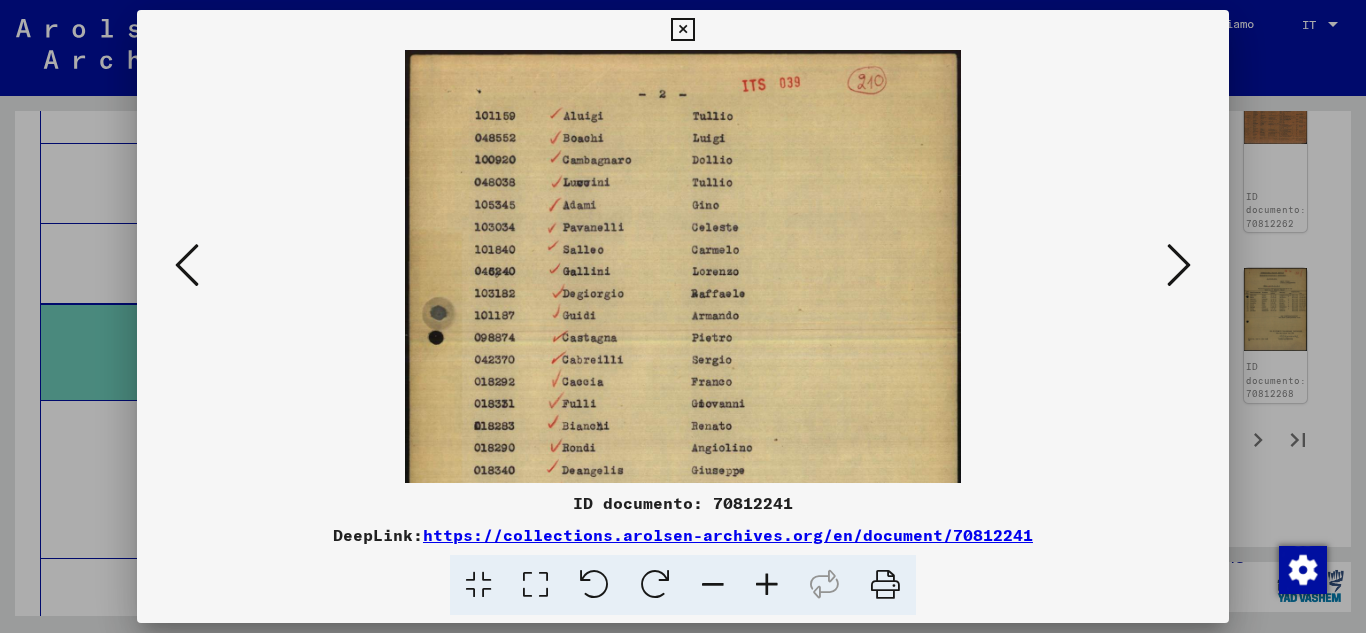 drag, startPoint x: 737, startPoint y: 376, endPoint x: 750, endPoint y: 260, distance: 116.72617 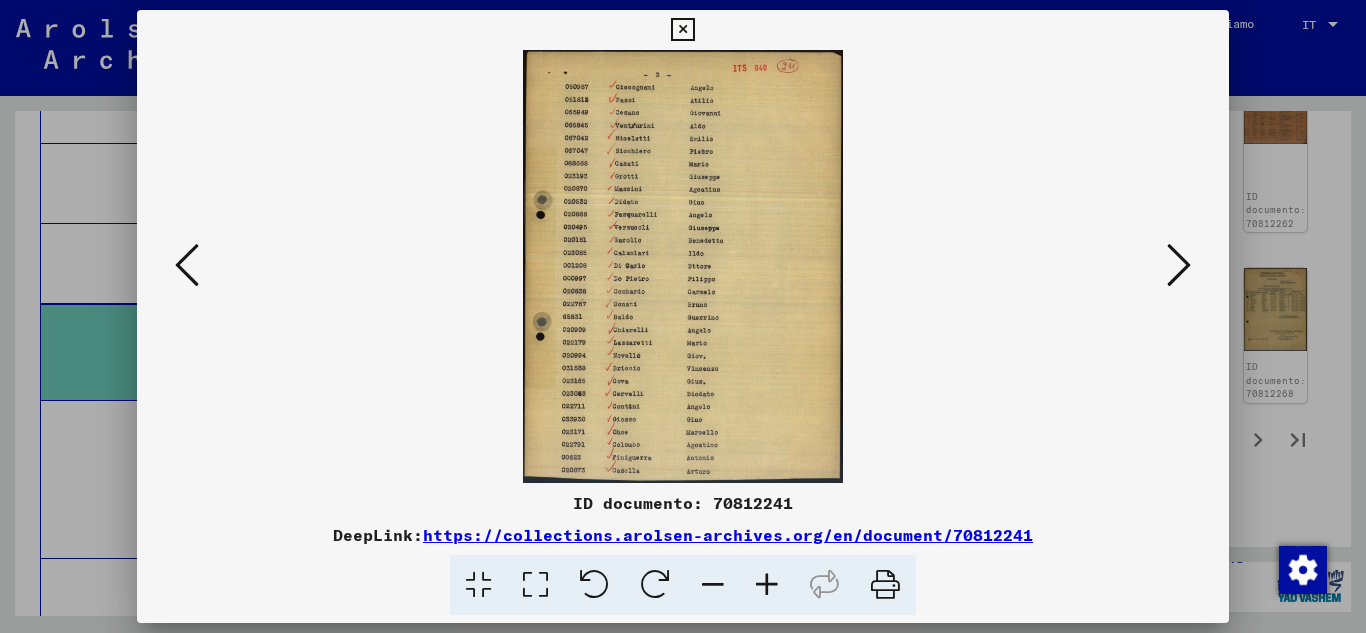 click at bounding box center [767, 585] 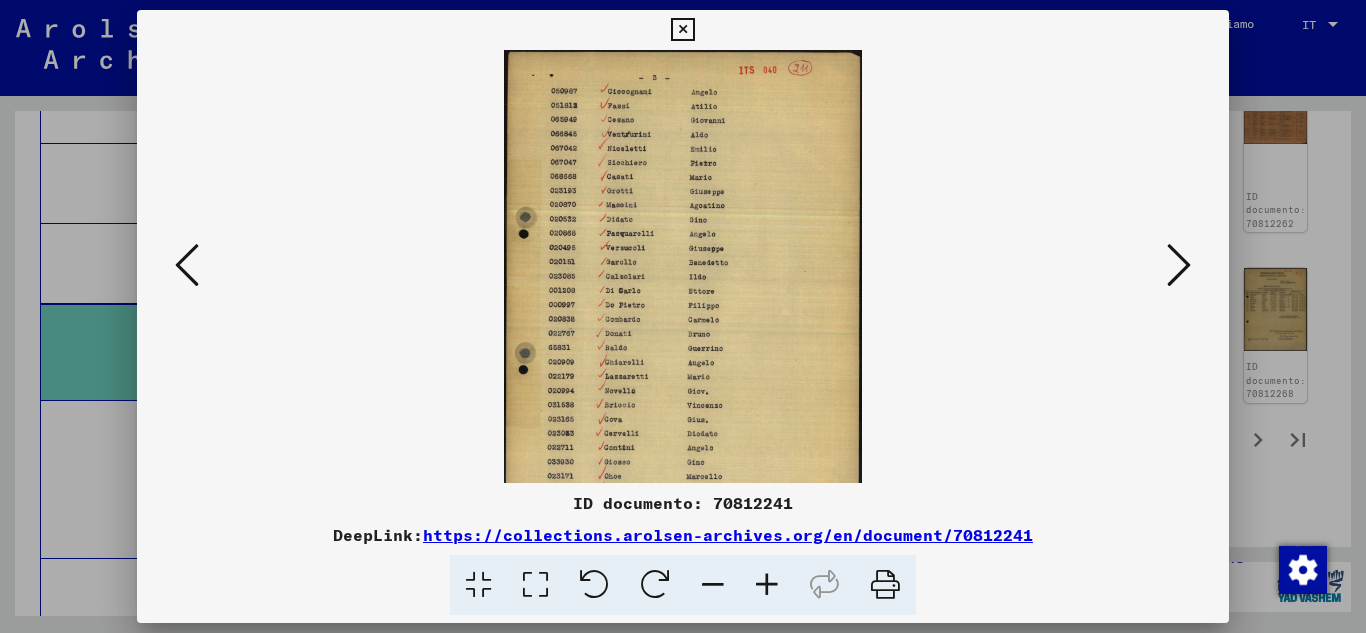 click at bounding box center [767, 585] 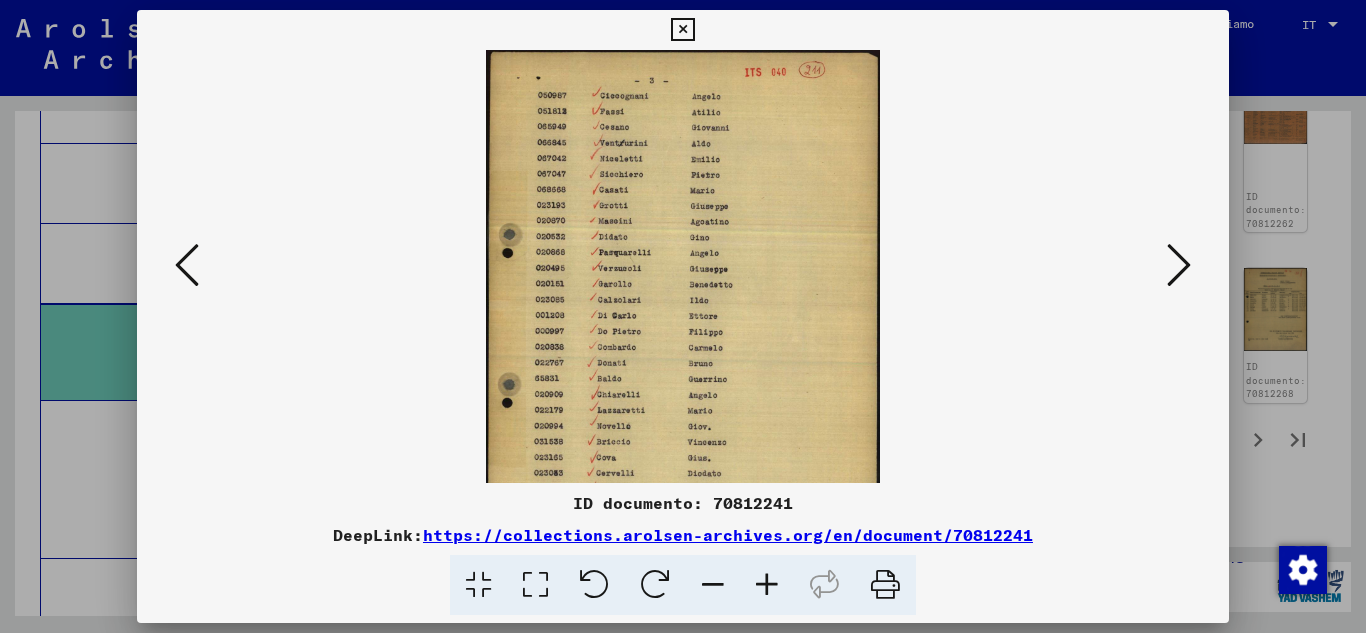 click at bounding box center (767, 585) 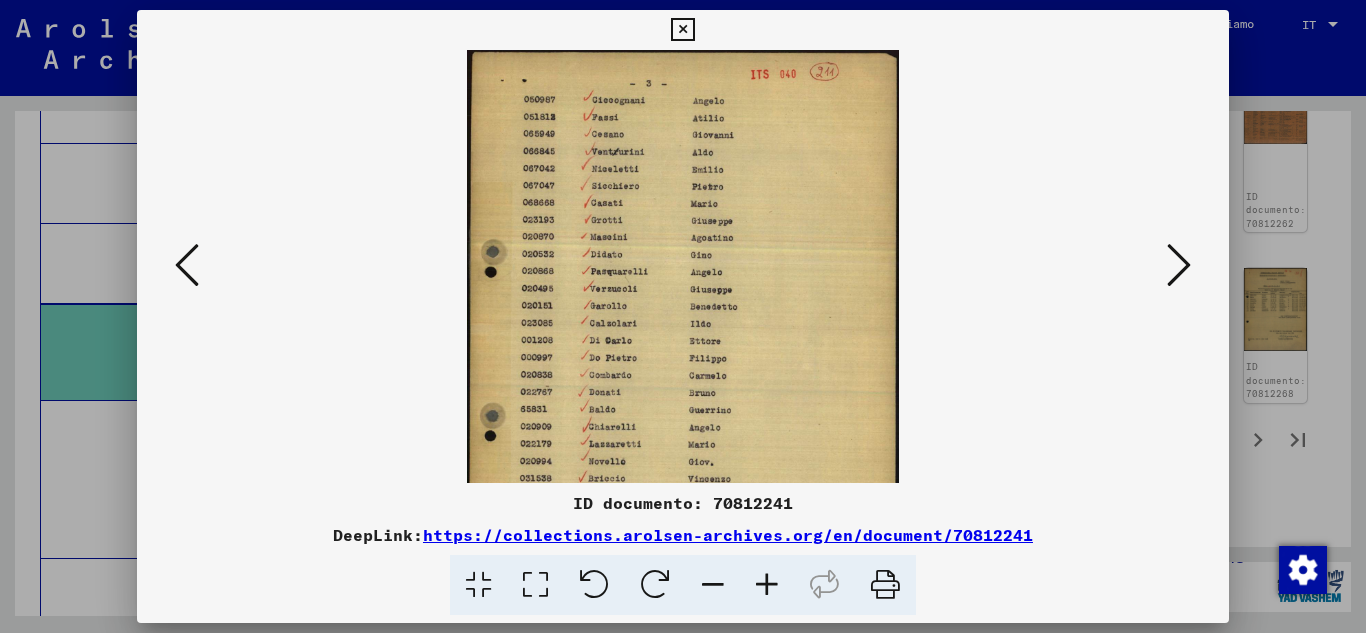 click at bounding box center (767, 585) 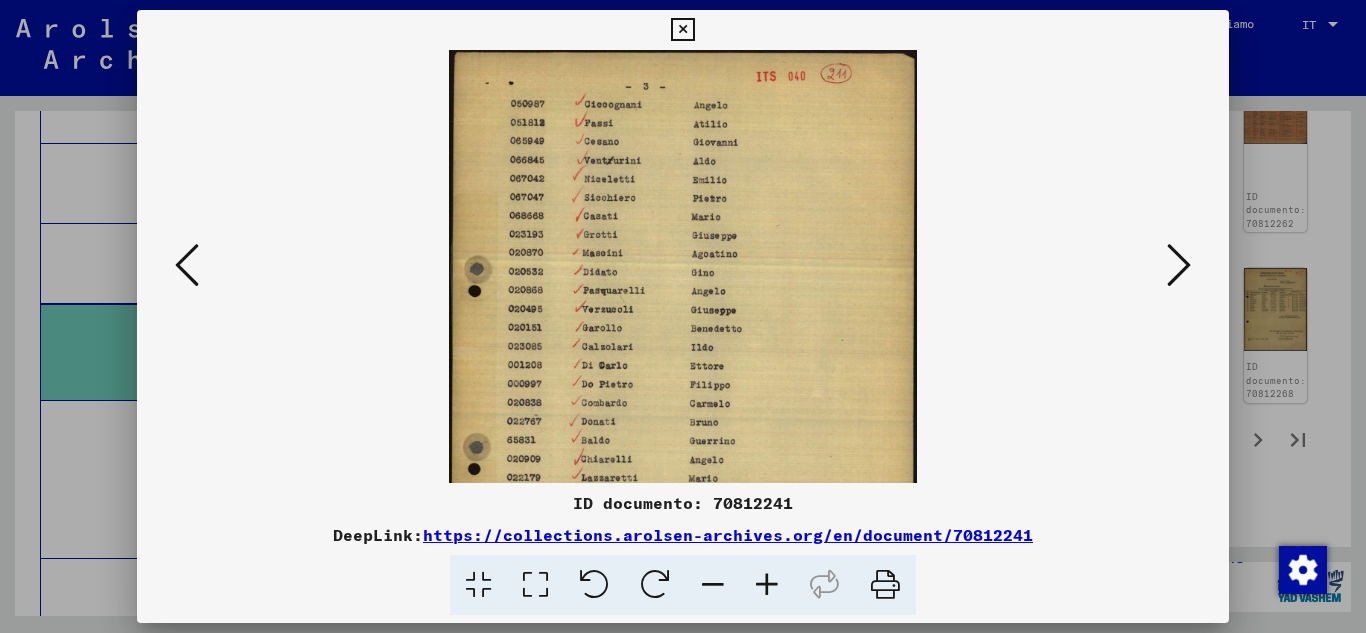 click at bounding box center (767, 585) 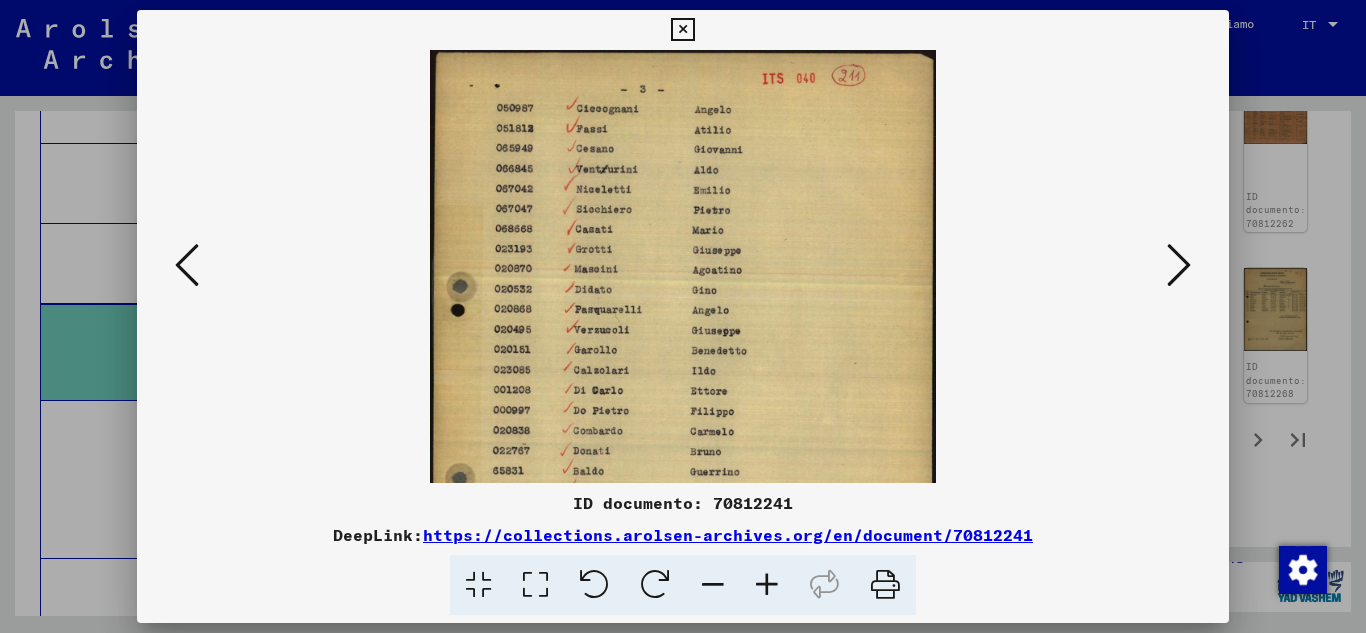 click at bounding box center (767, 585) 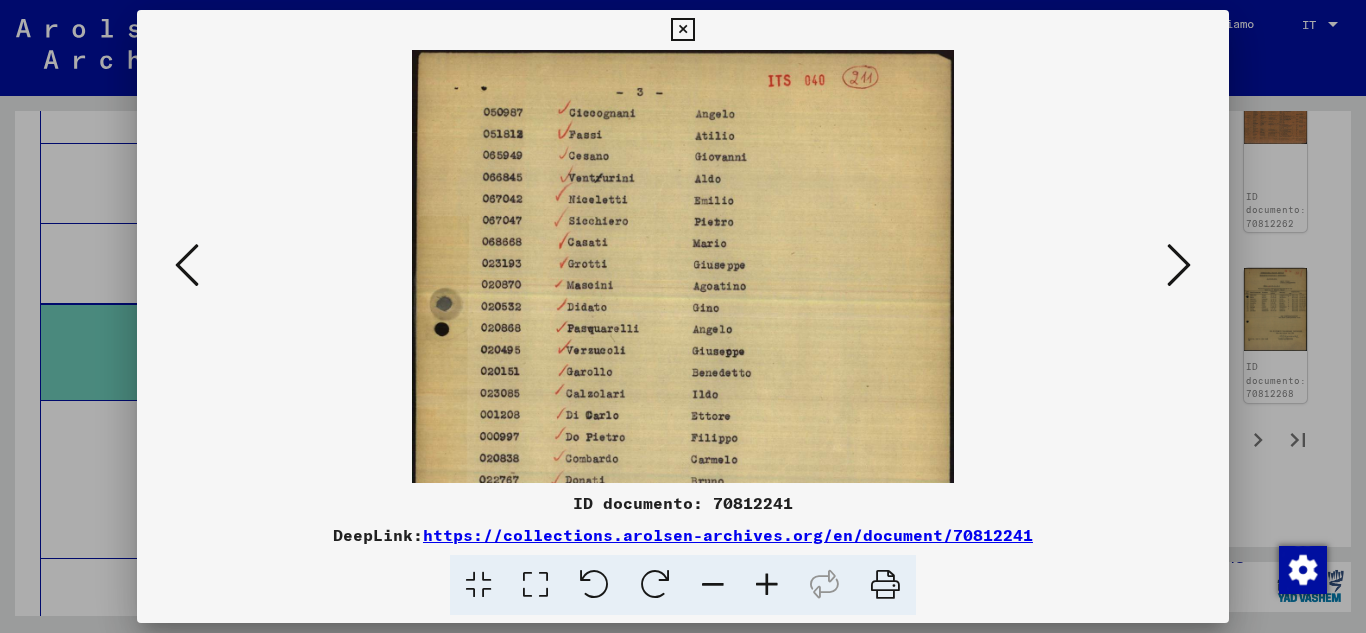 click at bounding box center [767, 585] 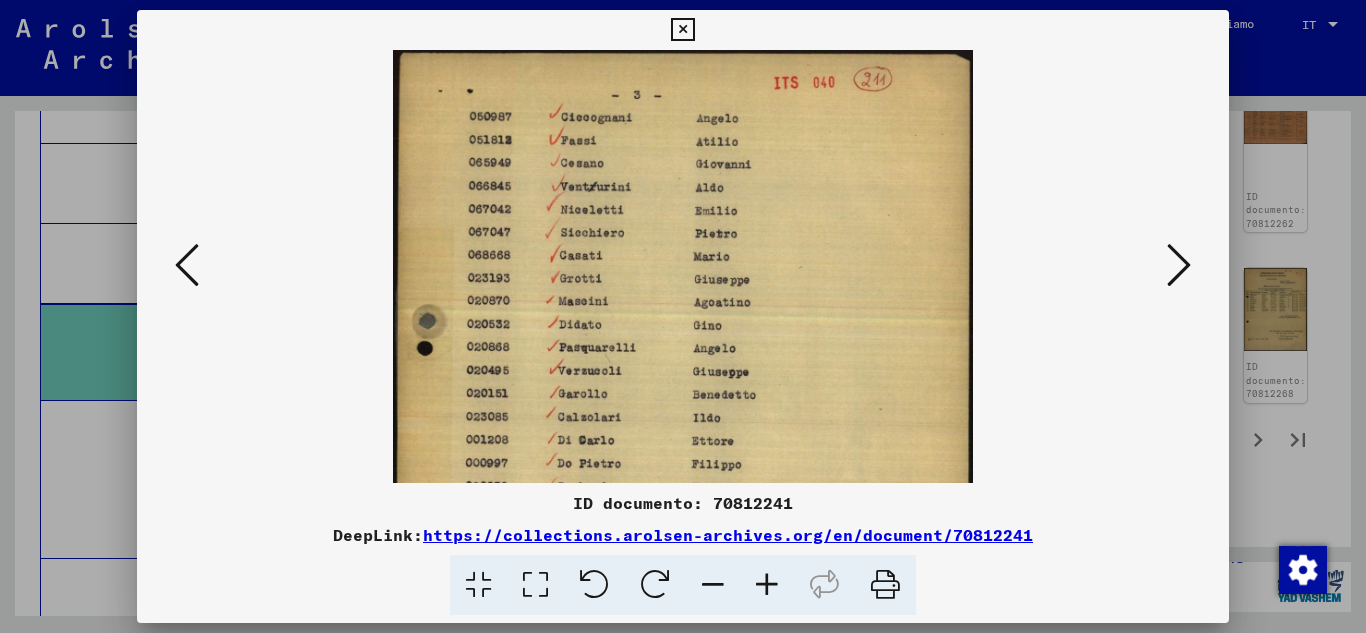 click at bounding box center [767, 585] 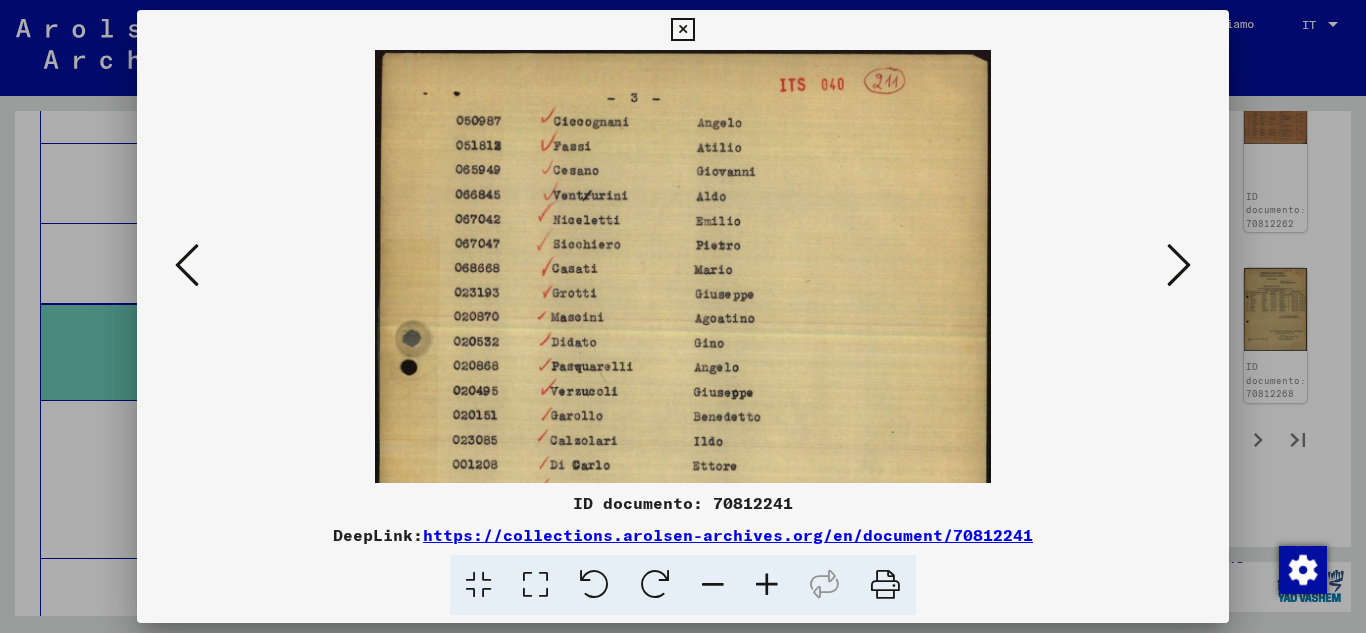 drag, startPoint x: 727, startPoint y: 425, endPoint x: 757, endPoint y: 312, distance: 116.9145 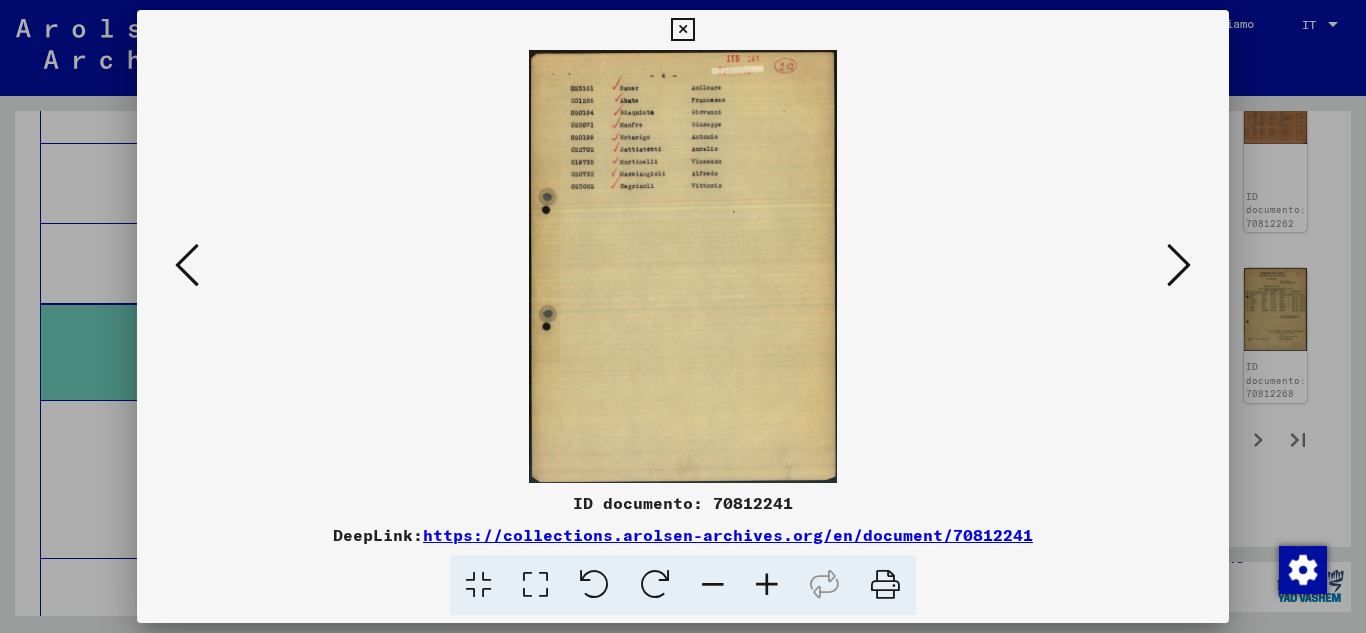 click at bounding box center [1179, 265] 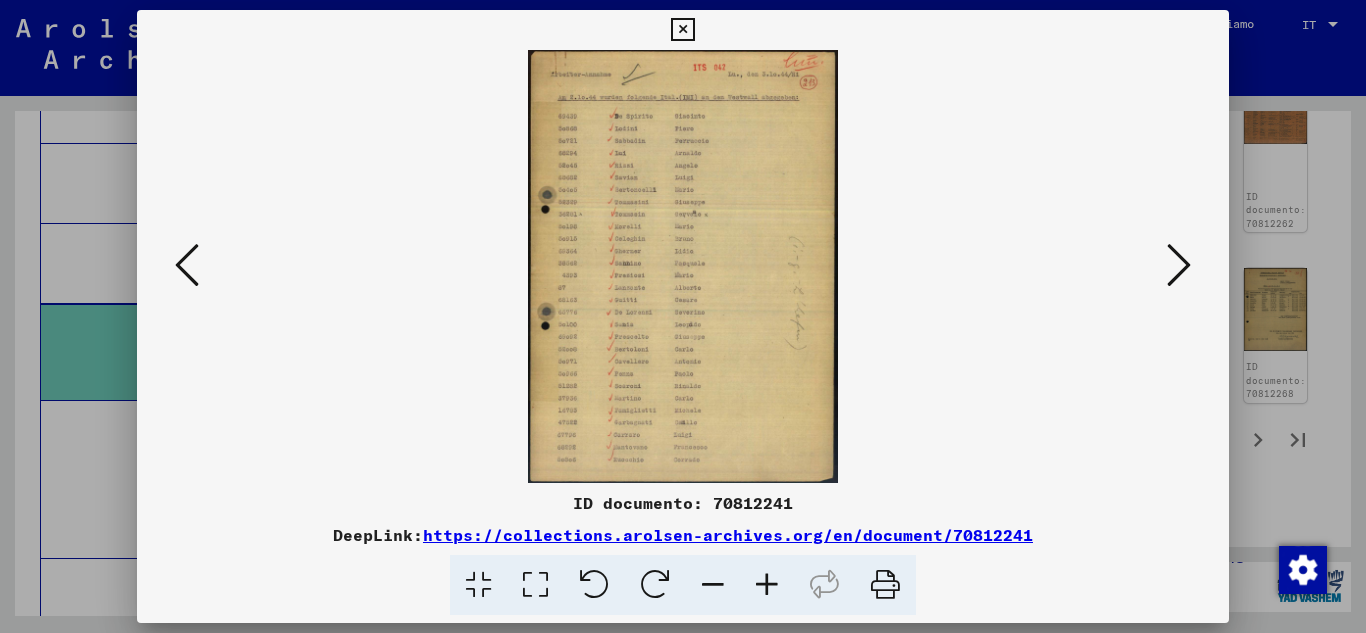 click at bounding box center (767, 585) 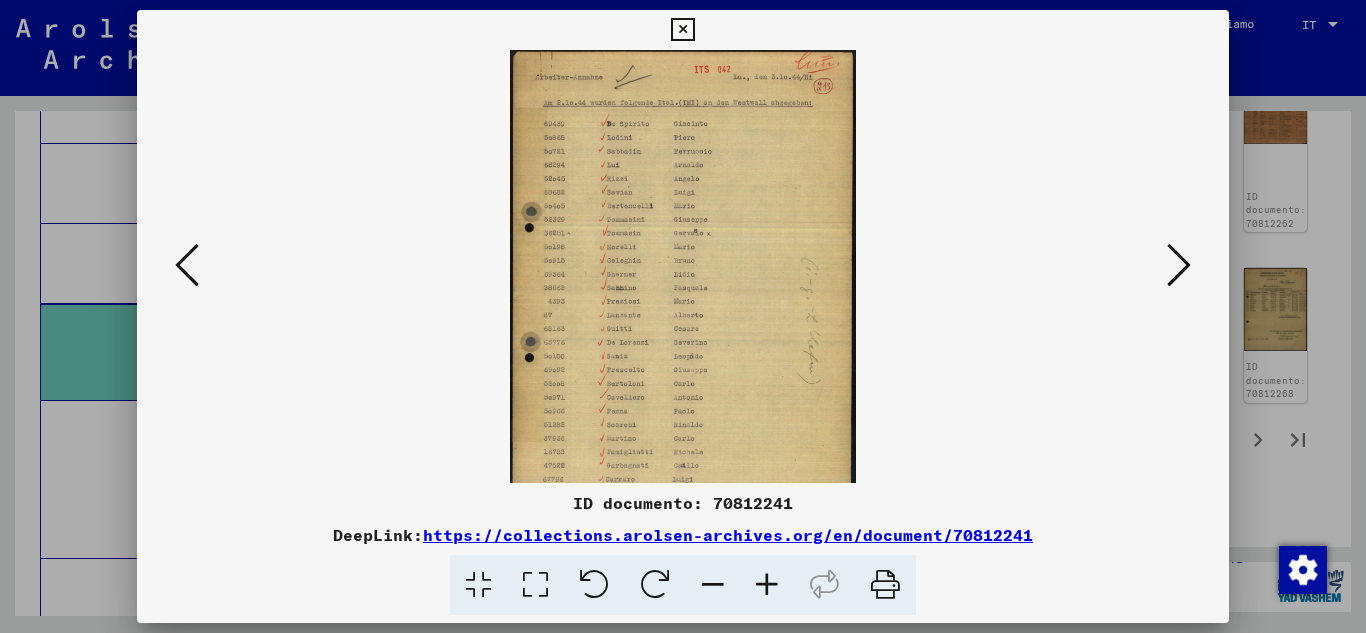 click at bounding box center [767, 585] 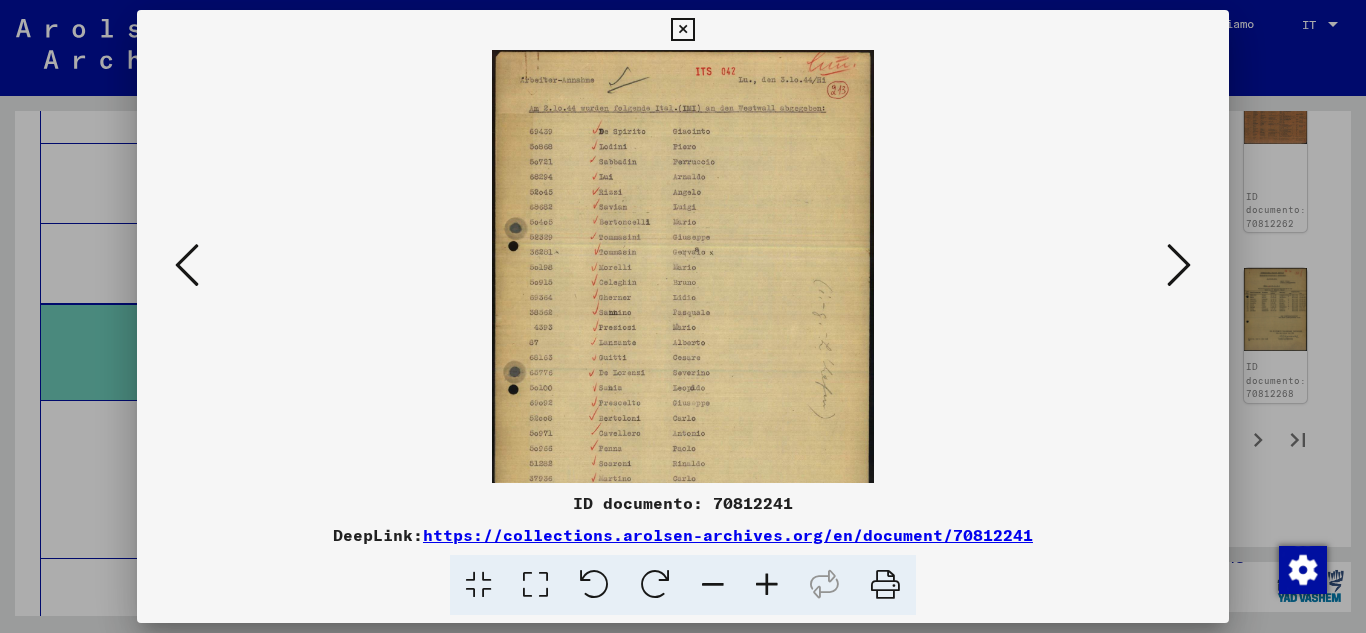 click at bounding box center [767, 585] 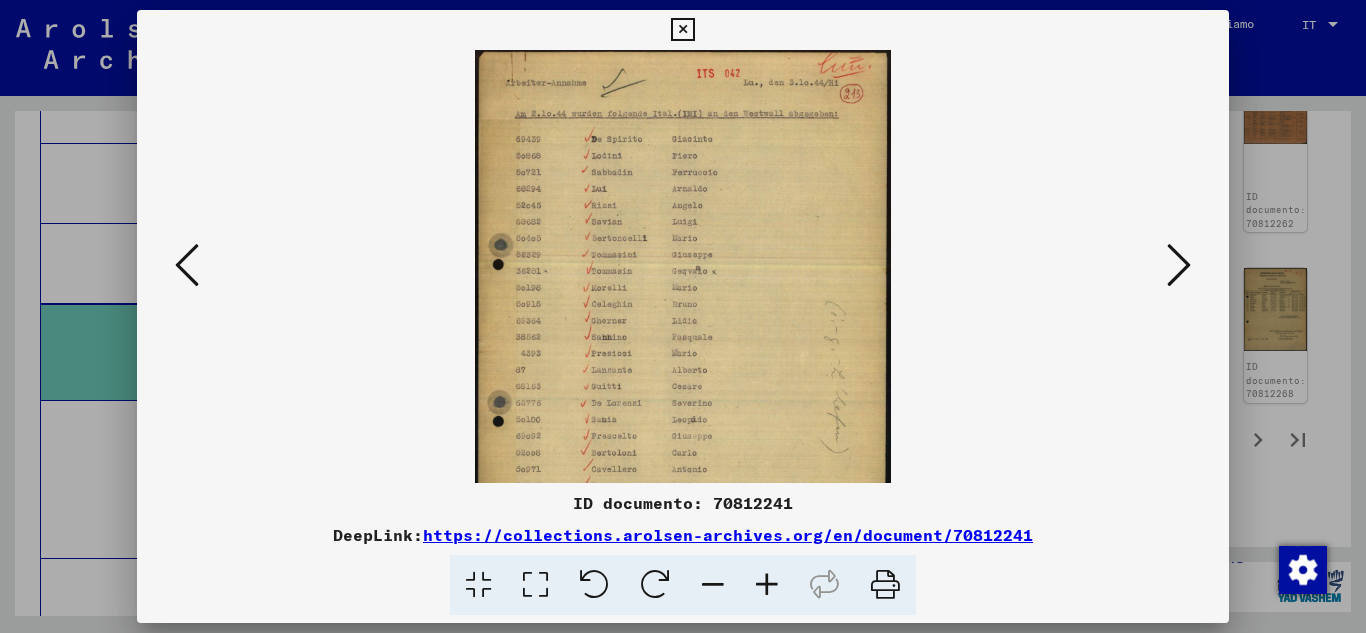 click at bounding box center (767, 585) 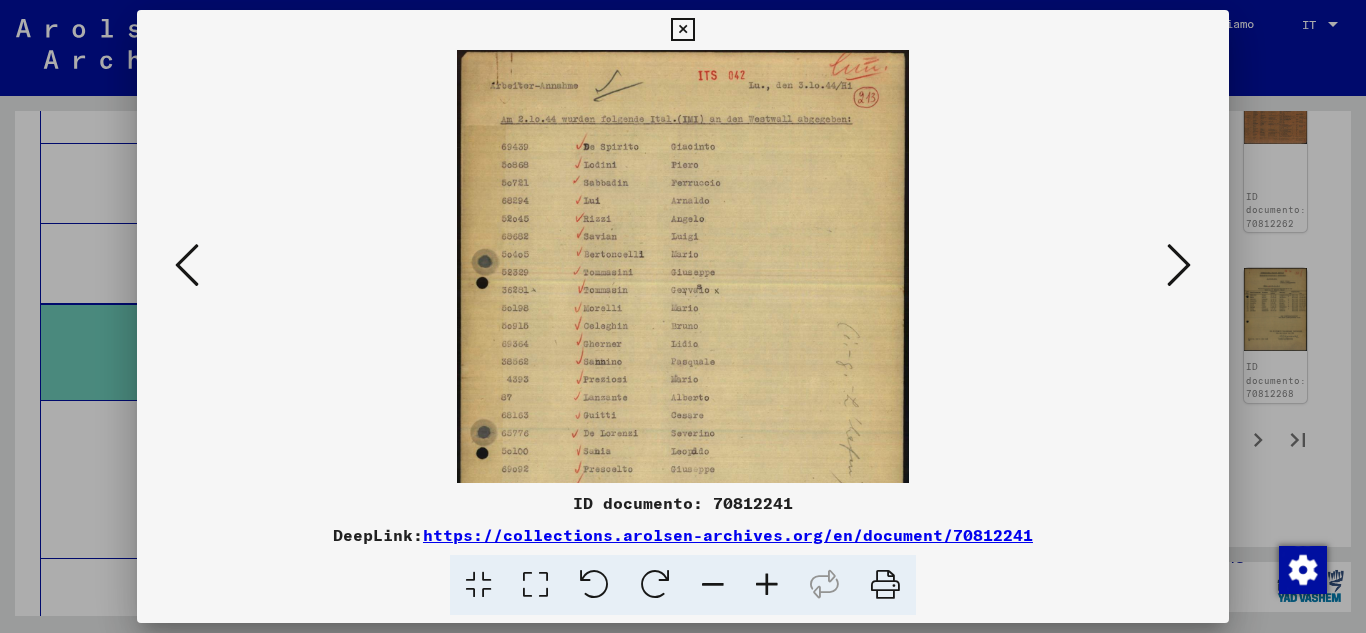 click at bounding box center (767, 585) 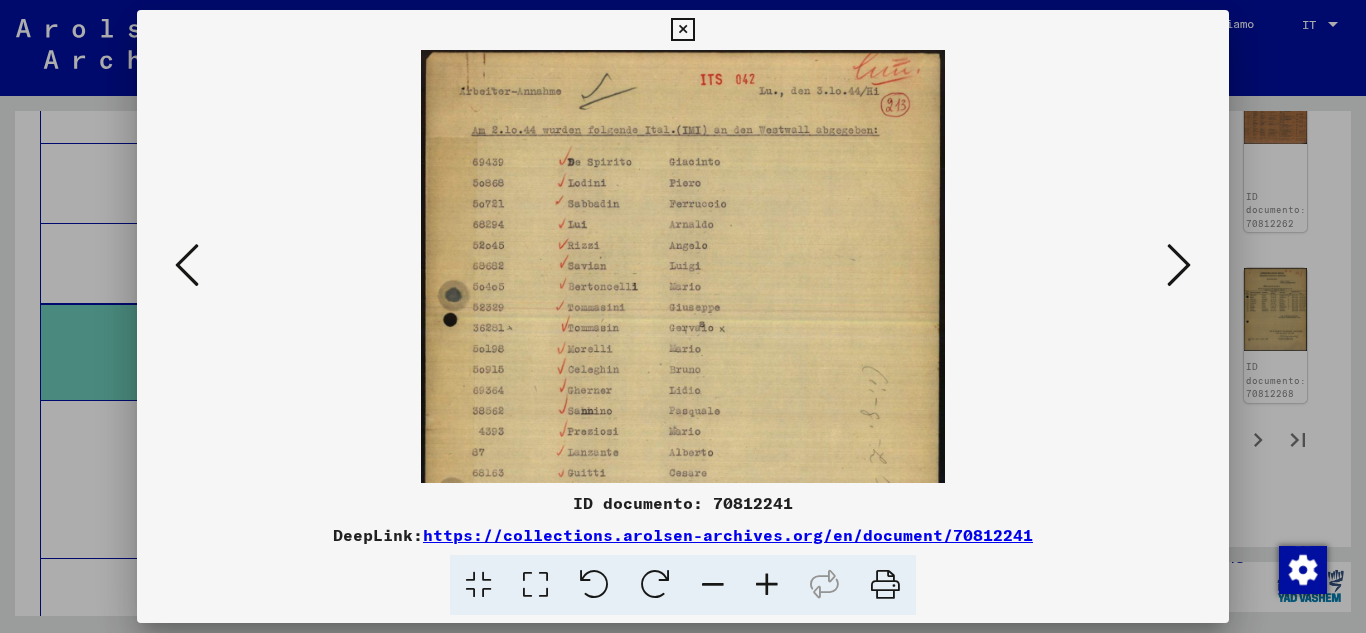 click at bounding box center (767, 585) 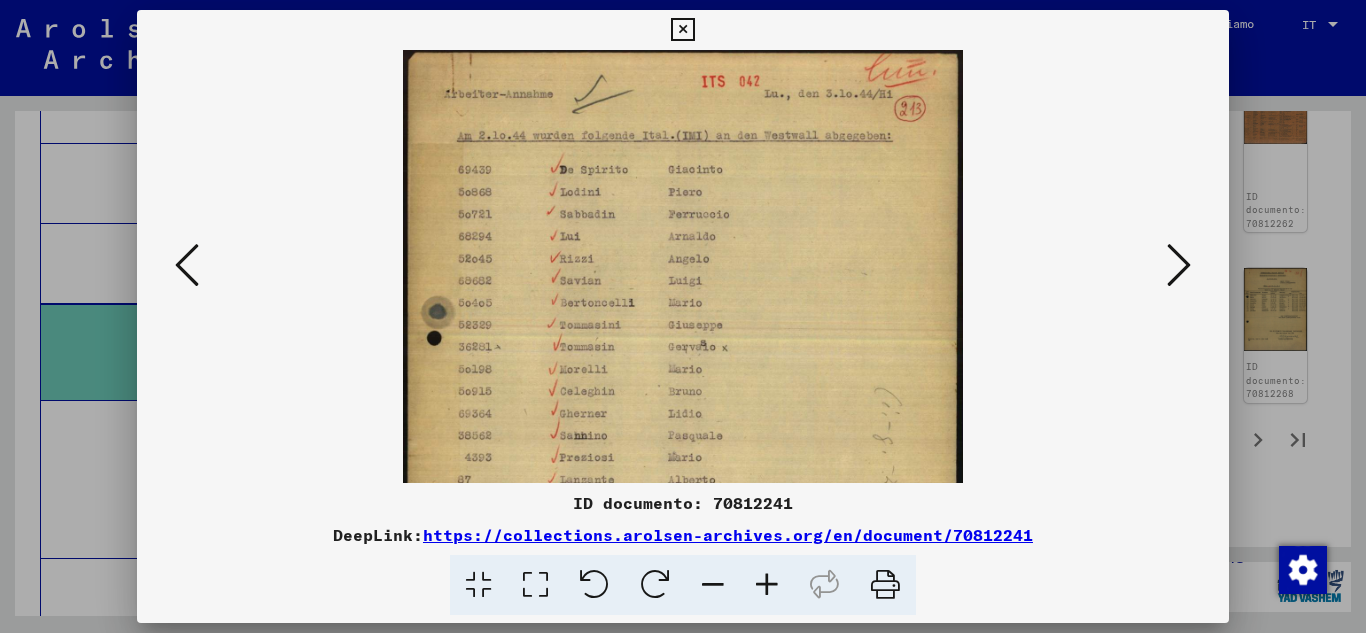 click at bounding box center [767, 585] 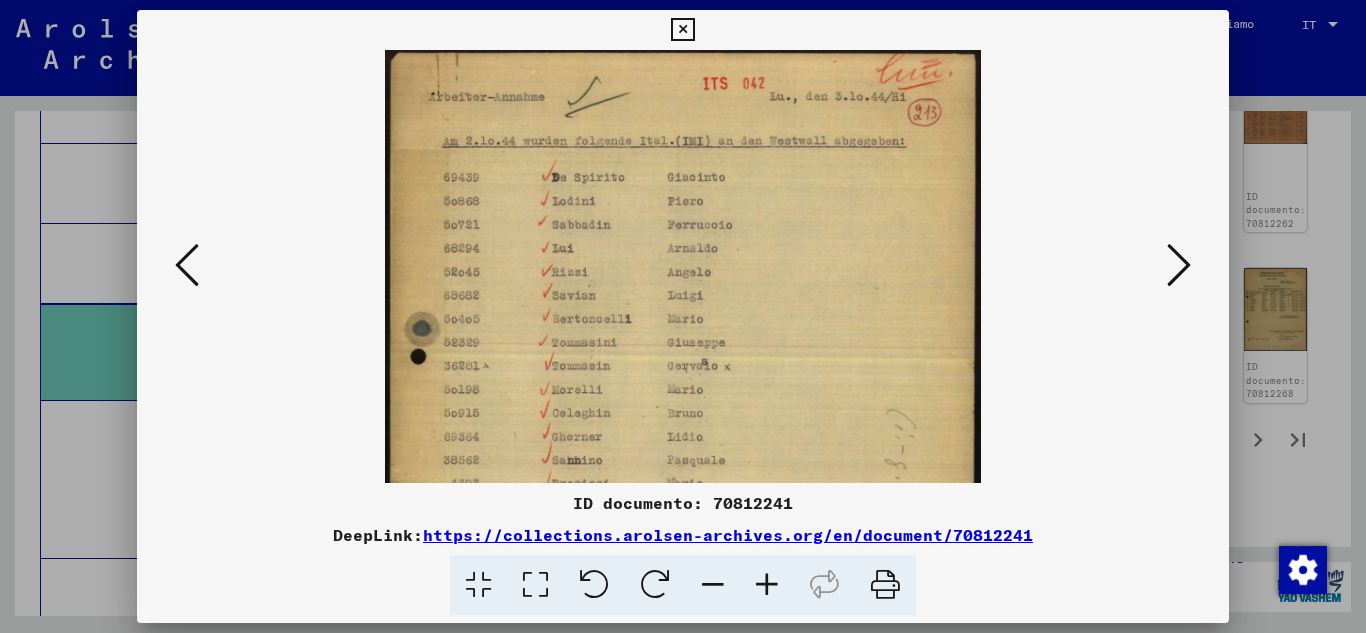 click at bounding box center [767, 585] 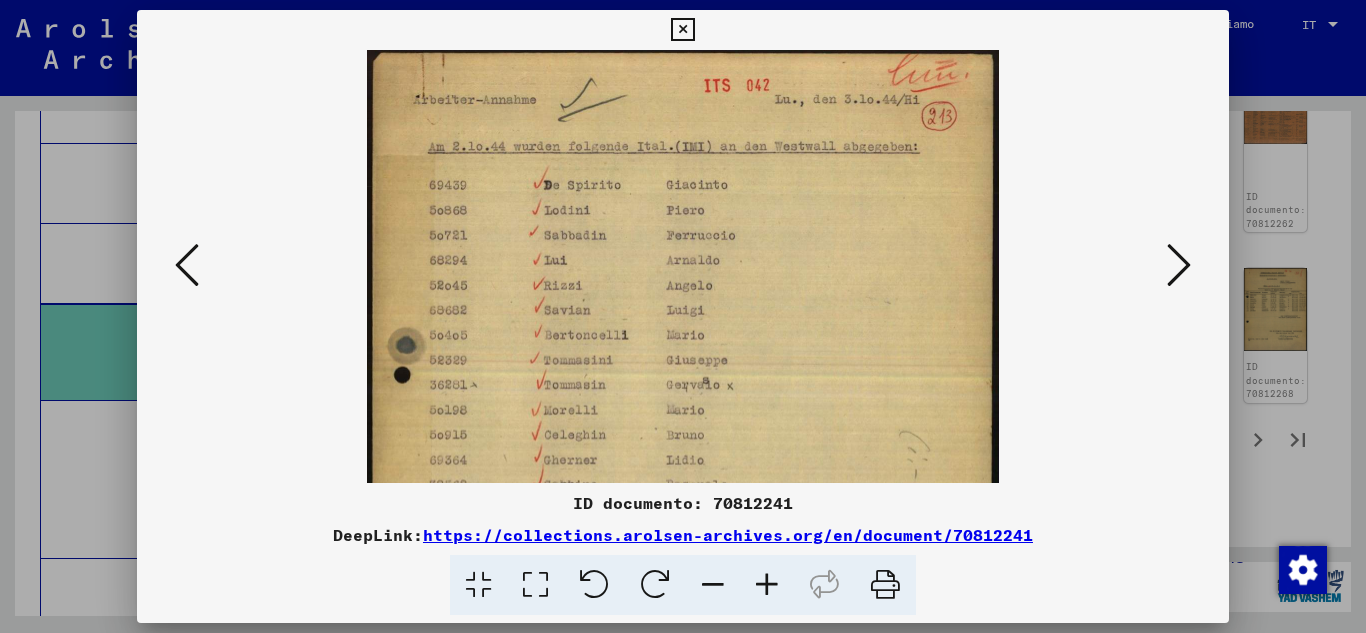 click at bounding box center (767, 585) 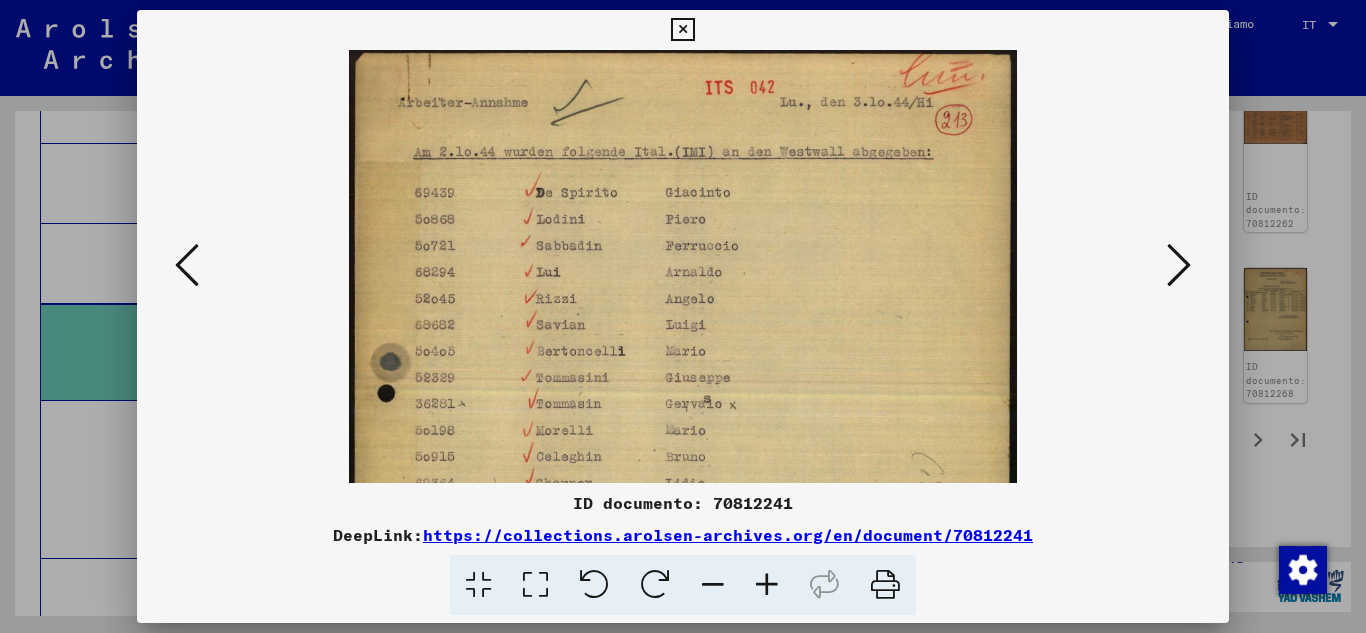 drag, startPoint x: 759, startPoint y: 417, endPoint x: 783, endPoint y: 251, distance: 167.72597 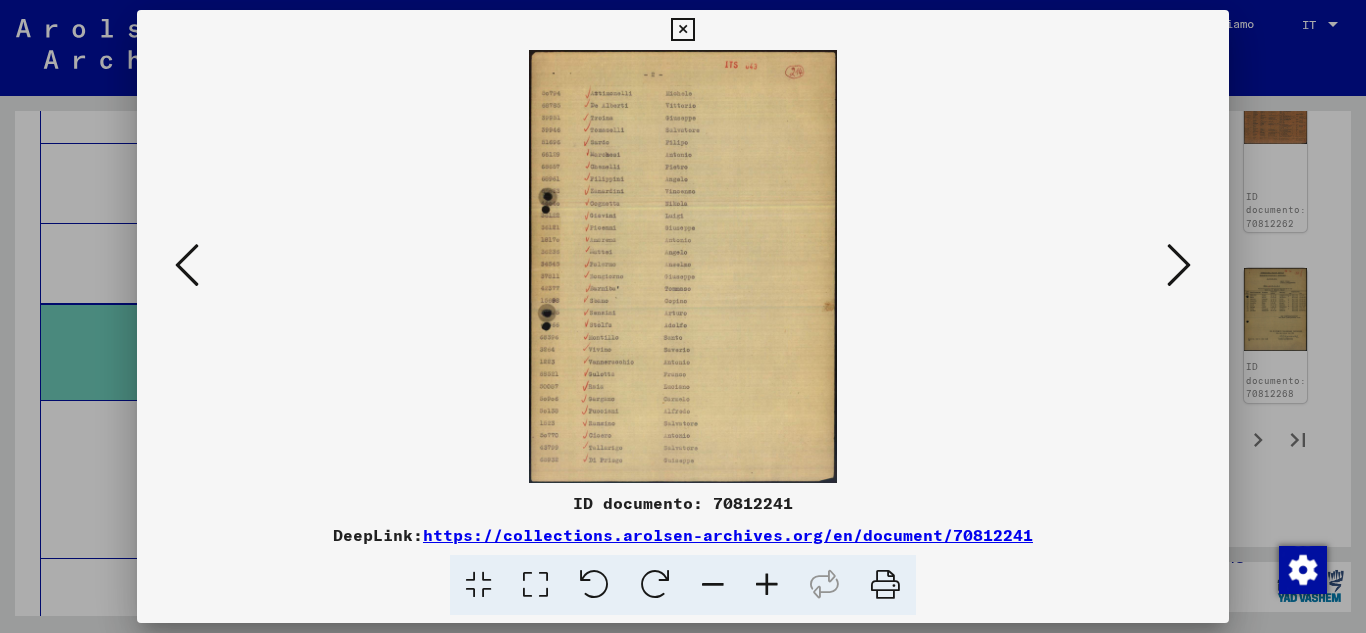 click at bounding box center [767, 585] 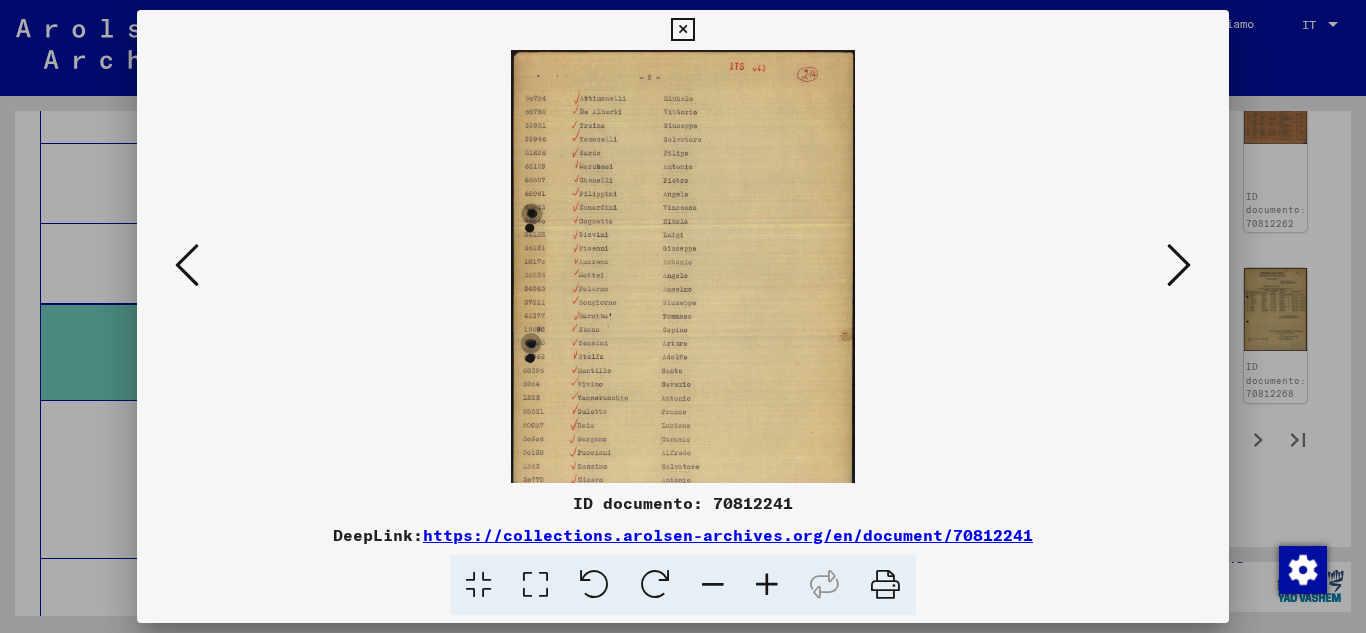 click at bounding box center (767, 585) 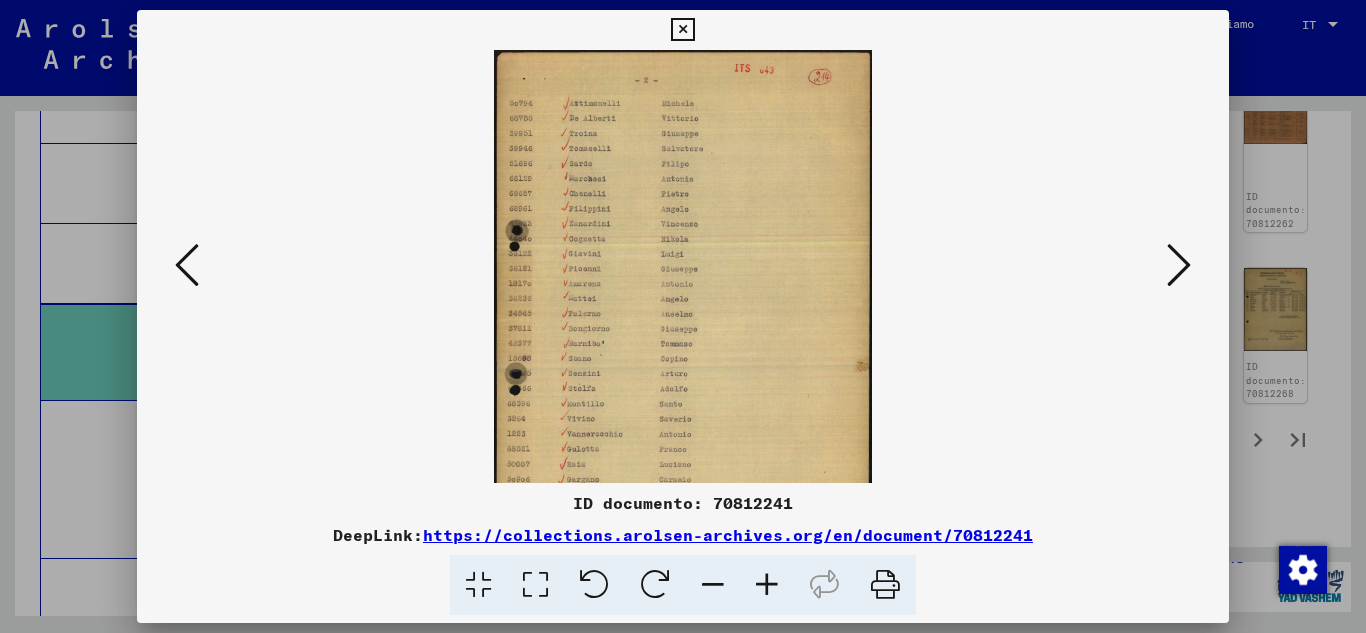 click at bounding box center [767, 585] 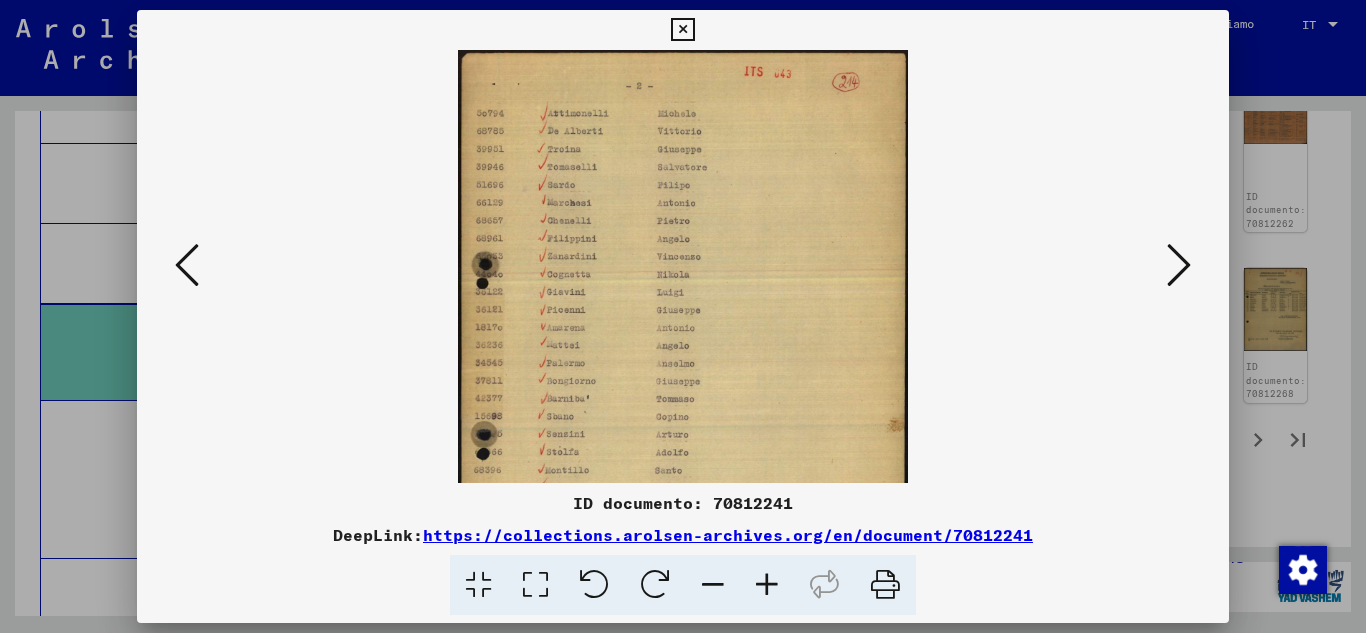 click at bounding box center [767, 585] 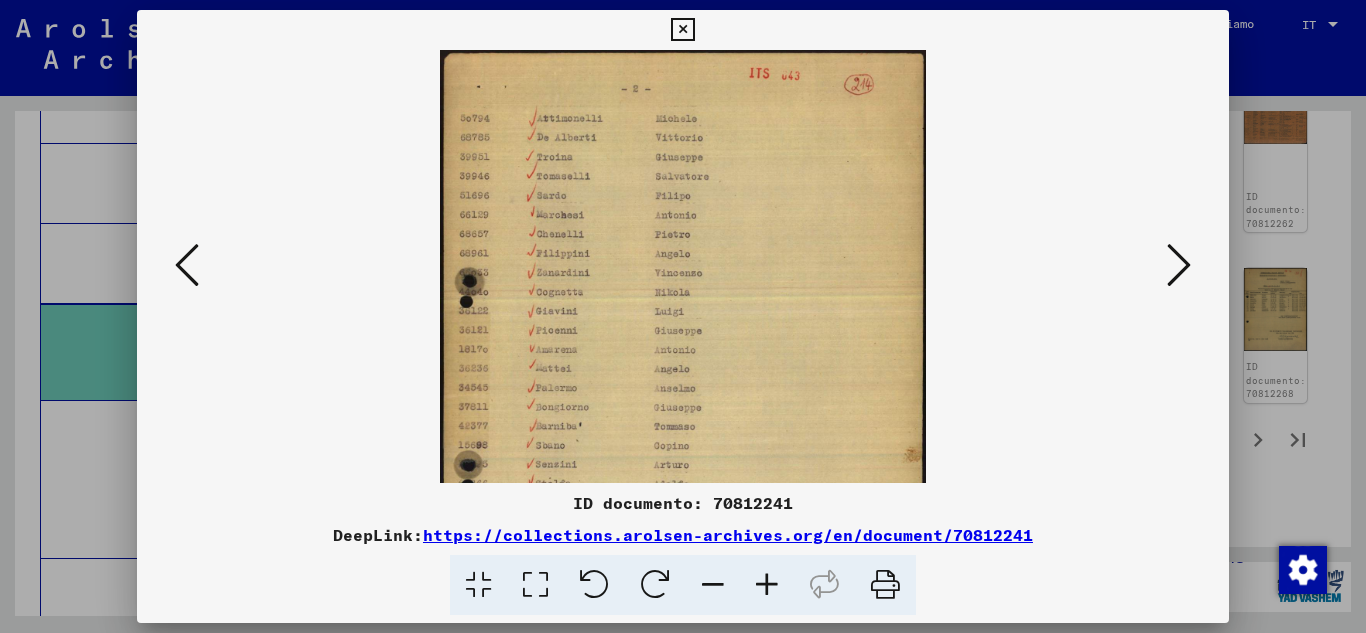 click at bounding box center (767, 585) 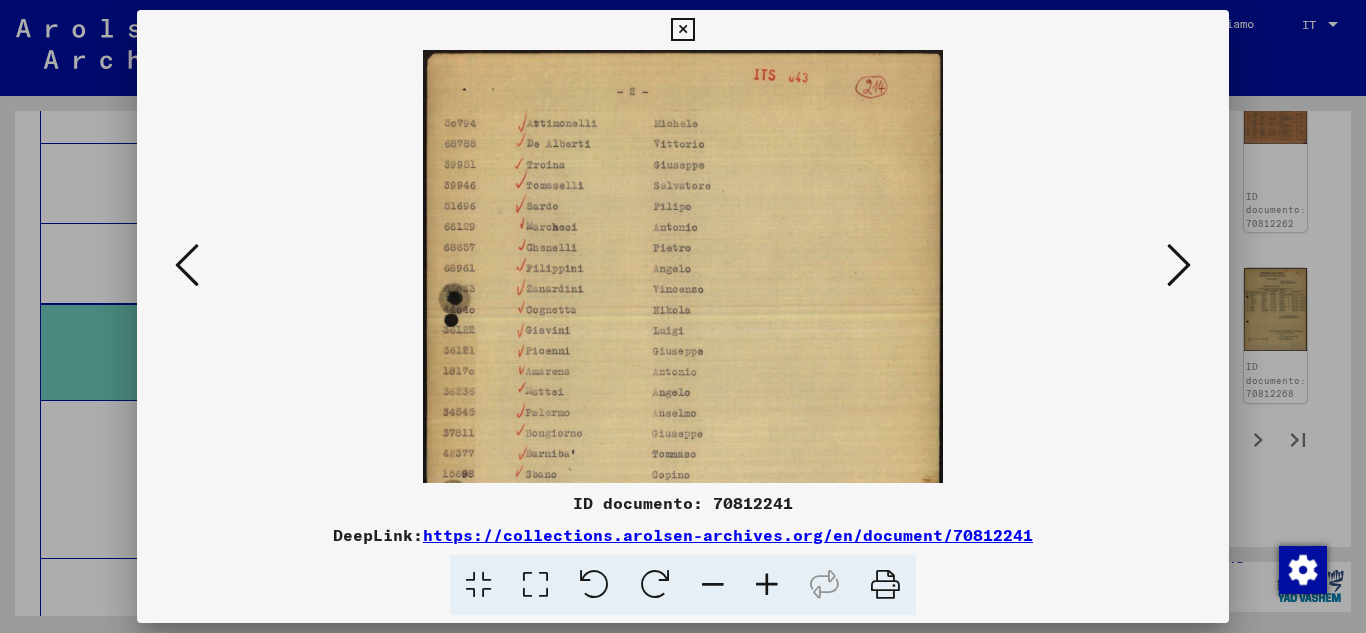 click at bounding box center [767, 585] 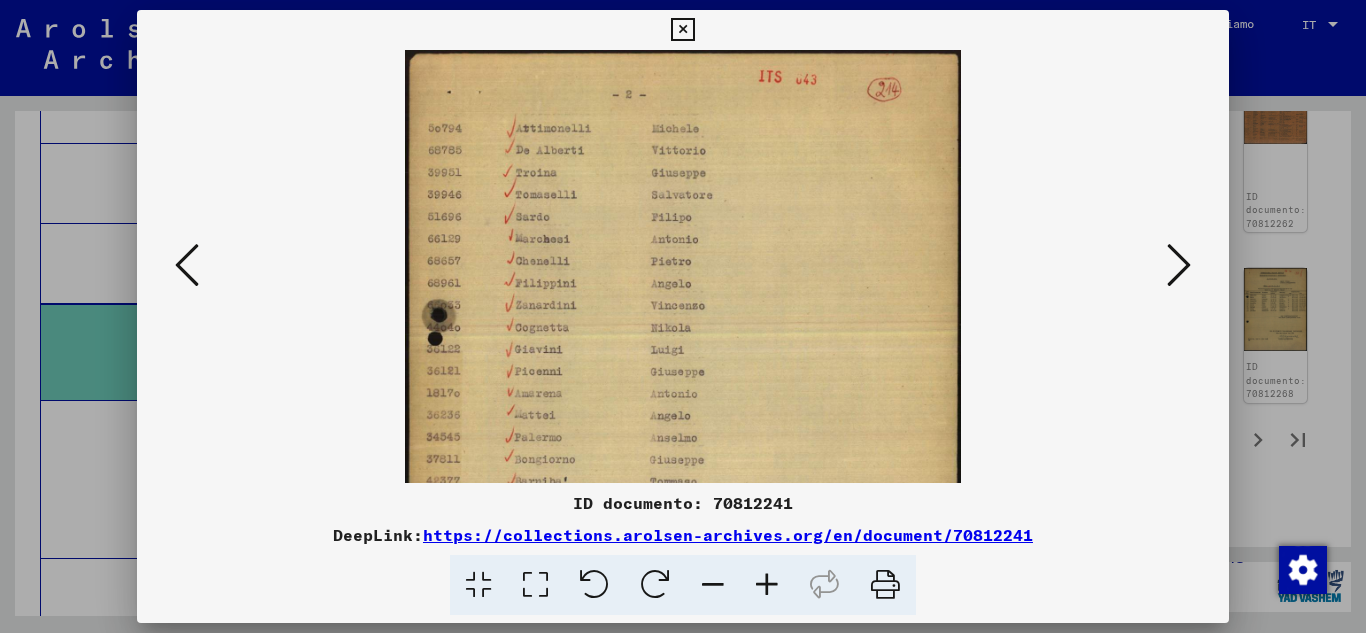 click at bounding box center [767, 585] 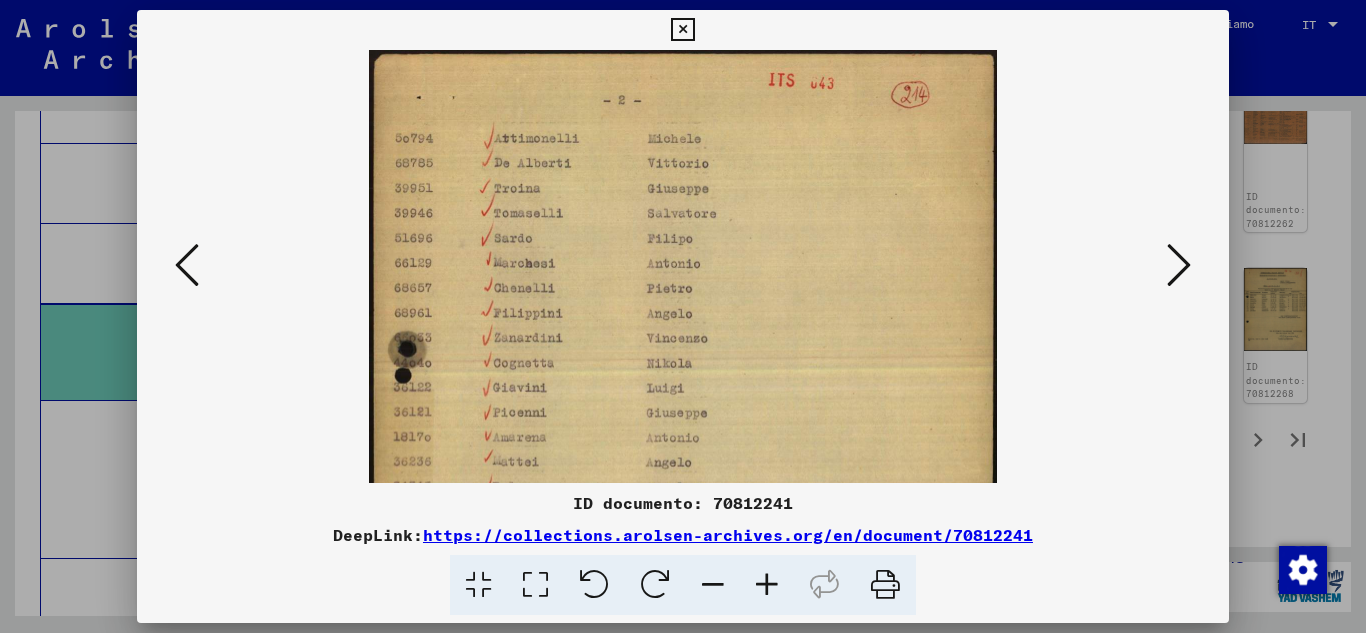 click at bounding box center (767, 585) 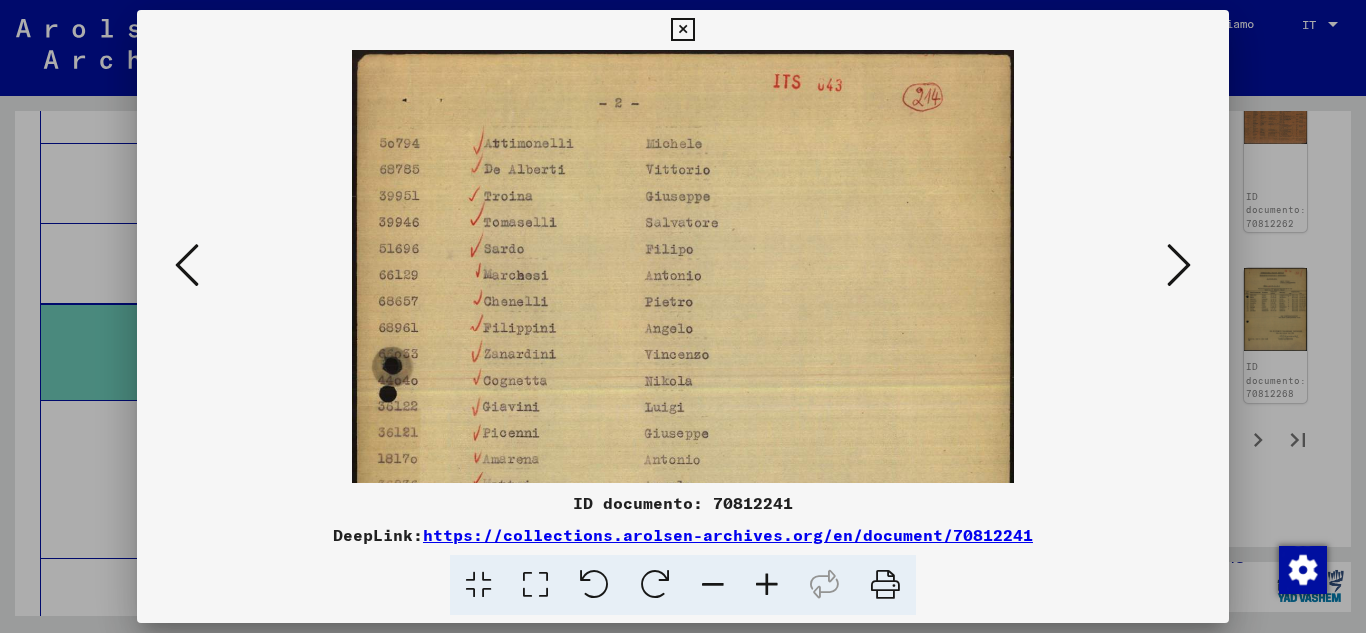 drag, startPoint x: 704, startPoint y: 400, endPoint x: 726, endPoint y: 238, distance: 163.487 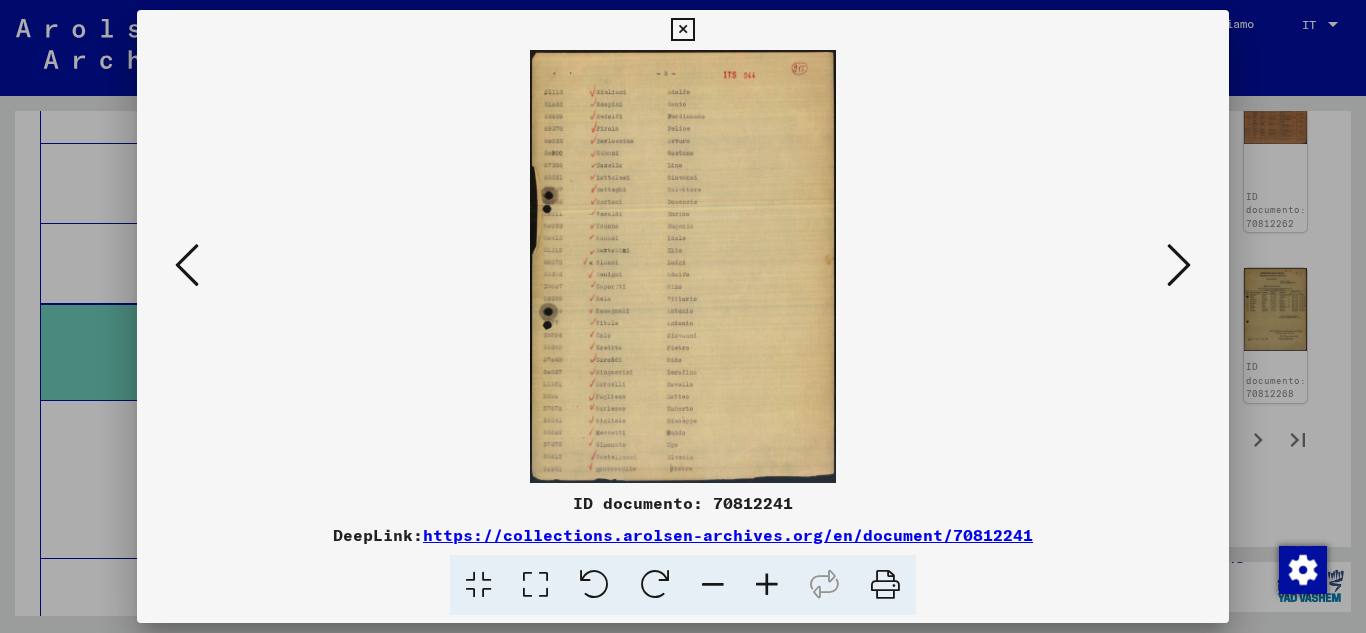click at bounding box center (767, 585) 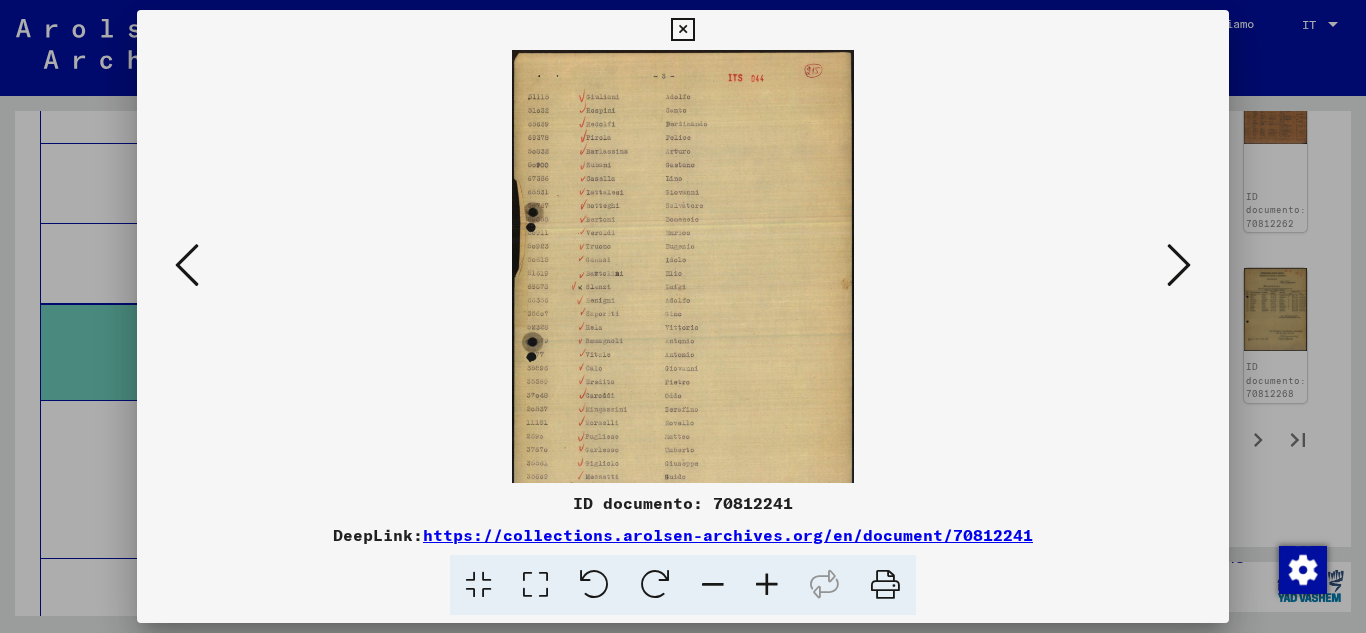 click at bounding box center (767, 585) 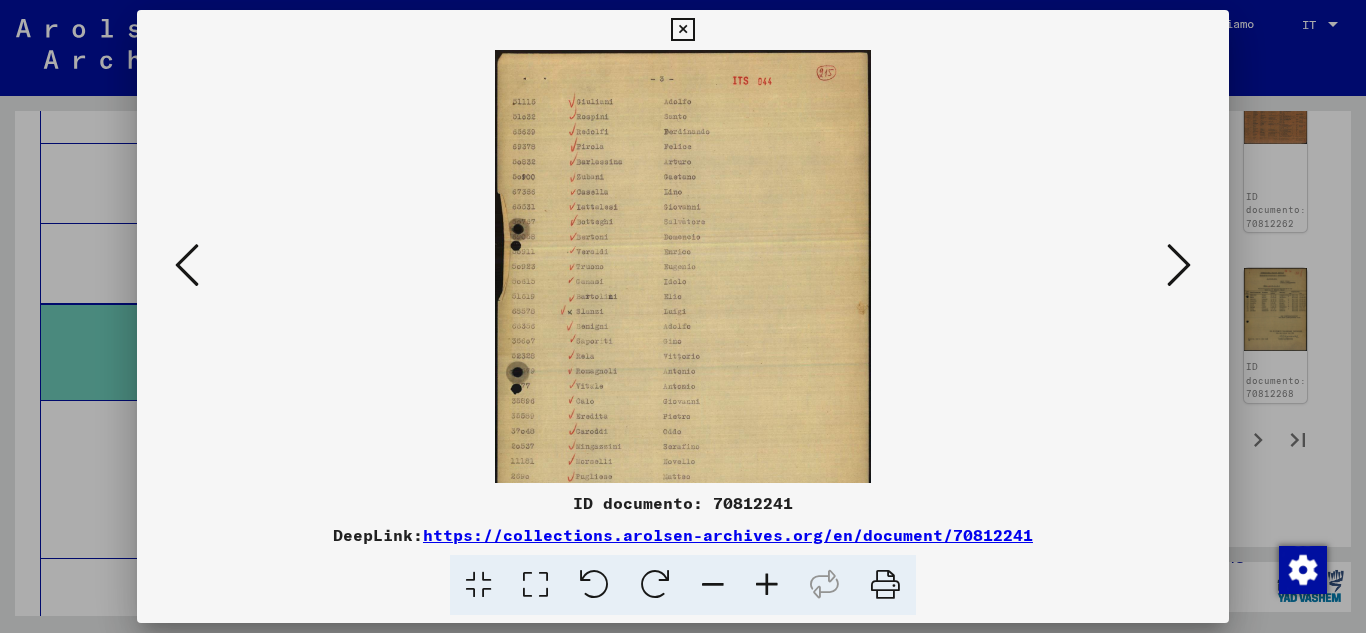 click at bounding box center [767, 585] 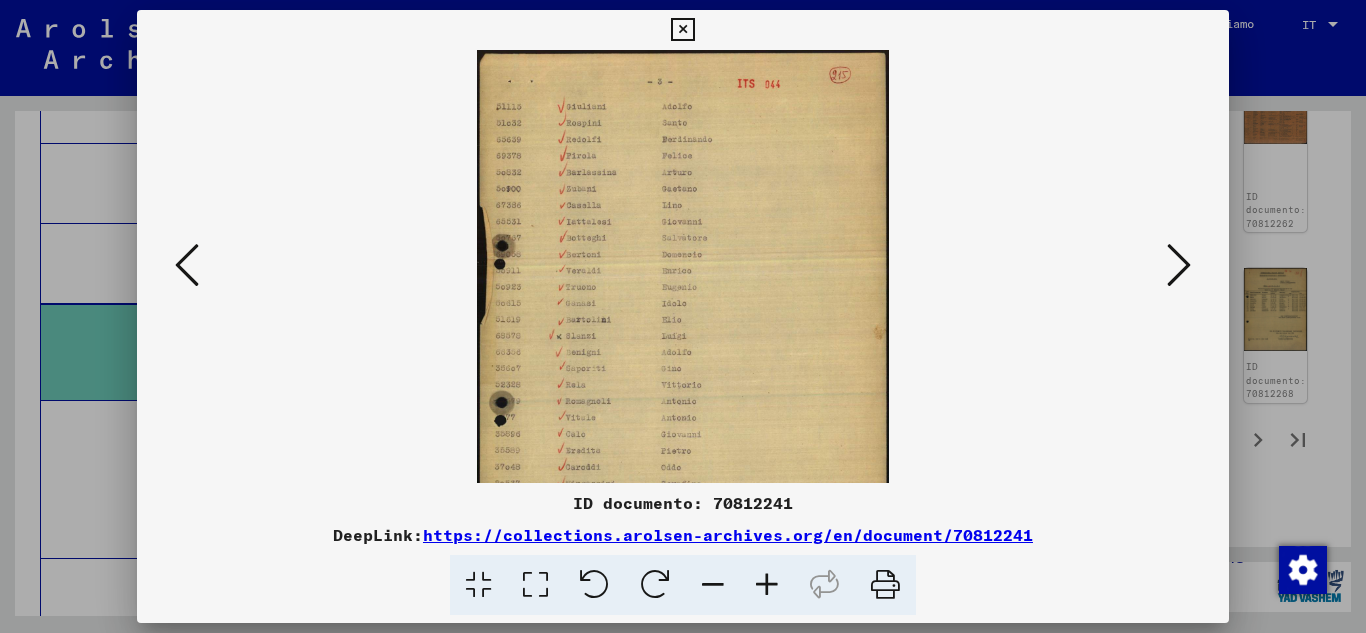 click at bounding box center [767, 585] 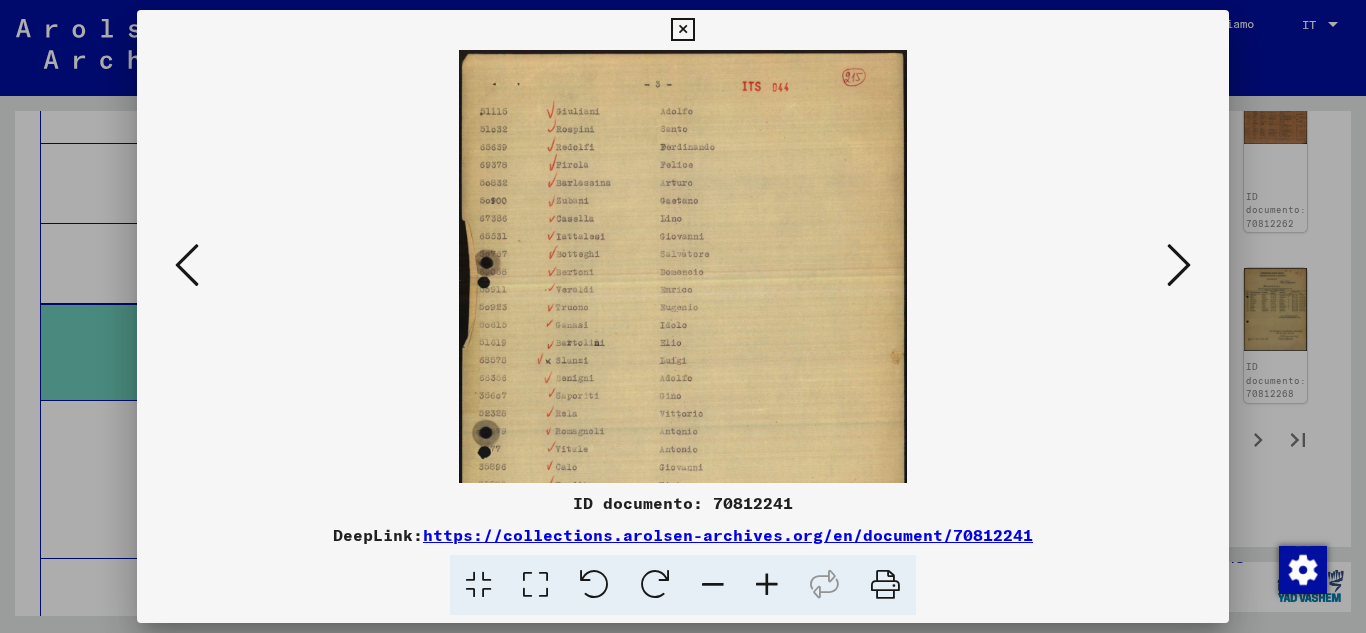 click at bounding box center (767, 585) 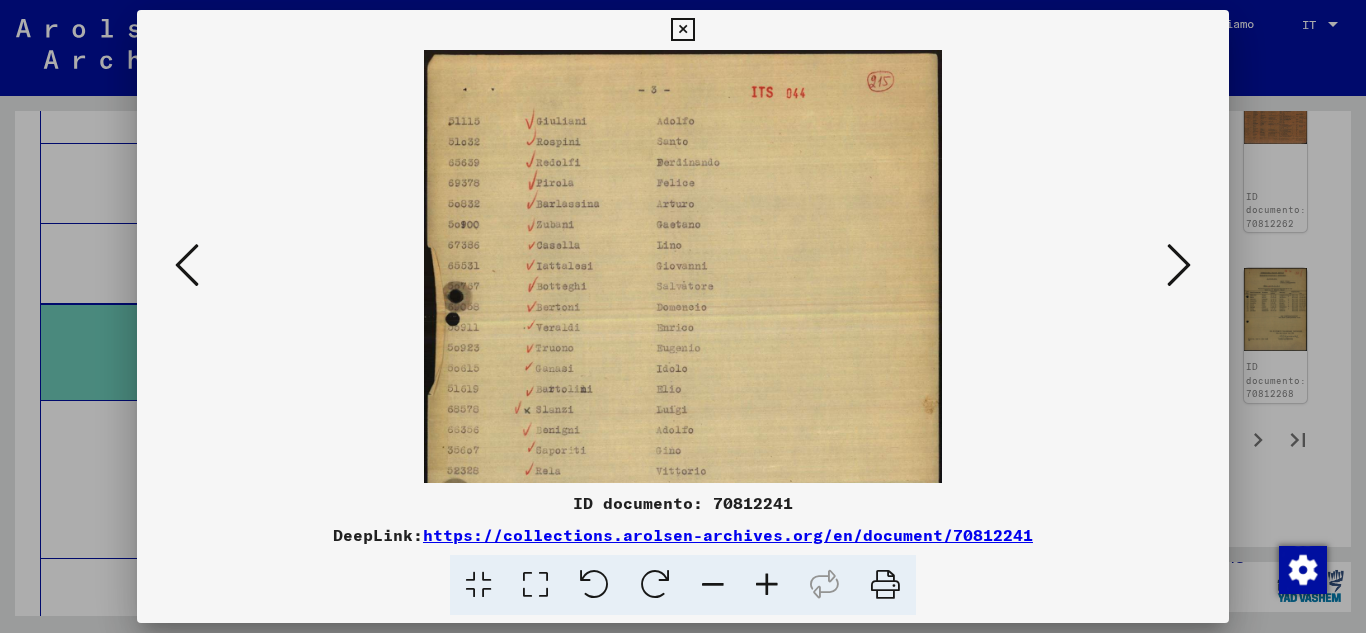 click at bounding box center (767, 585) 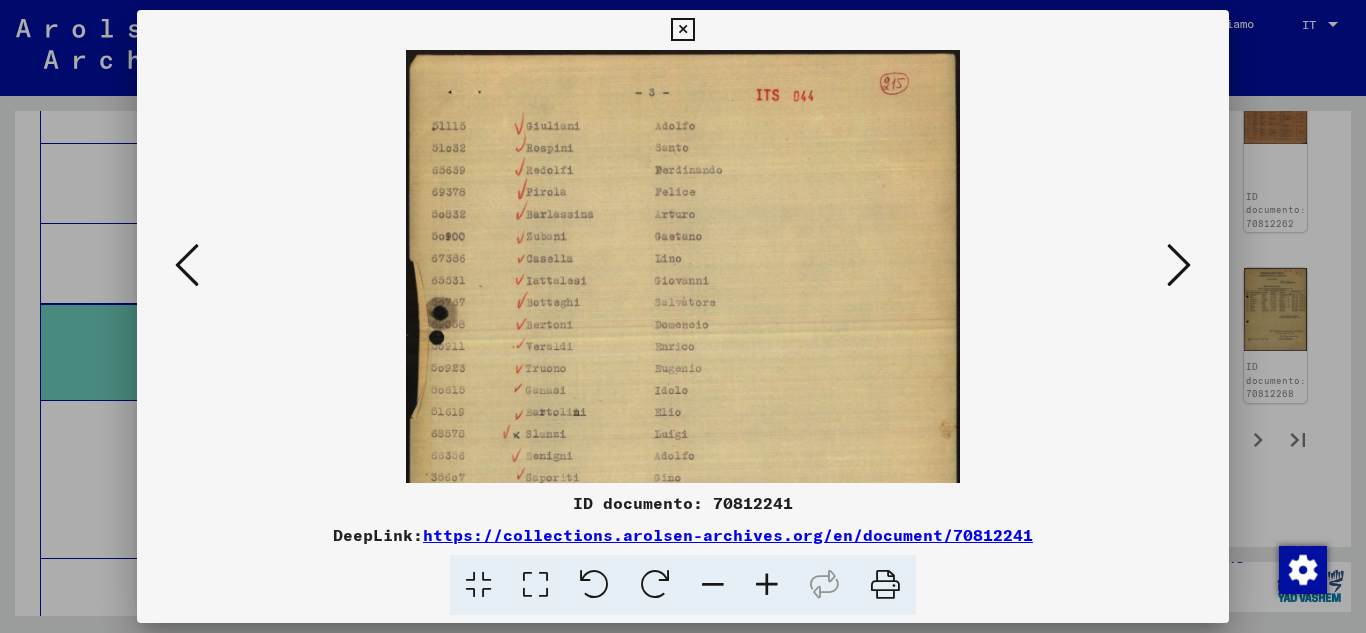 click at bounding box center (767, 585) 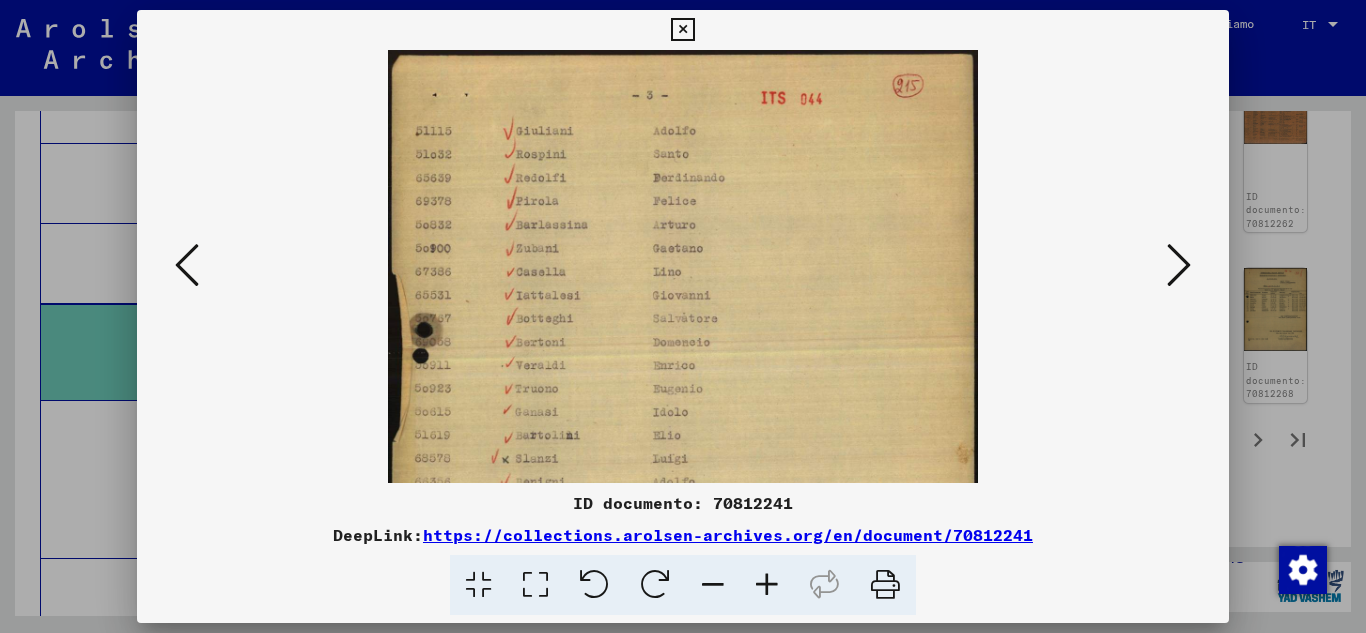 click at bounding box center (767, 585) 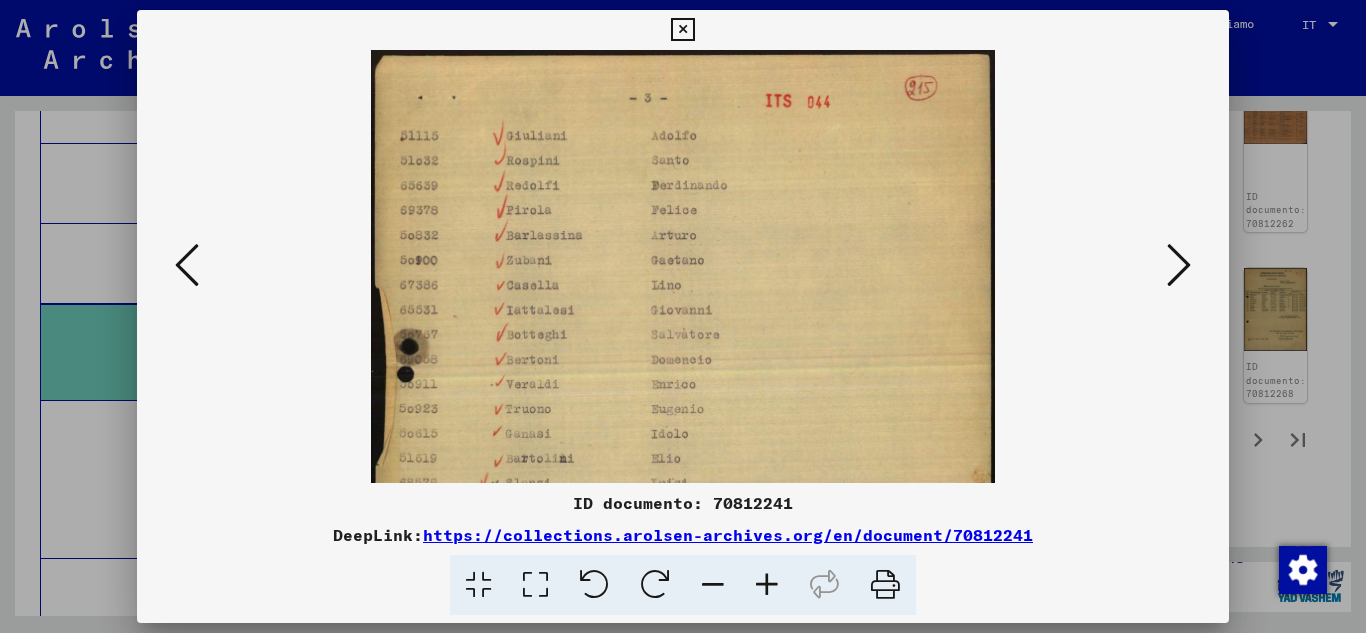 click at bounding box center (767, 585) 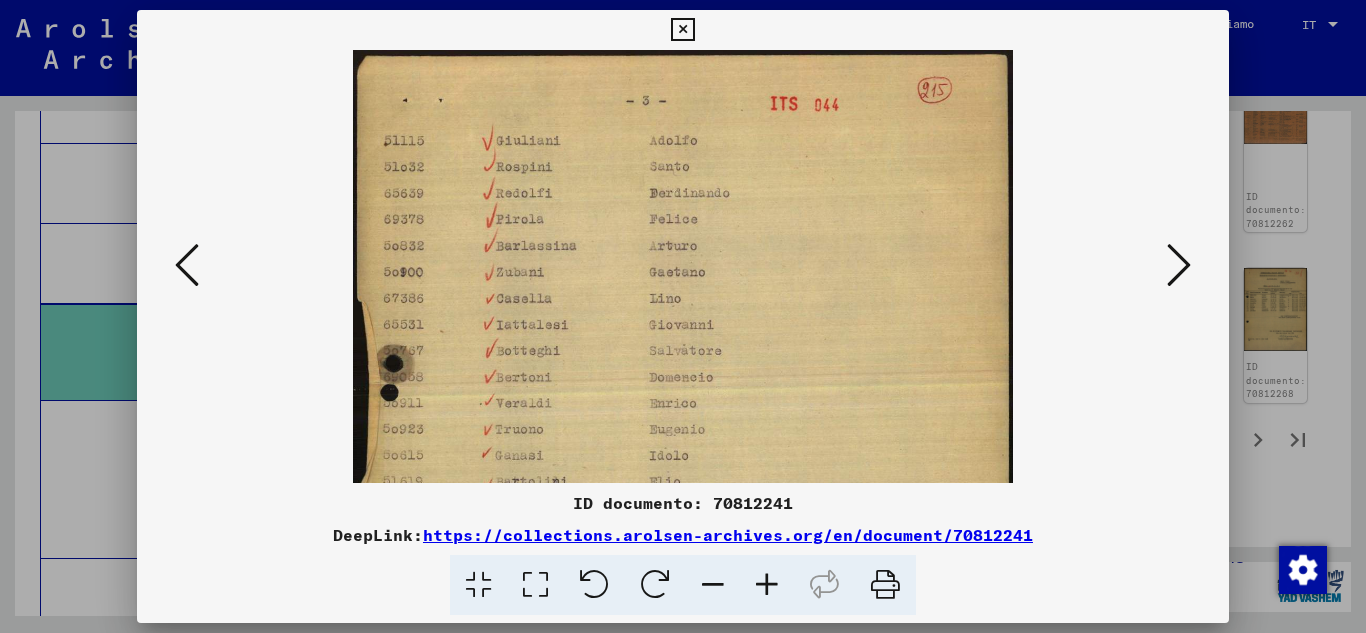 click at bounding box center [767, 585] 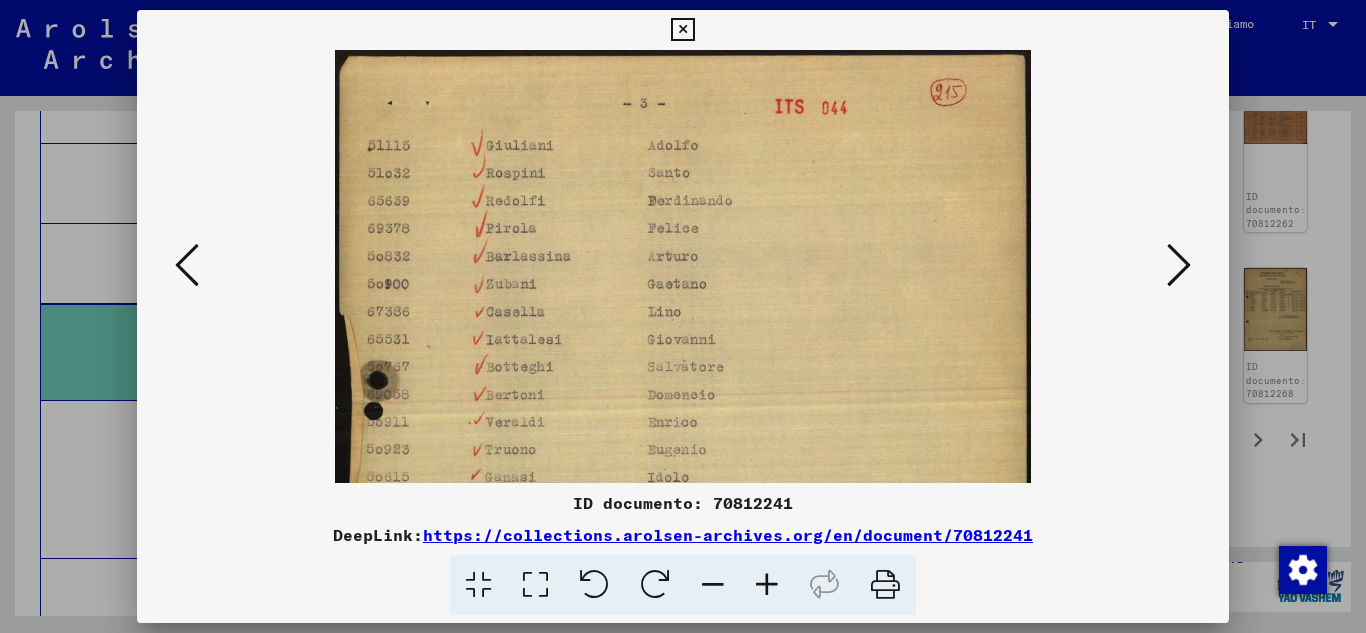 click at bounding box center (767, 585) 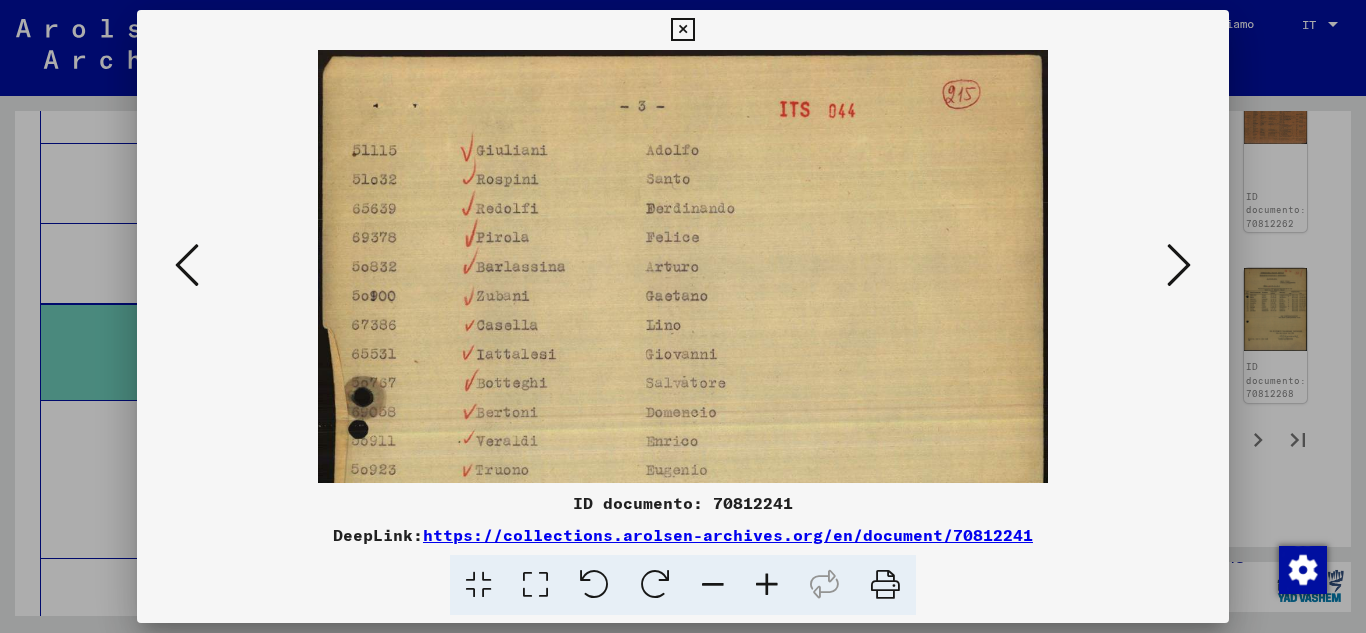 drag, startPoint x: 749, startPoint y: 498, endPoint x: 751, endPoint y: 319, distance: 179.01117 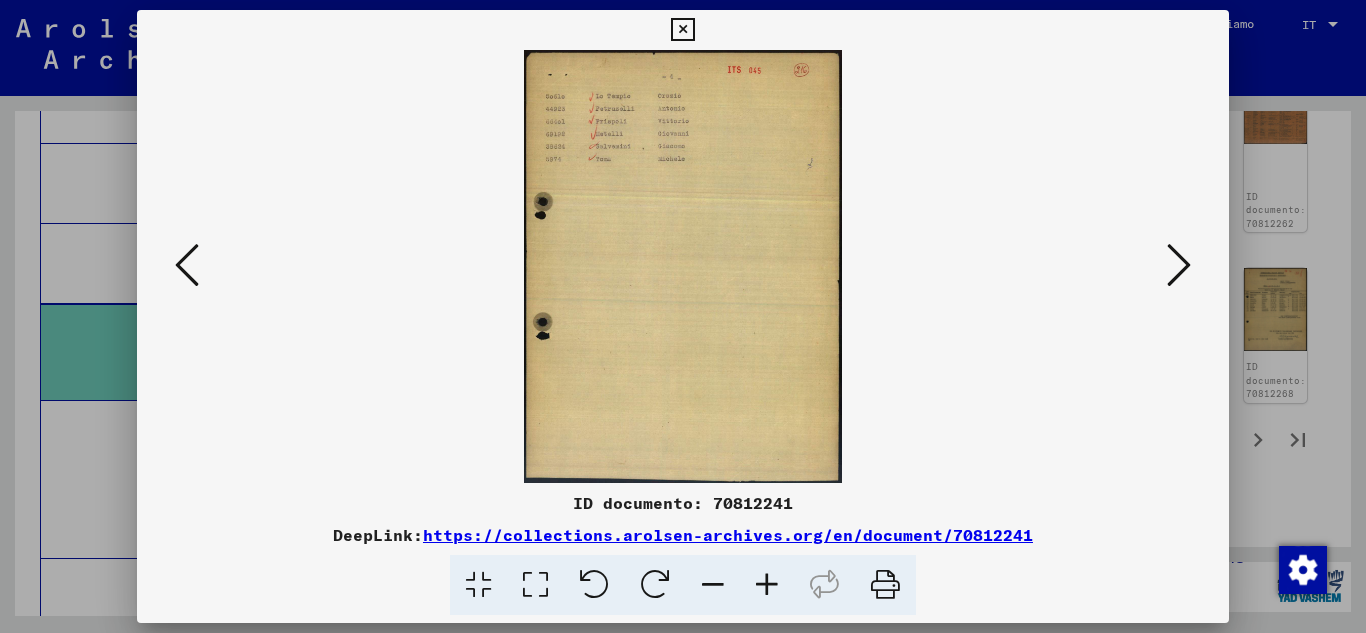 click at bounding box center (767, 585) 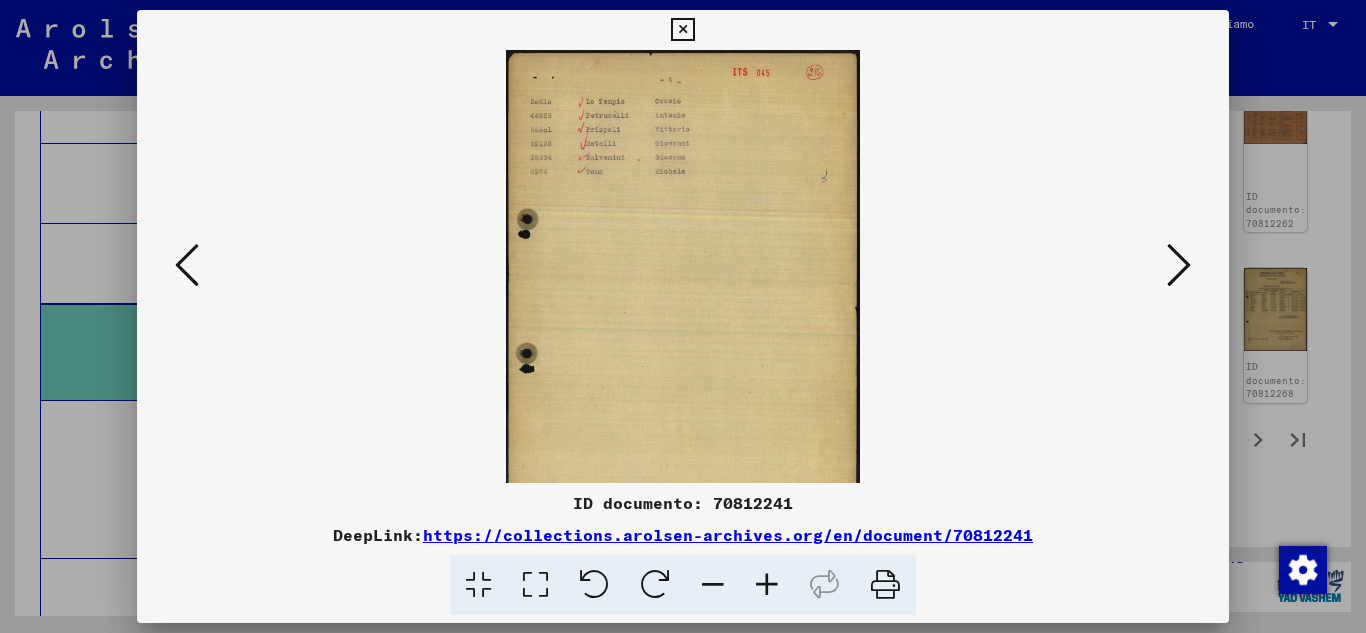 click at bounding box center [767, 585] 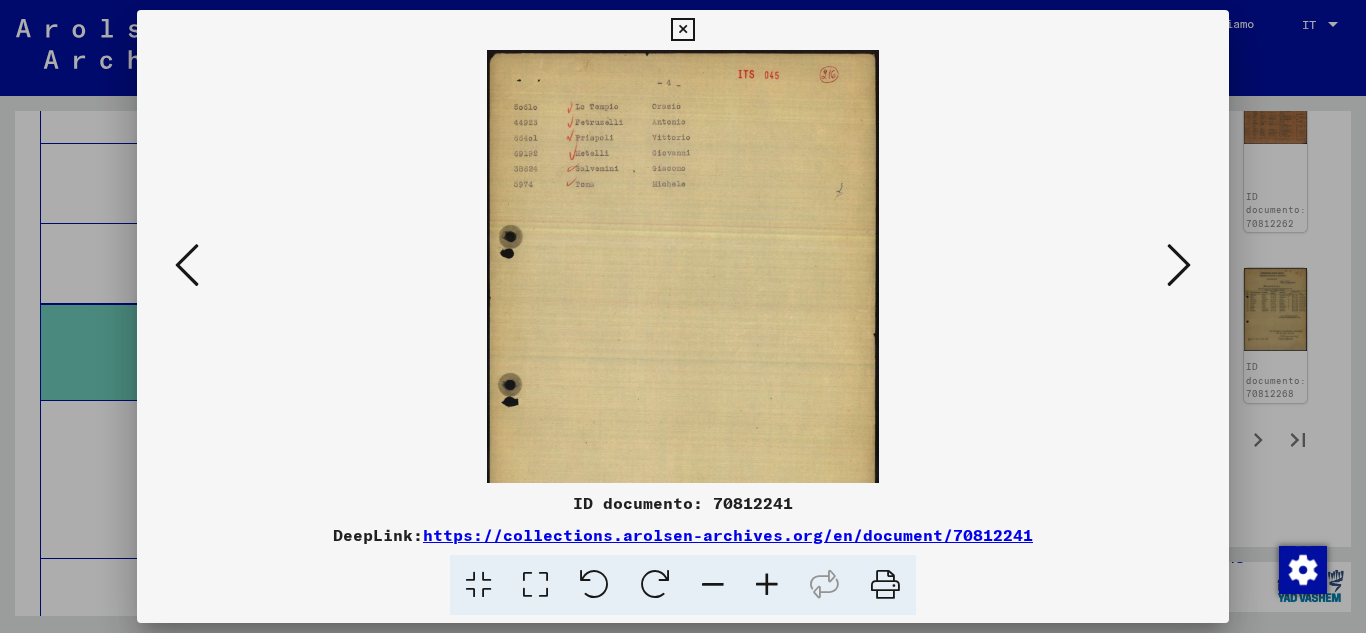 click at bounding box center (767, 585) 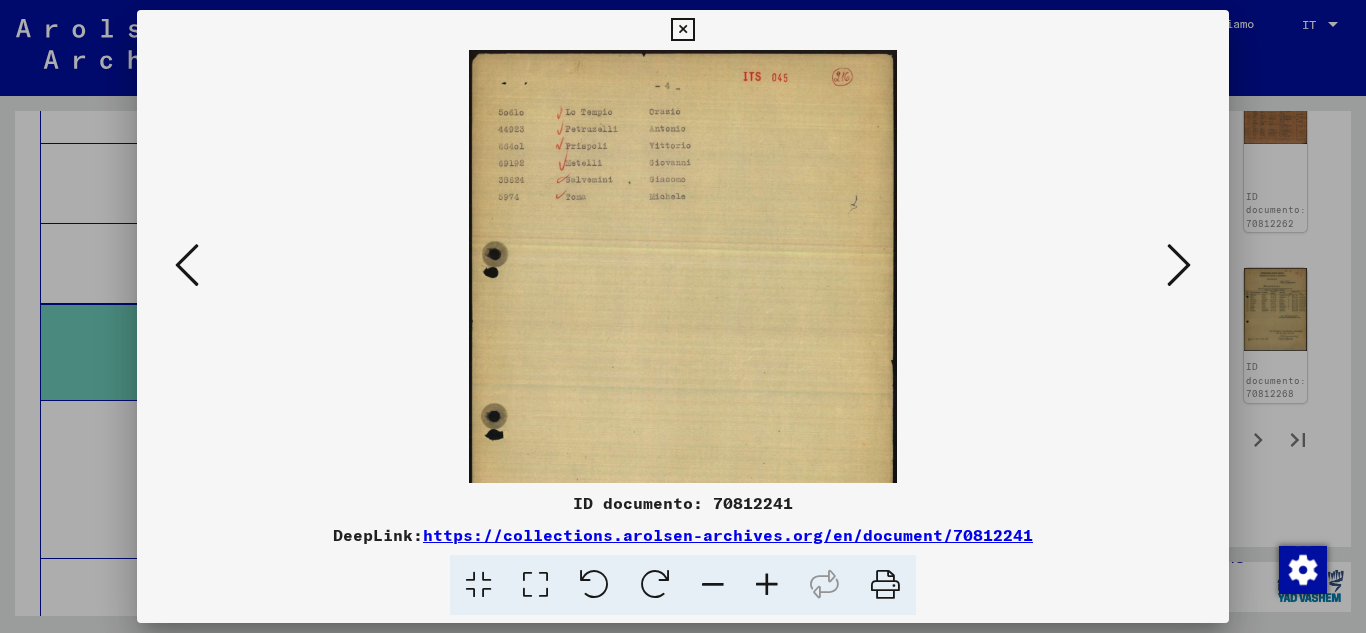 click at bounding box center [767, 585] 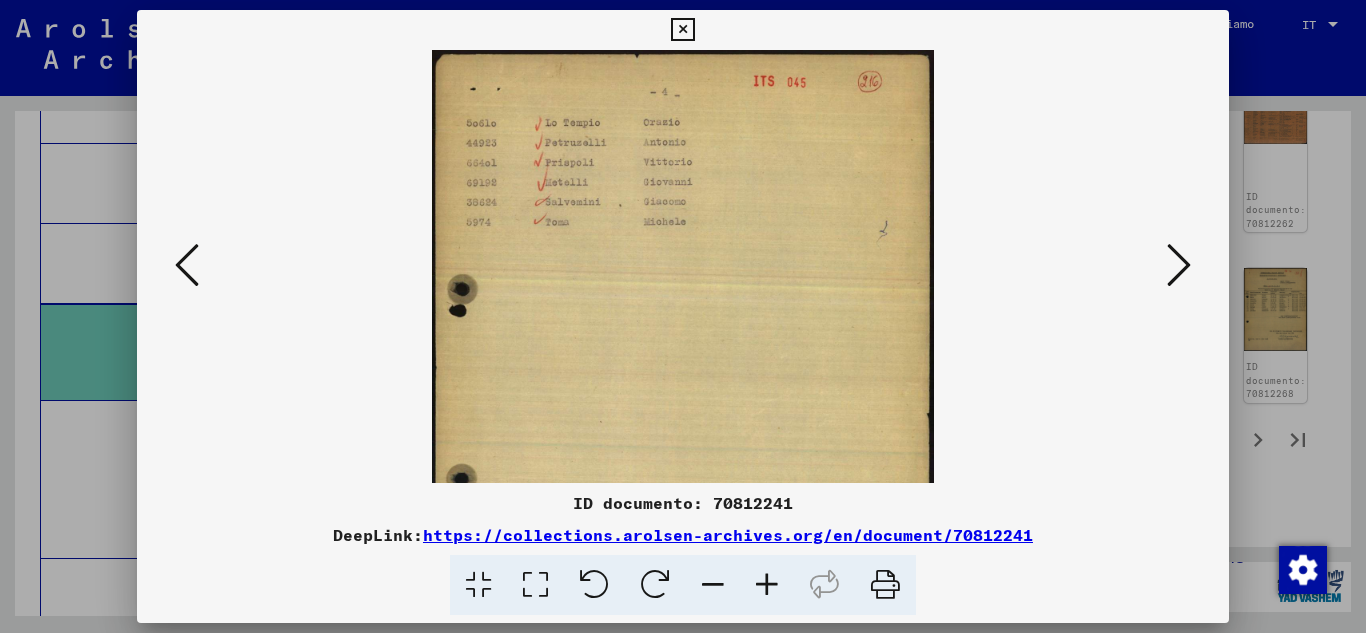 click at bounding box center (767, 585) 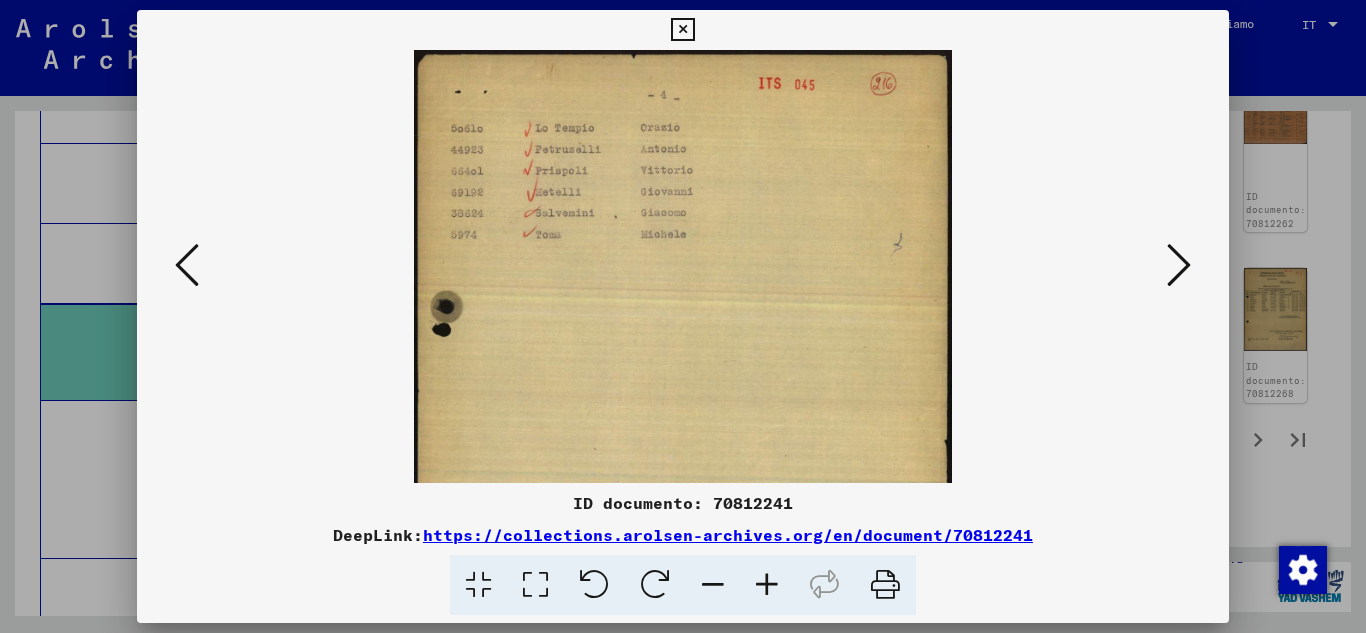 click at bounding box center [767, 585] 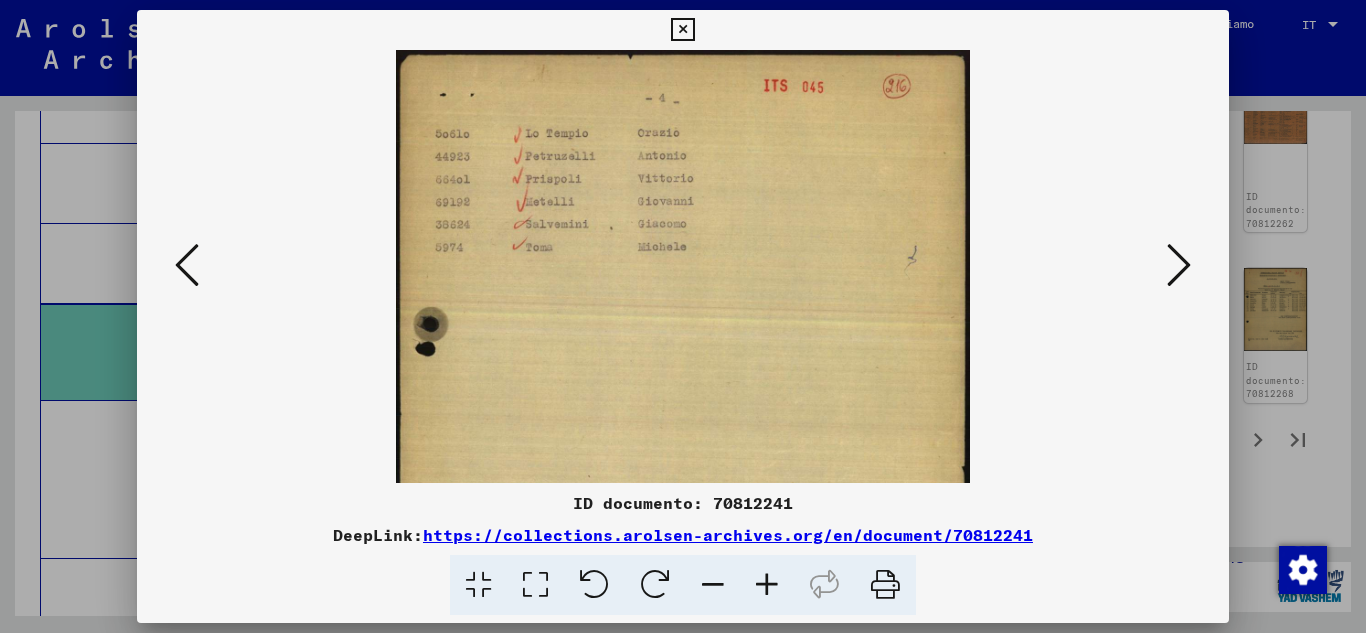 click at bounding box center [1179, 265] 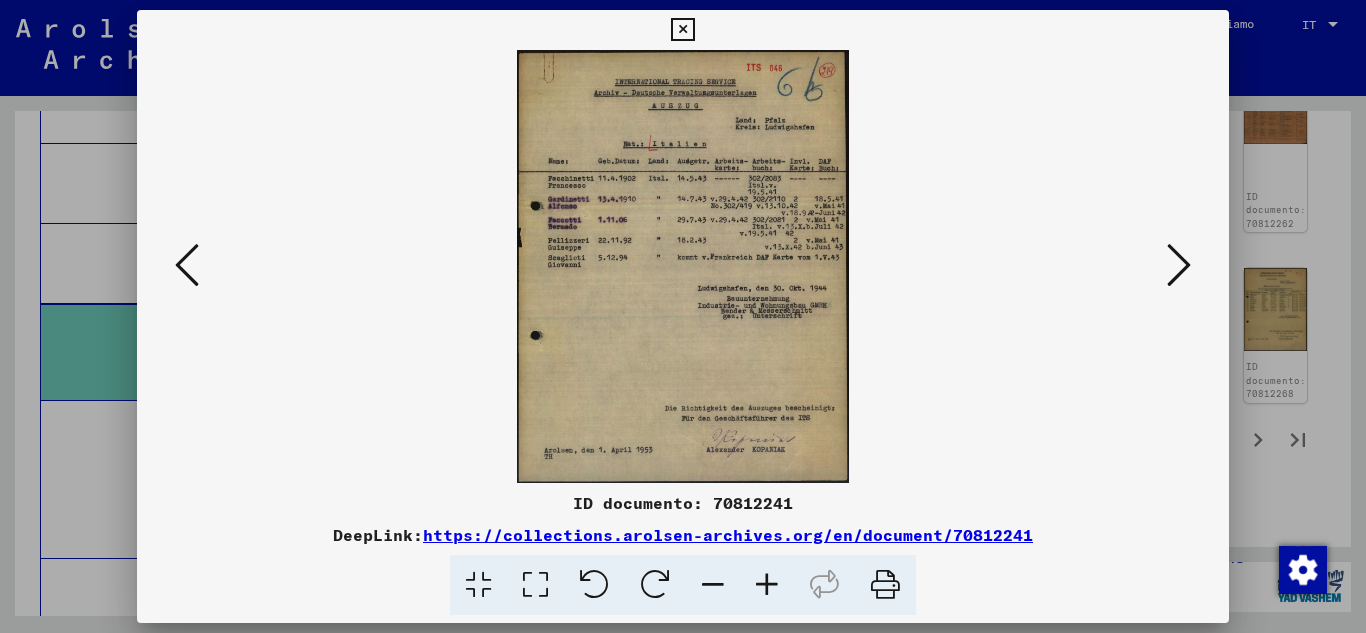 click at bounding box center [767, 585] 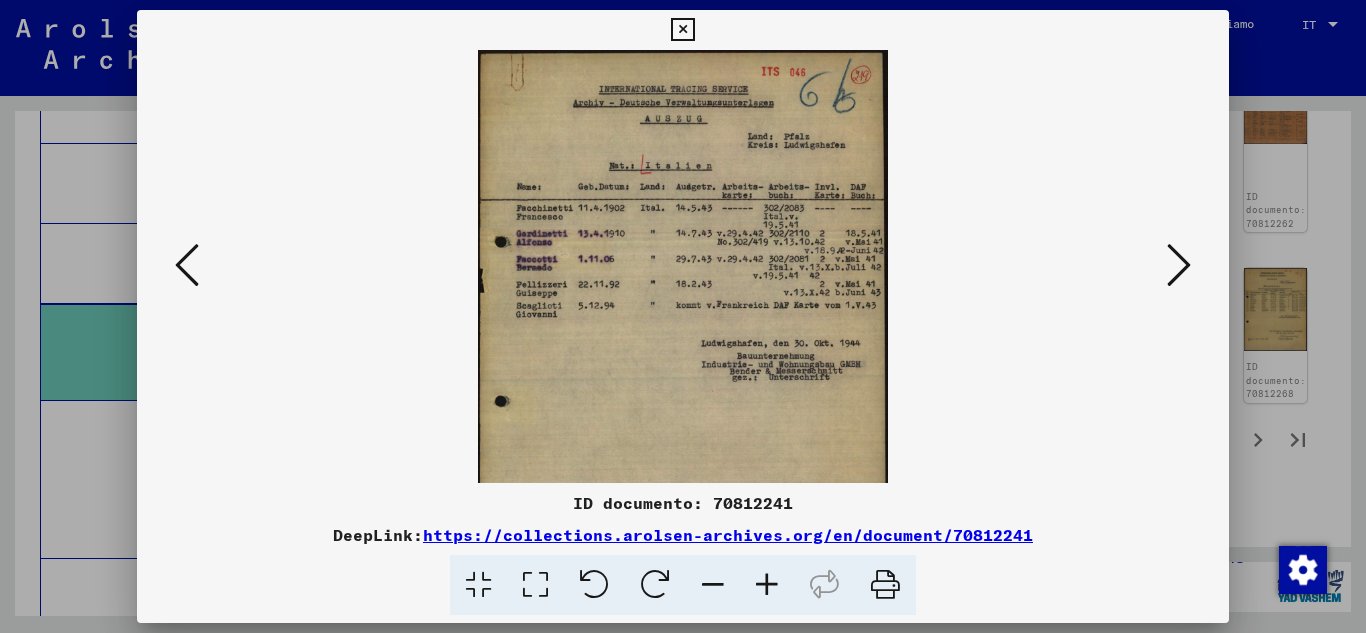 click at bounding box center (767, 585) 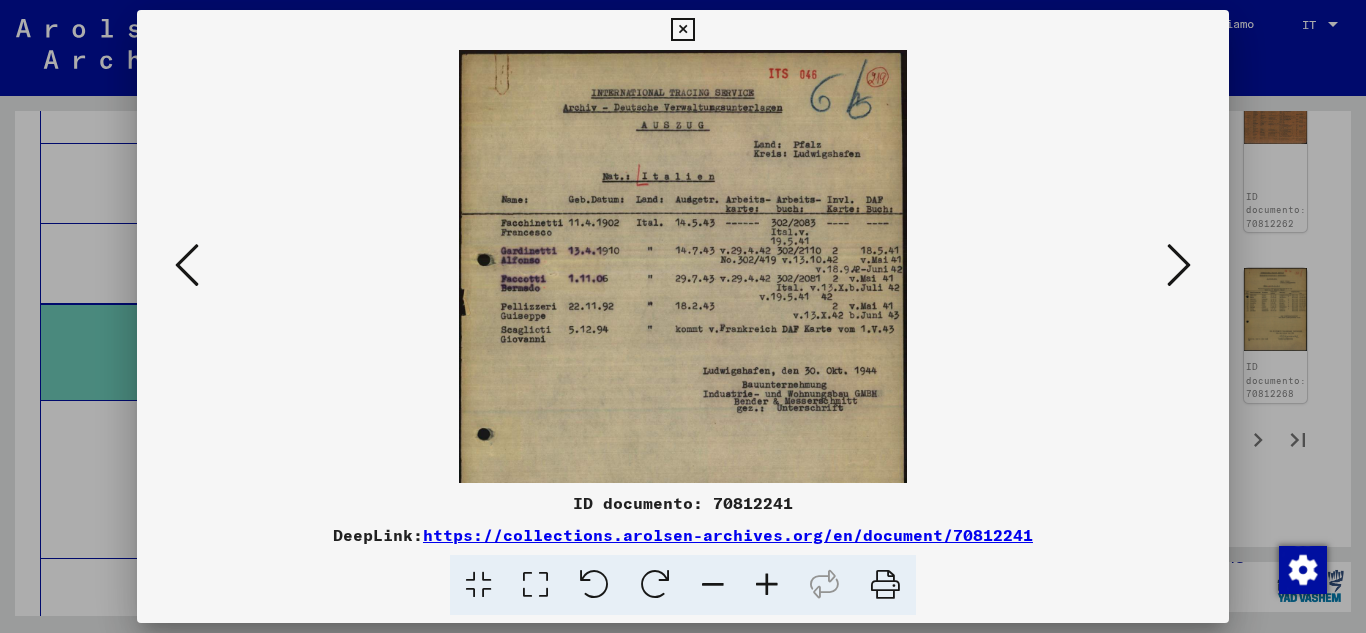 click at bounding box center (767, 585) 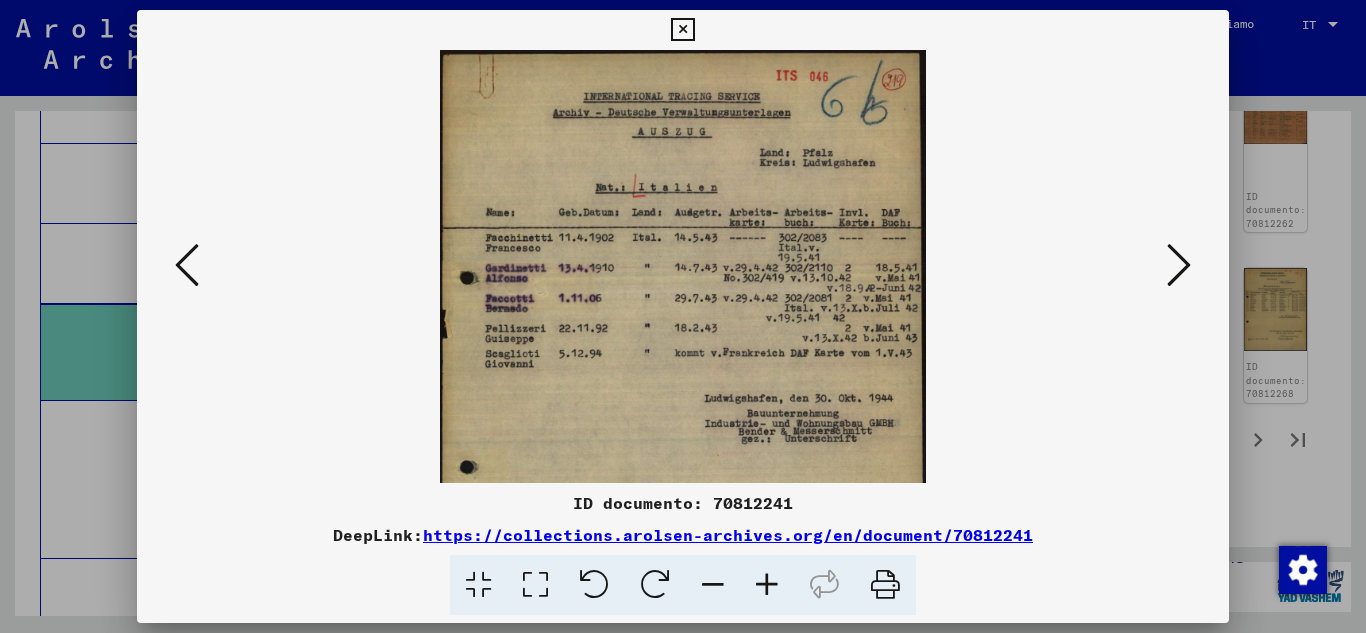 click at bounding box center (767, 585) 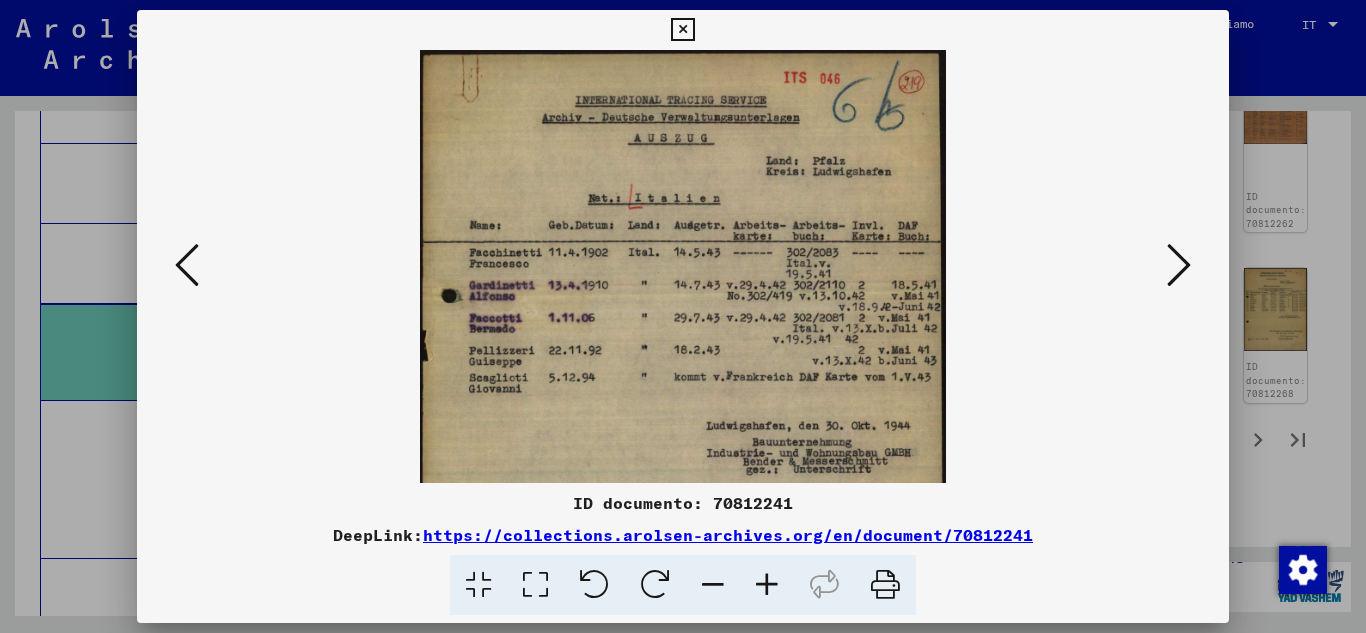 click at bounding box center (767, 585) 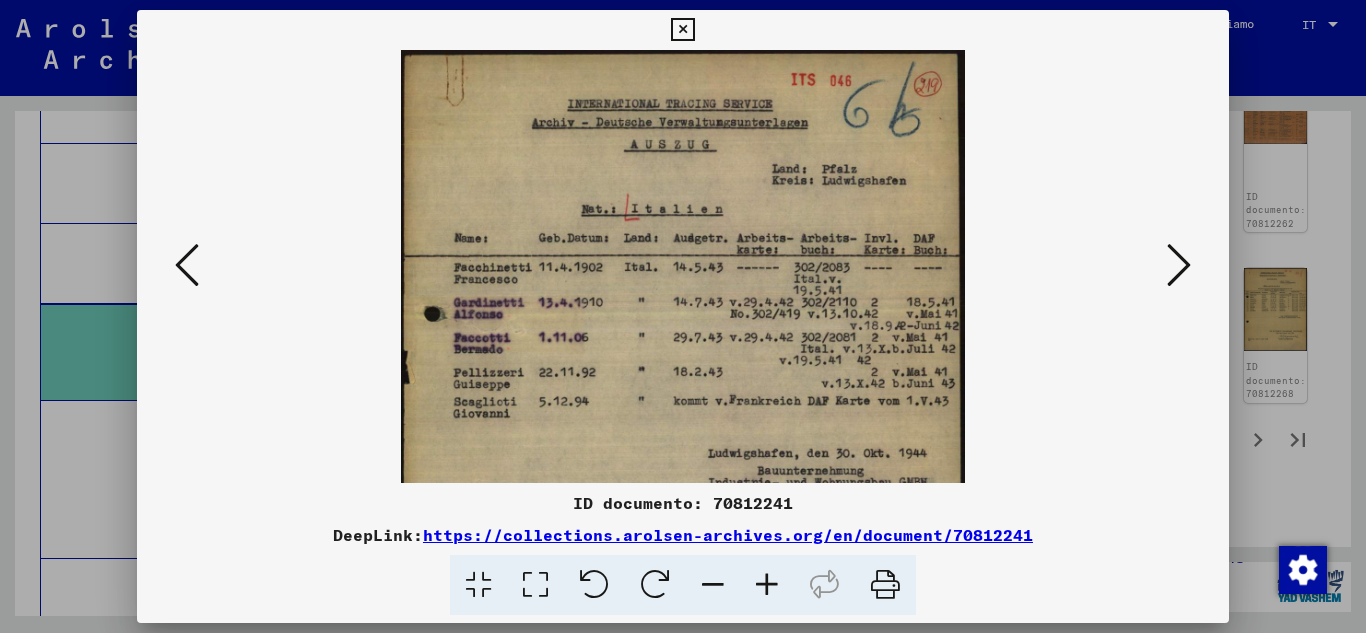 click at bounding box center (767, 585) 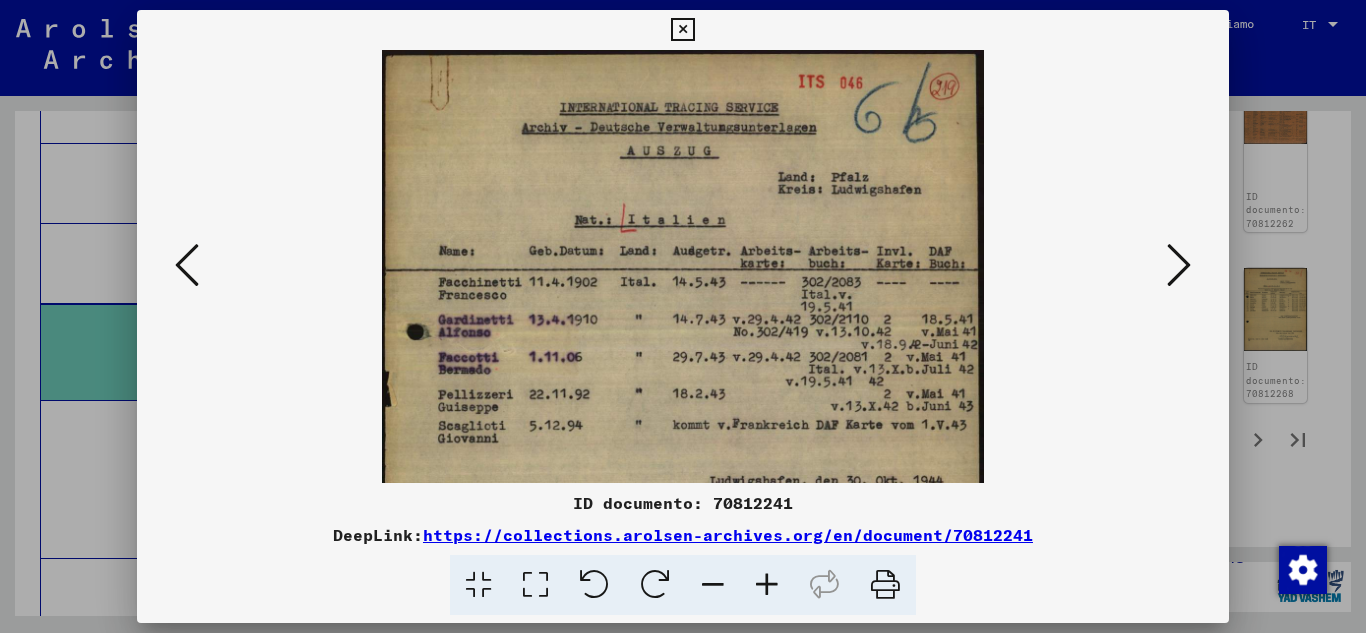 click at bounding box center (767, 585) 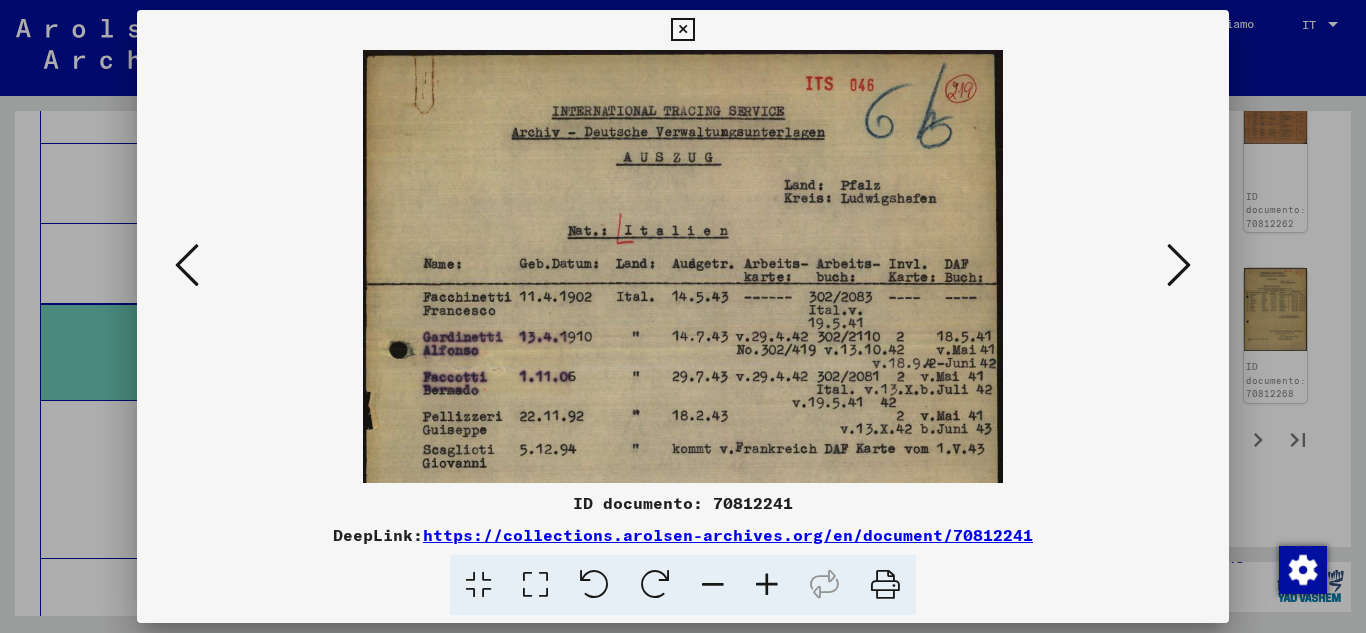 click at bounding box center [767, 585] 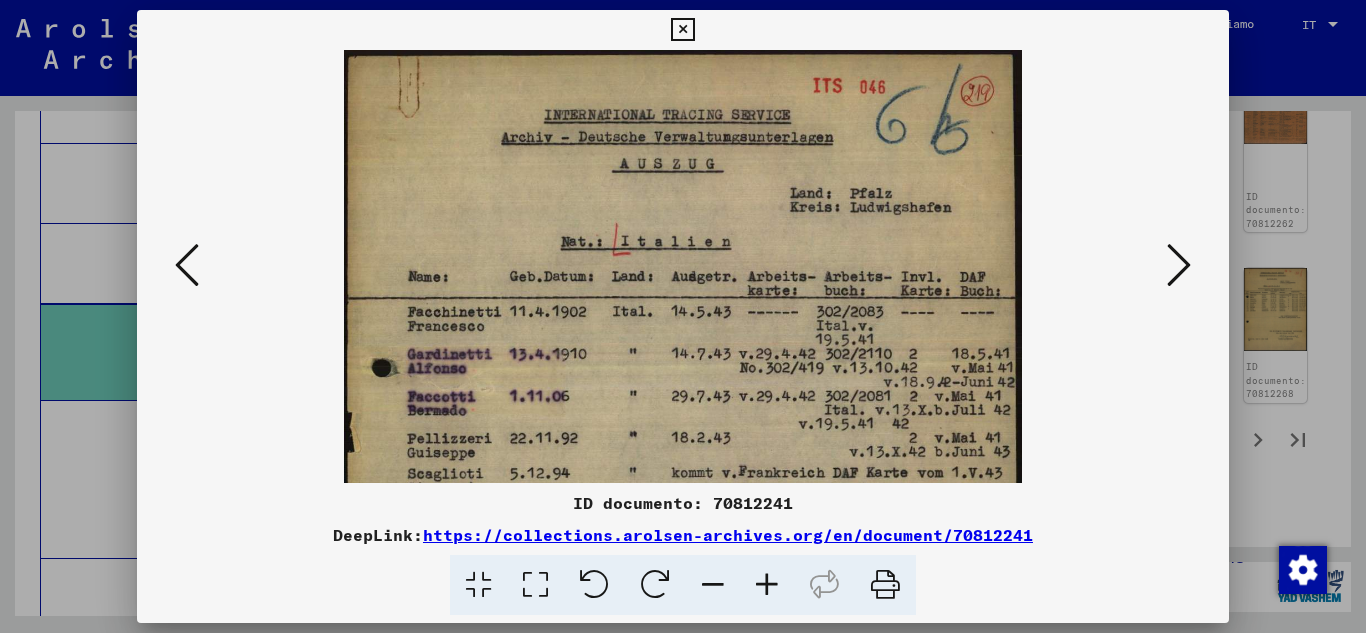 drag, startPoint x: 749, startPoint y: 434, endPoint x: 758, endPoint y: 323, distance: 111.364265 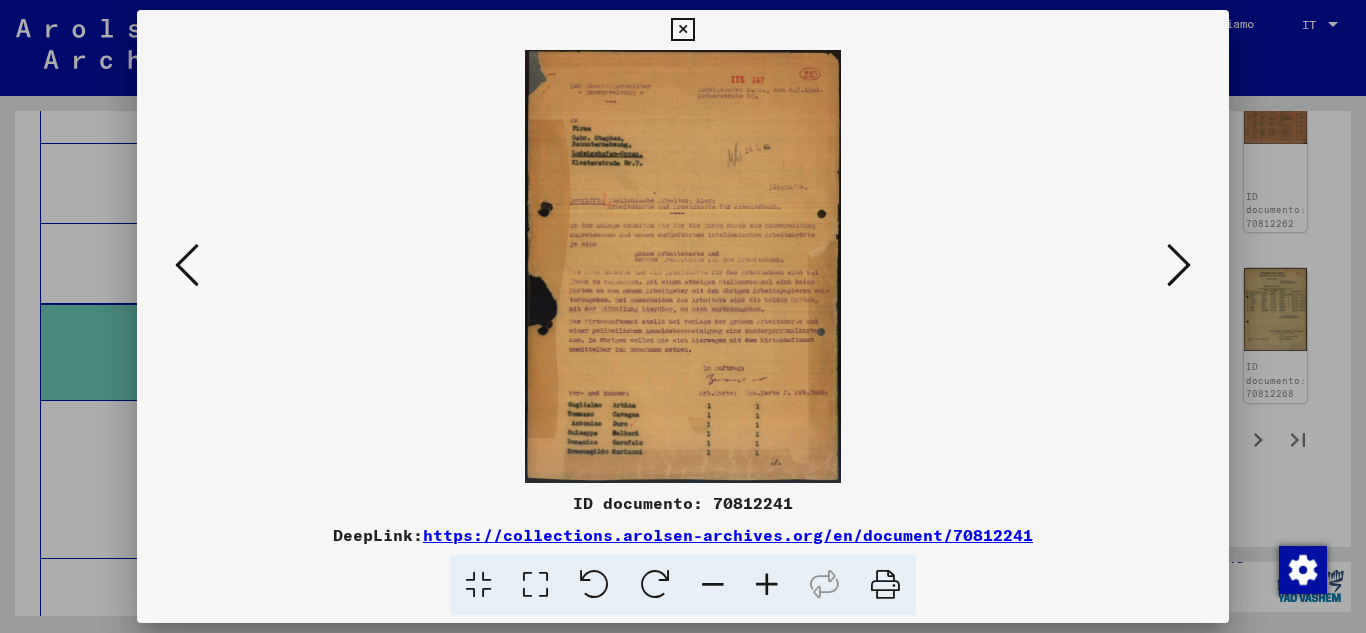 click at bounding box center (767, 585) 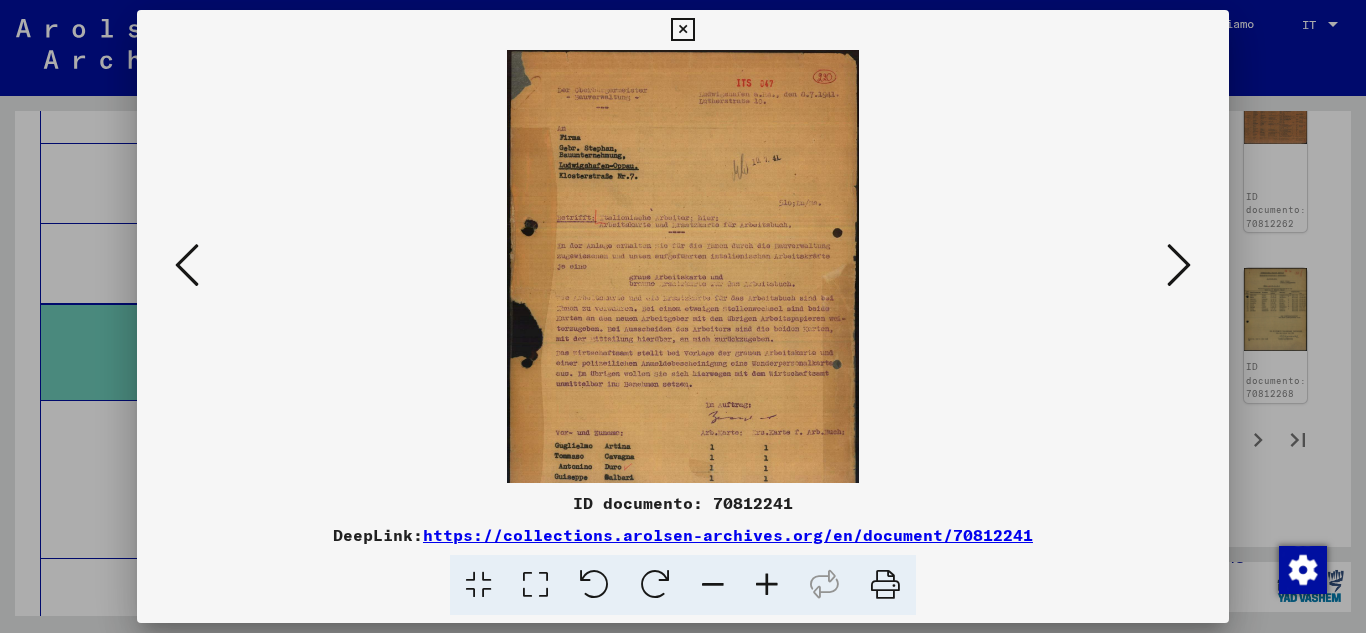 click at bounding box center [767, 585] 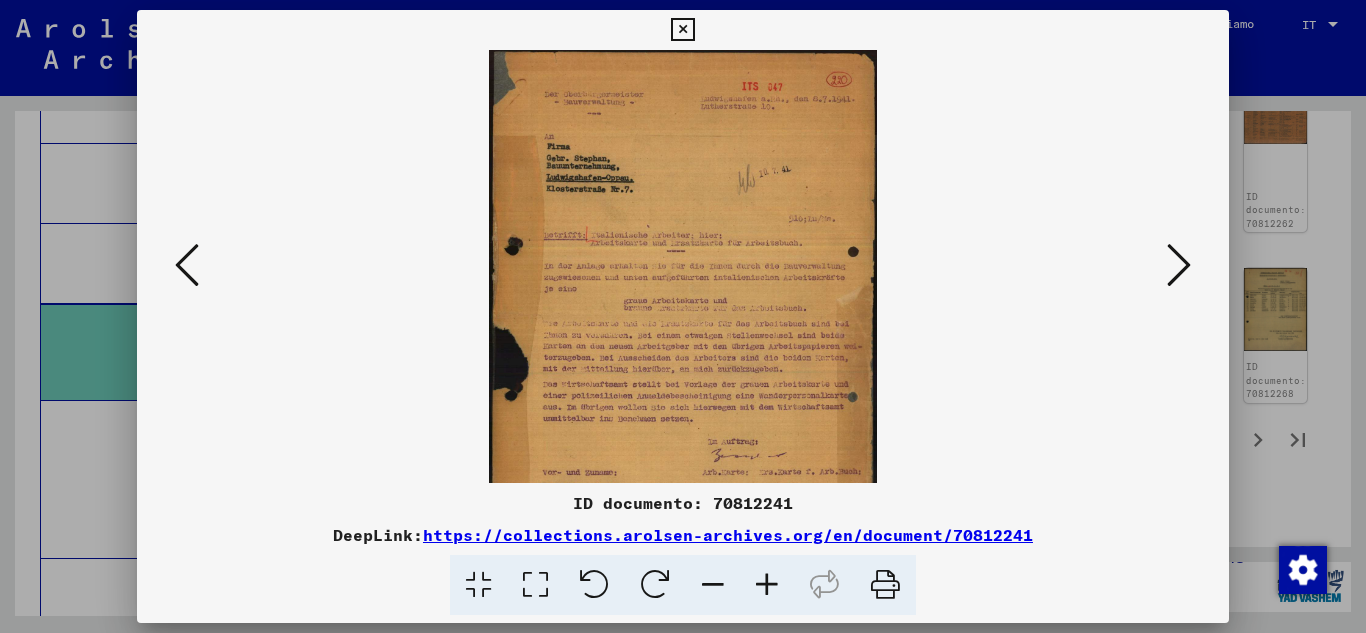 click at bounding box center (767, 585) 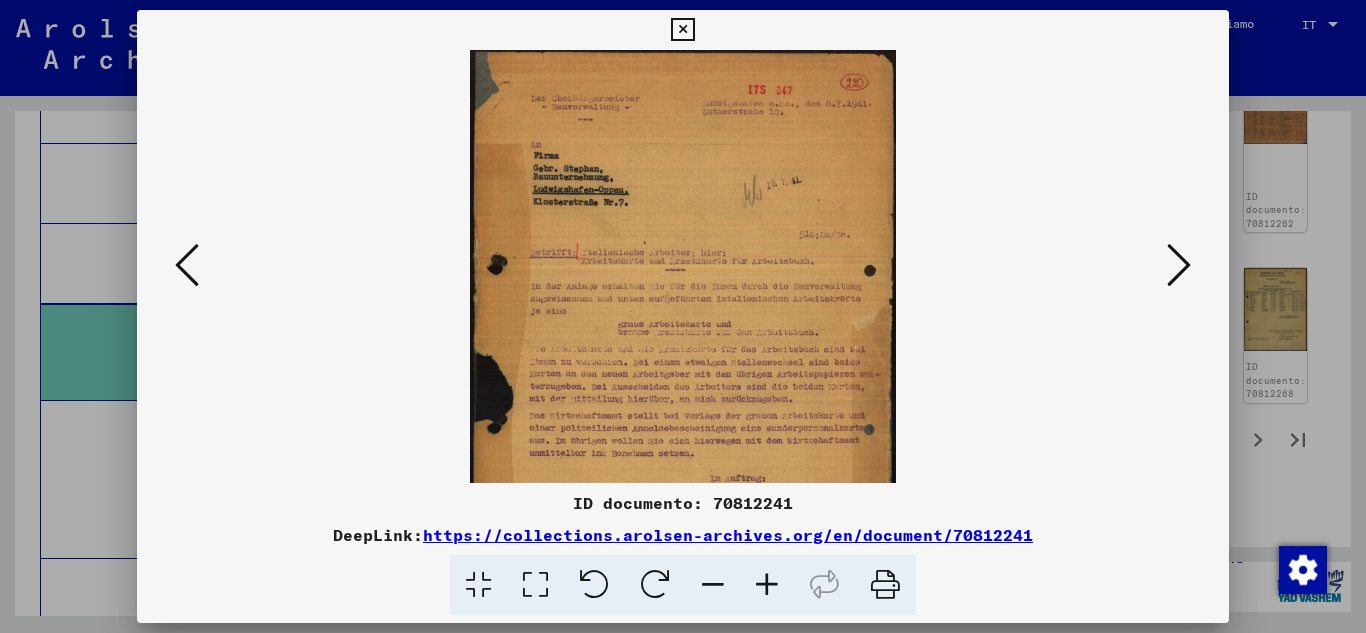 click at bounding box center [767, 585] 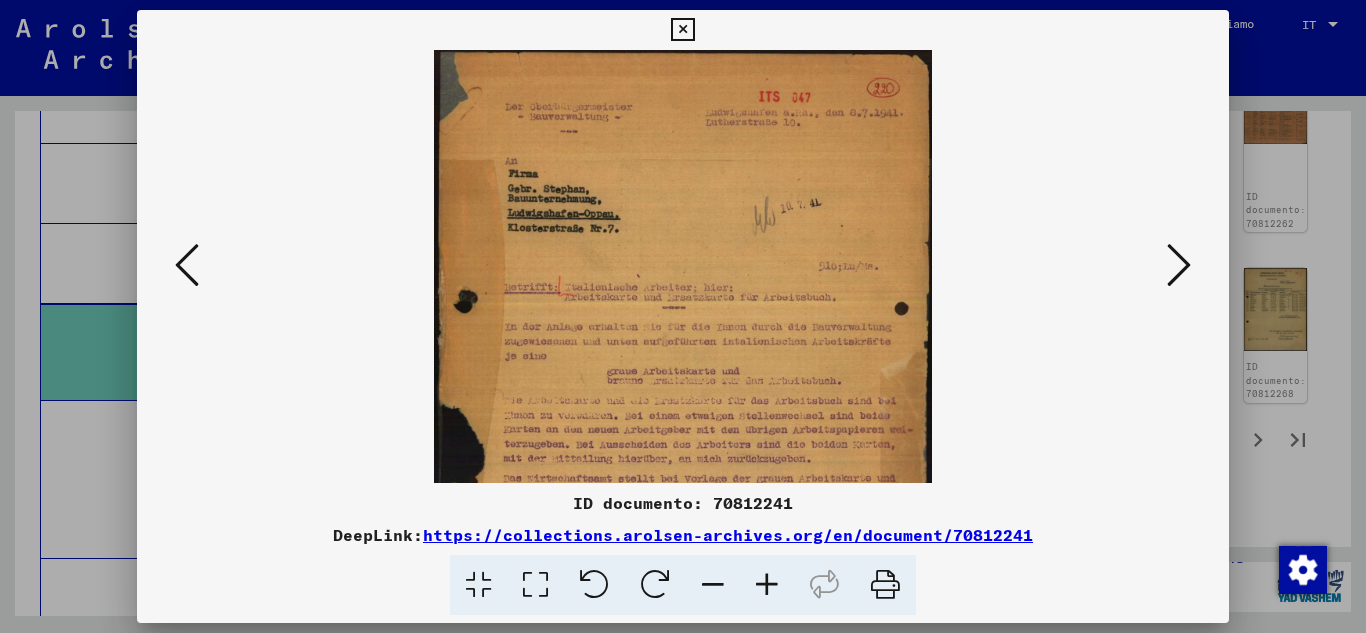 click at bounding box center [767, 585] 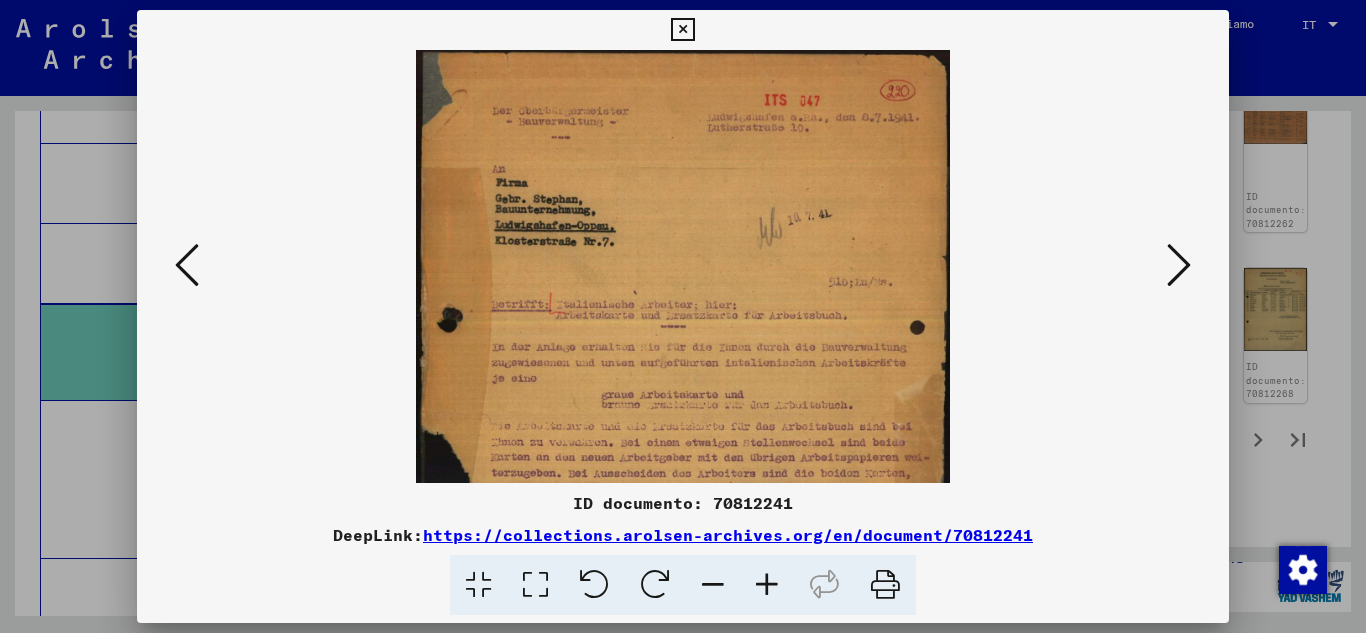 click at bounding box center (767, 585) 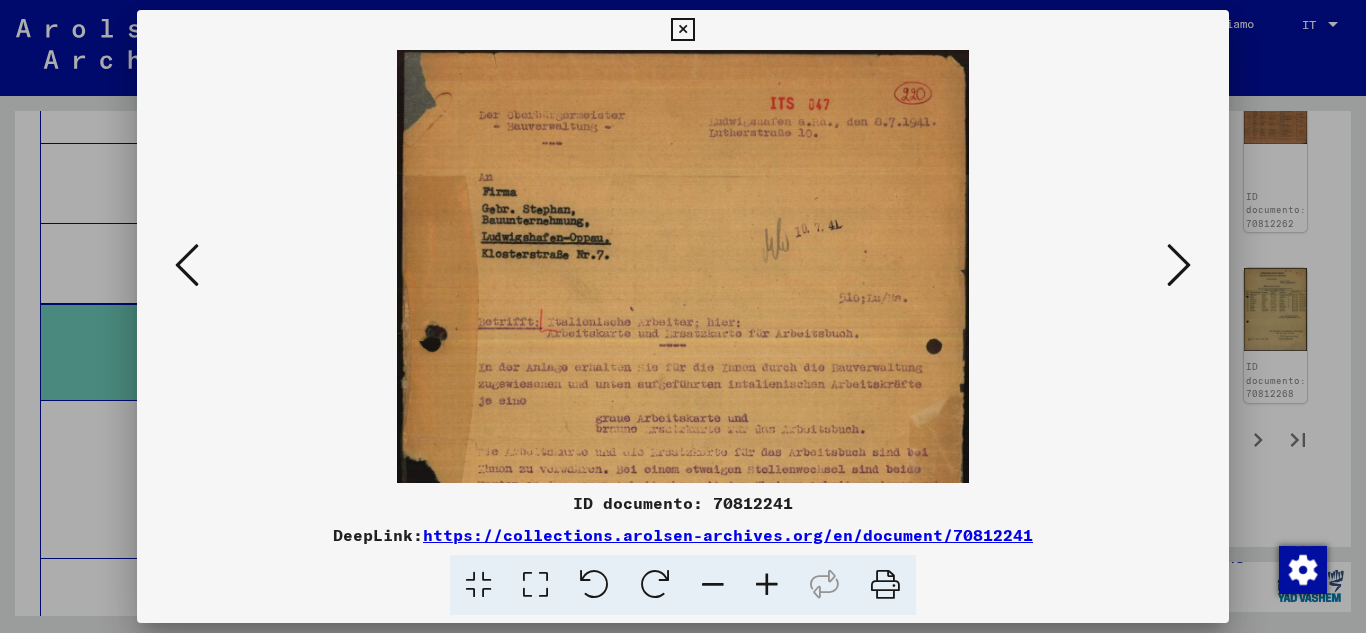 drag, startPoint x: 719, startPoint y: 376, endPoint x: 781, endPoint y: 97, distance: 285.80588 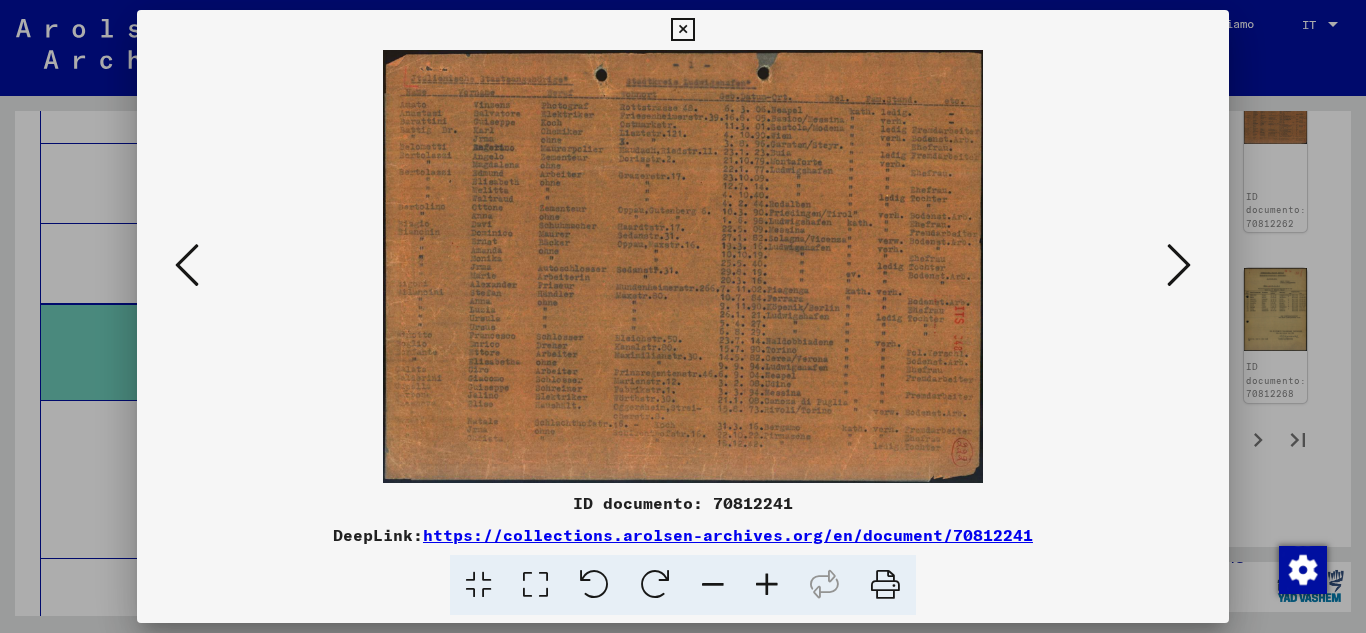 click at bounding box center [1179, 265] 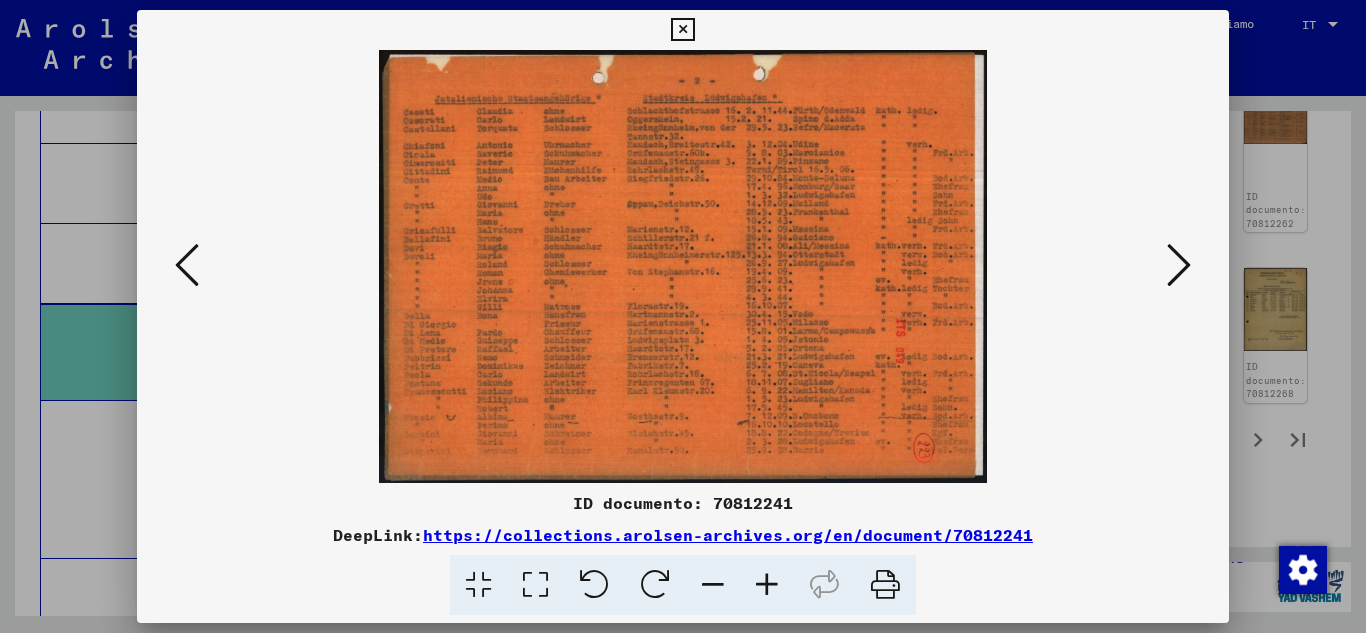 click at bounding box center (767, 585) 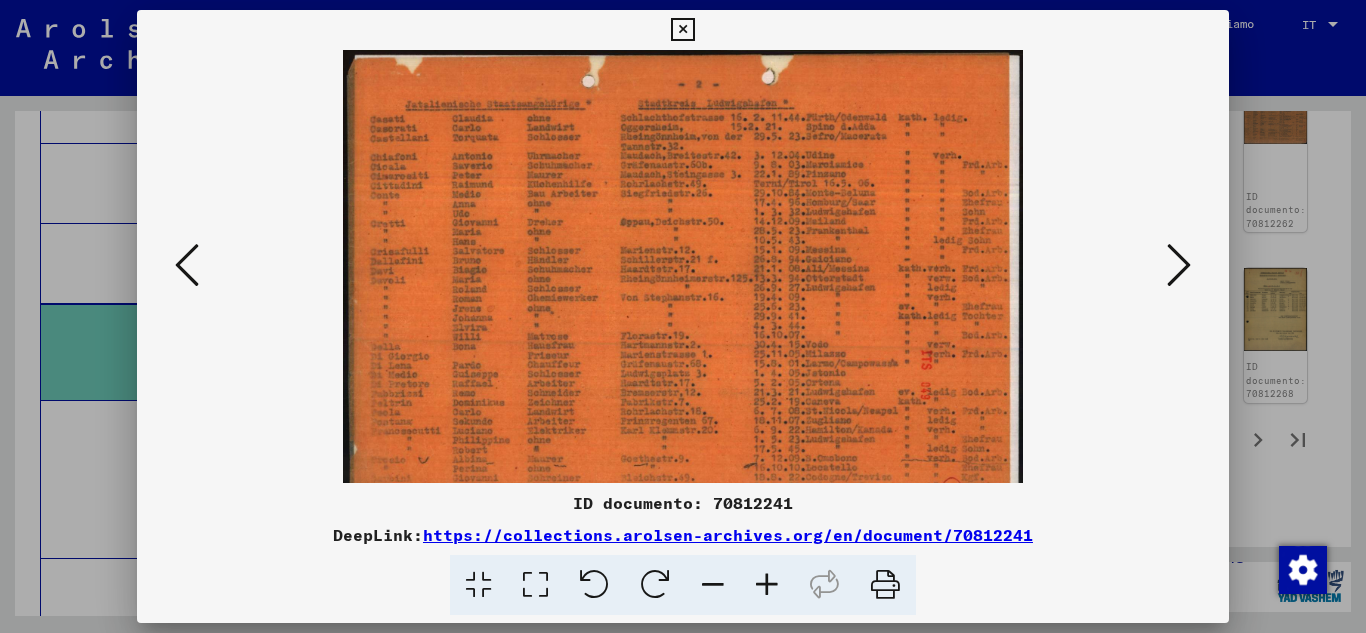click at bounding box center [767, 585] 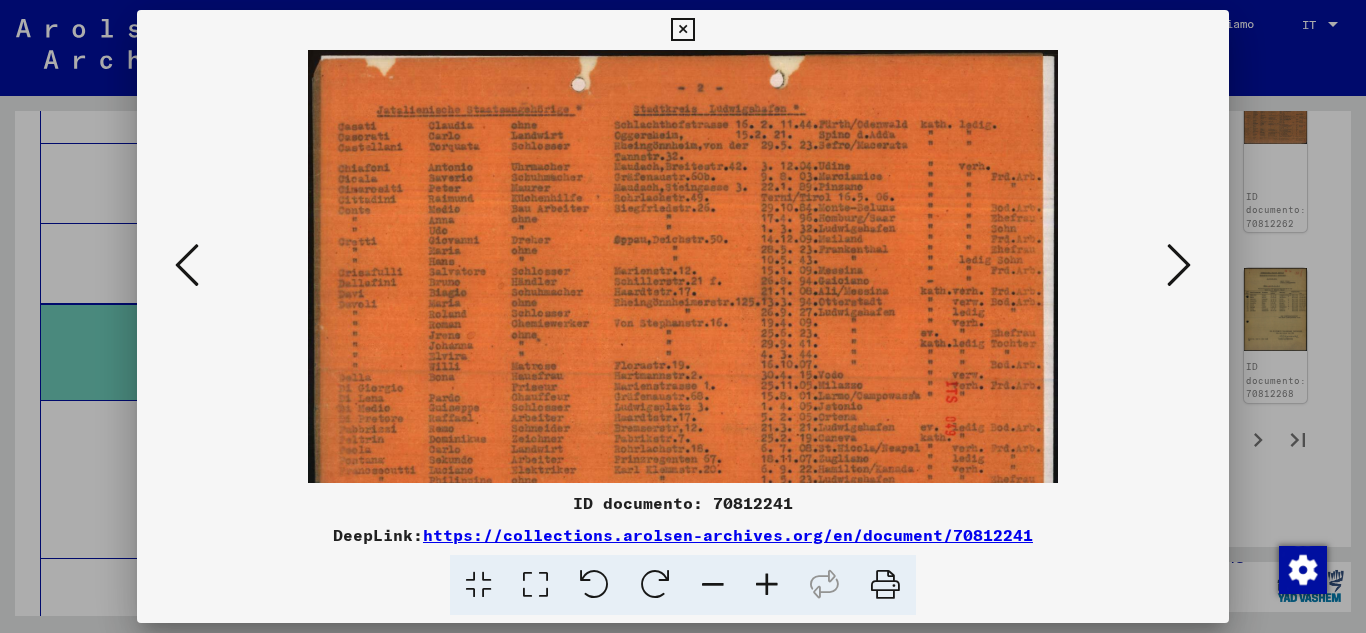 click at bounding box center (767, 585) 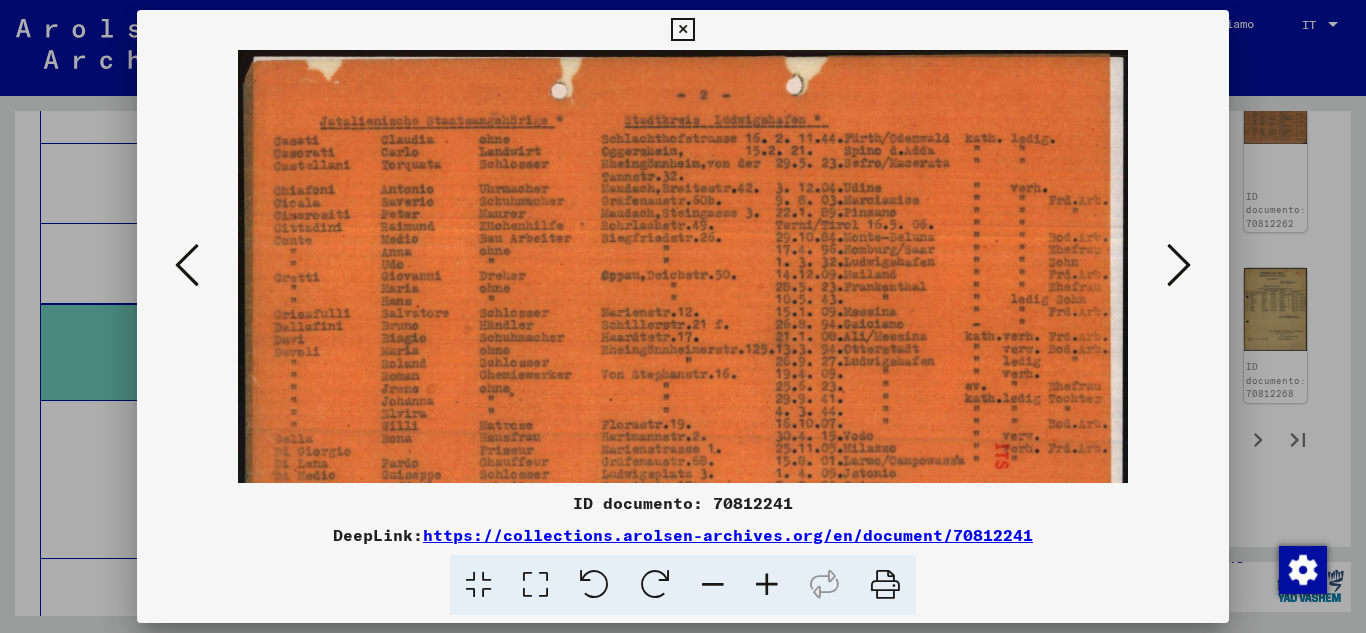 click at bounding box center [767, 585] 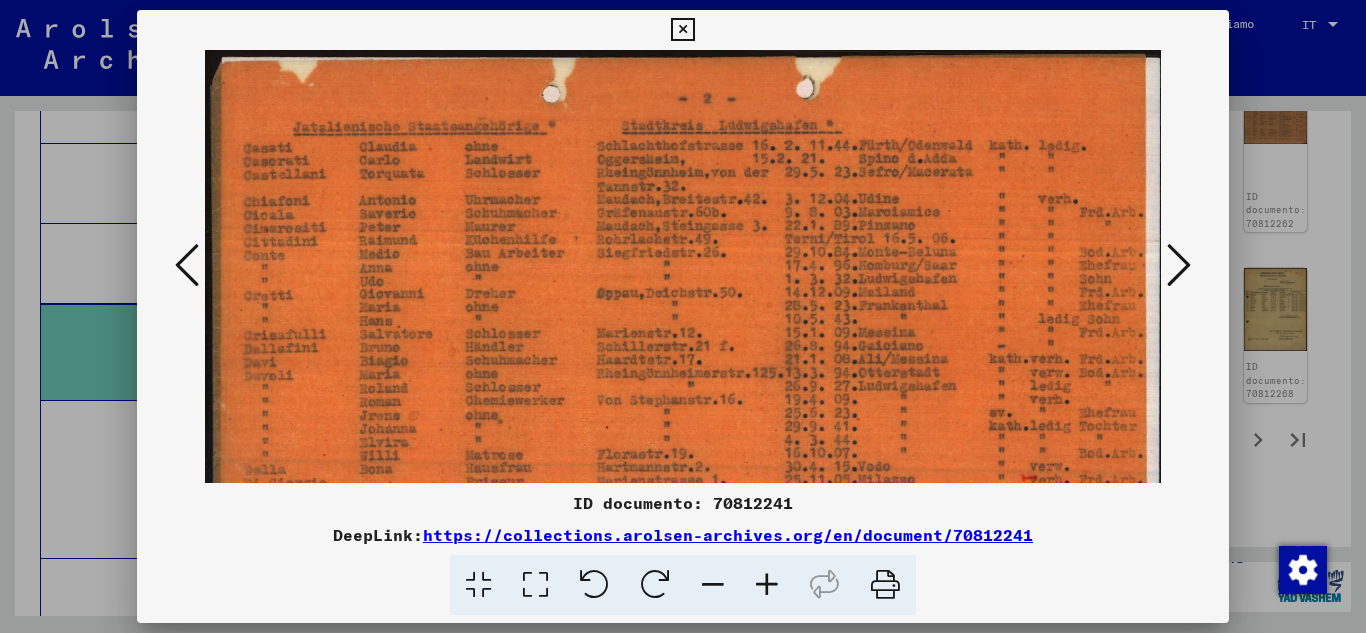 click at bounding box center (767, 585) 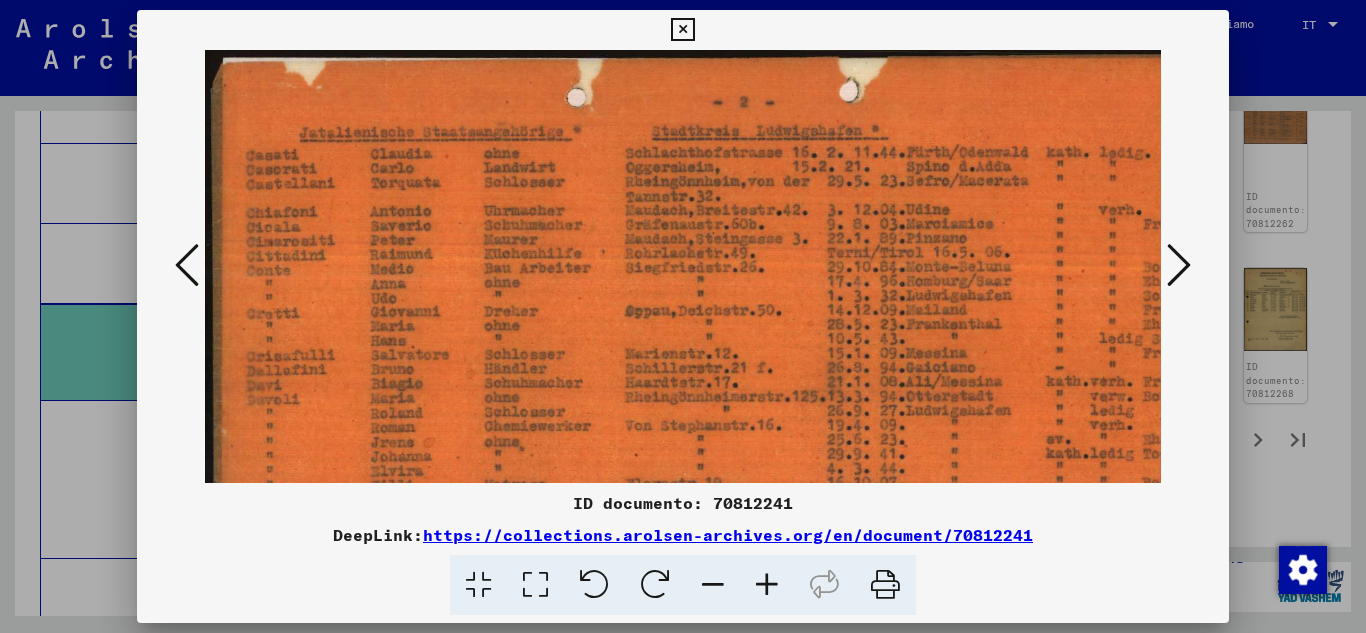 click at bounding box center [767, 585] 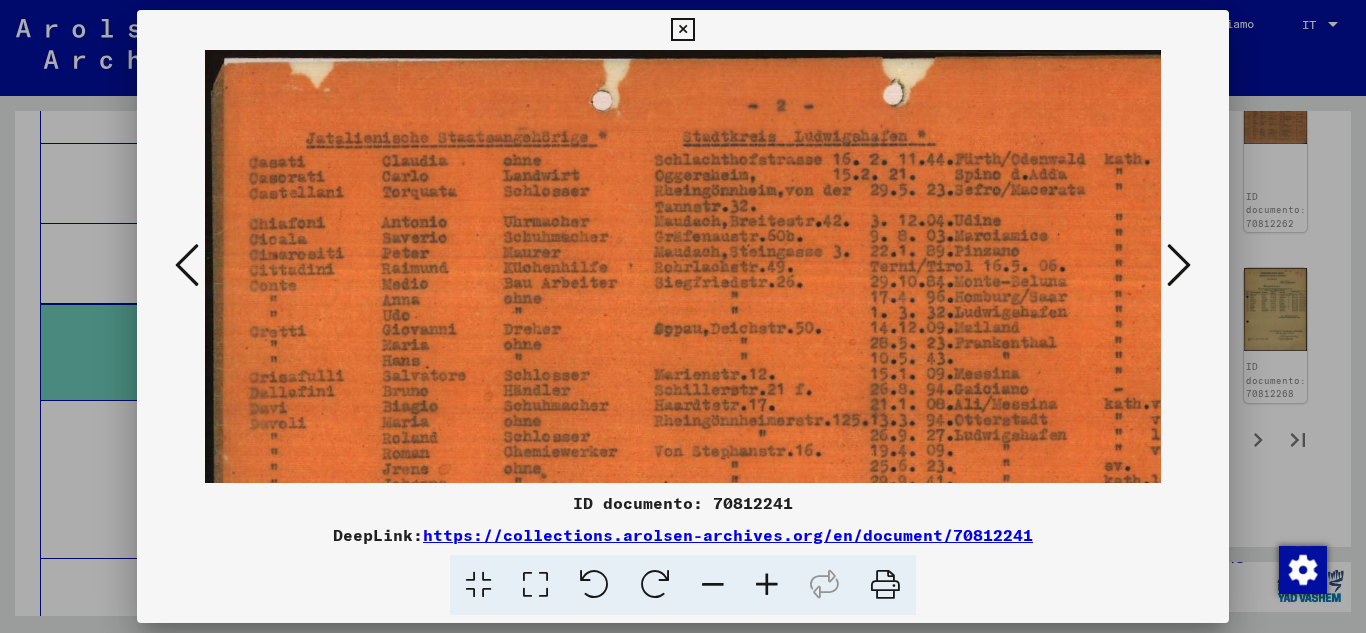 drag, startPoint x: 749, startPoint y: 399, endPoint x: 764, endPoint y: 247, distance: 152.73834 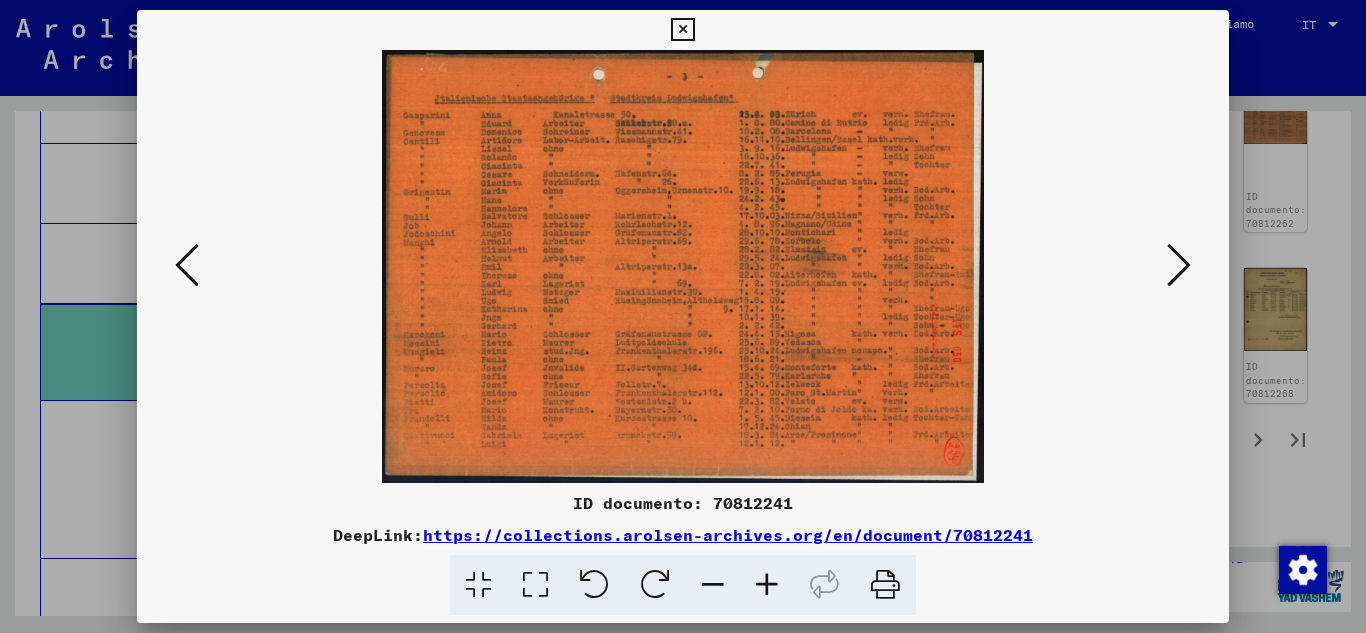 click at bounding box center [1179, 266] 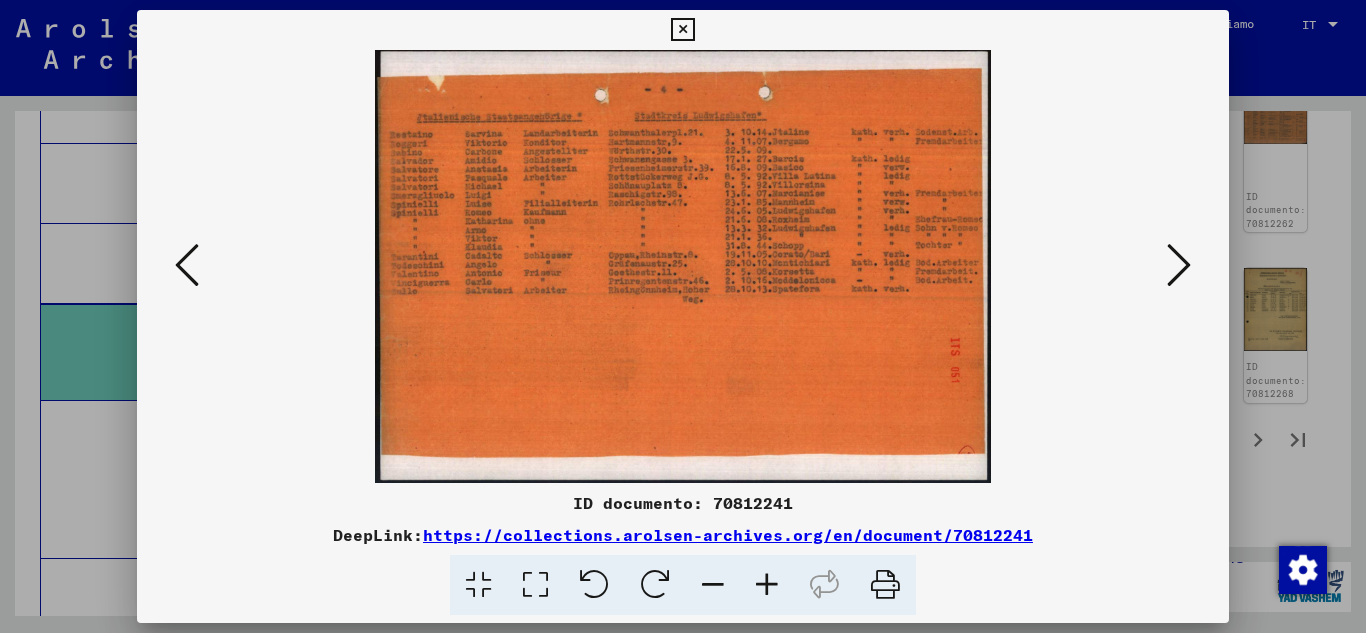 click at bounding box center [1179, 266] 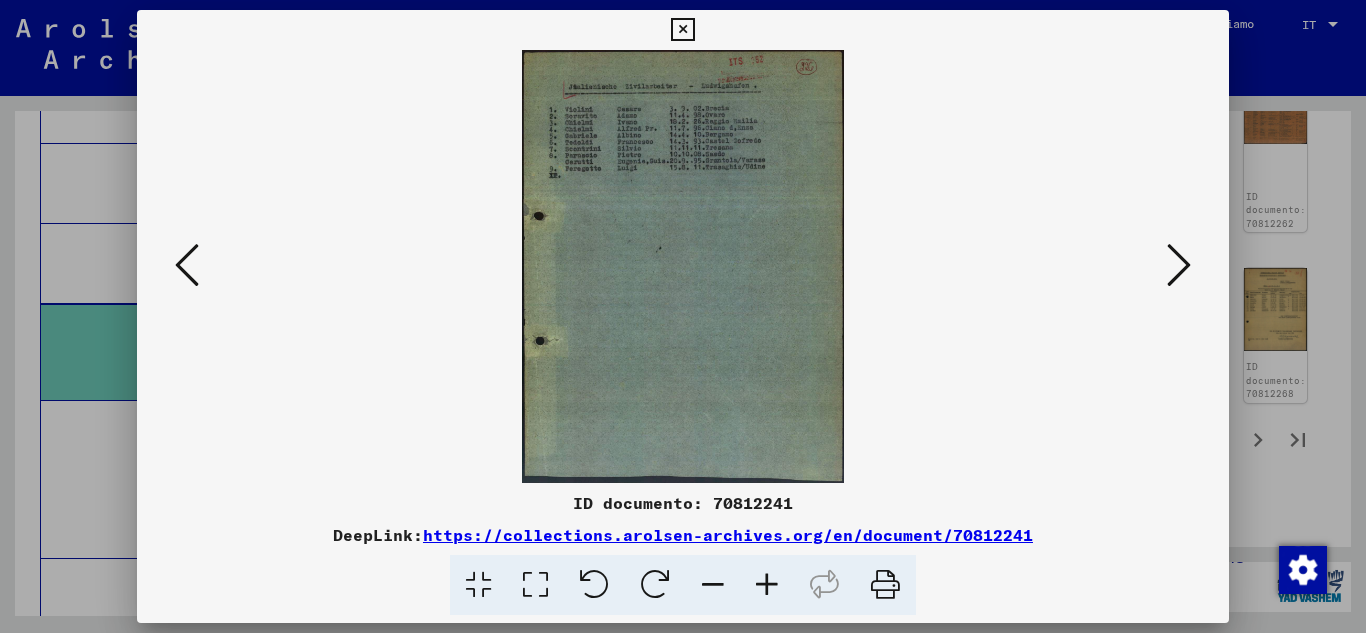 click at bounding box center [1179, 266] 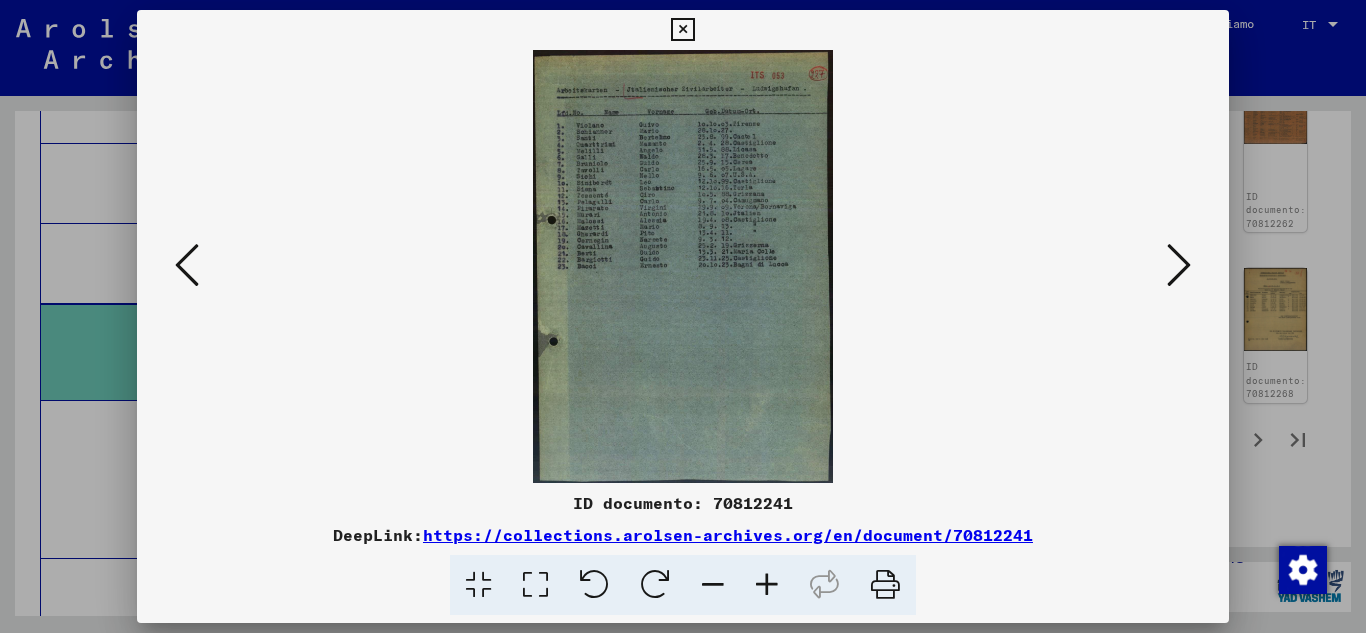 click at bounding box center [1179, 266] 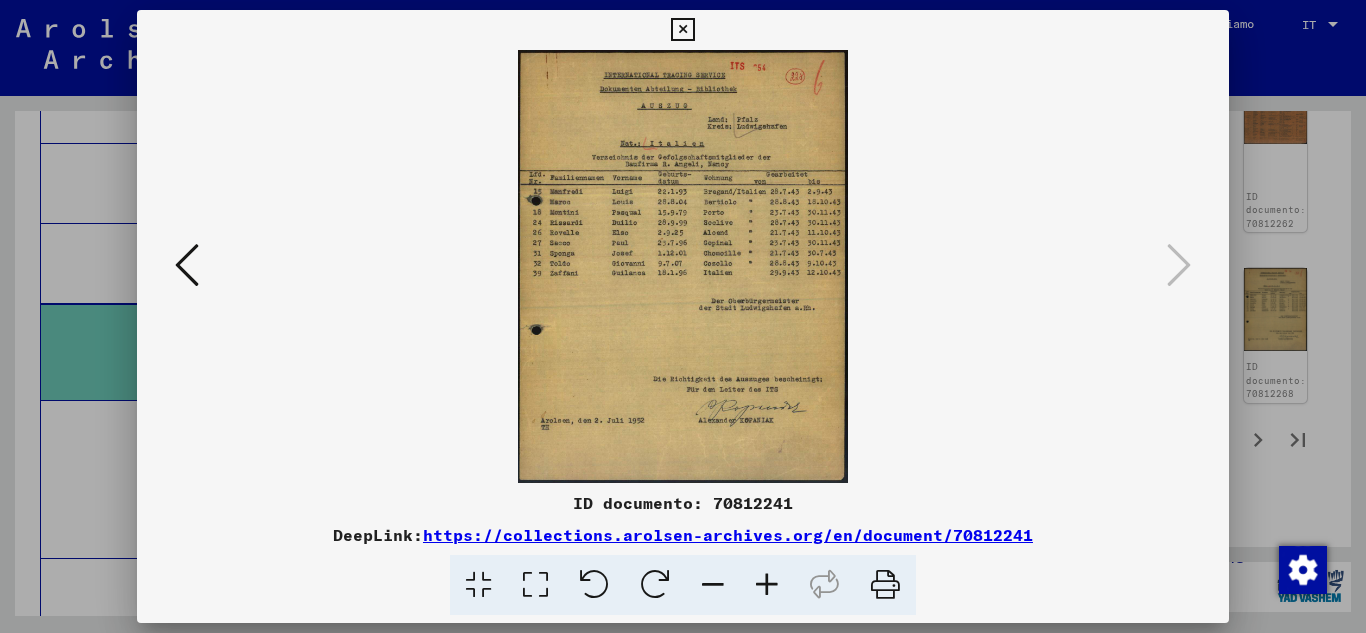 click at bounding box center [767, 585] 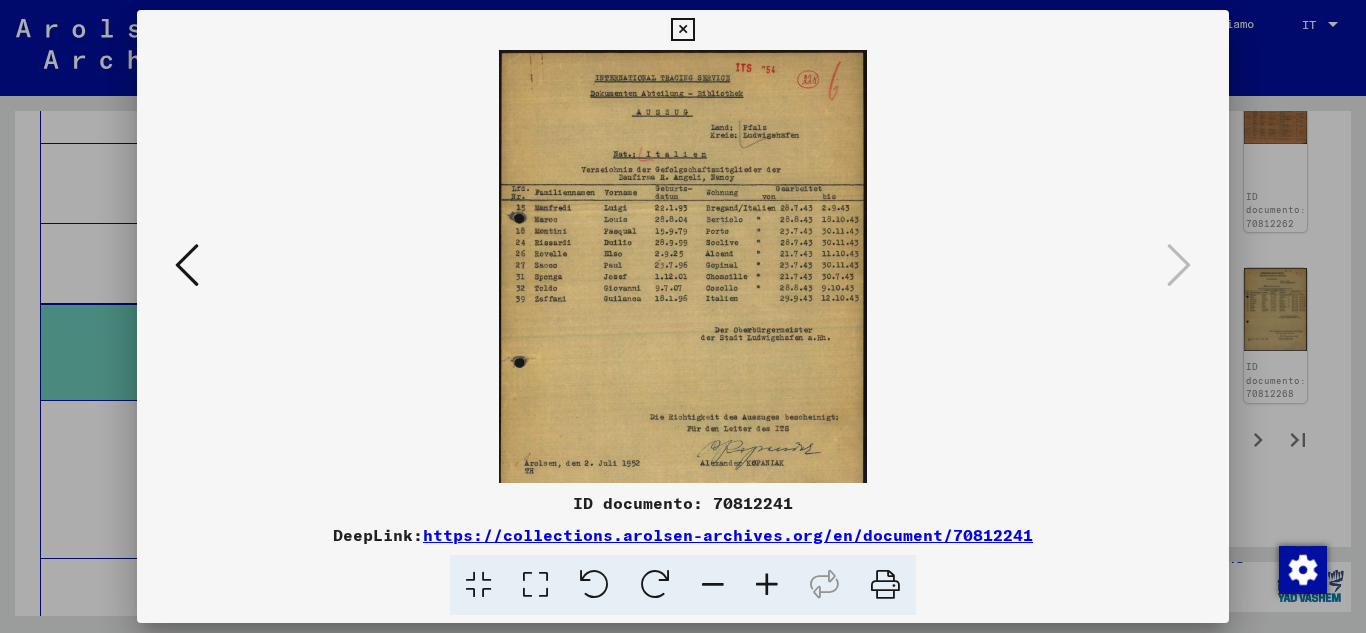 click at bounding box center [767, 585] 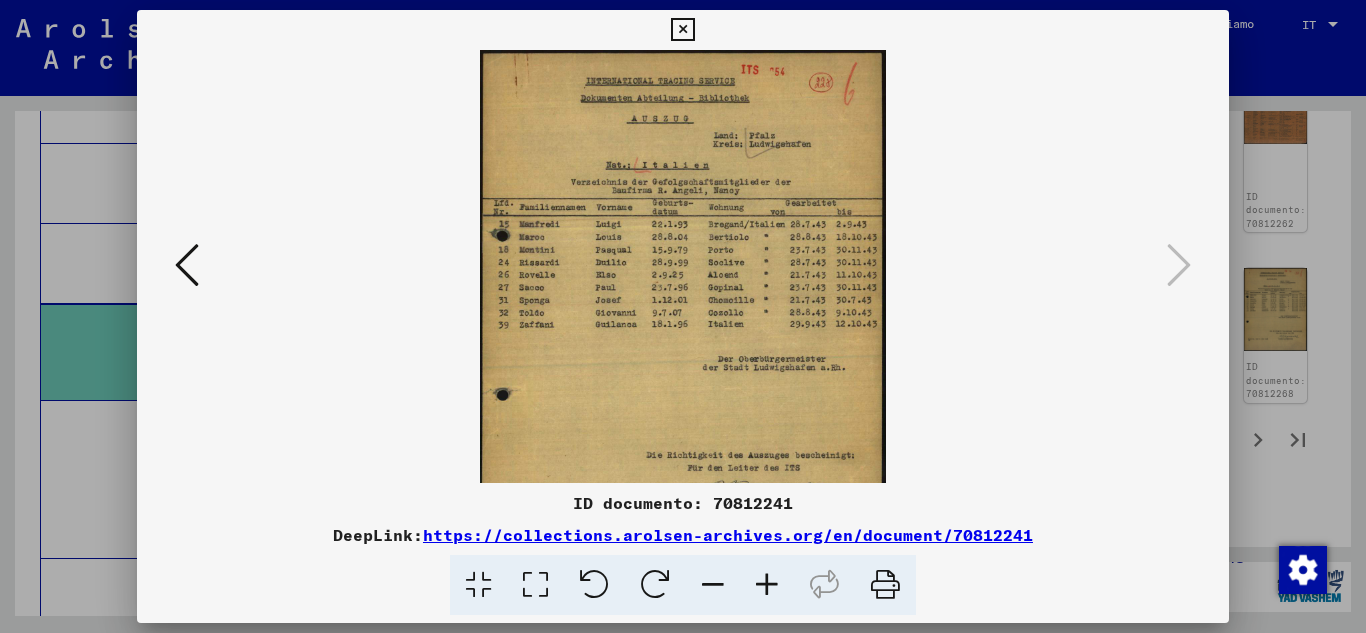 click at bounding box center [767, 585] 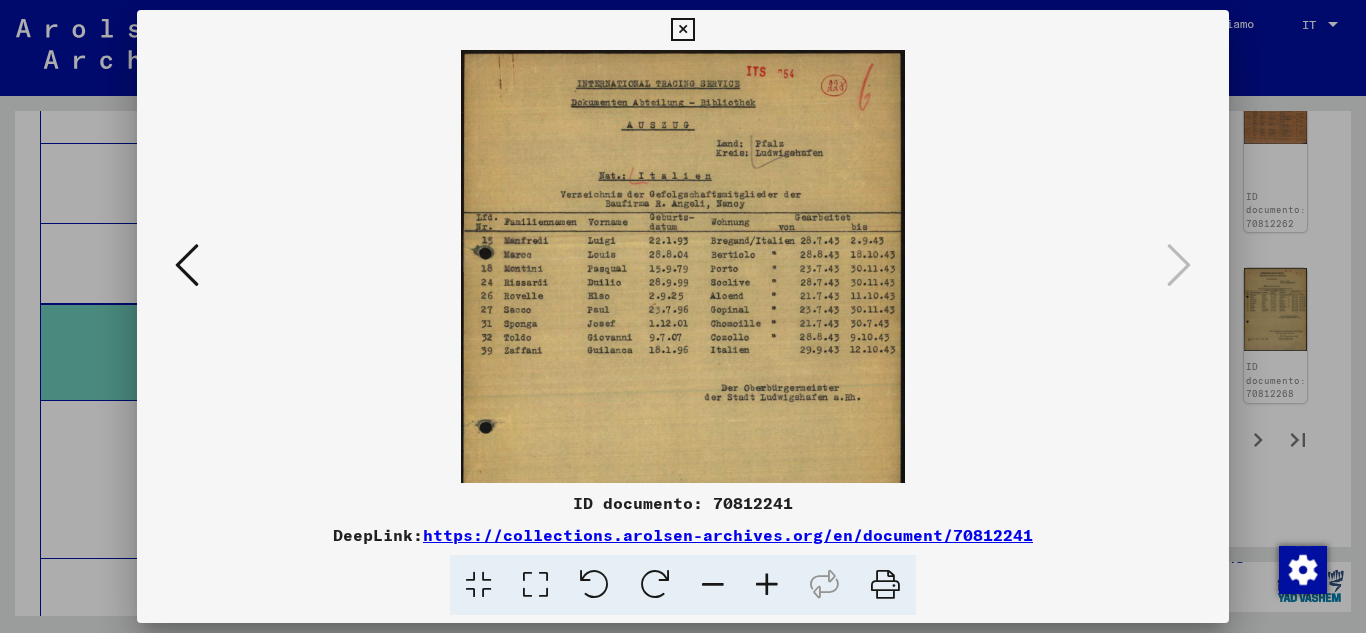 click at bounding box center [767, 585] 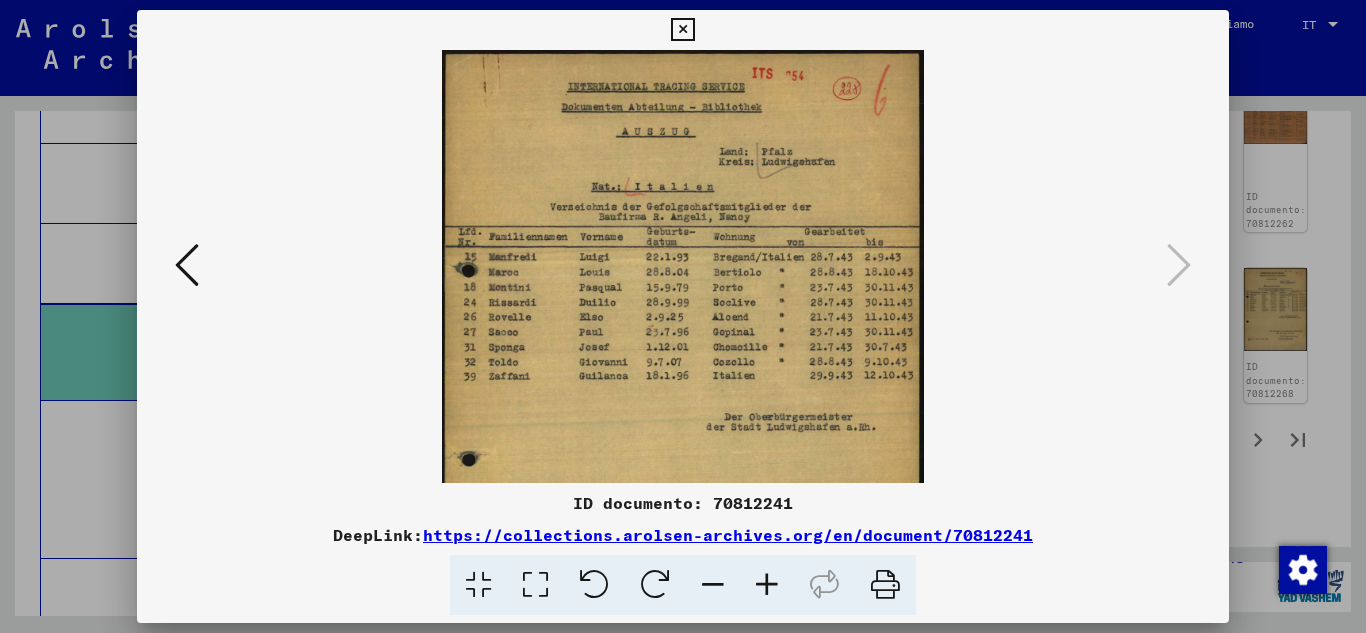 click at bounding box center [767, 585] 